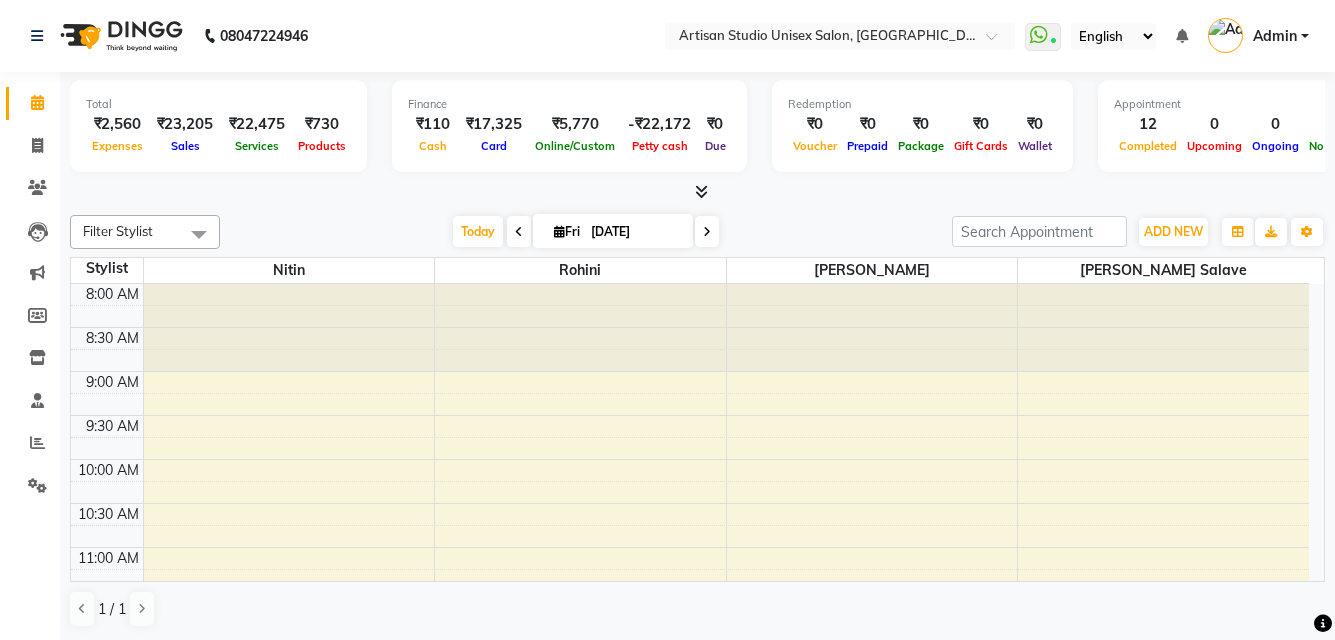 scroll, scrollTop: 0, scrollLeft: 0, axis: both 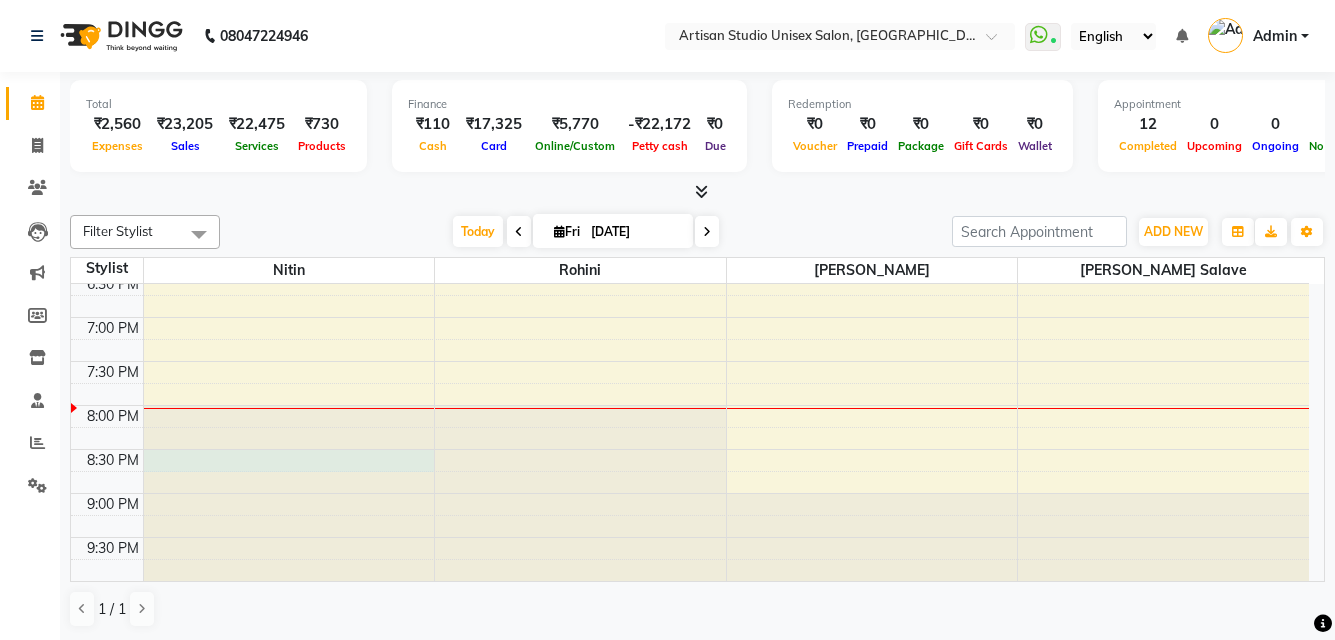 click at bounding box center (289, -650) 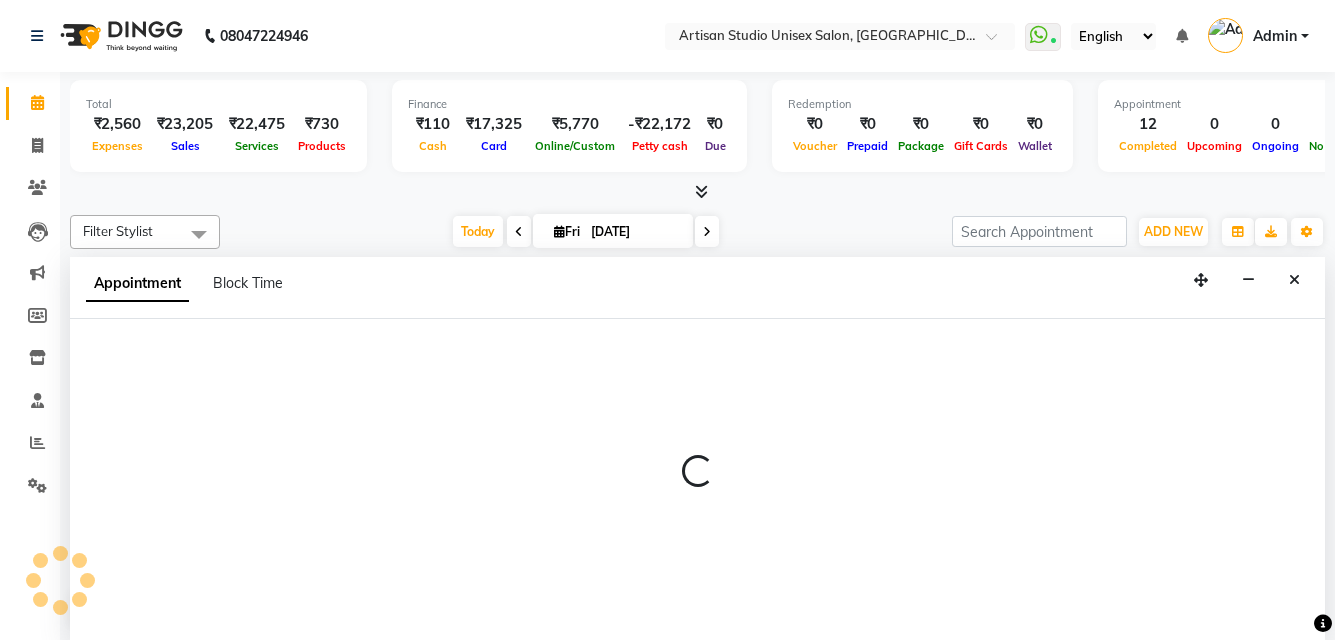 scroll, scrollTop: 1, scrollLeft: 0, axis: vertical 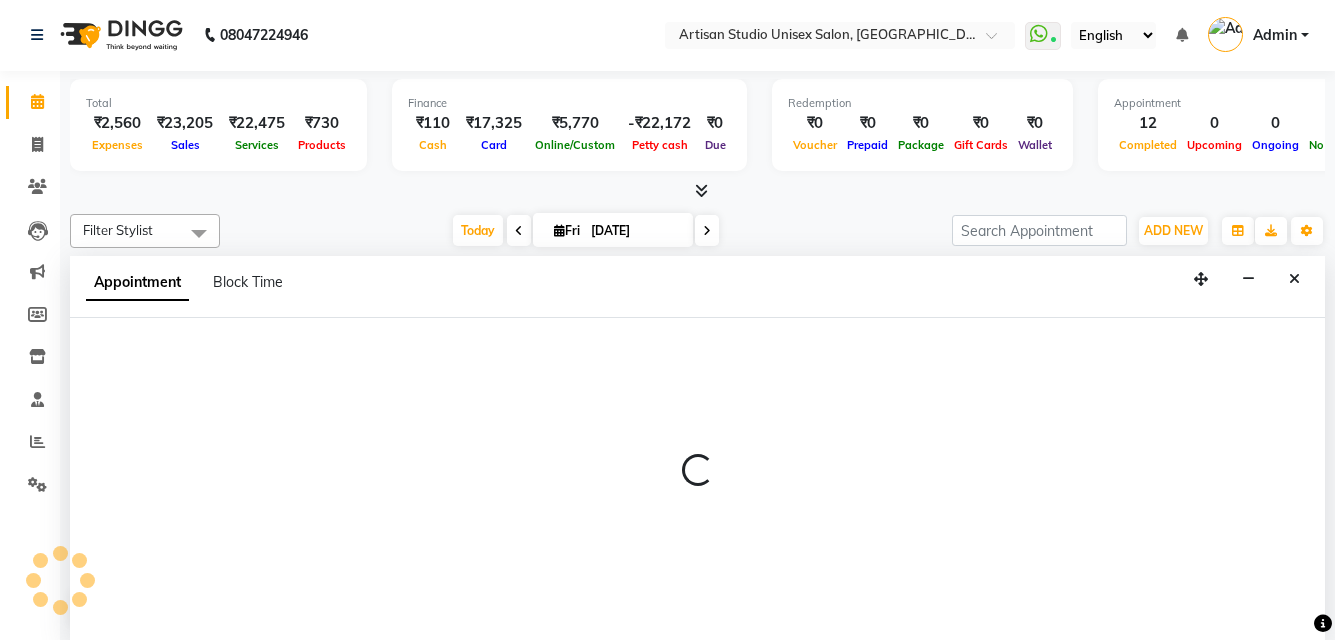 select on "31468" 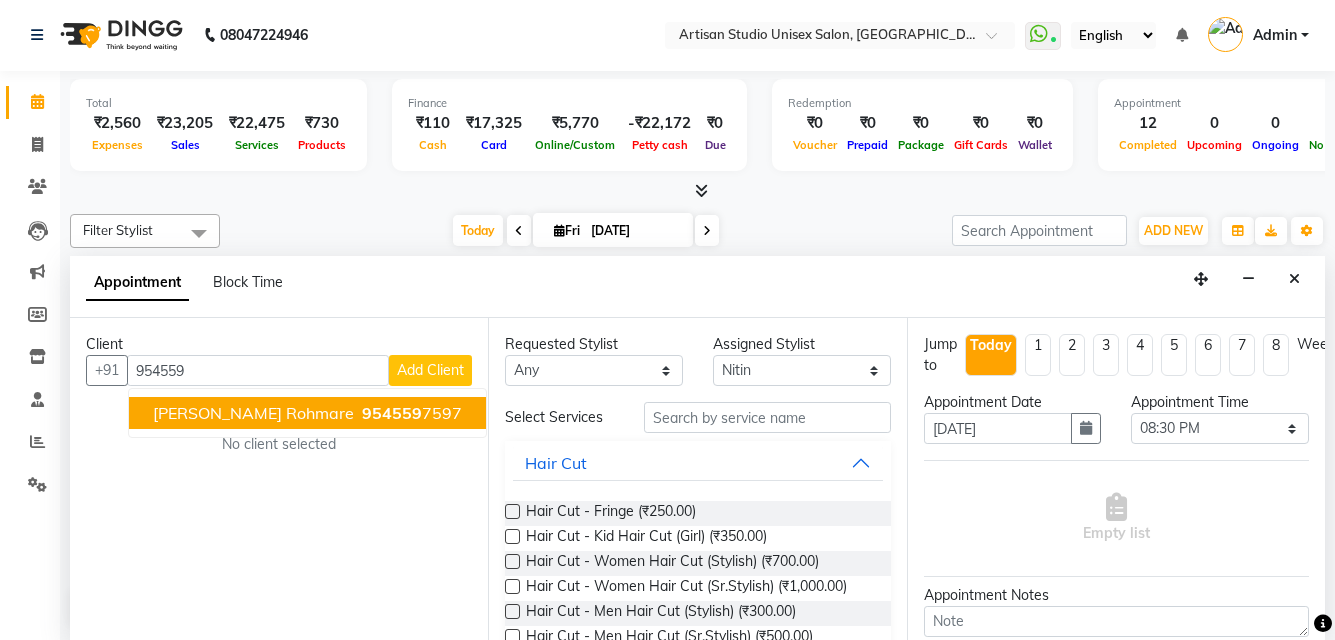 click on "[PERSON_NAME] Rohmare" at bounding box center (253, 413) 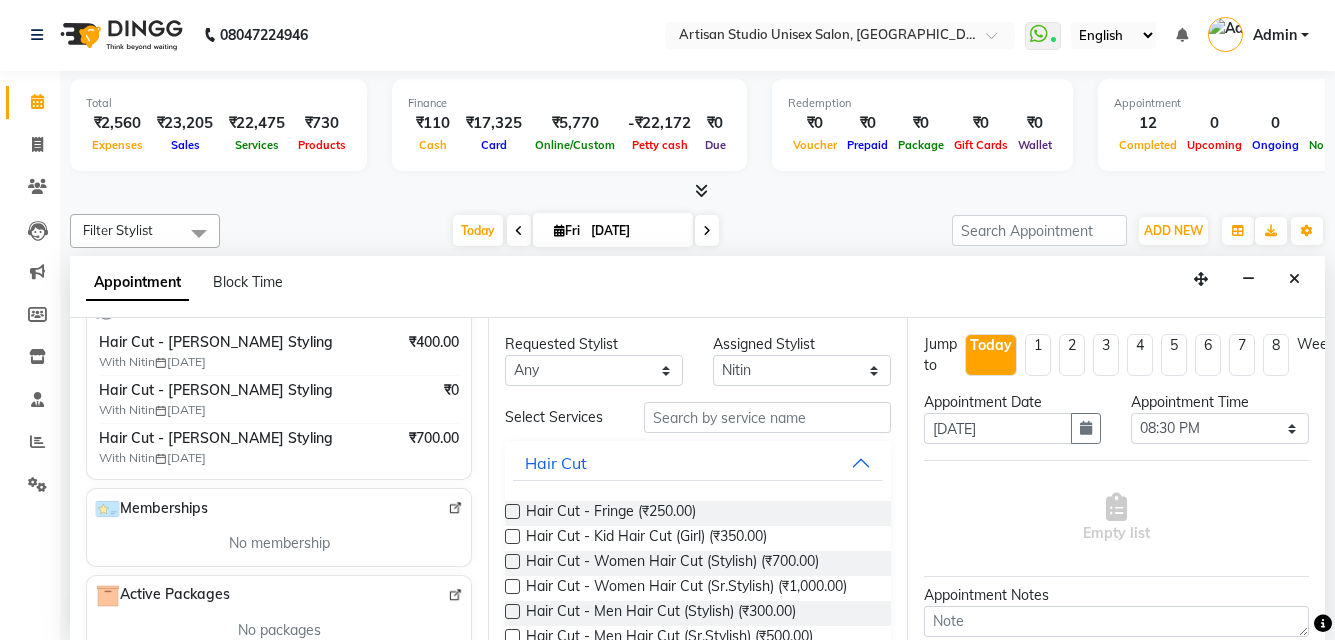 scroll, scrollTop: 400, scrollLeft: 0, axis: vertical 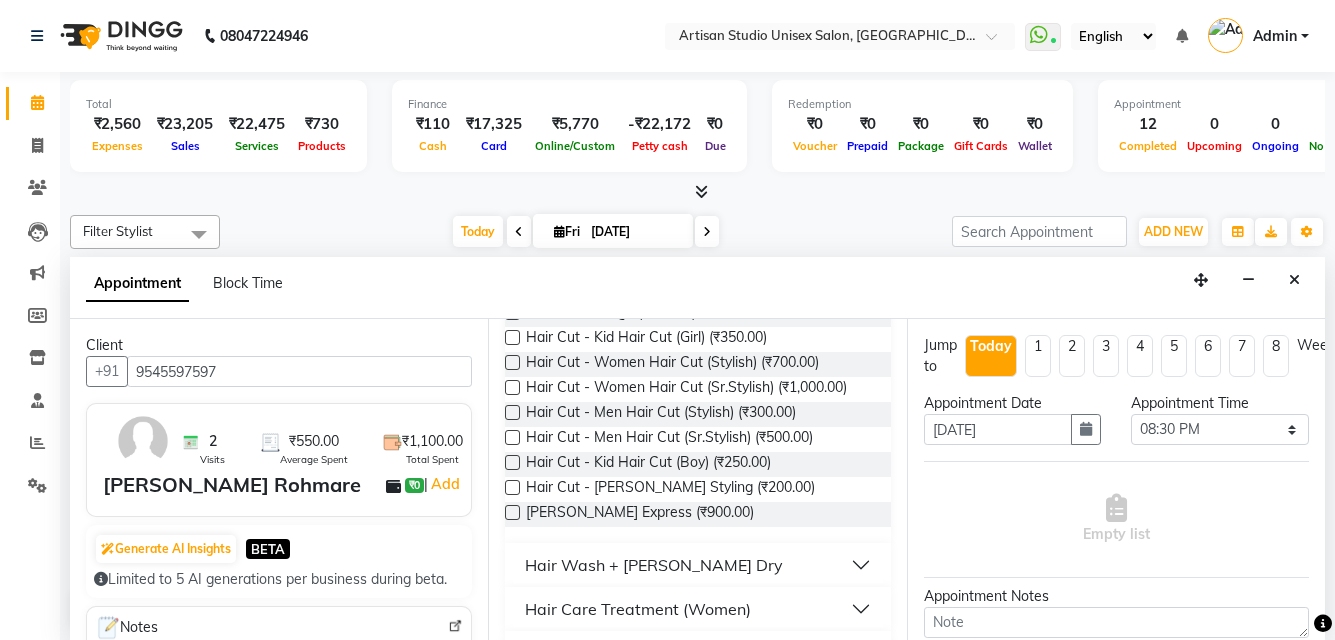 type on "9545597597" 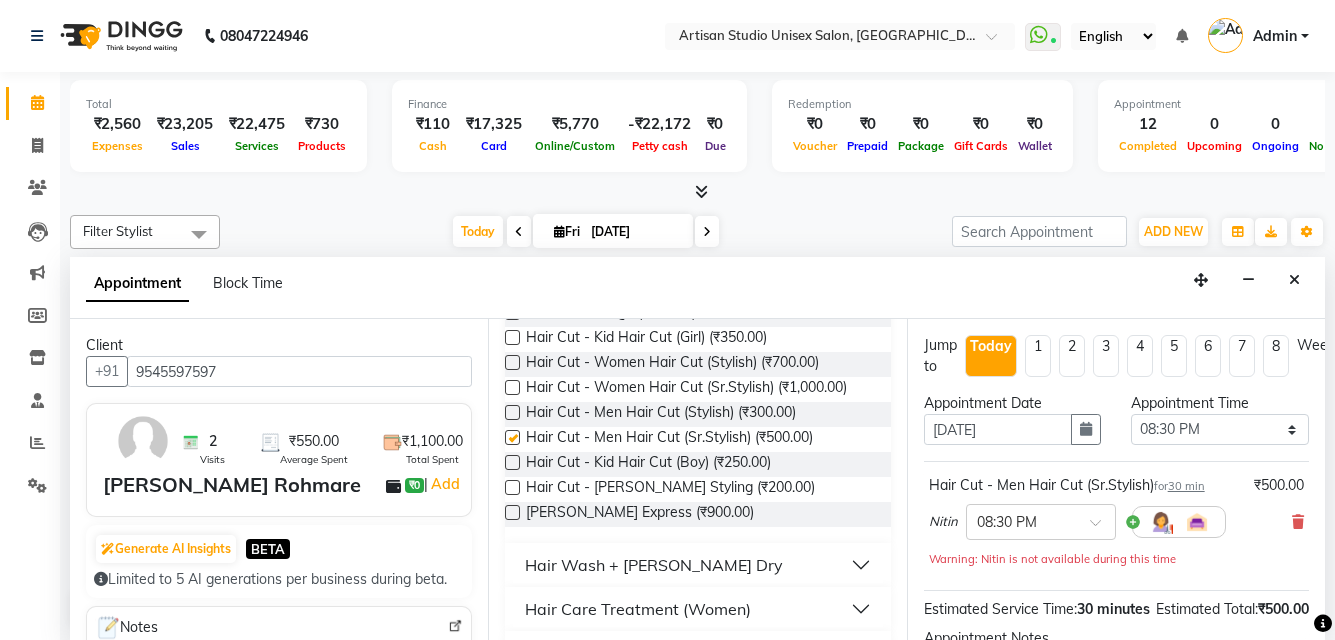 checkbox on "false" 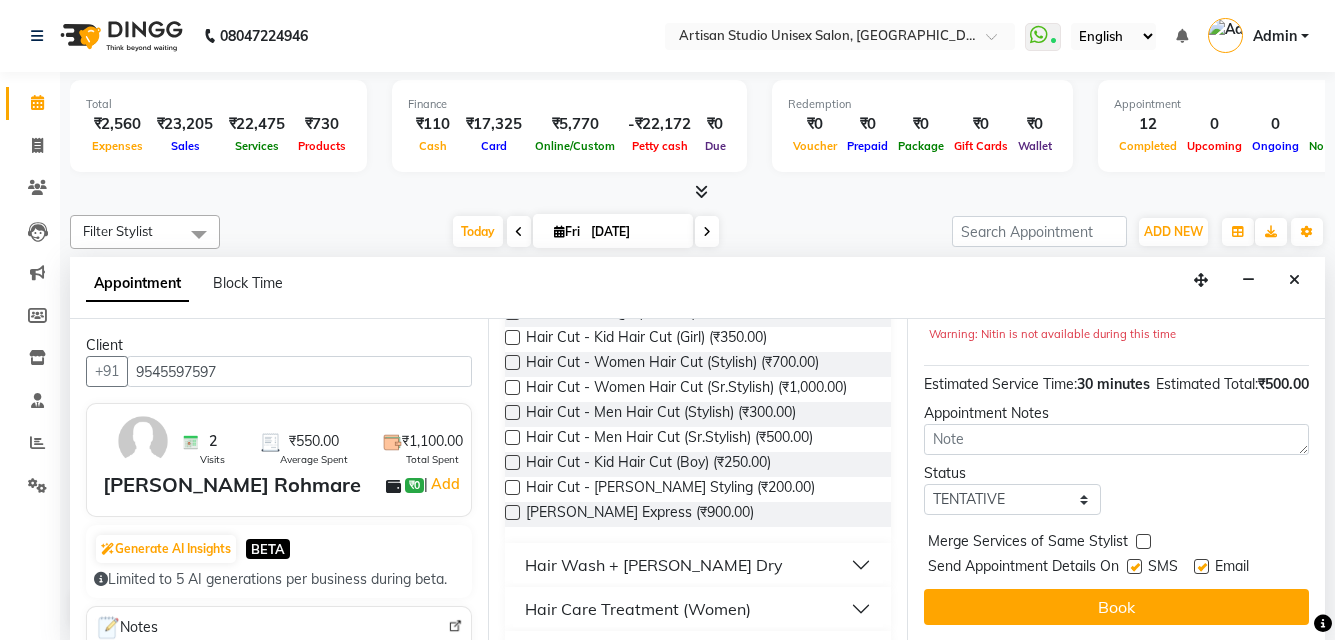 scroll, scrollTop: 261, scrollLeft: 0, axis: vertical 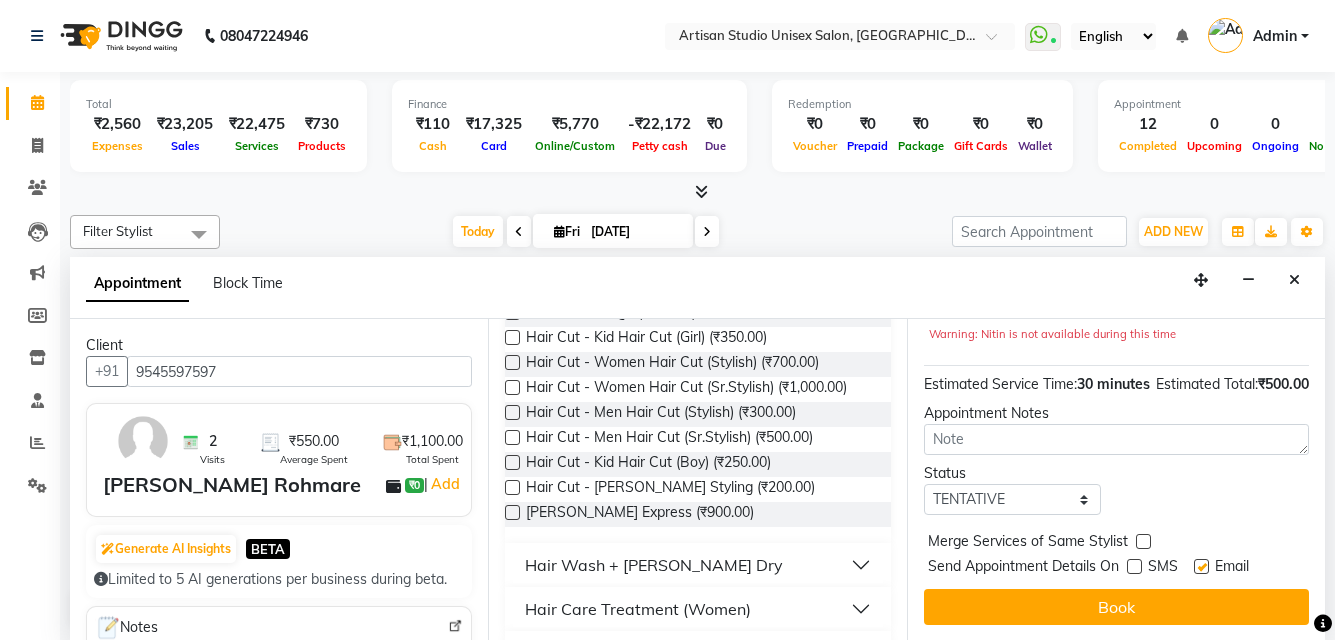 click at bounding box center [1201, 566] 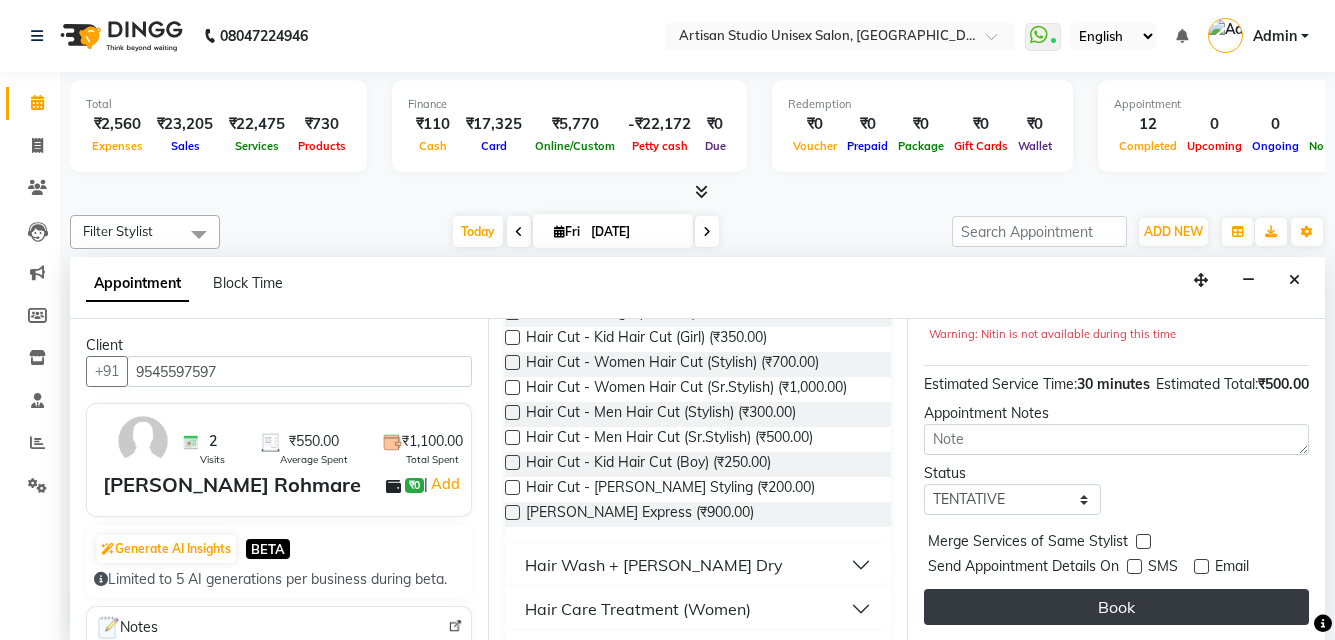 click on "Book" at bounding box center [1116, 607] 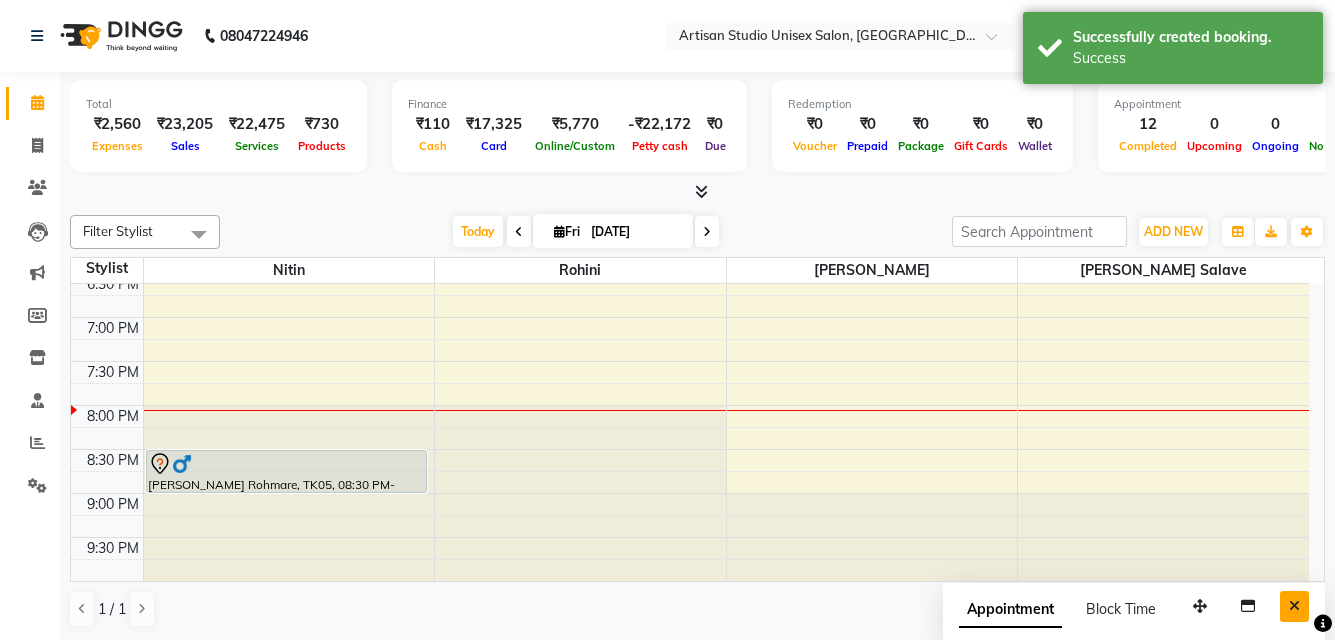 click at bounding box center [1294, 606] 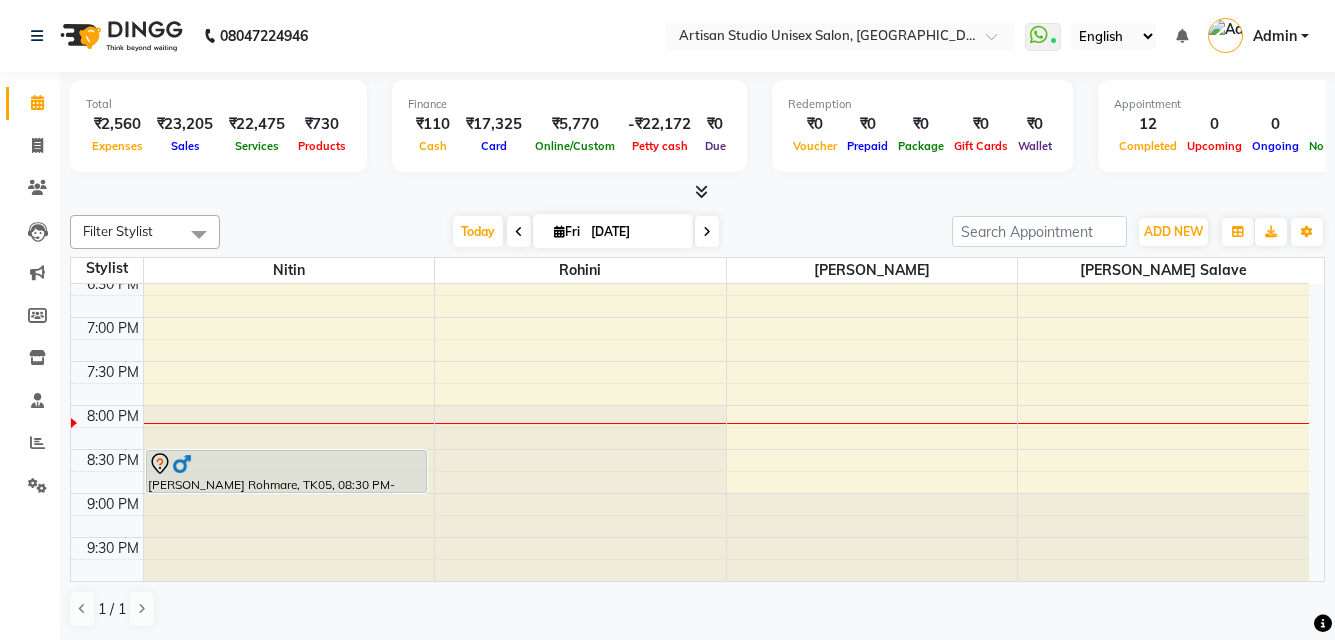 scroll, scrollTop: 1, scrollLeft: 0, axis: vertical 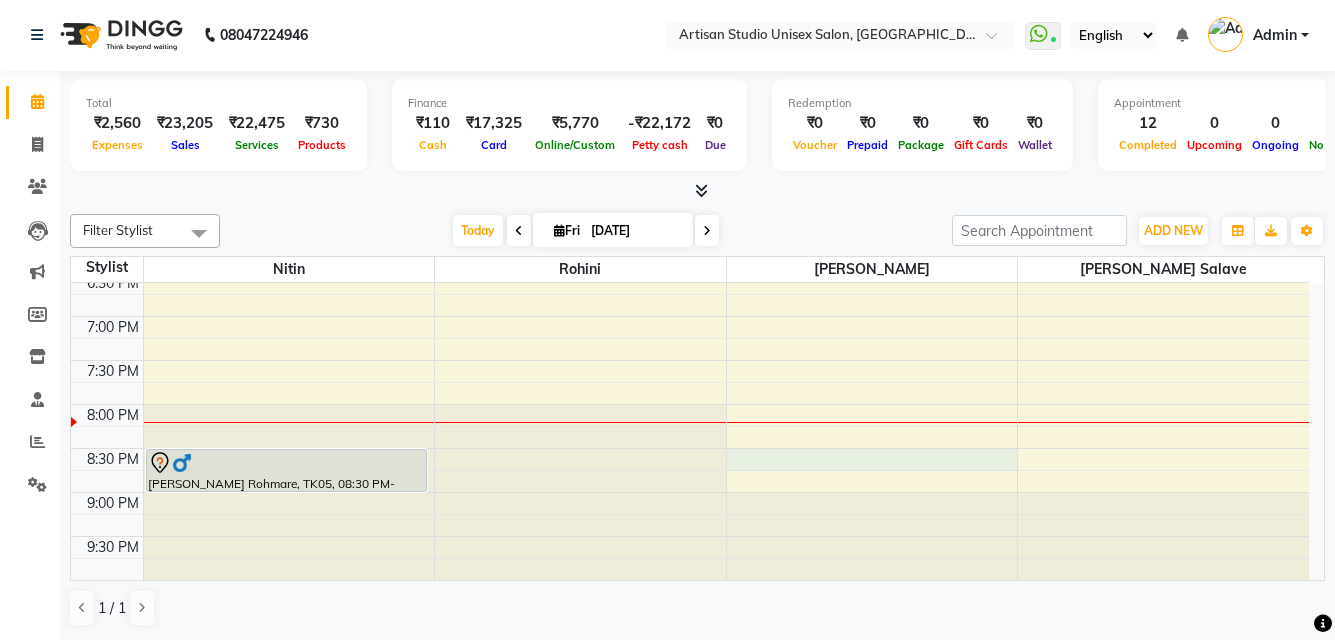 click on "8:00 AM 8:30 AM 9:00 AM 9:30 AM 10:00 AM 10:30 AM 11:00 AM 11:30 AM 12:00 PM 12:30 PM 1:00 PM 1:30 PM 2:00 PM 2:30 PM 3:00 PM 3:30 PM 4:00 PM 4:30 PM 5:00 PM 5:30 PM 6:00 PM 6:30 PM 7:00 PM 7:30 PM 8:00 PM 8:30 PM 9:00 PM 9:30 PM     [PERSON_NAME], TK01, 01:15 PM-03:10 PM, Hair Cut - Men Hair Cut (Sr.Stylish),Mud Spa (Long Lenth)             [PERSON_NAME] Rohmare, TK05, 08:30 PM-09:00 PM, Hair Cut - Men Hair Cut (Sr.Stylish)     Nayak Sir, TK02, 01:00 PM-01:30 PM, Hair Cut - Men Hair Cut (Stylish)     Nayak Sir, TK02, 01:30 PM-02:00 PM, Head massage (men) - Oil Massage     [PERSON_NAME], TK03, 02:00 PM-02:30 PM, Hair Cut - [PERSON_NAME] Styling     [PERSON_NAME], TK03, 02:30 PM-03:00 PM, [PERSON_NAME] - o3+[PERSON_NAME]     [PERSON_NAME], TK03, 03:00 PM-03:20 PM, Face Massage     [PERSON_NAME], TK03, 03:45 PM-04:45 PM, Serenite Body Polishing For Rediance     [PERSON_NAME], TK03, 03:15 PM-04:15 PM, Treatment-Youth Enhancer     [PERSON_NAME], TK03, 03:45 PM-04:45 PM, Serenite Body Polishing For Rediance" at bounding box center [690, -36] 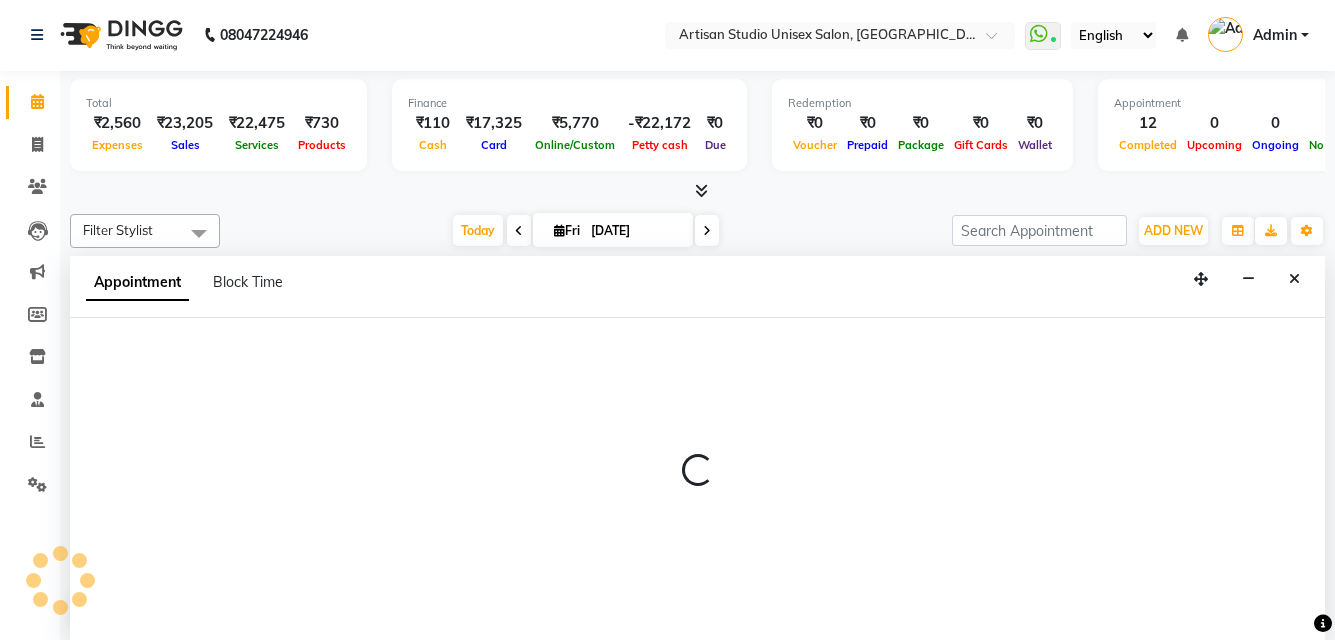 select on "51857" 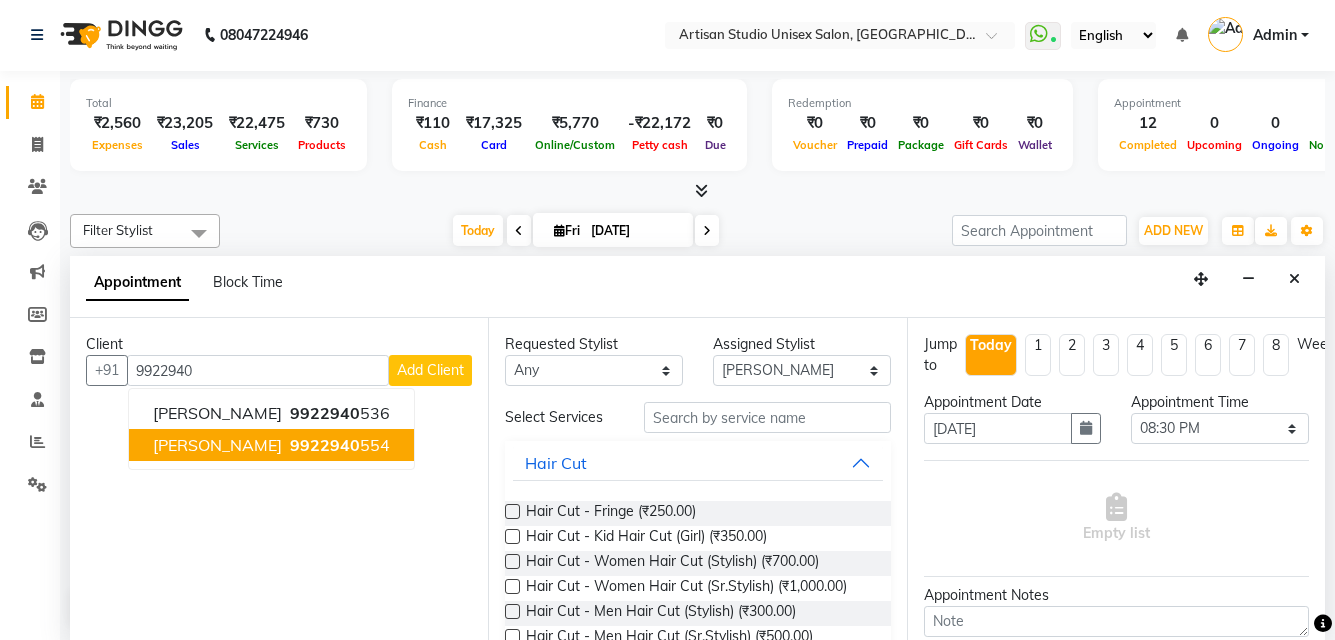 click on "9922940" at bounding box center (325, 445) 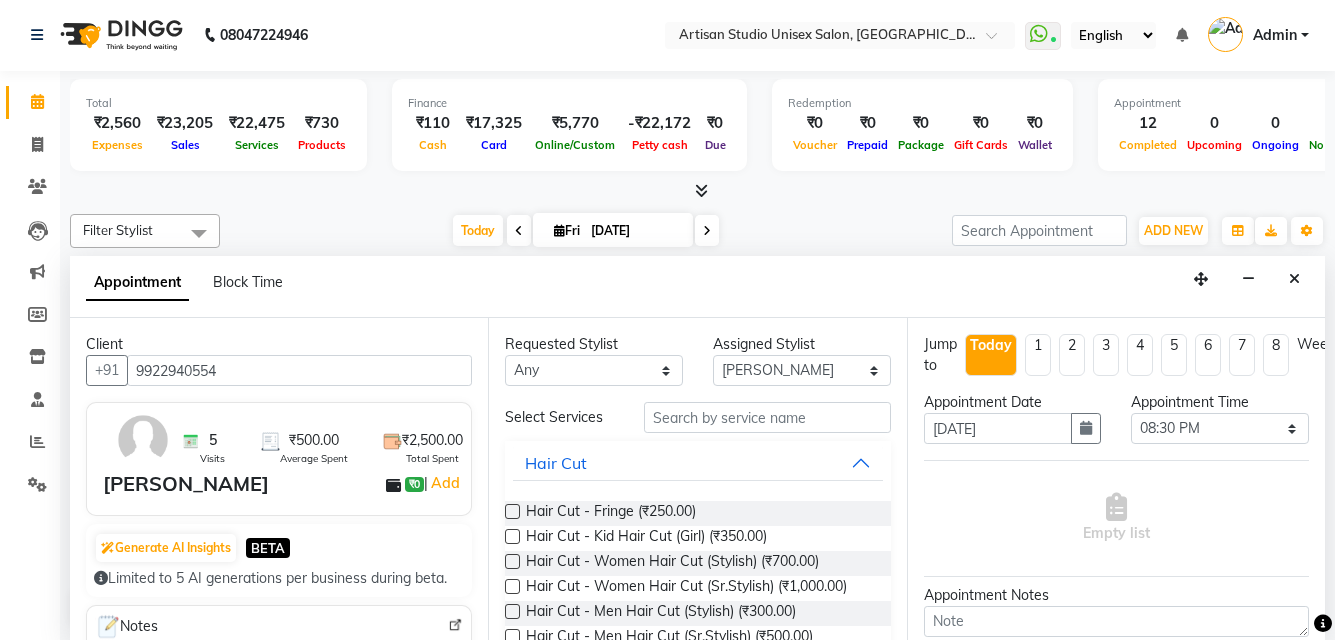scroll, scrollTop: 100, scrollLeft: 0, axis: vertical 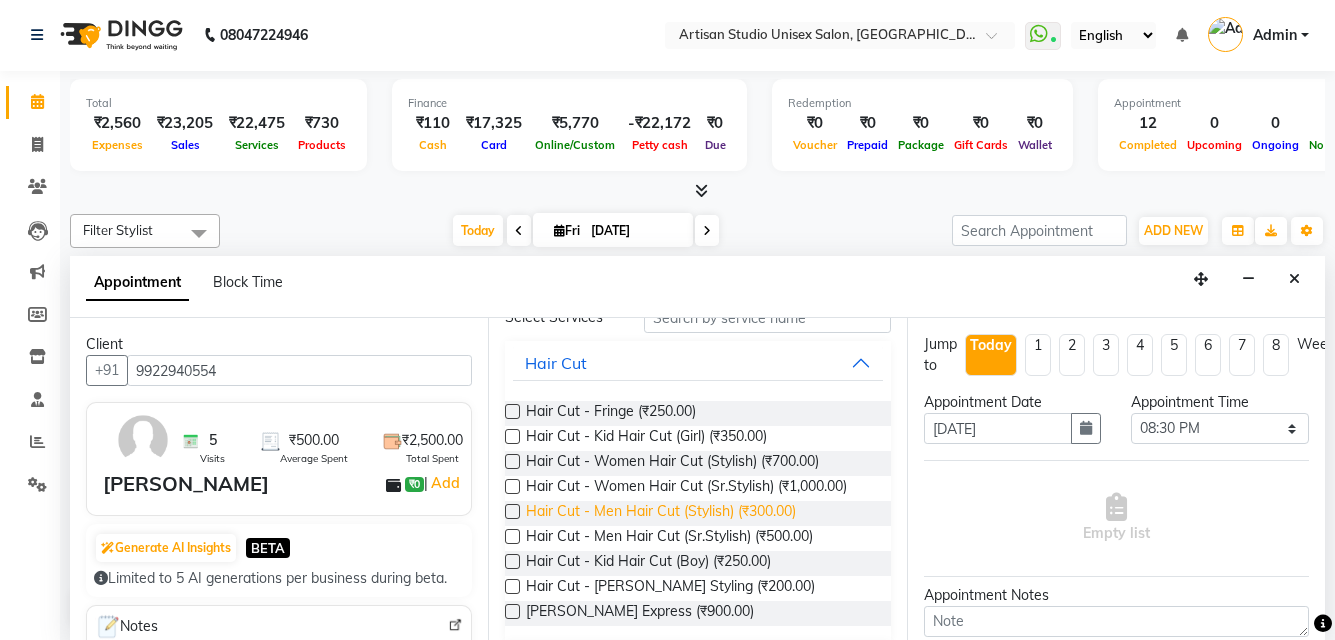 type on "9922940554" 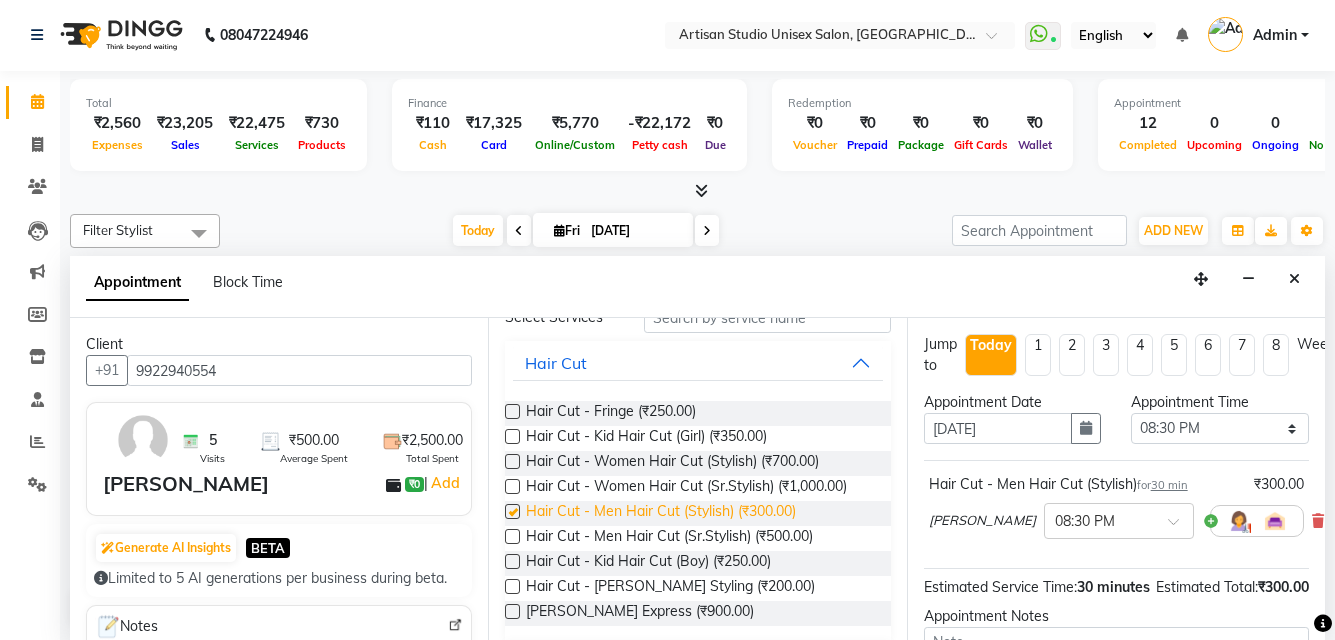 checkbox on "false" 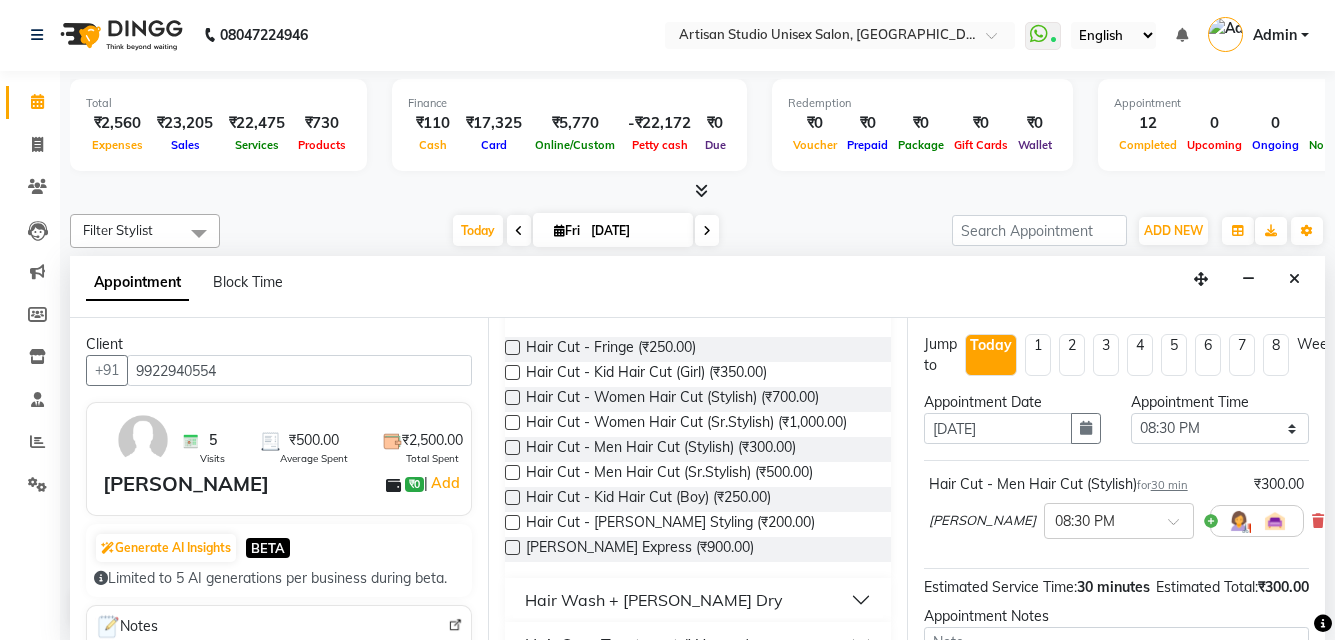 scroll, scrollTop: 200, scrollLeft: 0, axis: vertical 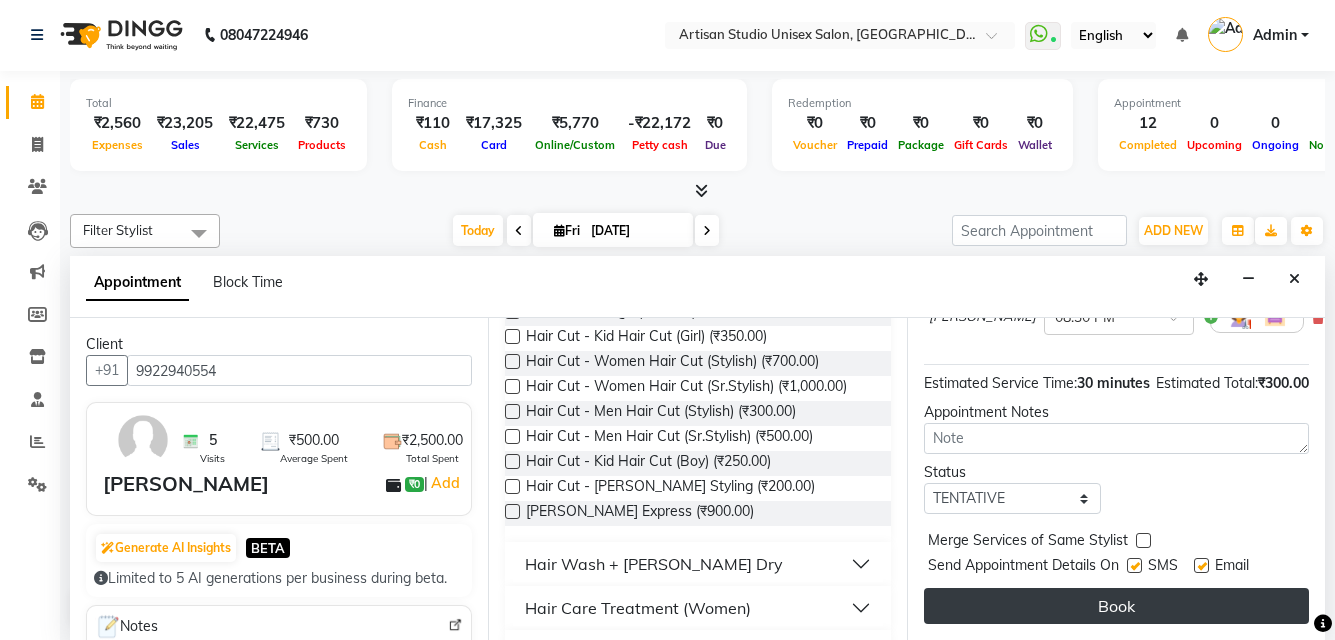 click on "Book" at bounding box center [1116, 606] 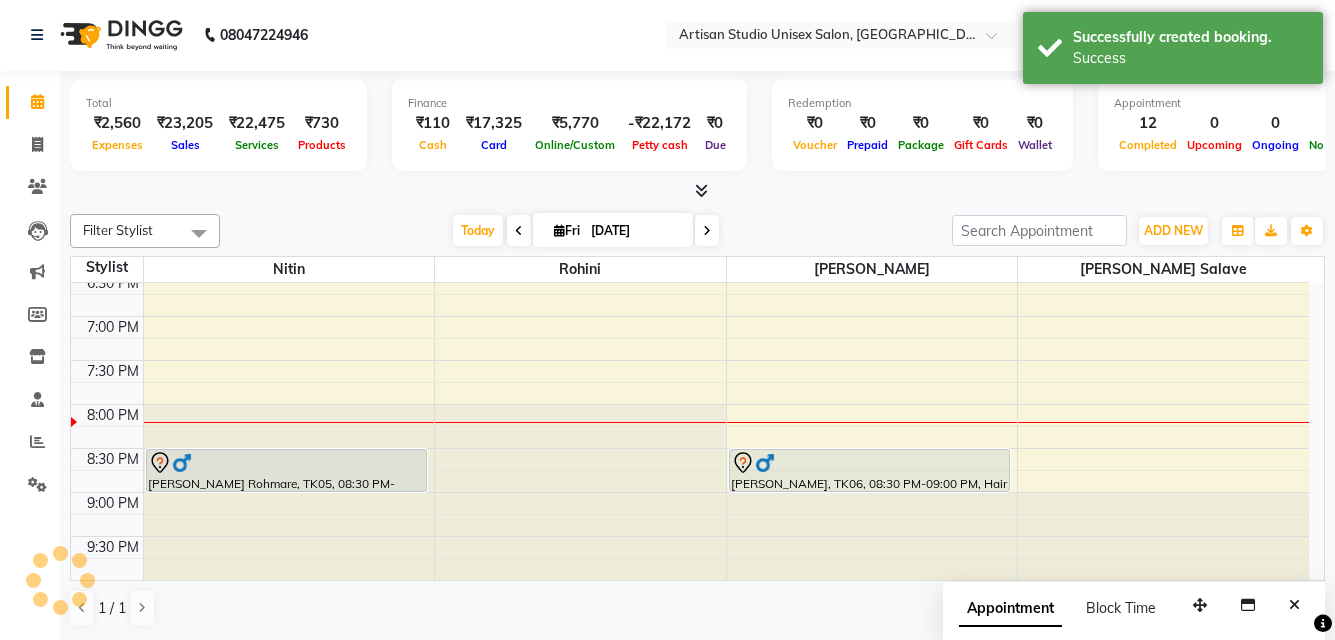 scroll, scrollTop: 0, scrollLeft: 0, axis: both 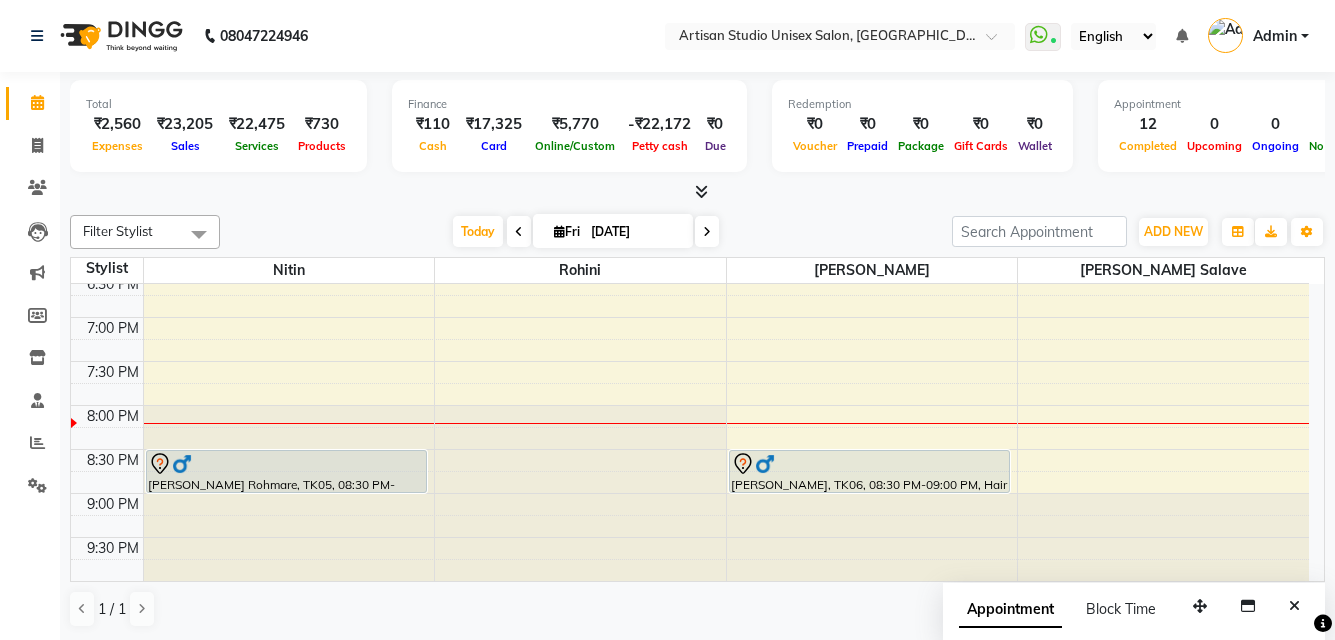 click on "8:00 AM 8:30 AM 9:00 AM 9:30 AM 10:00 AM 10:30 AM 11:00 AM 11:30 AM 12:00 PM 12:30 PM 1:00 PM 1:30 PM 2:00 PM 2:30 PM 3:00 PM 3:30 PM 4:00 PM 4:30 PM 5:00 PM 5:30 PM 6:00 PM 6:30 PM 7:00 PM 7:30 PM 8:00 PM 8:30 PM 9:00 PM 9:30 PM     [PERSON_NAME], TK01, 01:15 PM-03:10 PM, Hair Cut - Men Hair Cut (Sr.Stylish),Mud Spa (Long Lenth)             [PERSON_NAME] Rohmare, TK05, 08:30 PM-09:00 PM, Hair Cut - Men Hair Cut (Sr.Stylish)     Nayak Sir, TK02, 01:00 PM-01:30 PM, Hair Cut - Men Hair Cut (Stylish)     Nayak Sir, TK02, 01:30 PM-02:00 PM, Head massage (men) - Oil Massage     [PERSON_NAME], TK03, 02:00 PM-02:30 PM, Hair Cut - [PERSON_NAME] Styling     [PERSON_NAME], TK03, 02:30 PM-03:00 PM, [PERSON_NAME] - o3+[PERSON_NAME]     [PERSON_NAME], TK03, 03:00 PM-03:20 PM, Face Massage     [PERSON_NAME], TK03, 03:45 PM-04:45 PM, Serenite Body Polishing For Rediance             [PERSON_NAME], TK06, 08:30 PM-09:00 PM, Hair Cut - Men Hair Cut (Stylish)     [PERSON_NAME], TK03, 03:15 PM-04:15 PM, Treatment-Youth Enhancer" at bounding box center [690, -35] 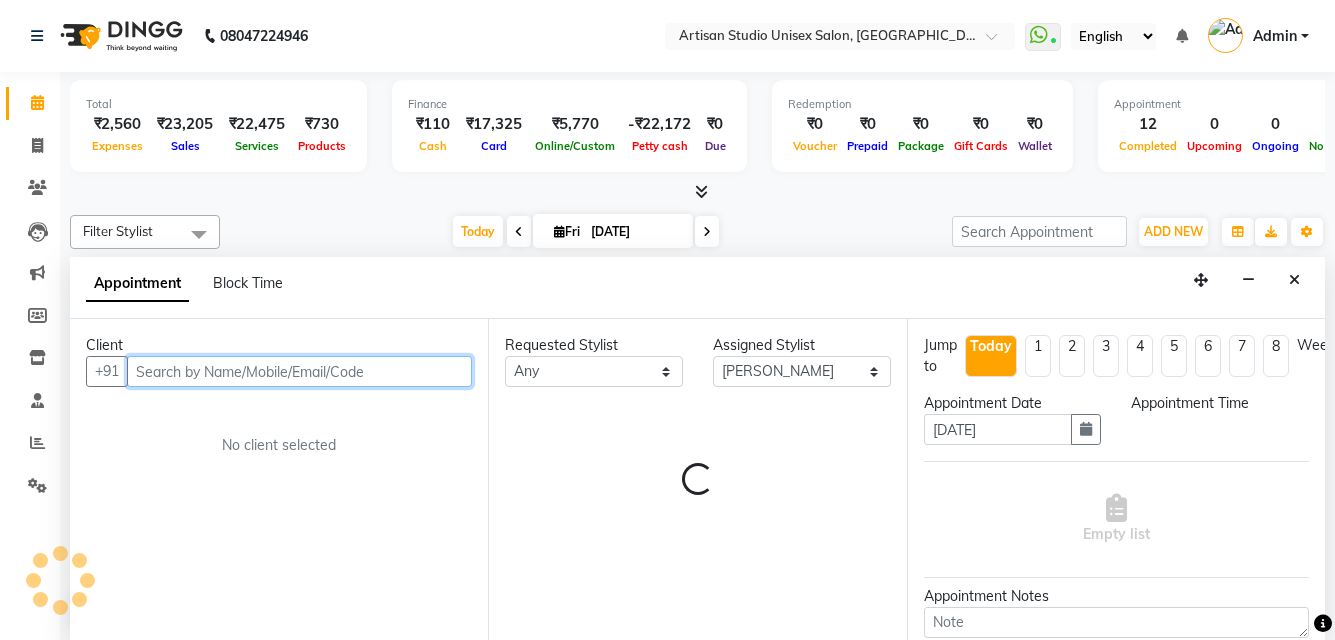 select on "1170" 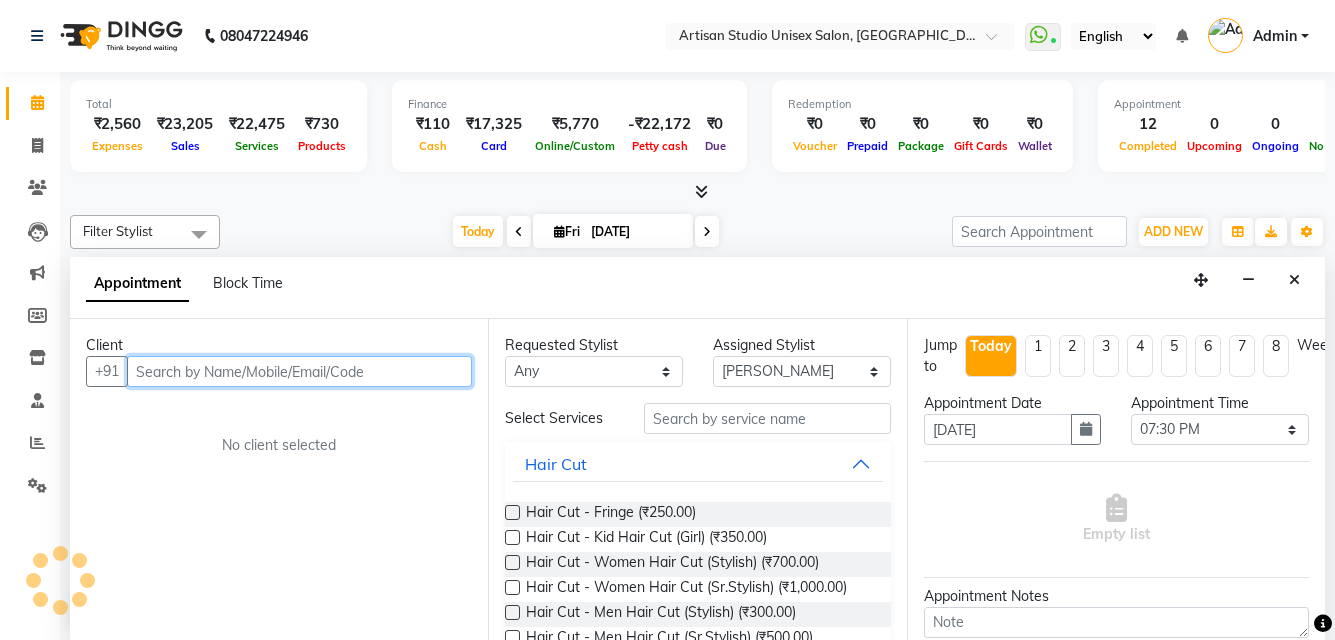 scroll, scrollTop: 1, scrollLeft: 0, axis: vertical 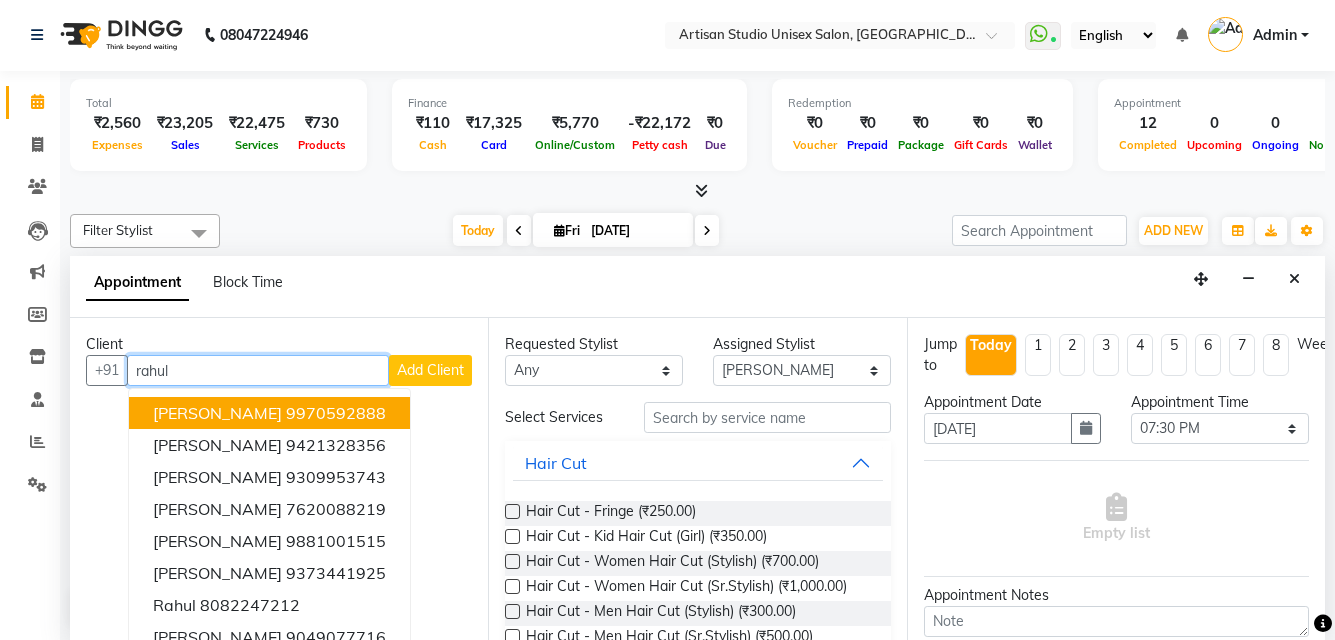 click on "9970592888" at bounding box center [336, 413] 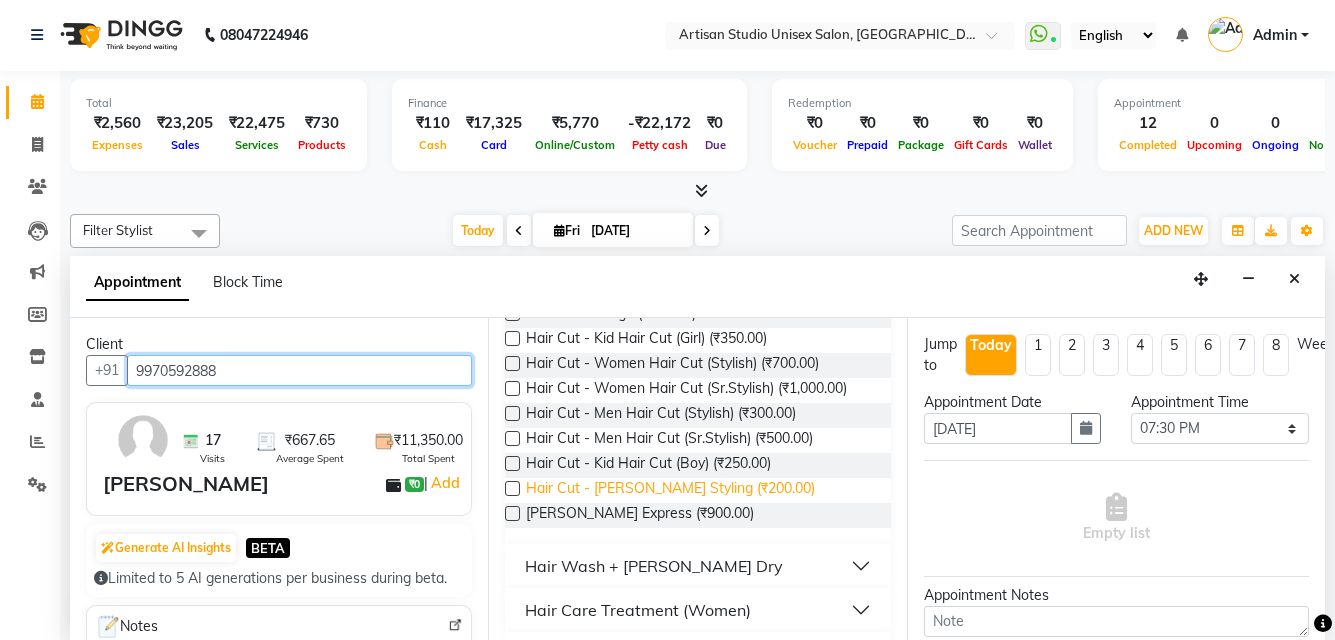 scroll, scrollTop: 200, scrollLeft: 0, axis: vertical 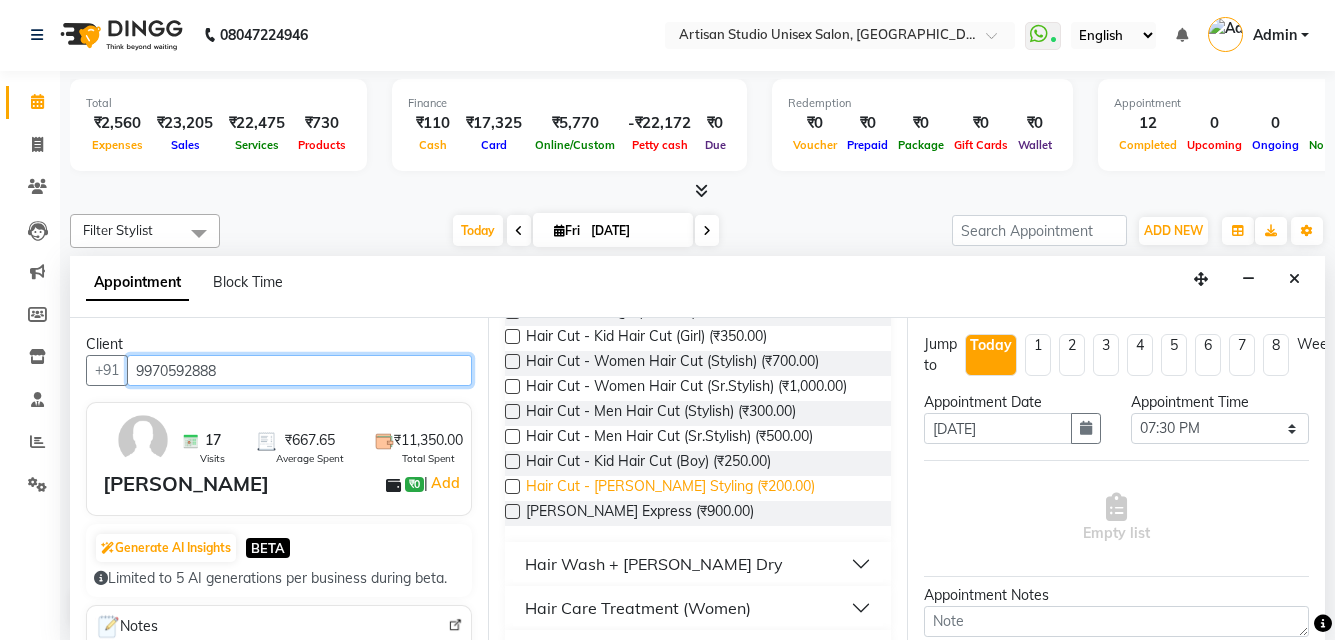 type on "9970592888" 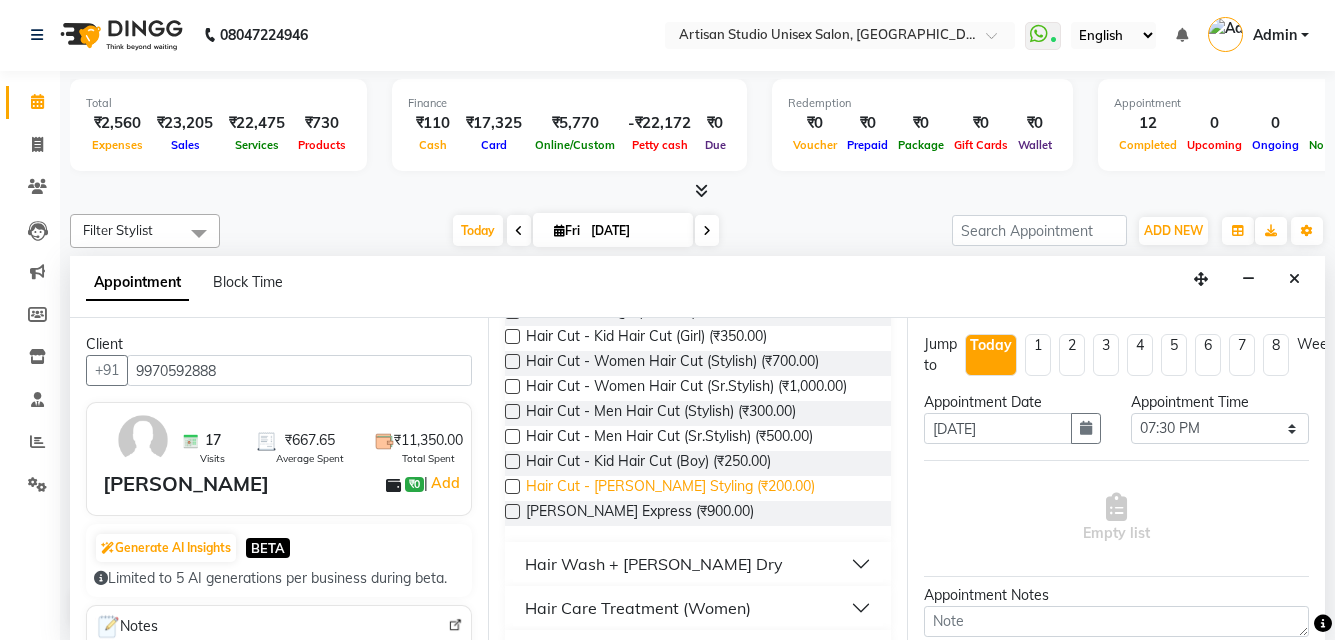 click on "Hair Cut - [PERSON_NAME] Styling (₹200.00)" at bounding box center (670, 488) 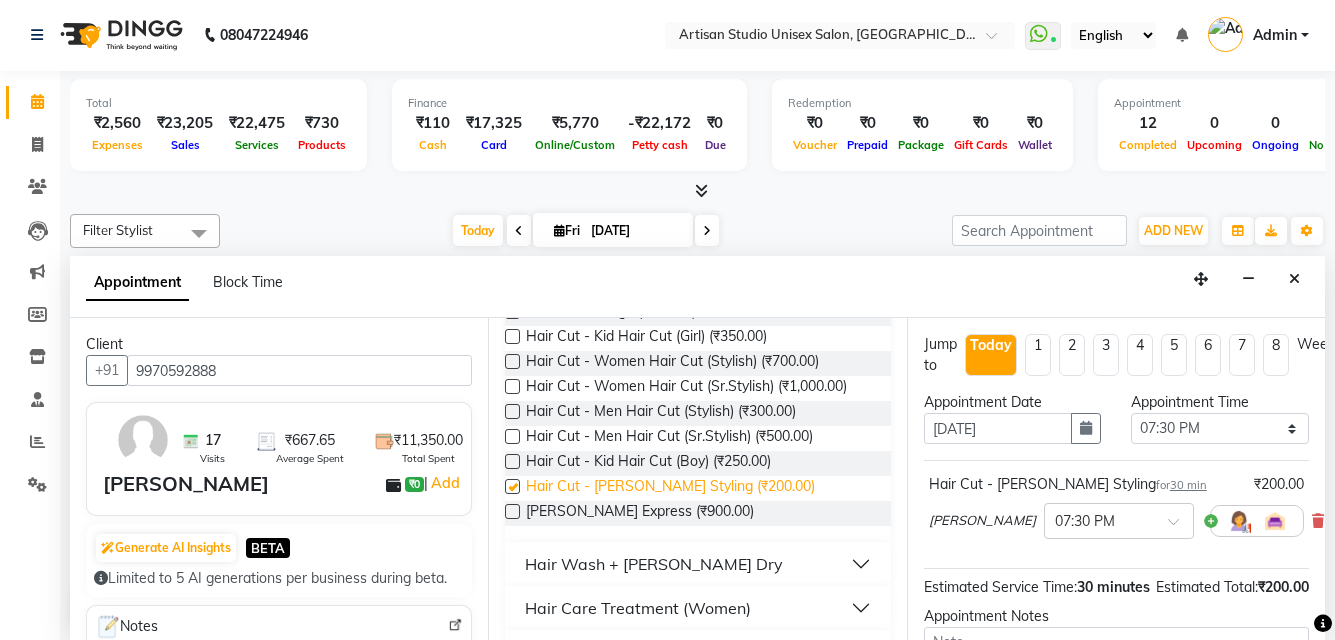 checkbox on "false" 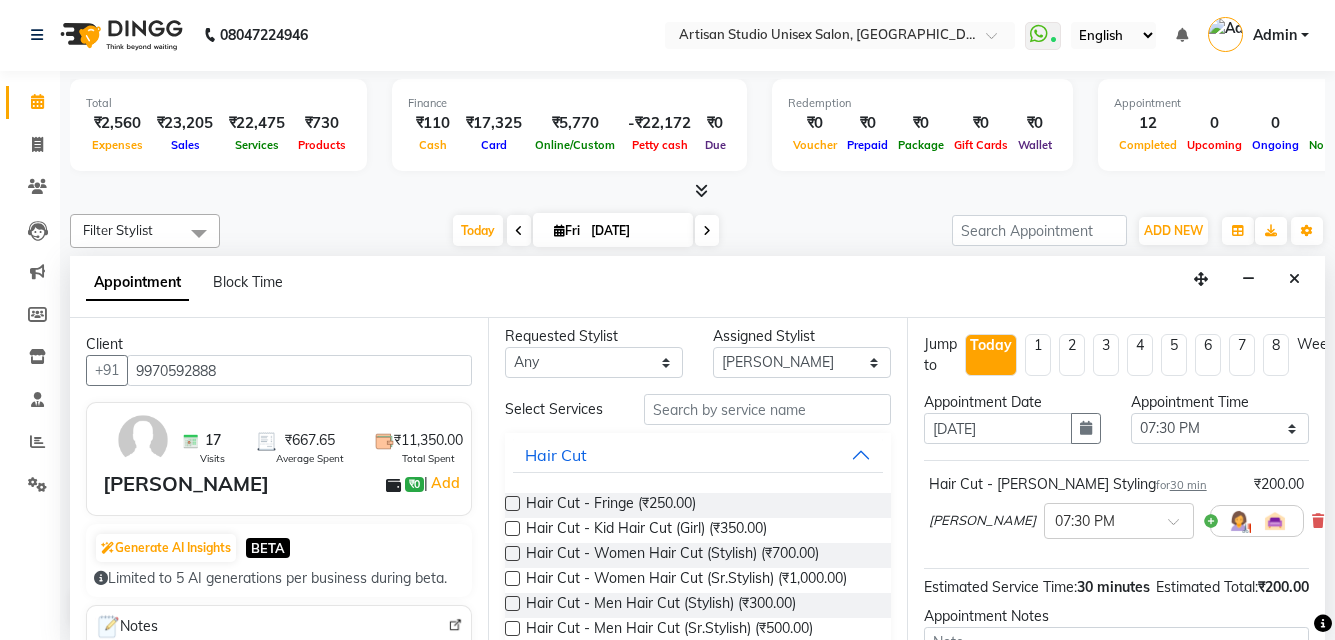 scroll, scrollTop: 0, scrollLeft: 0, axis: both 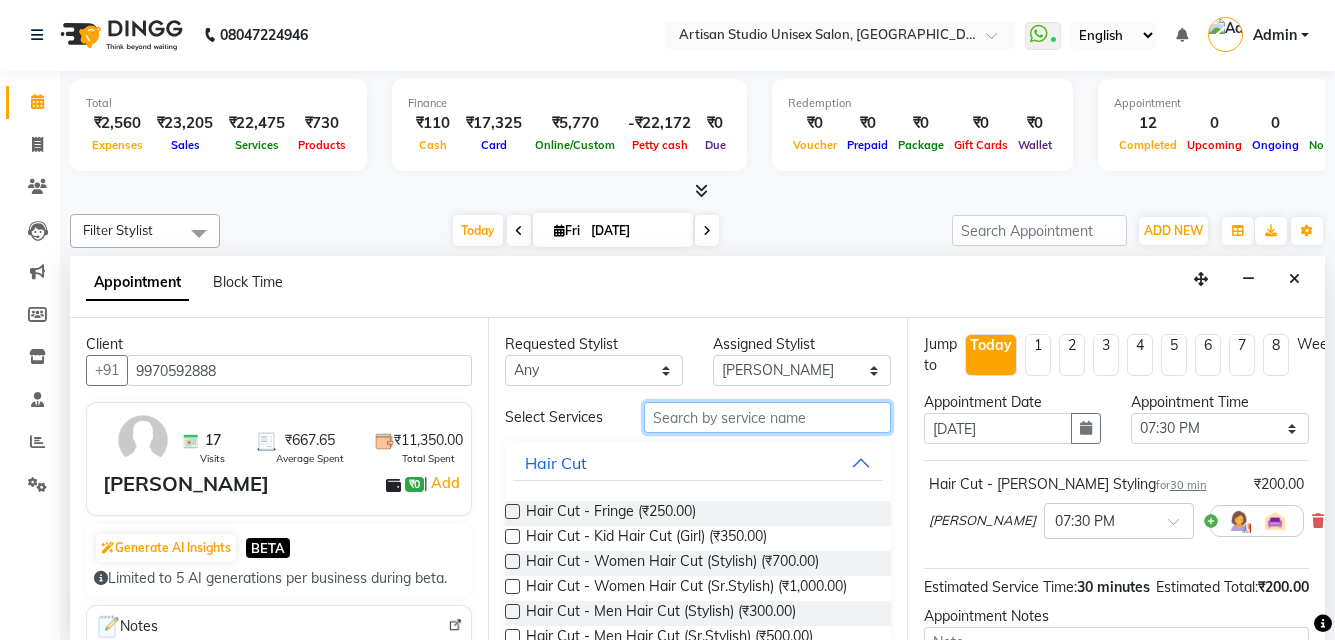click at bounding box center (767, 417) 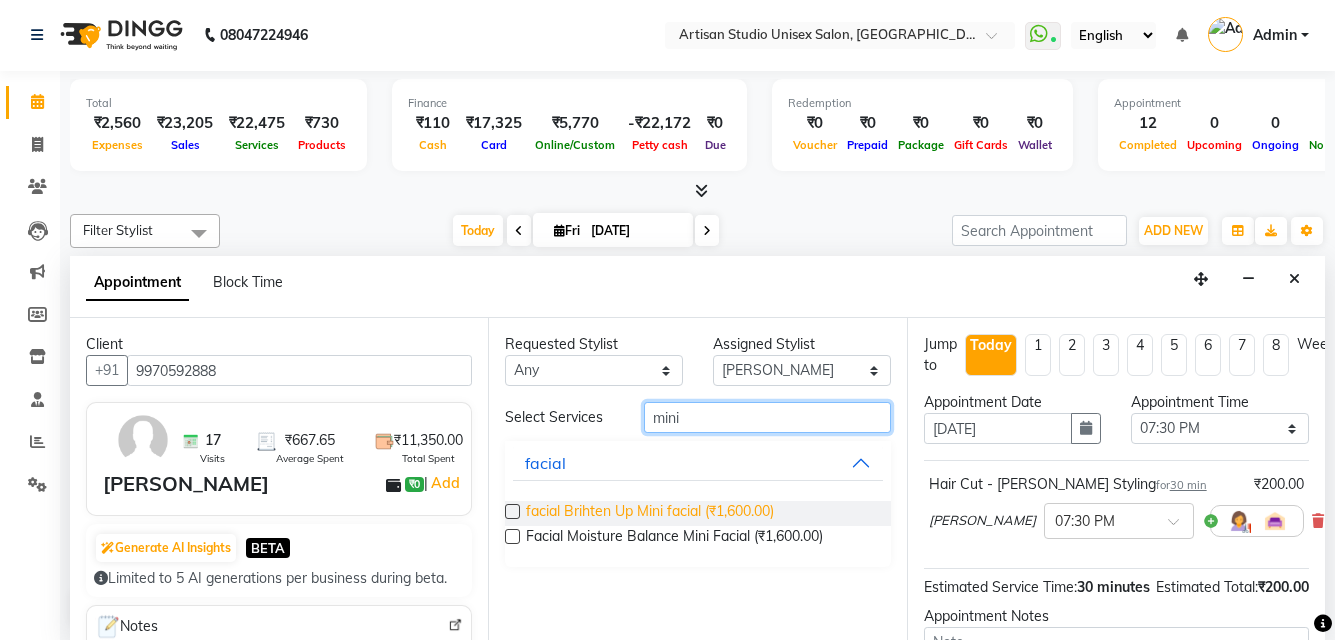 type on "mini" 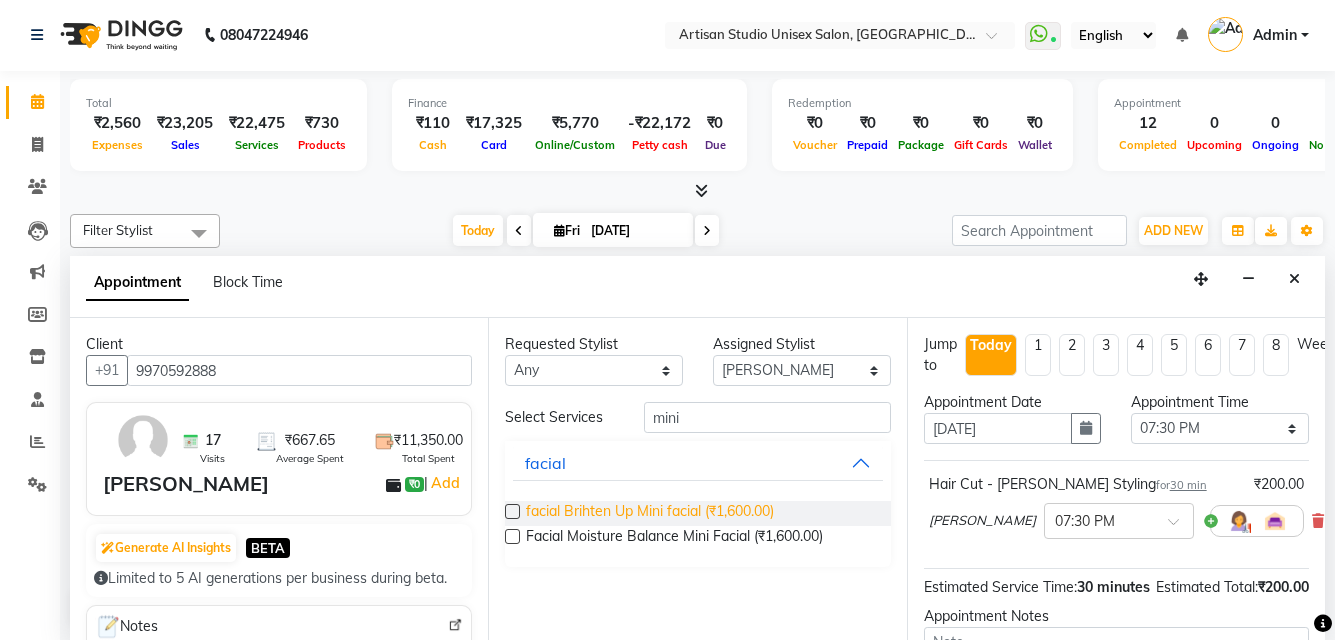 click on "facial  Brihten Up Mini  facial (₹1,600.00)" at bounding box center (650, 513) 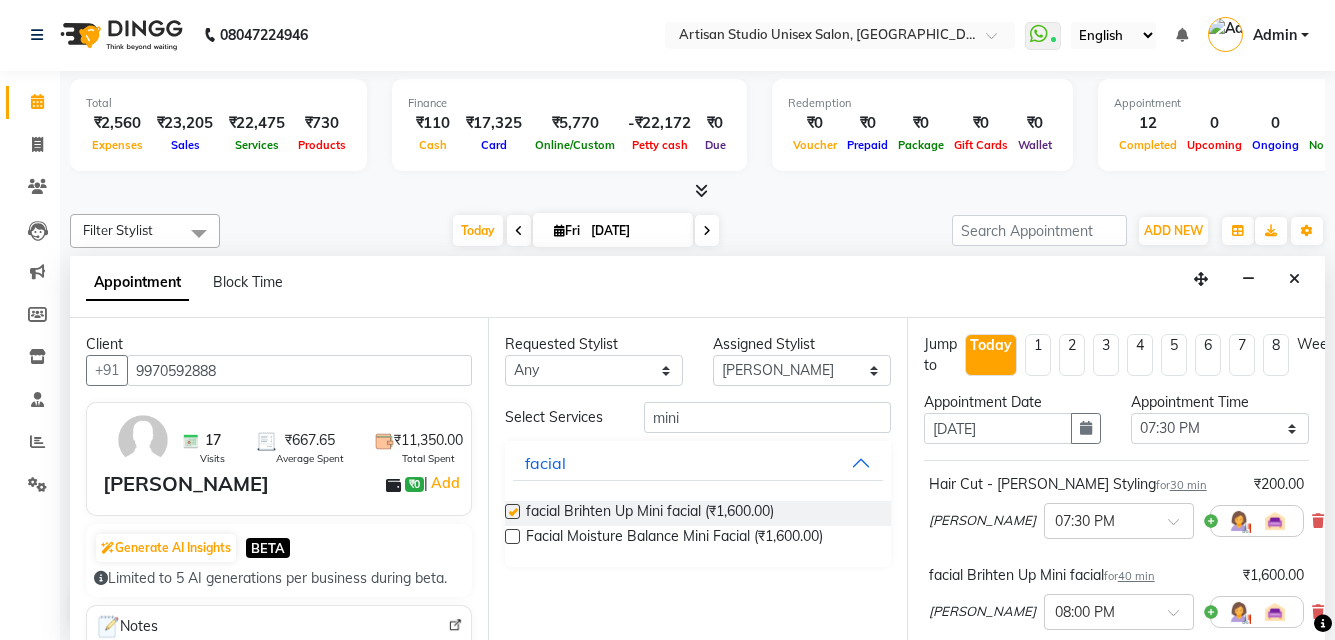 checkbox on "false" 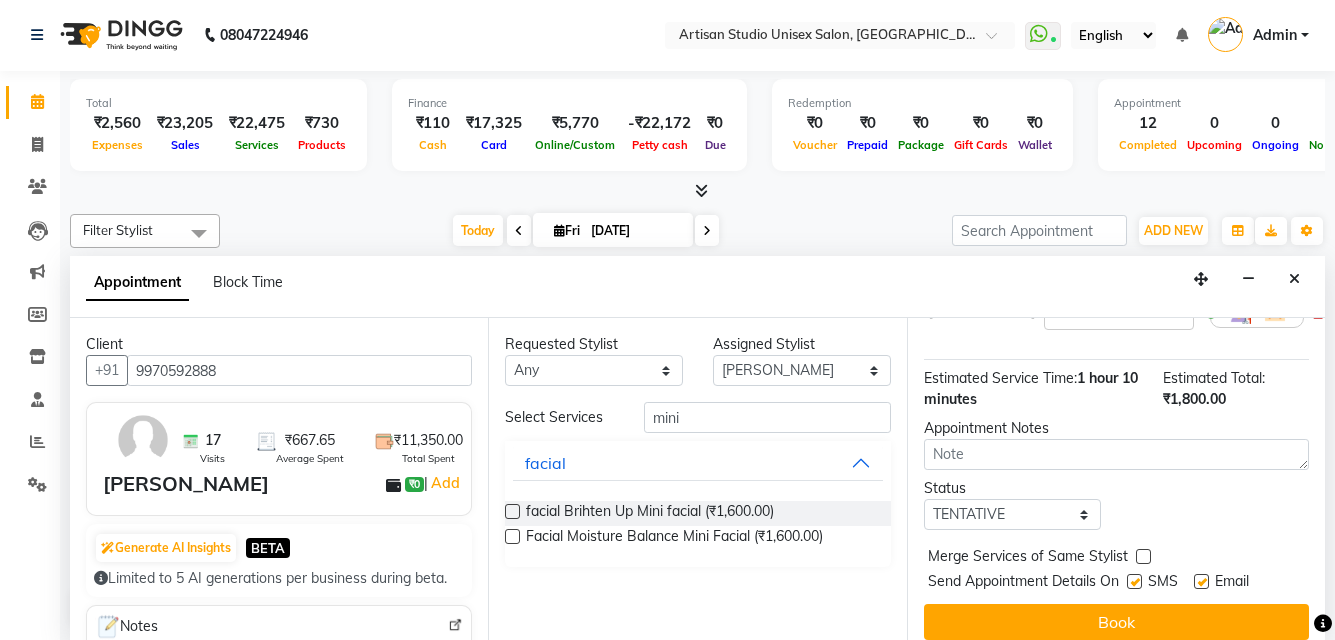 scroll, scrollTop: 331, scrollLeft: 0, axis: vertical 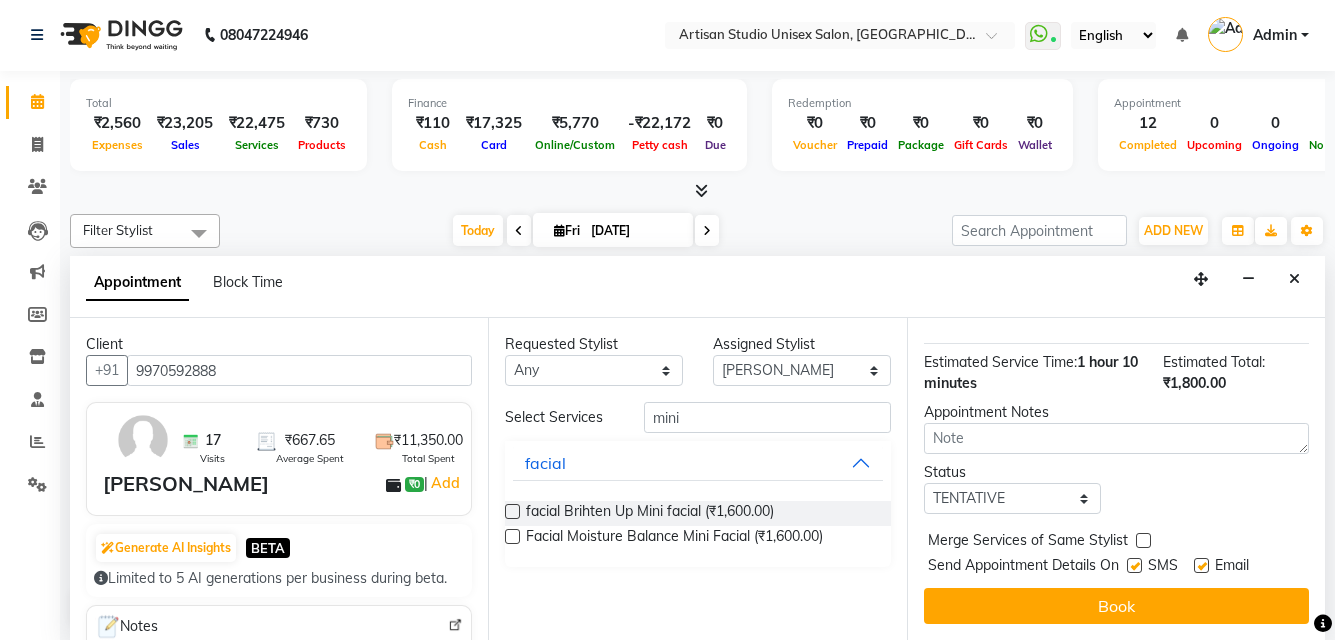 click at bounding box center [1134, 565] 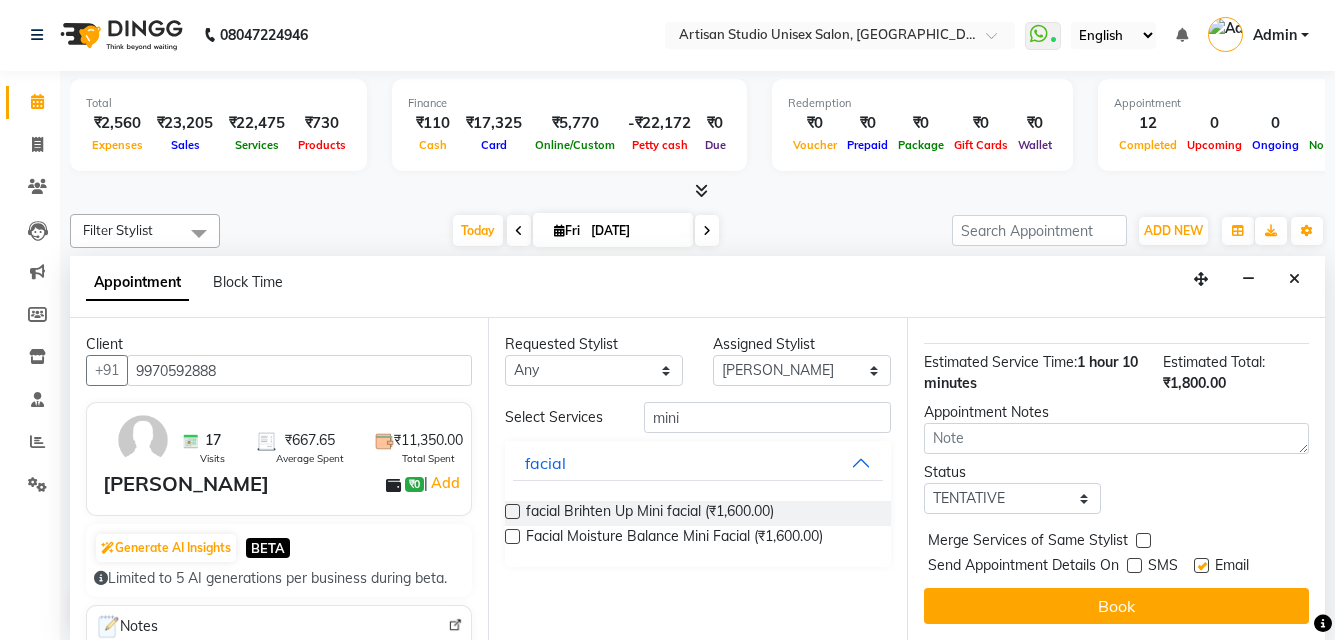 click at bounding box center (1201, 565) 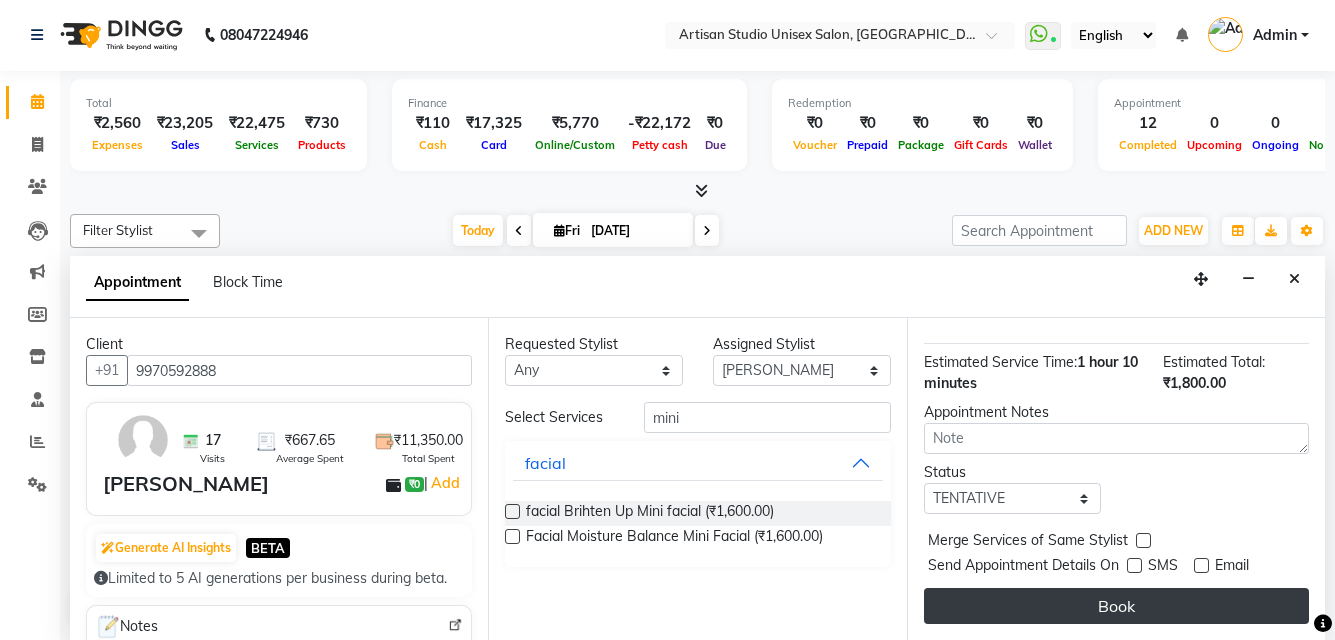 click on "Book" at bounding box center [1116, 606] 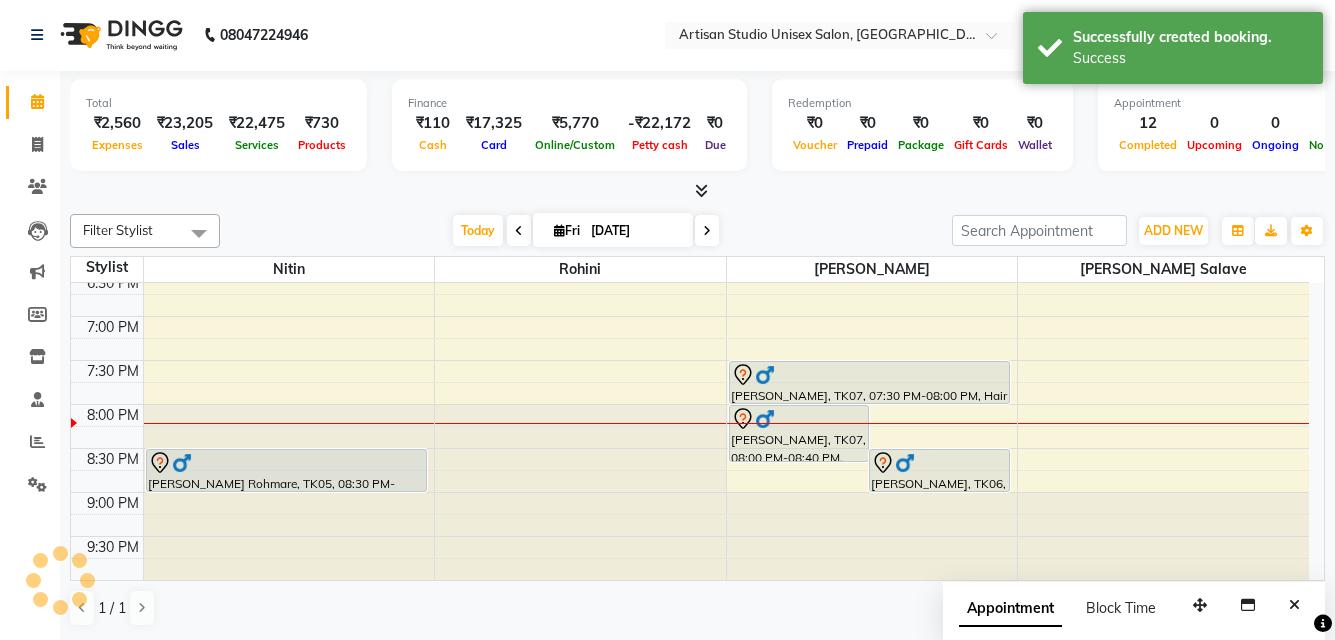 scroll, scrollTop: 0, scrollLeft: 0, axis: both 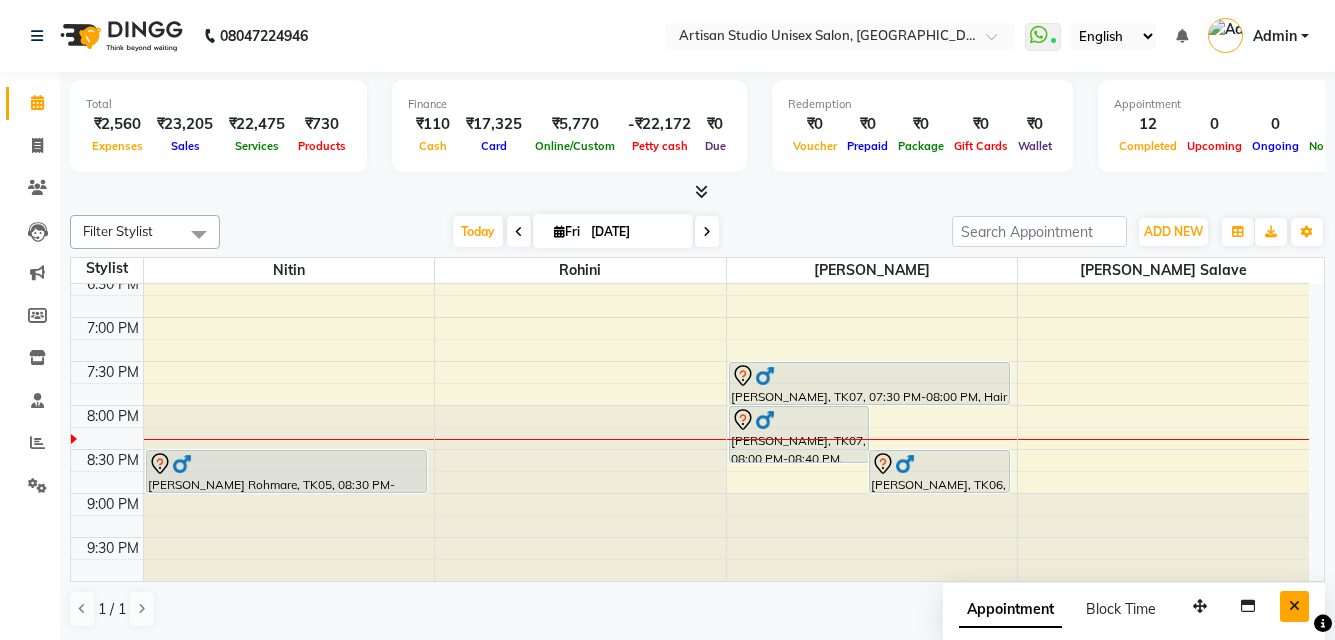 click at bounding box center [1294, 606] 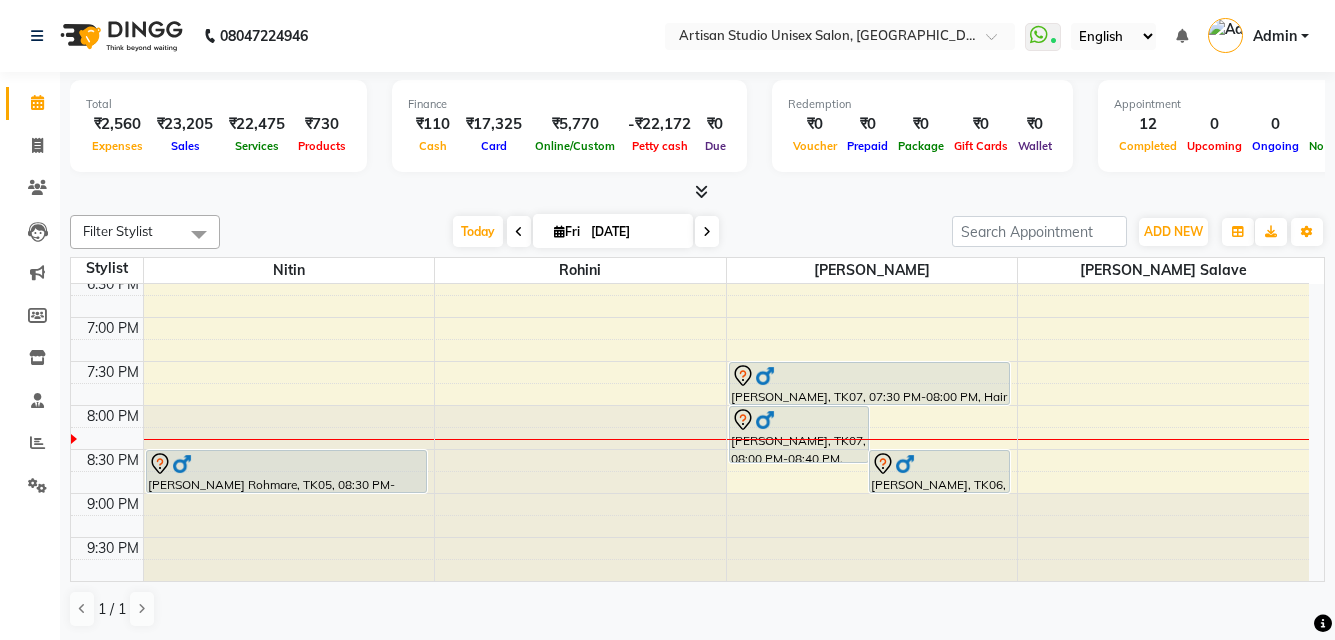 click on "8:00 AM 8:30 AM 9:00 AM 9:30 AM 10:00 AM 10:30 AM 11:00 AM 11:30 AM 12:00 PM 12:30 PM 1:00 PM 1:30 PM 2:00 PM 2:30 PM 3:00 PM 3:30 PM 4:00 PM 4:30 PM 5:00 PM 5:30 PM 6:00 PM 6:30 PM 7:00 PM 7:30 PM 8:00 PM 8:30 PM 9:00 PM 9:30 PM     [PERSON_NAME], TK01, 01:15 PM-03:10 PM, Hair Cut - Men Hair Cut (Sr.Stylish),Mud Spa (Long Lenth)             [PERSON_NAME] Rohmare, TK05, 08:30 PM-09:00 PM, Hair Cut - Men Hair Cut (Sr.Stylish)             [PERSON_NAME], TK07, 08:00 PM-08:40 PM, facial  Brihten Up Mini  facial             [PERSON_NAME], TK06, 08:30 PM-09:00 PM, Hair Cut - Men Hair Cut (Stylish)     Nayak Sir, TK02, 01:00 PM-01:30 PM, Hair Cut - Men Hair Cut (Stylish)     Nayak Sir, TK02, 01:30 PM-02:00 PM, Head massage (men) - Oil Massage     [PERSON_NAME], TK03, 02:00 PM-02:30 PM, Hair Cut - [PERSON_NAME] Styling     [PERSON_NAME], TK03, 02:30 PM-03:00 PM, [PERSON_NAME] - o3+[PERSON_NAME]     [PERSON_NAME], TK03, 03:00 PM-03:20 PM, Face Massage     [PERSON_NAME], TK03, 03:45 PM-04:45 PM, Serenite Body Polishing For Rediance" at bounding box center [690, -35] 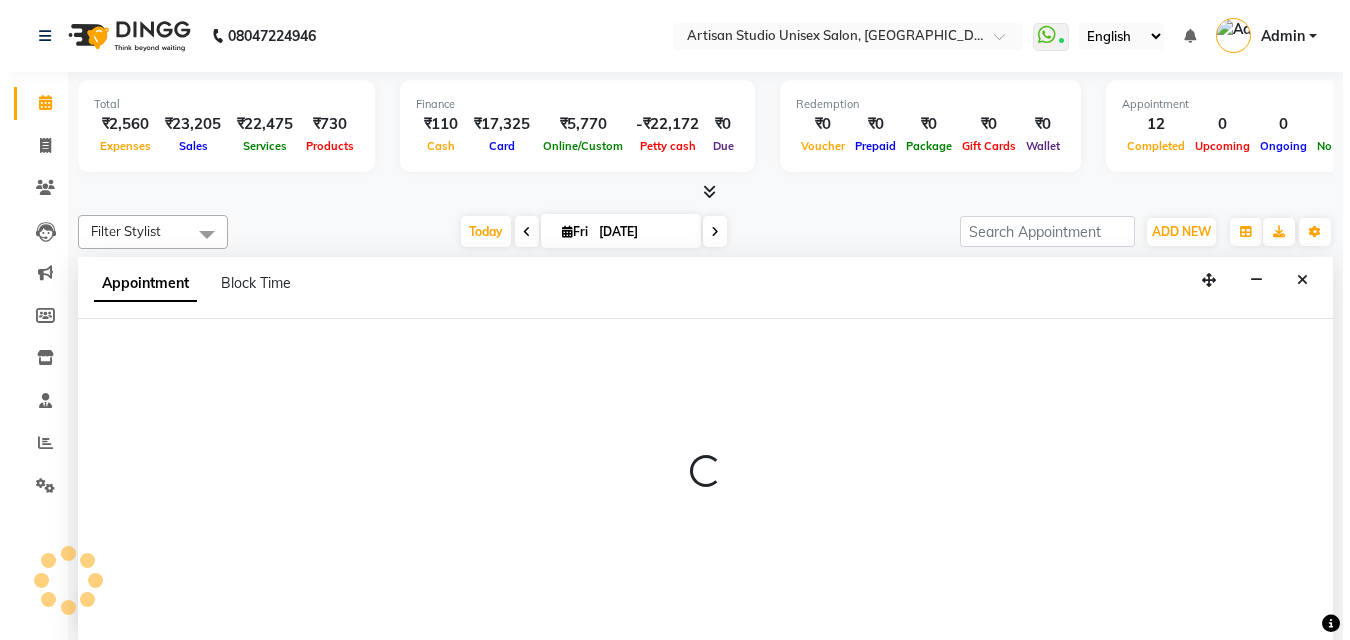 scroll, scrollTop: 1, scrollLeft: 0, axis: vertical 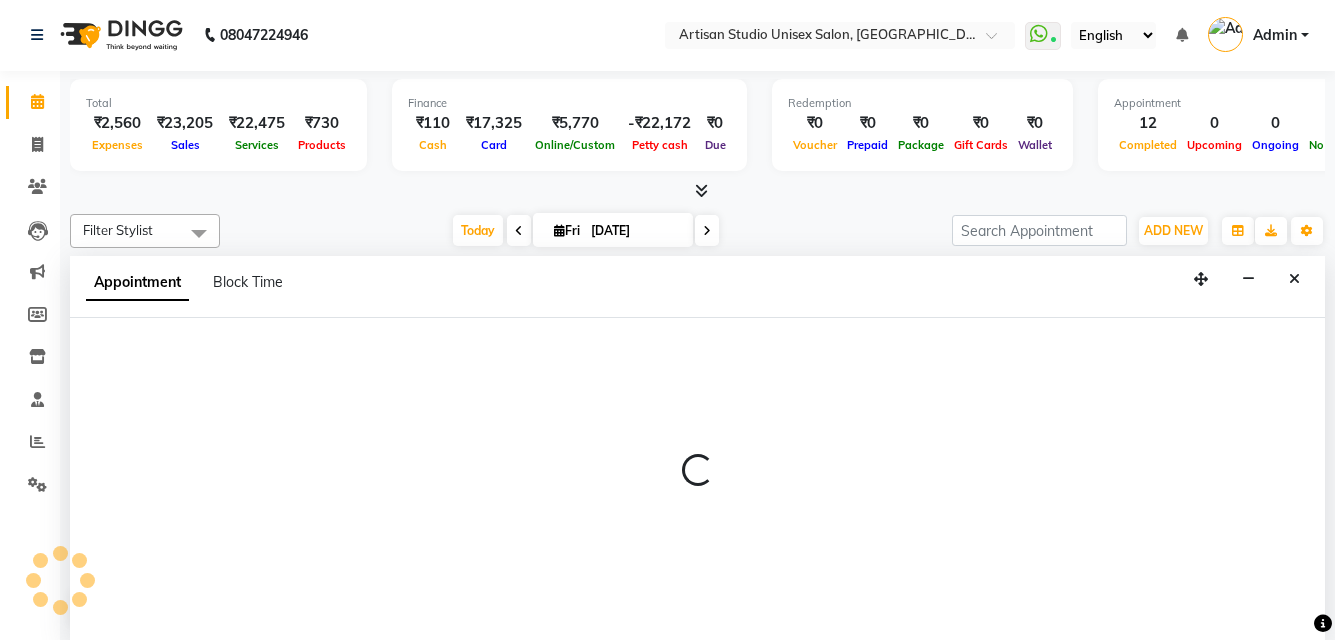 select on "31468" 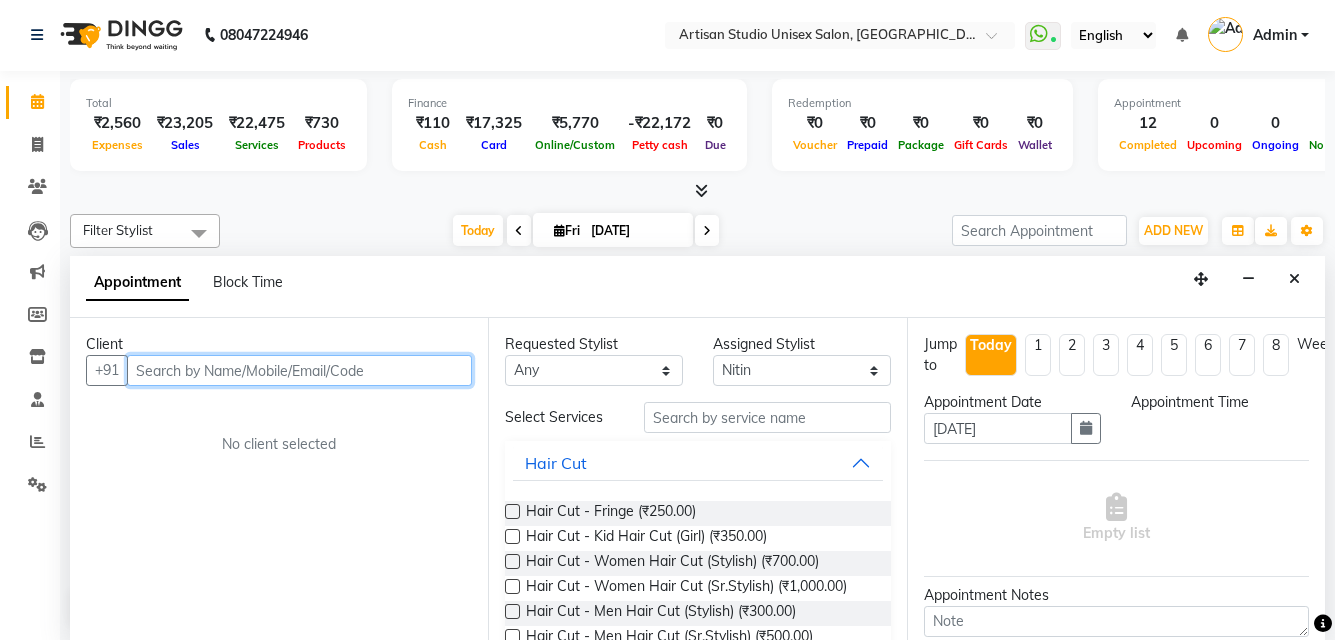select on "1170" 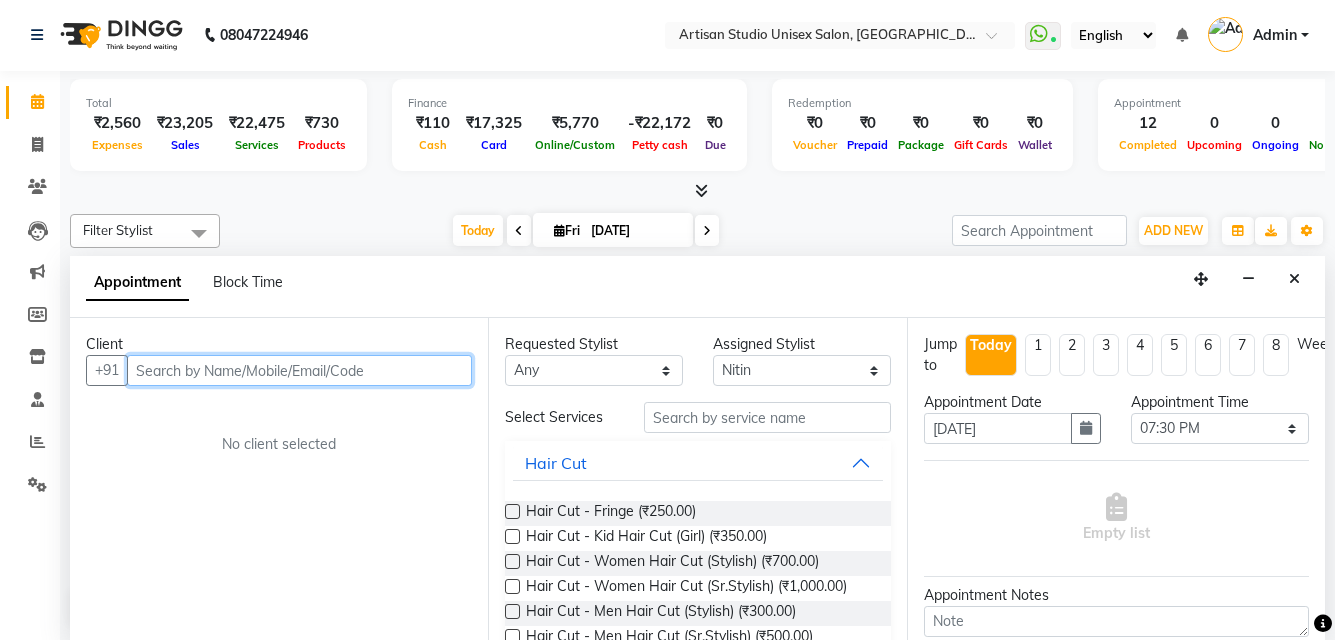click at bounding box center [299, 370] 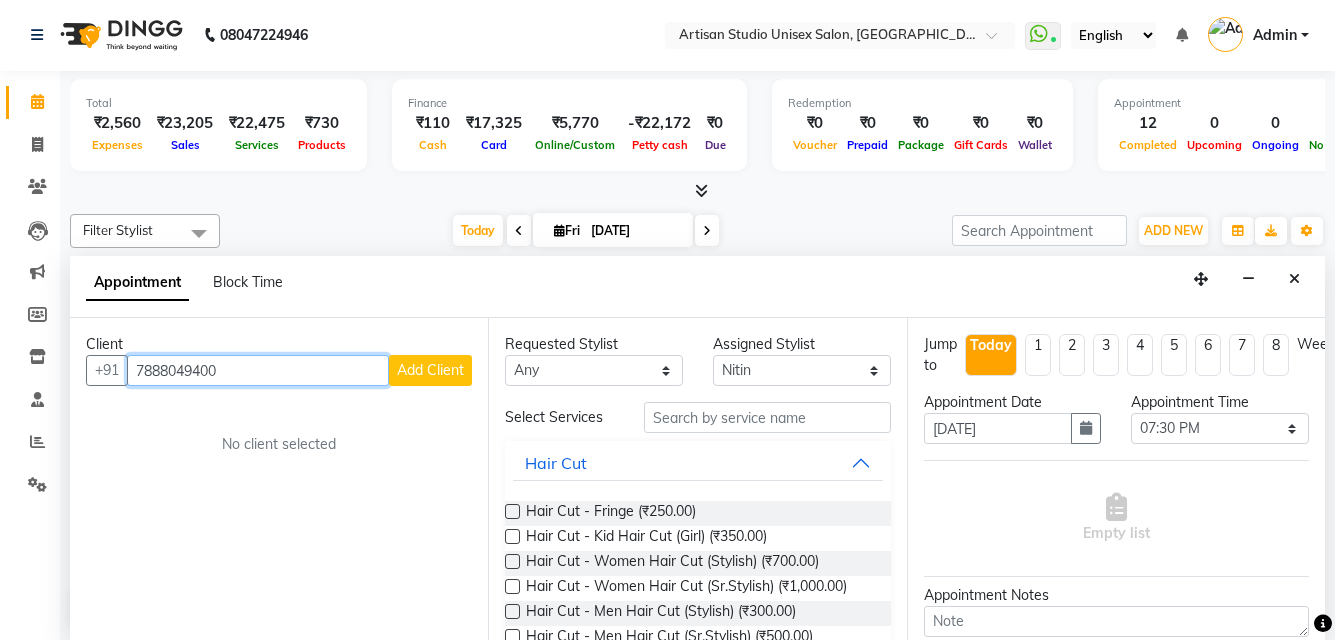 type on "7888049400" 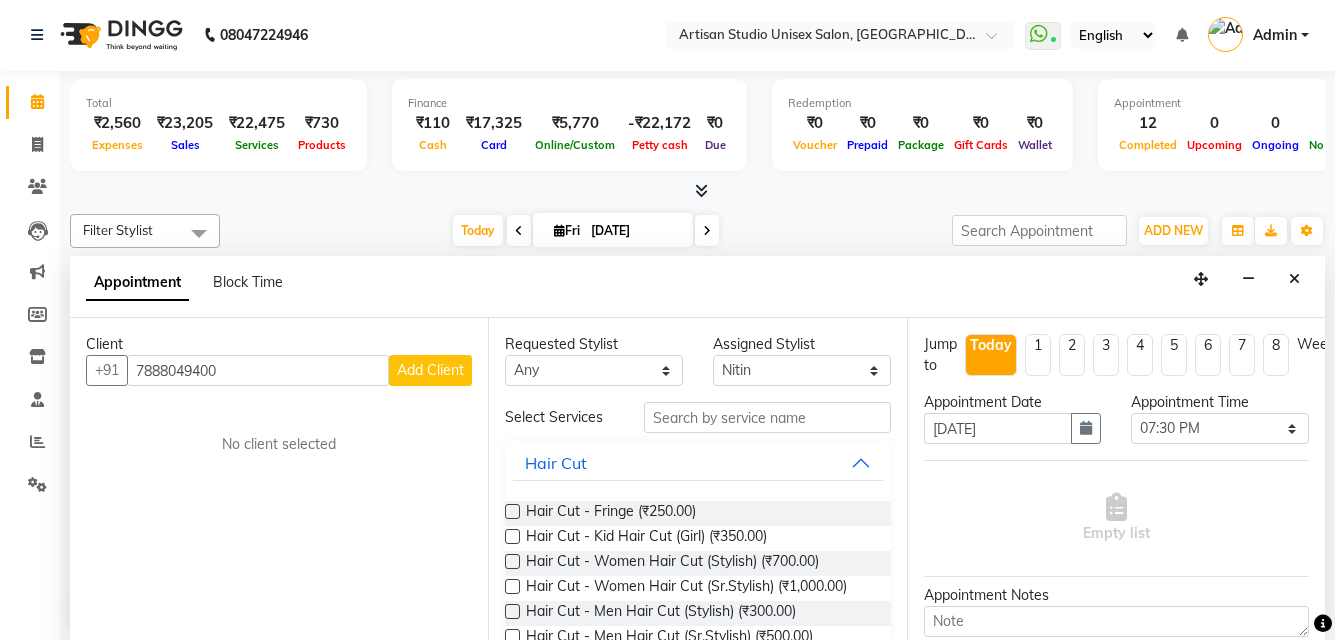 click on "Add Client" at bounding box center (430, 370) 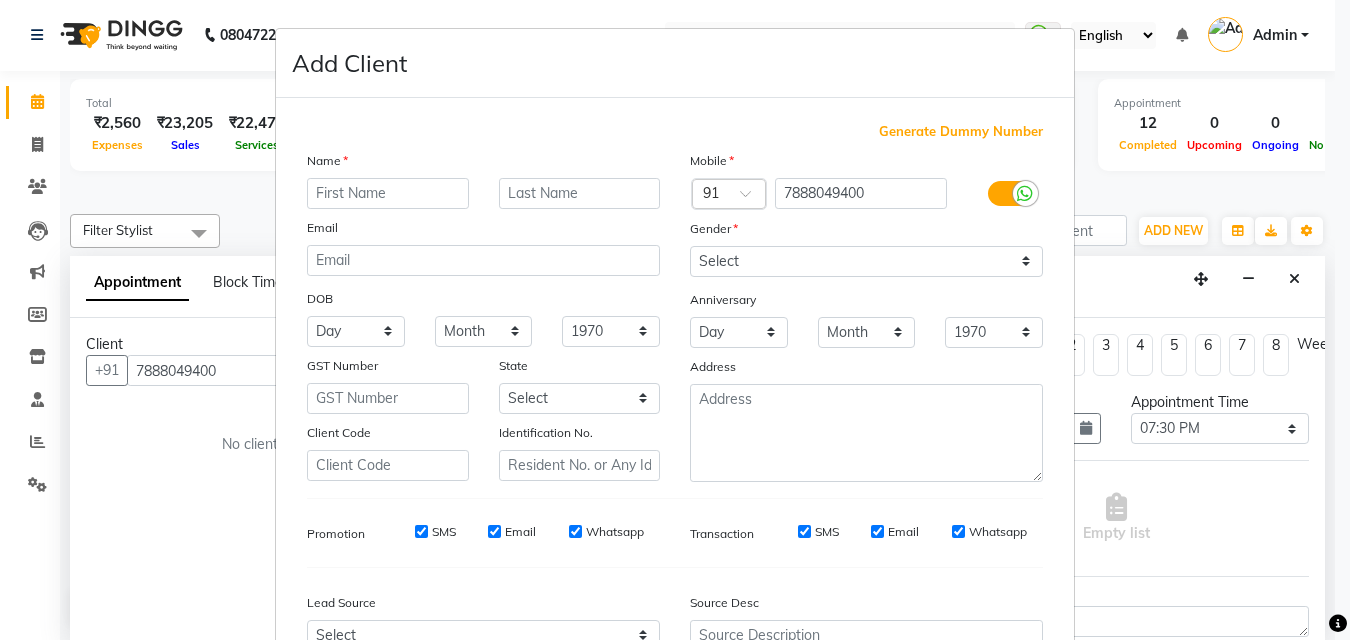click at bounding box center (388, 193) 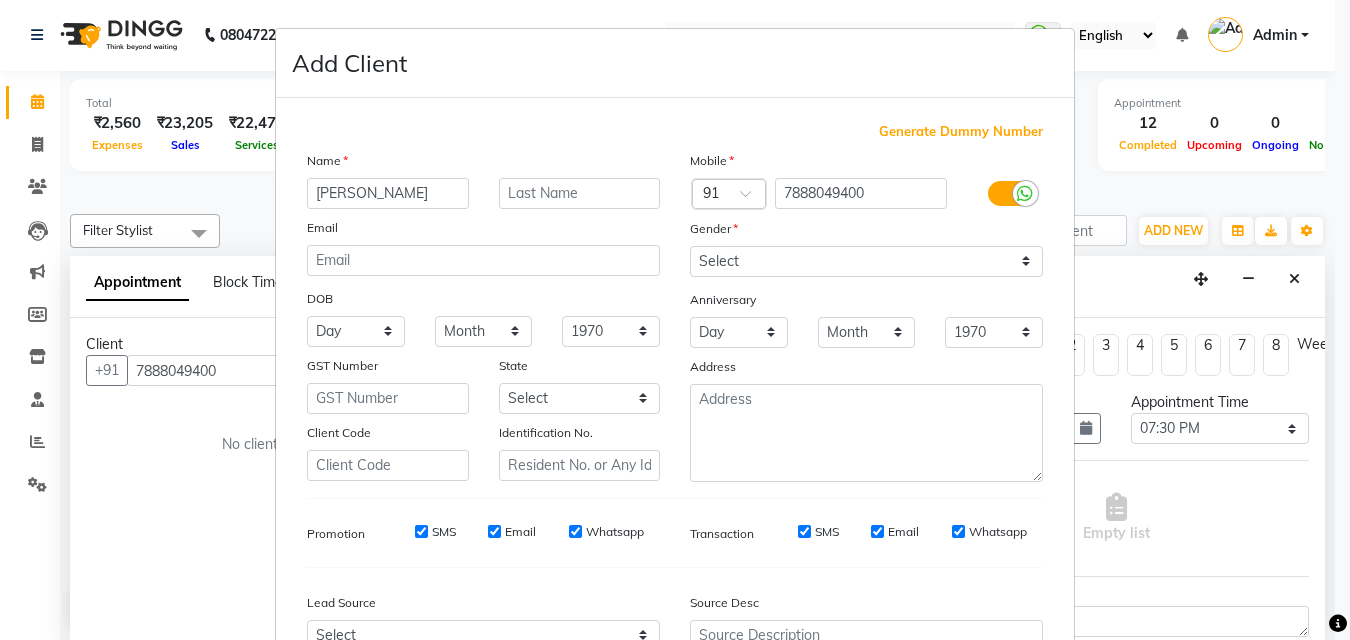 type on "[PERSON_NAME]" 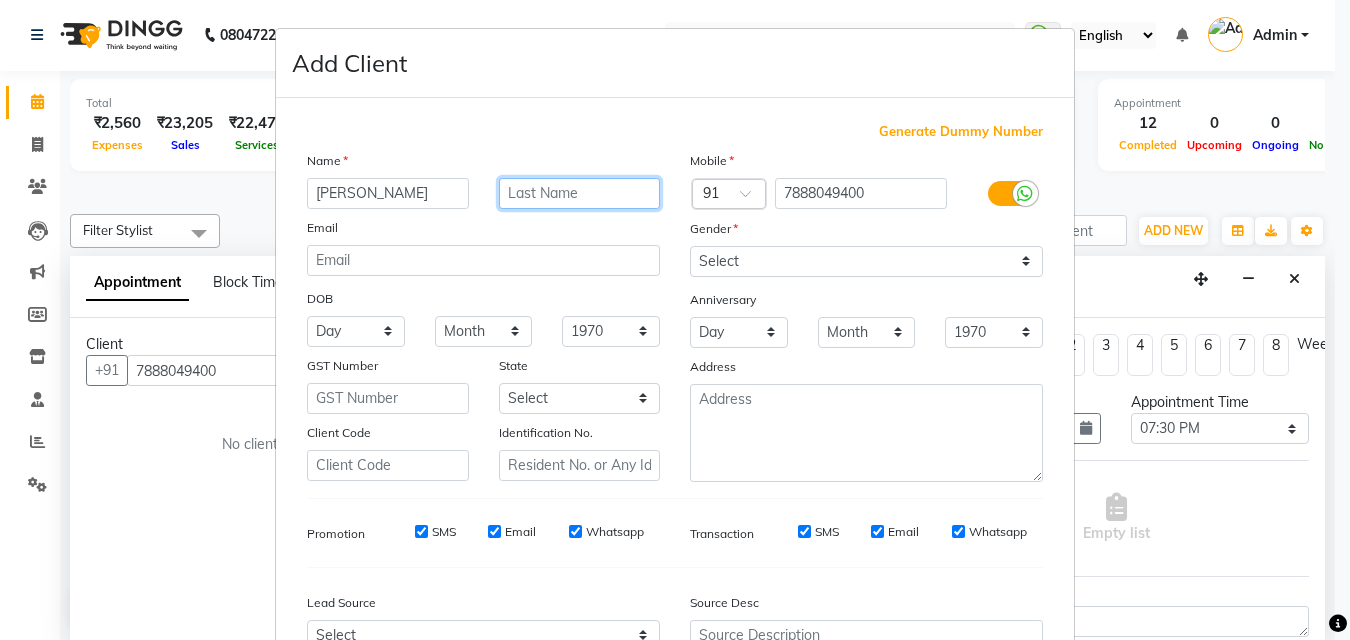 click at bounding box center (580, 193) 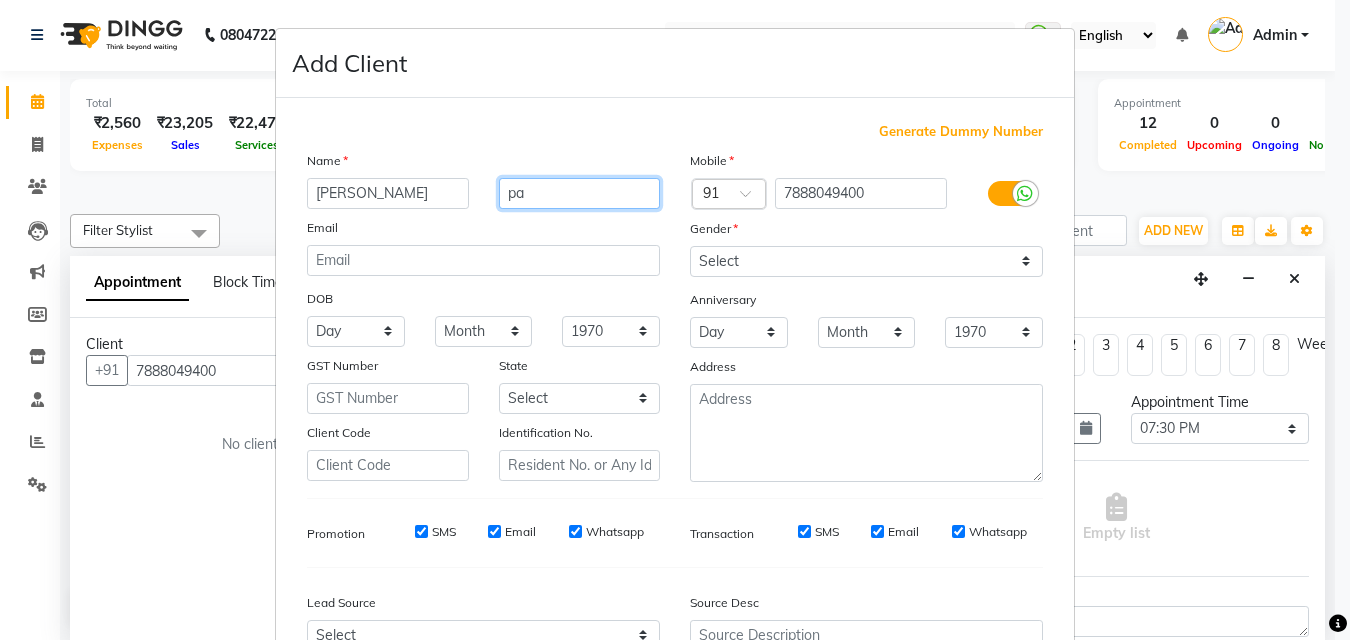 type on "p" 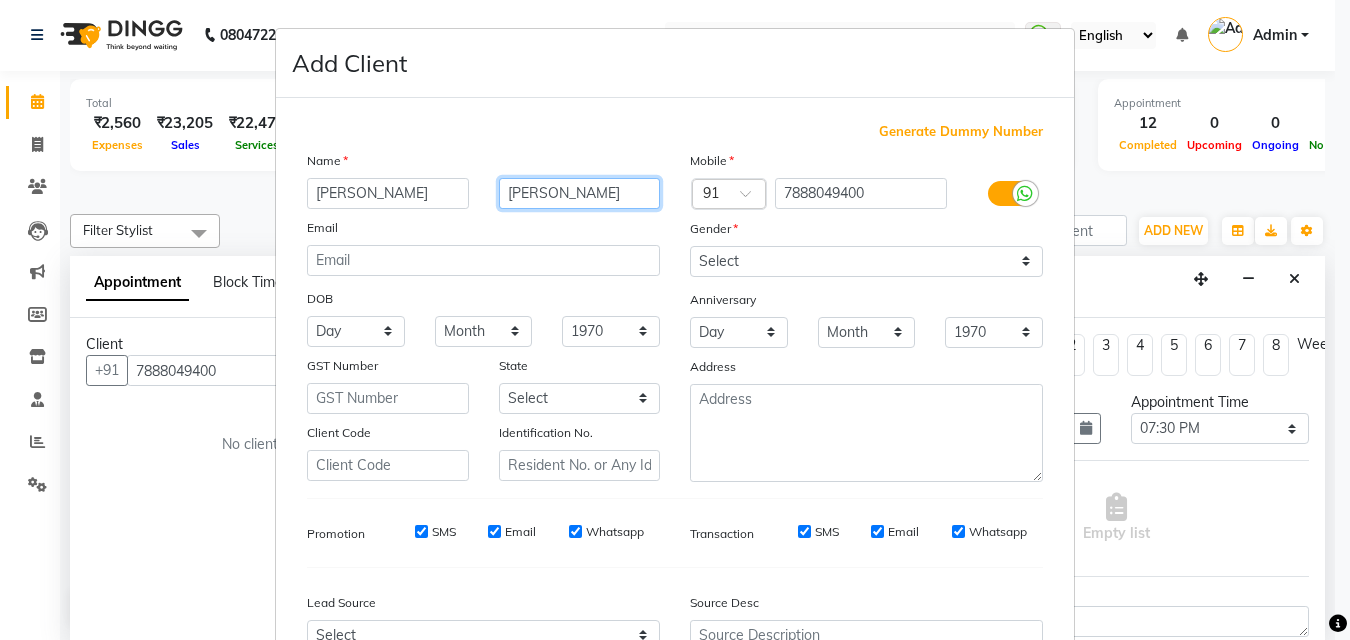 type on "[PERSON_NAME]" 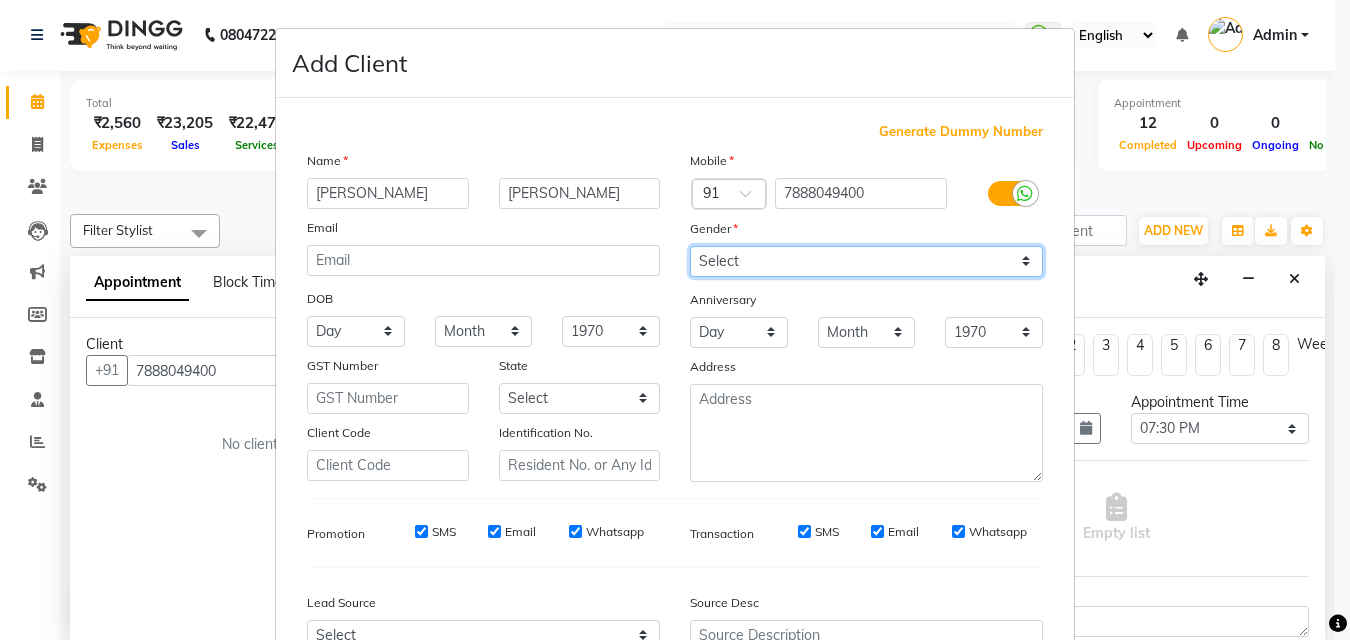 click on "Select [DEMOGRAPHIC_DATA] [DEMOGRAPHIC_DATA] Other Prefer Not To Say" at bounding box center (866, 261) 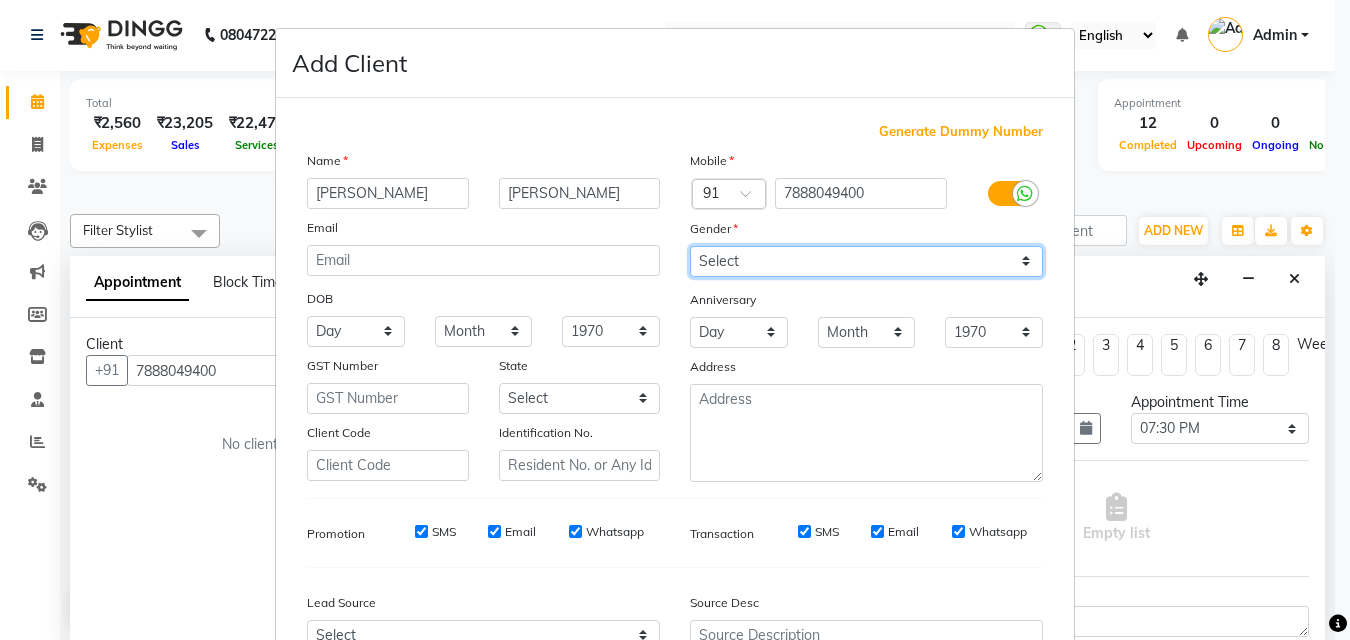 select on "[DEMOGRAPHIC_DATA]" 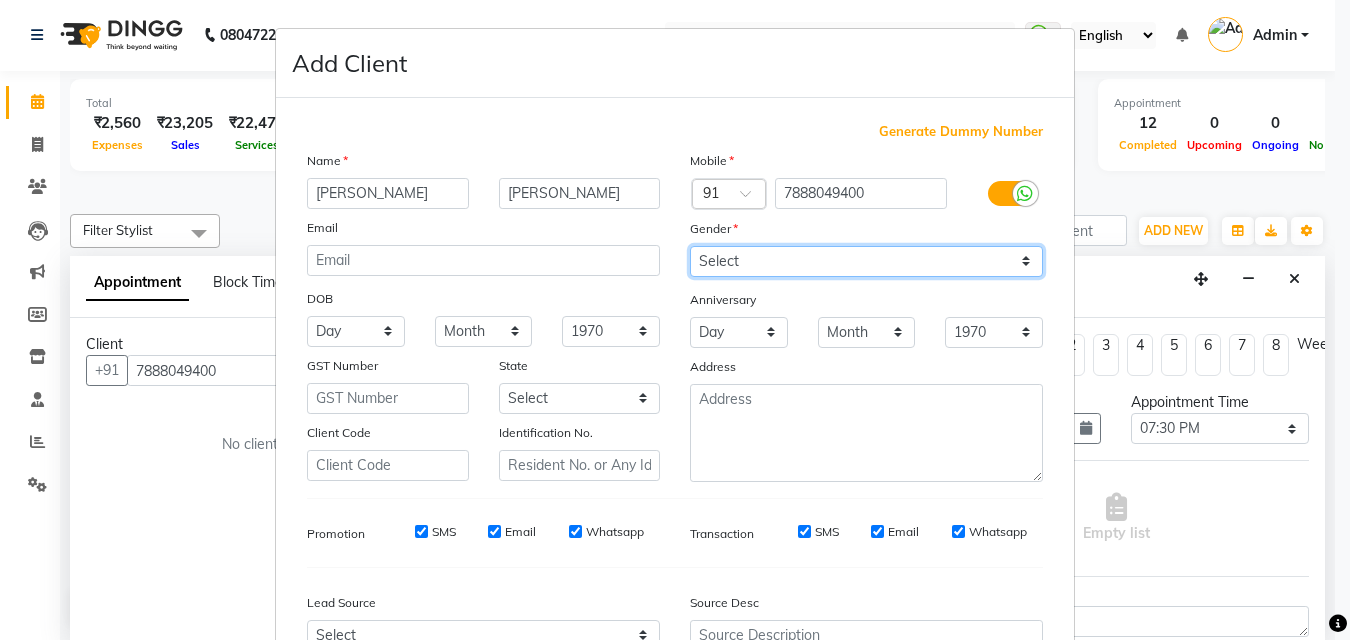 click on "Select [DEMOGRAPHIC_DATA] [DEMOGRAPHIC_DATA] Other Prefer Not To Say" at bounding box center (866, 261) 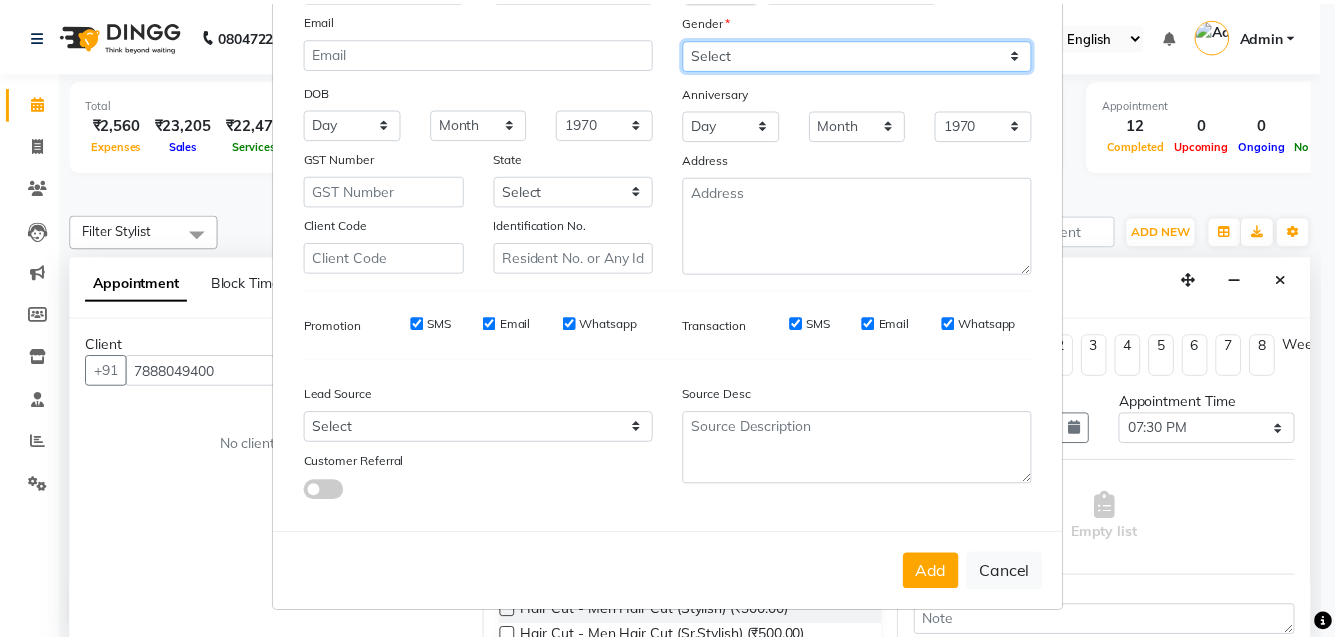 scroll, scrollTop: 209, scrollLeft: 0, axis: vertical 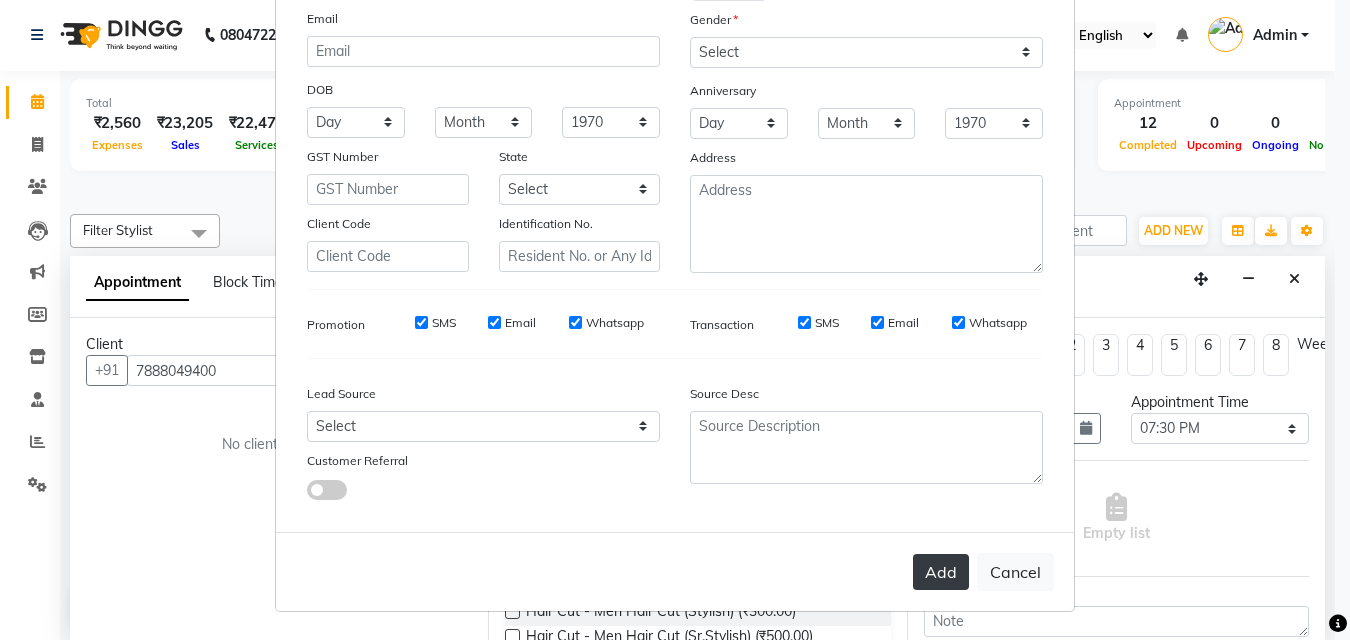 click on "Add" at bounding box center [941, 572] 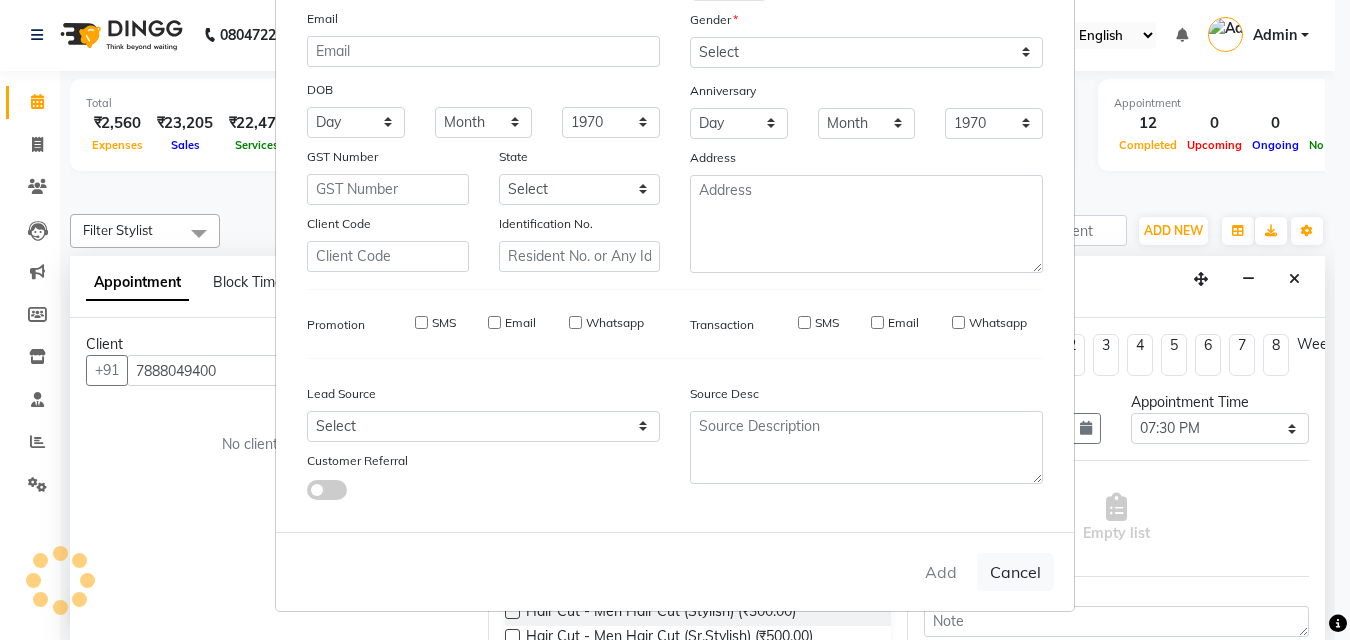 type 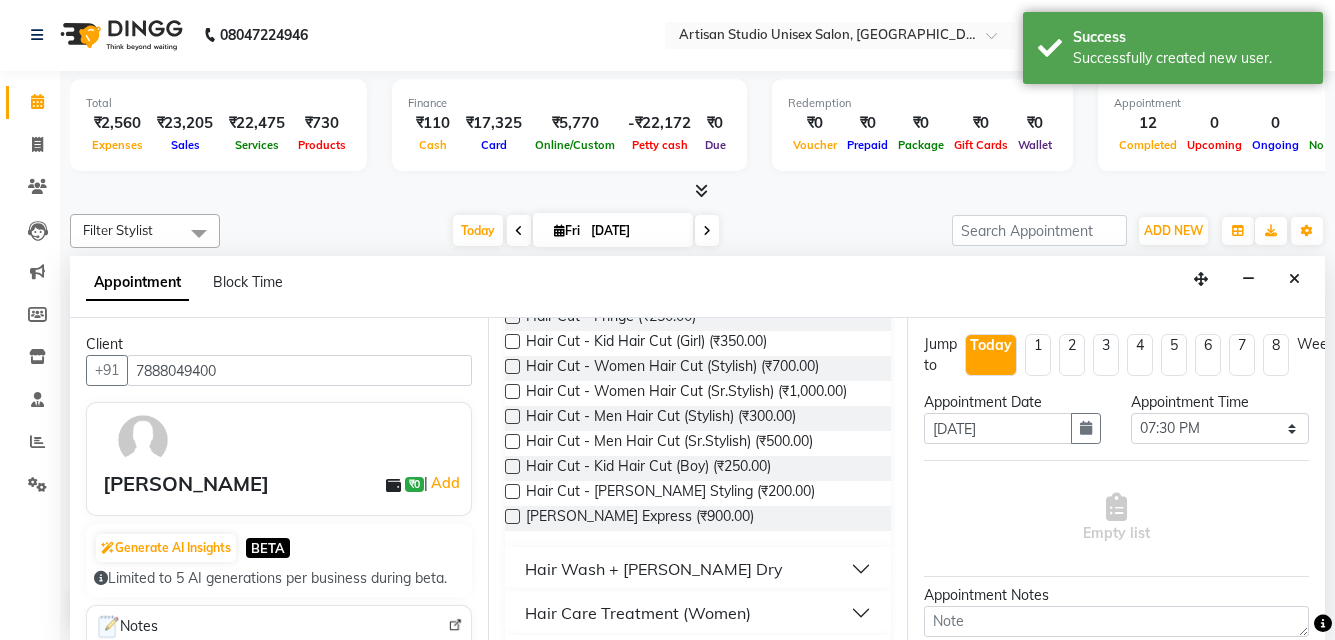 scroll, scrollTop: 200, scrollLeft: 0, axis: vertical 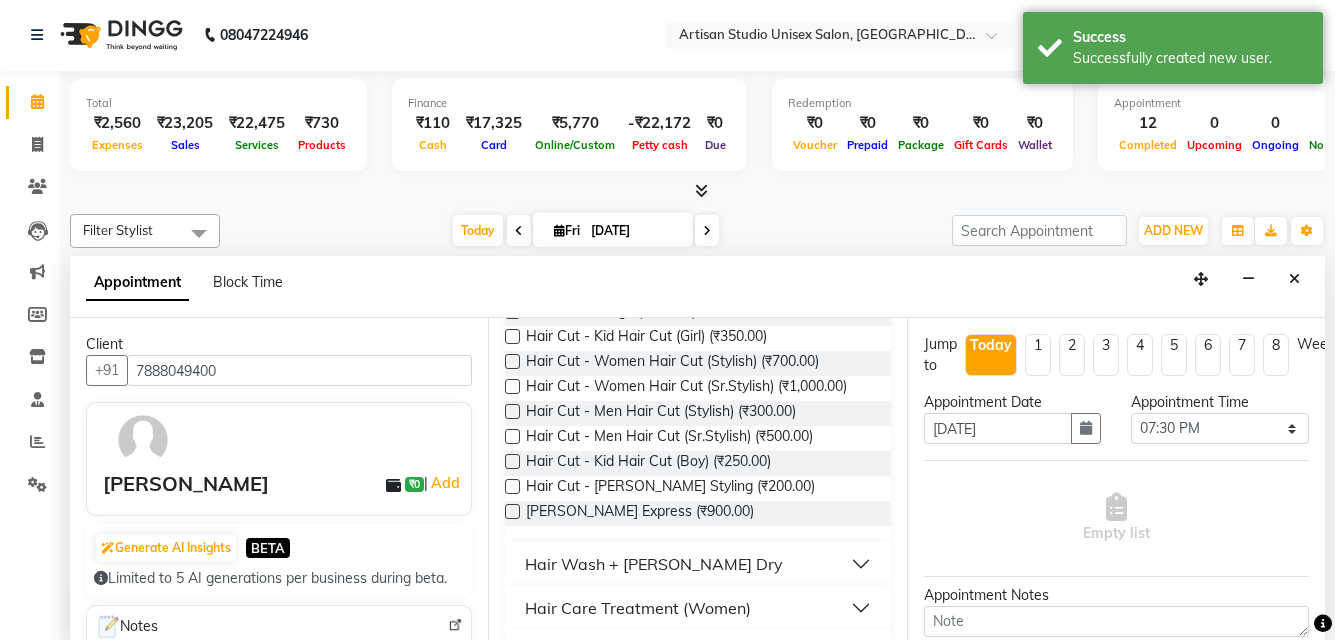 click at bounding box center [512, 411] 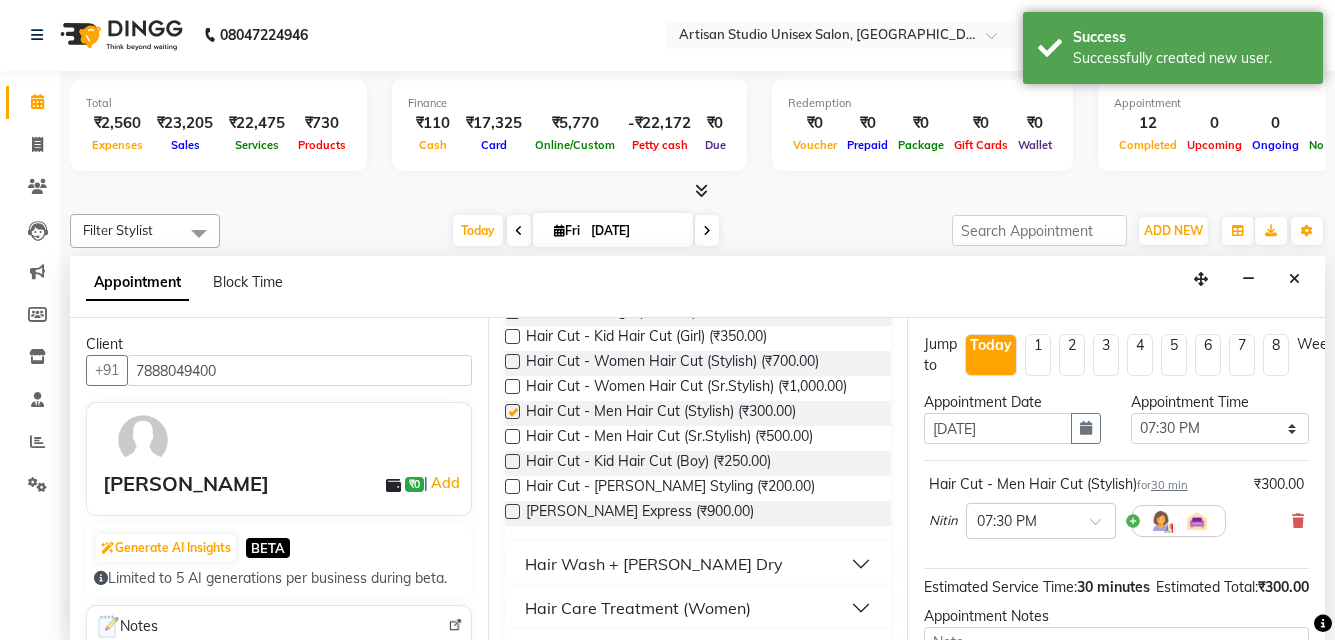 checkbox on "false" 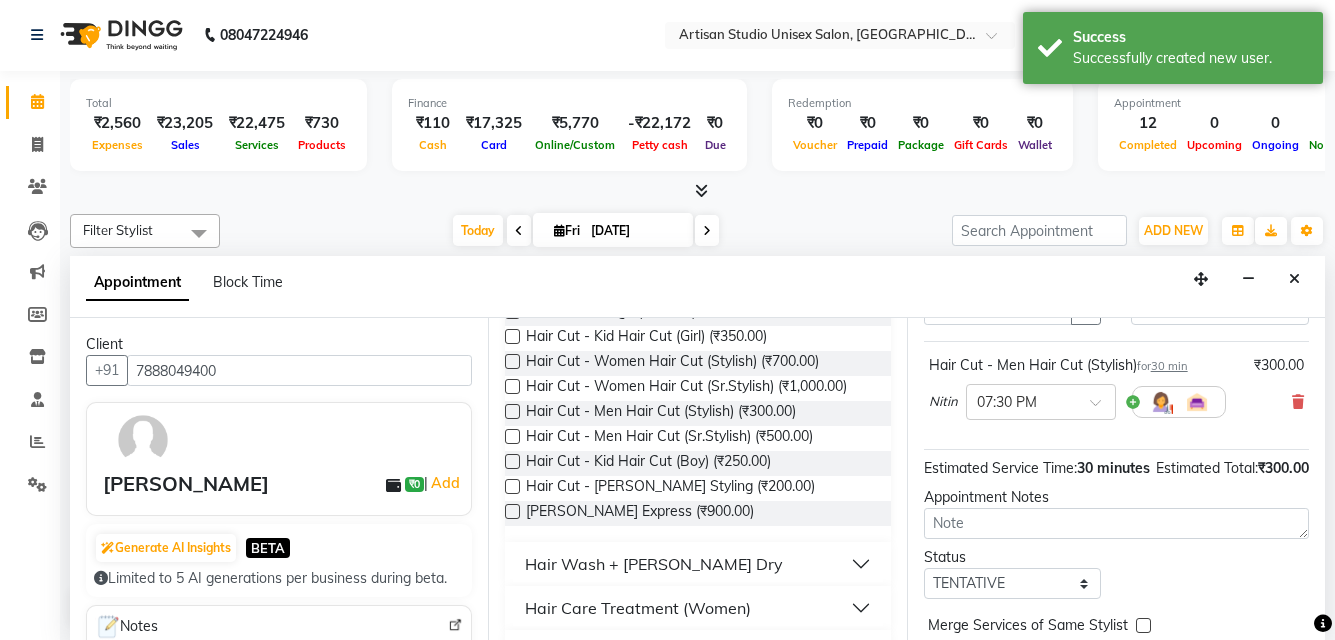 scroll, scrollTop: 240, scrollLeft: 0, axis: vertical 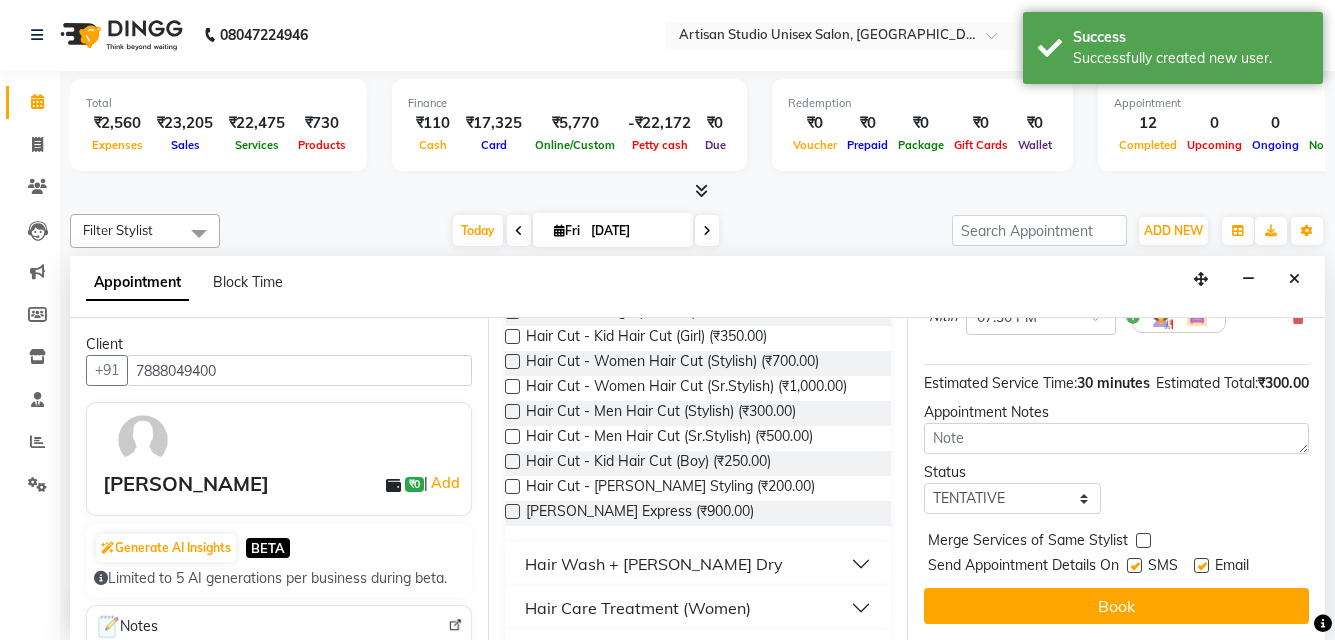 click at bounding box center (1134, 565) 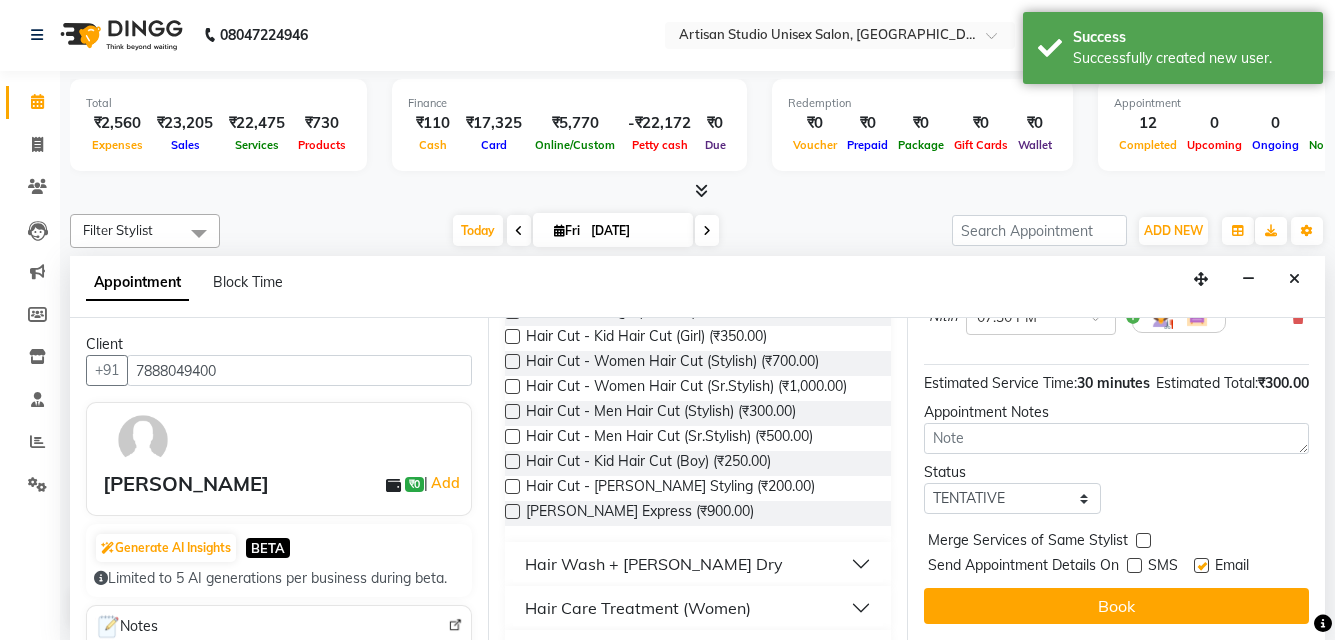 click at bounding box center [1201, 565] 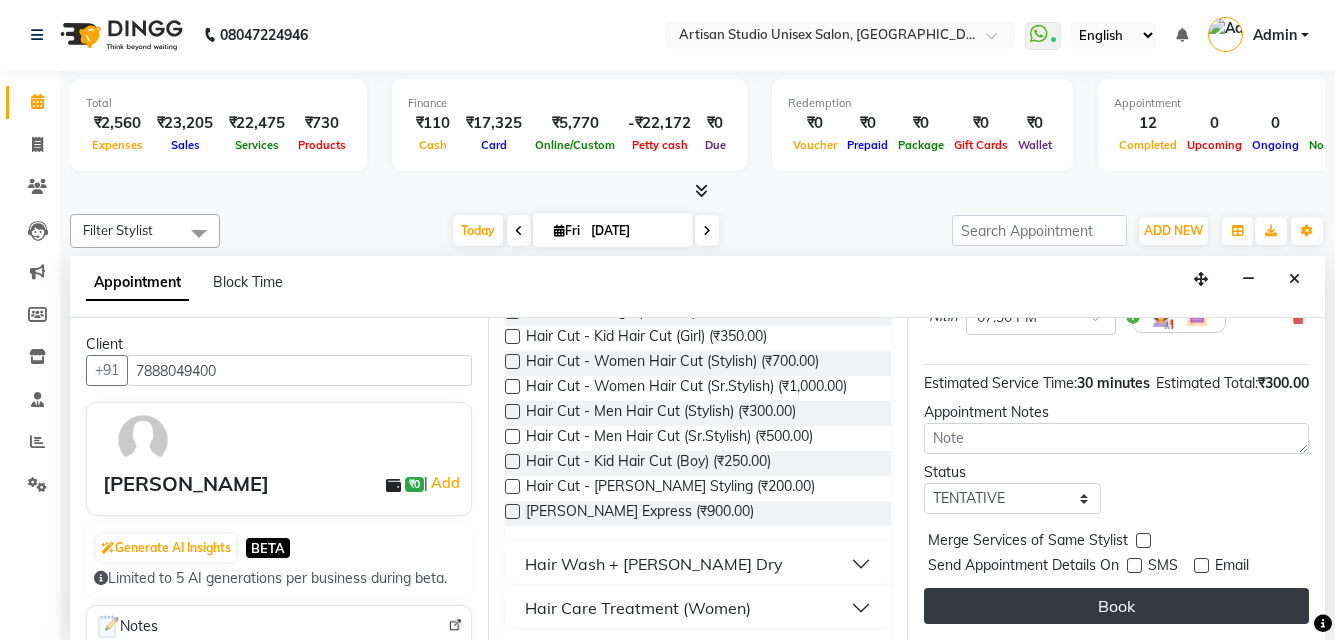 click on "Book" at bounding box center (1116, 606) 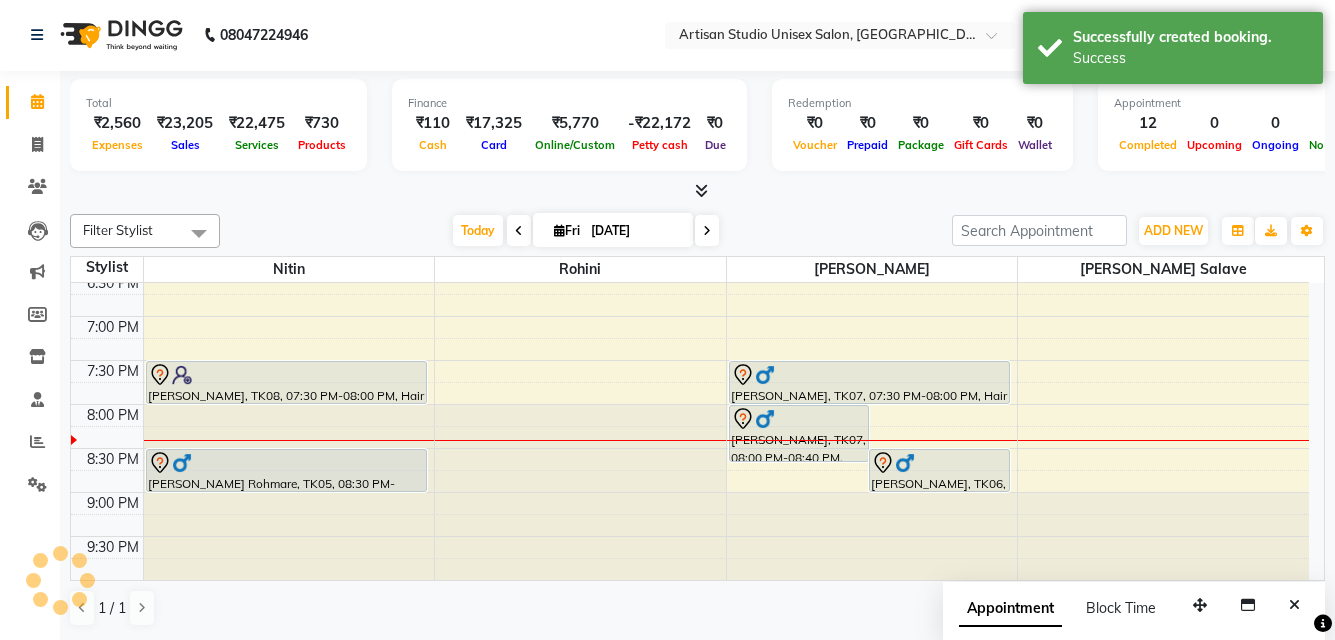 scroll, scrollTop: 0, scrollLeft: 0, axis: both 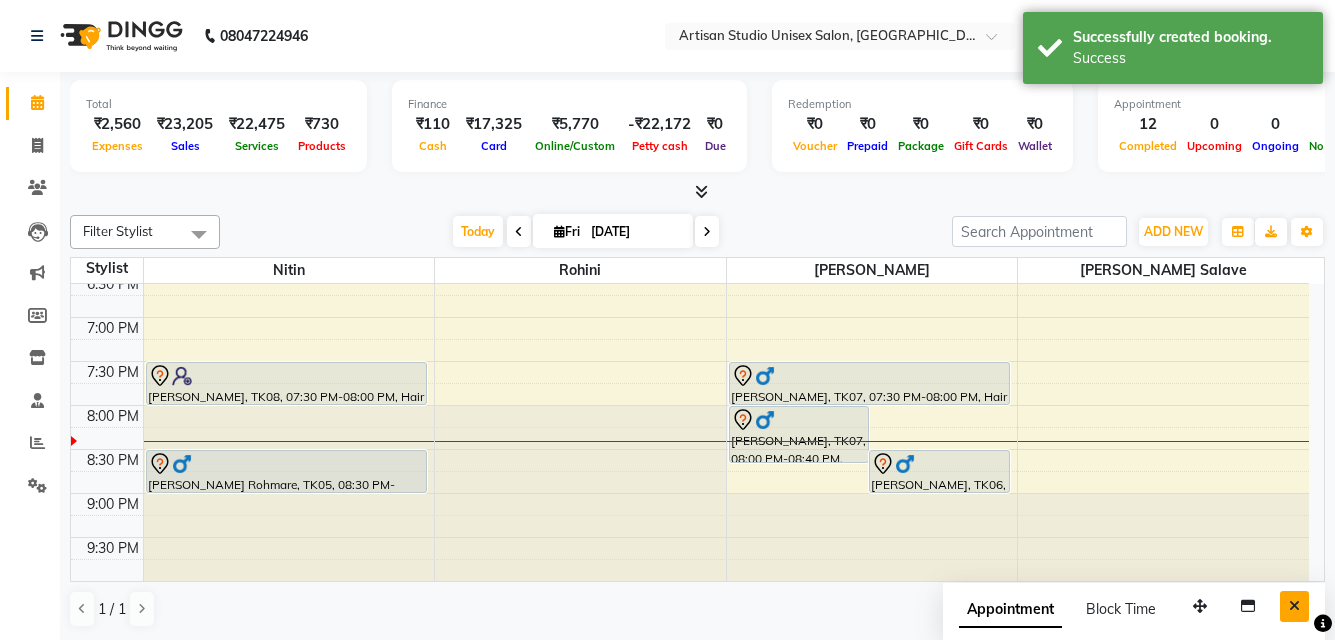 click at bounding box center [1294, 606] 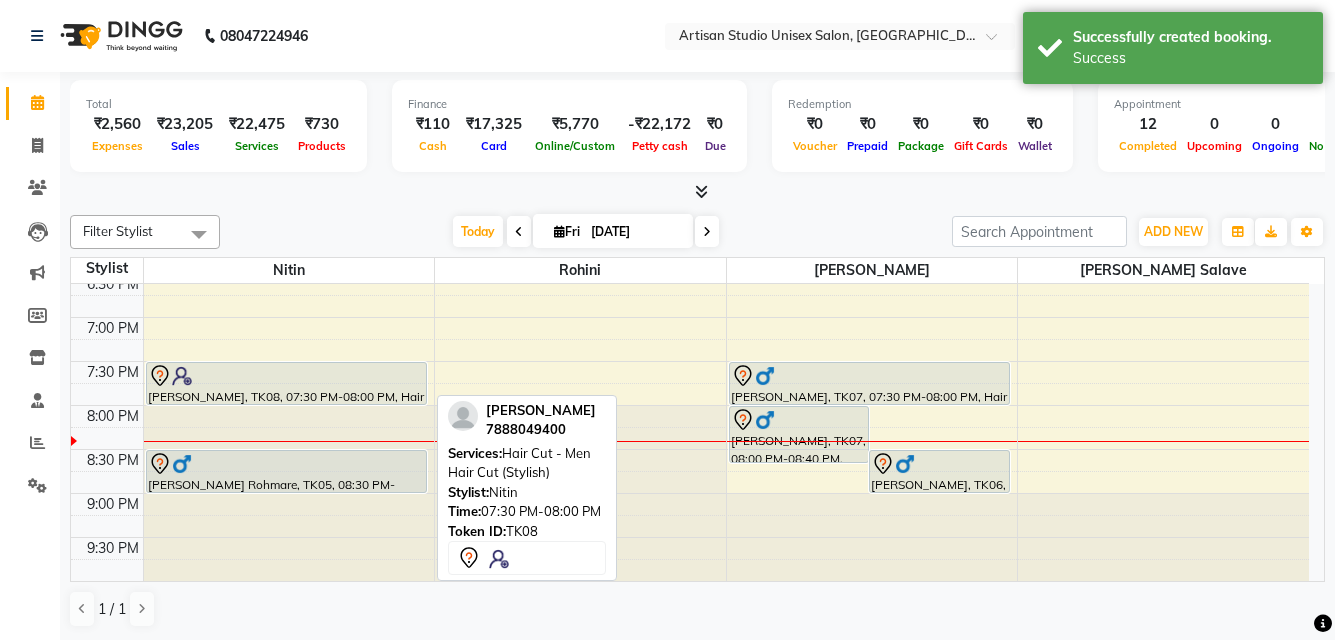 click at bounding box center [286, 376] 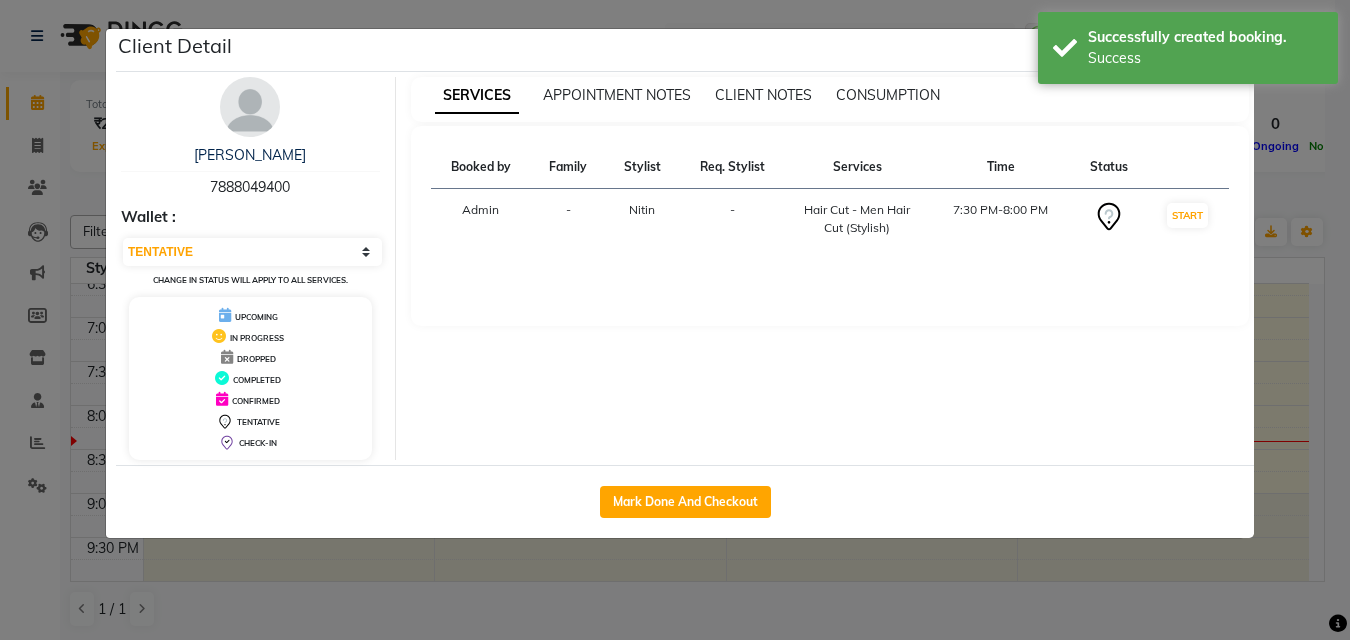 drag, startPoint x: 539, startPoint y: 524, endPoint x: 551, endPoint y: 556, distance: 34.176014 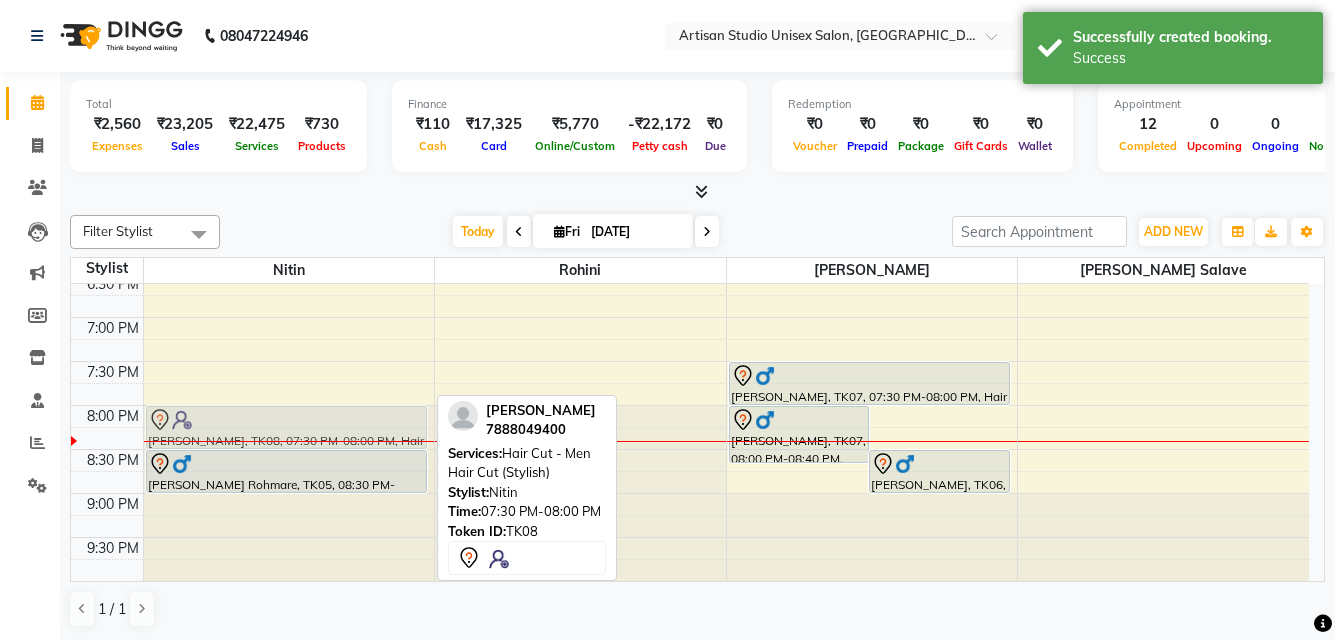 drag, startPoint x: 256, startPoint y: 385, endPoint x: 253, endPoint y: 422, distance: 37.12142 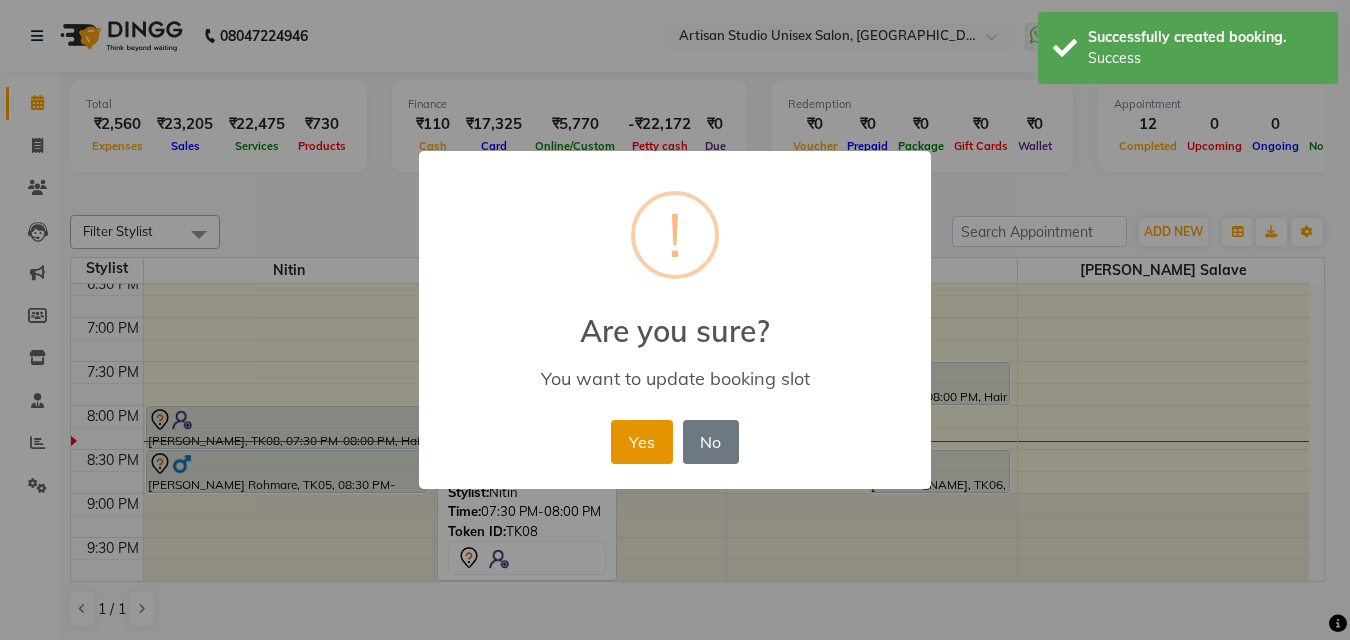 click on "Yes" at bounding box center [641, 442] 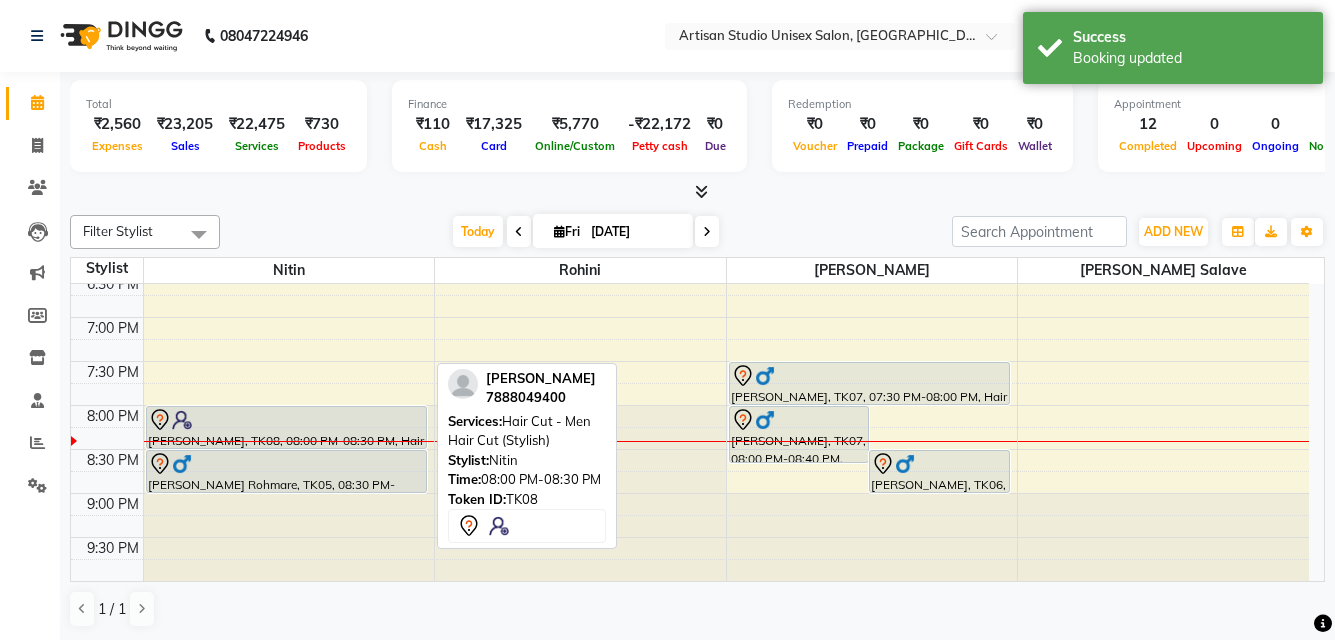 click at bounding box center (286, 420) 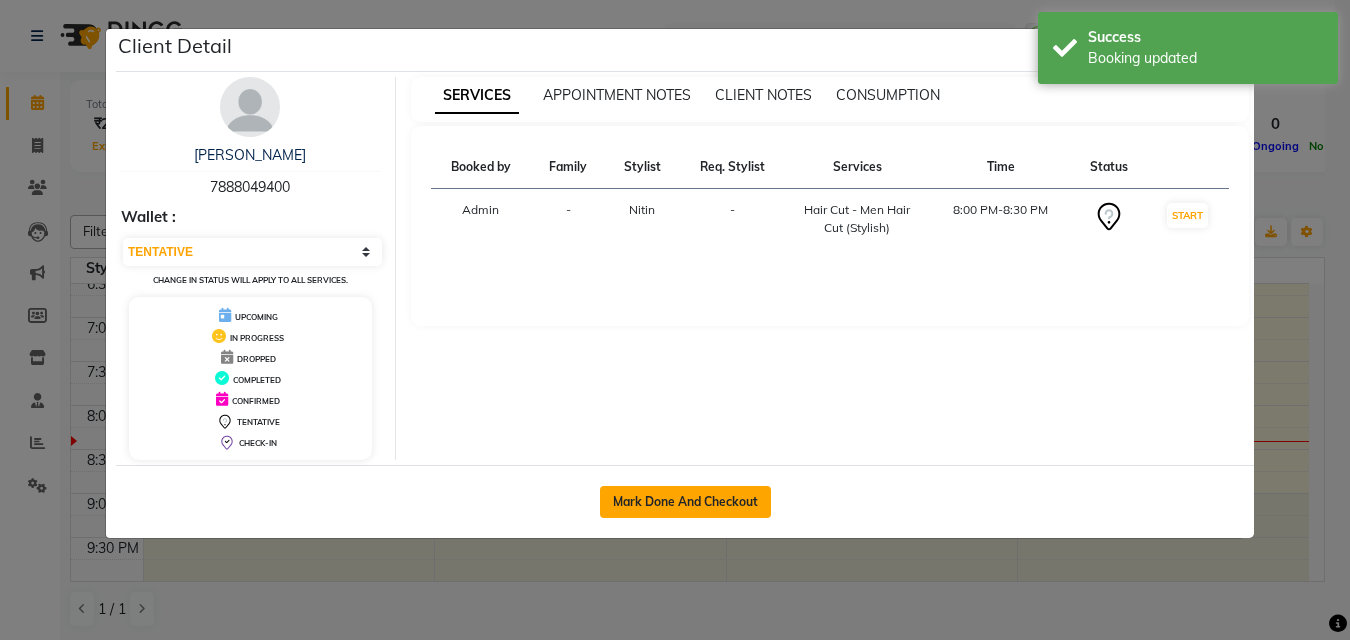 click on "Mark Done And Checkout" 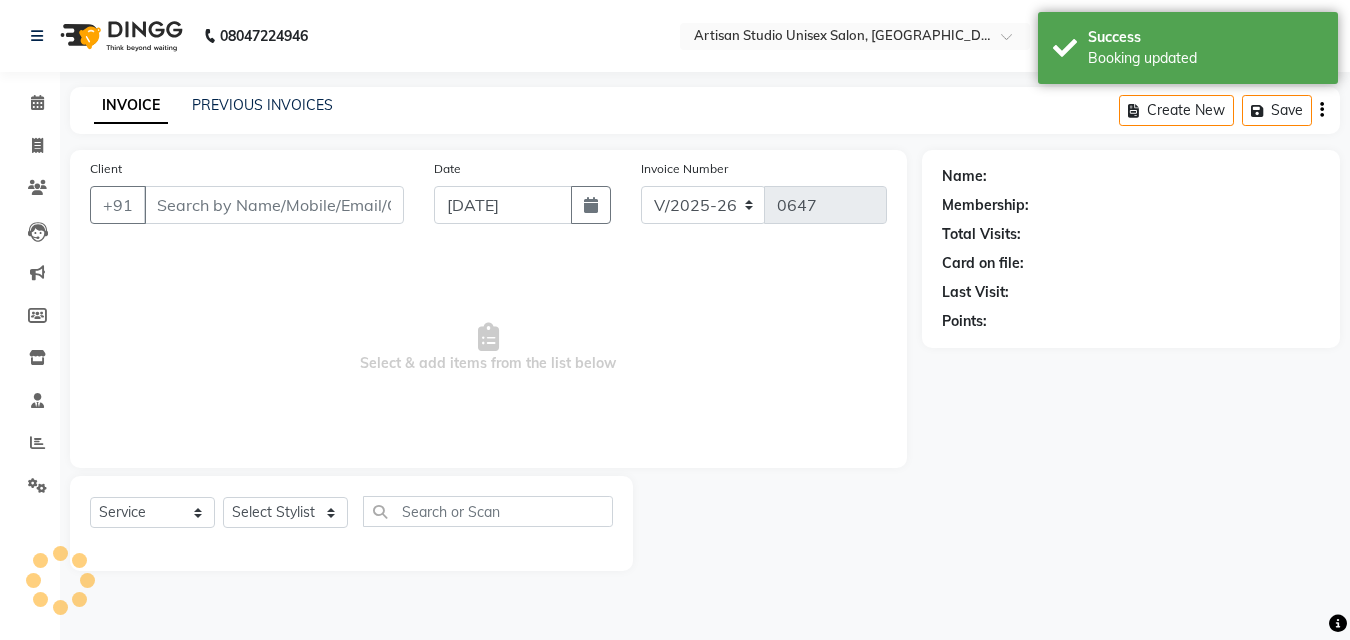type on "7888049400" 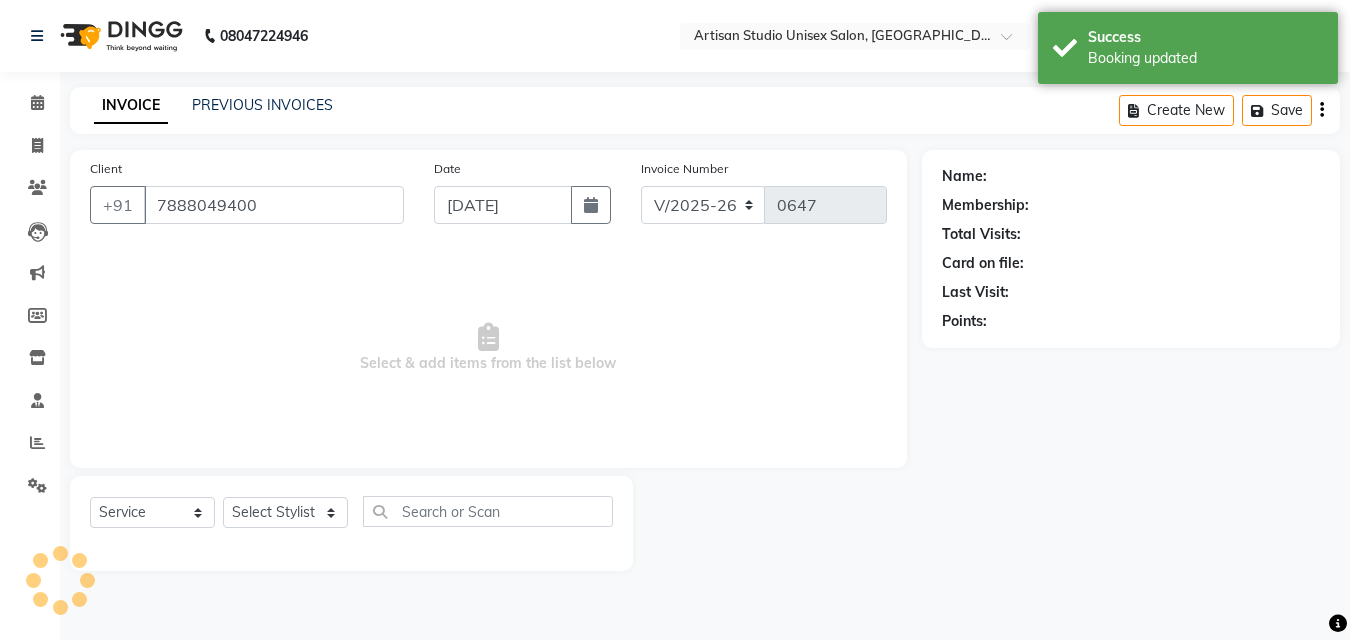 select on "31468" 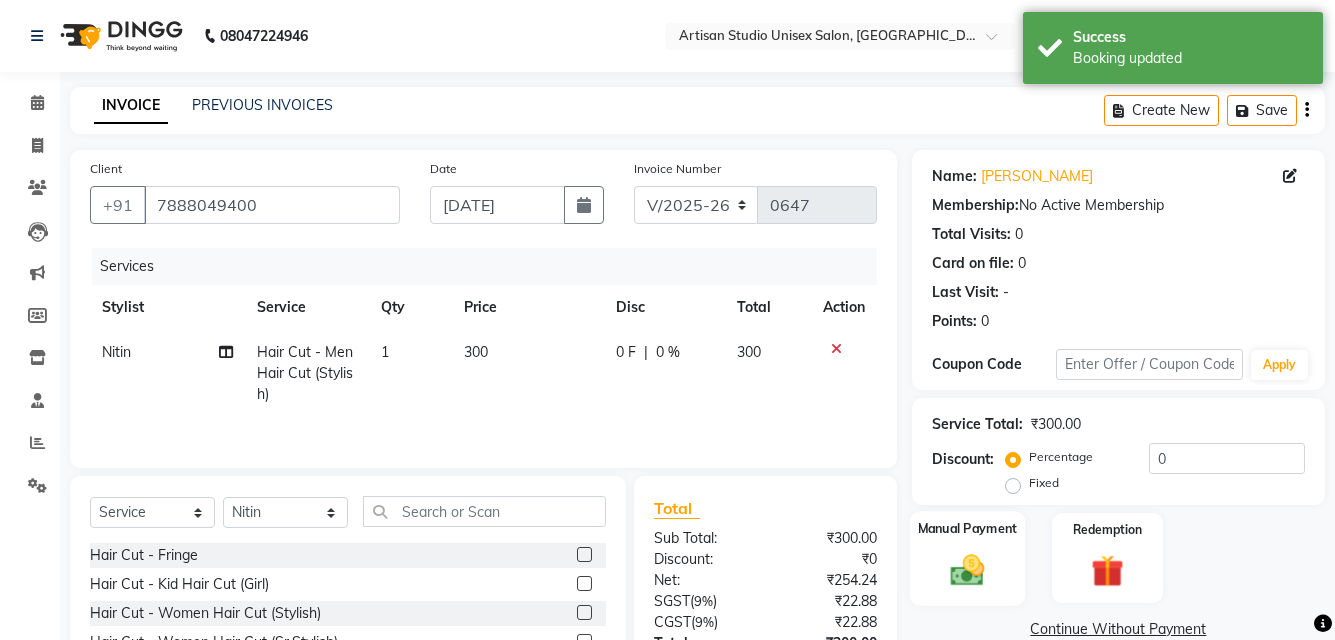 click 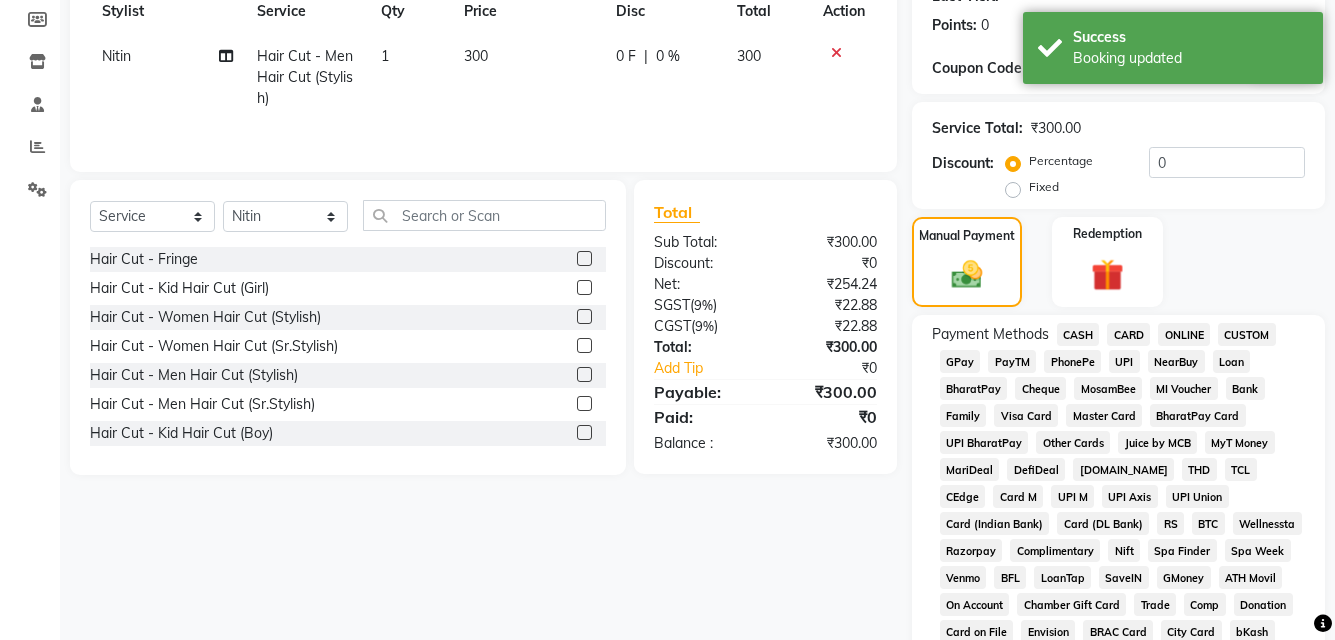 scroll, scrollTop: 300, scrollLeft: 0, axis: vertical 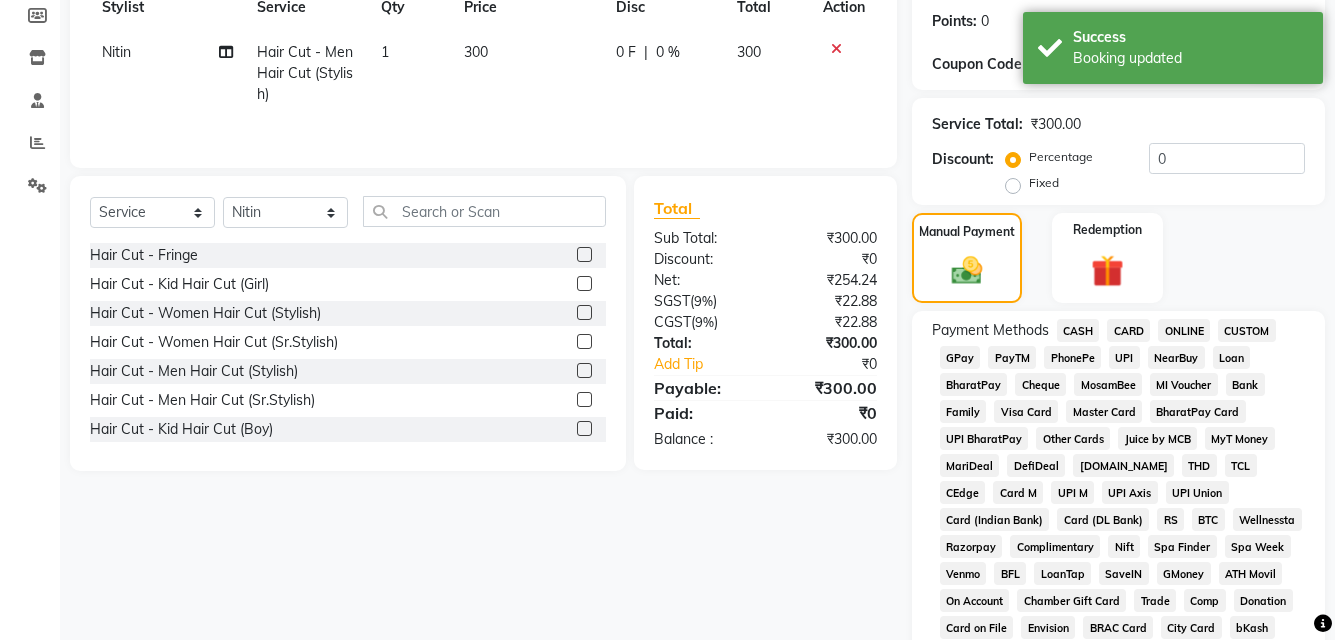click on "ONLINE" 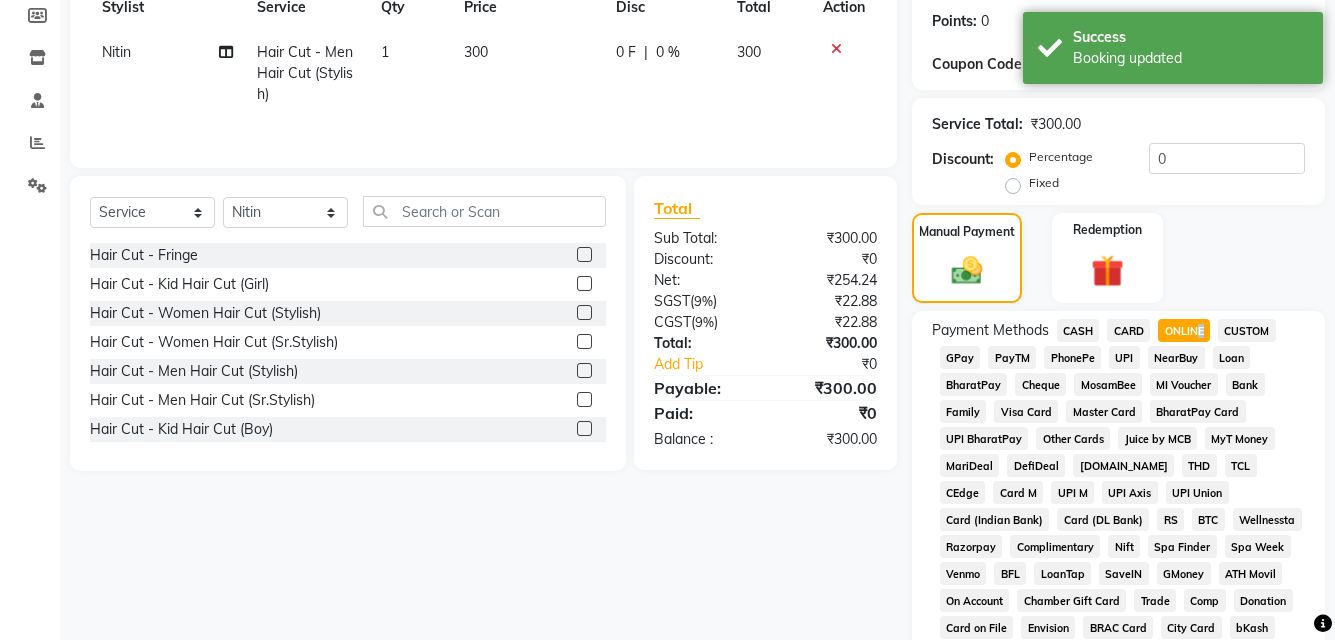 scroll, scrollTop: 861, scrollLeft: 0, axis: vertical 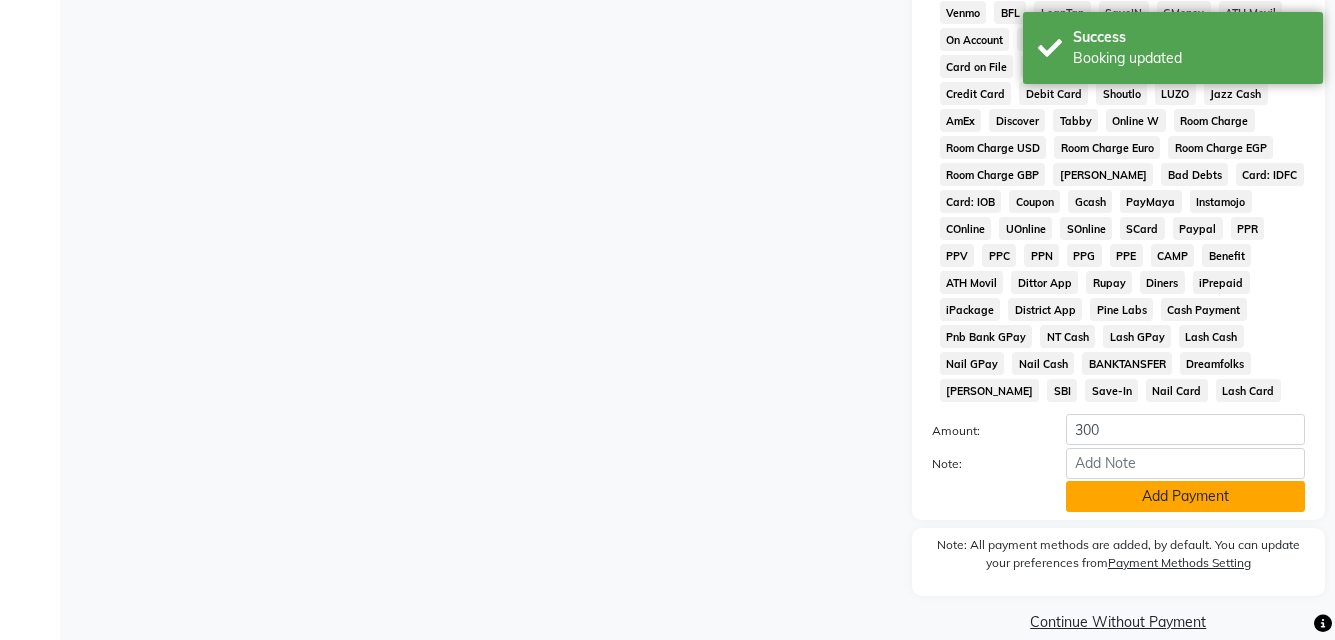 click on "Add Payment" 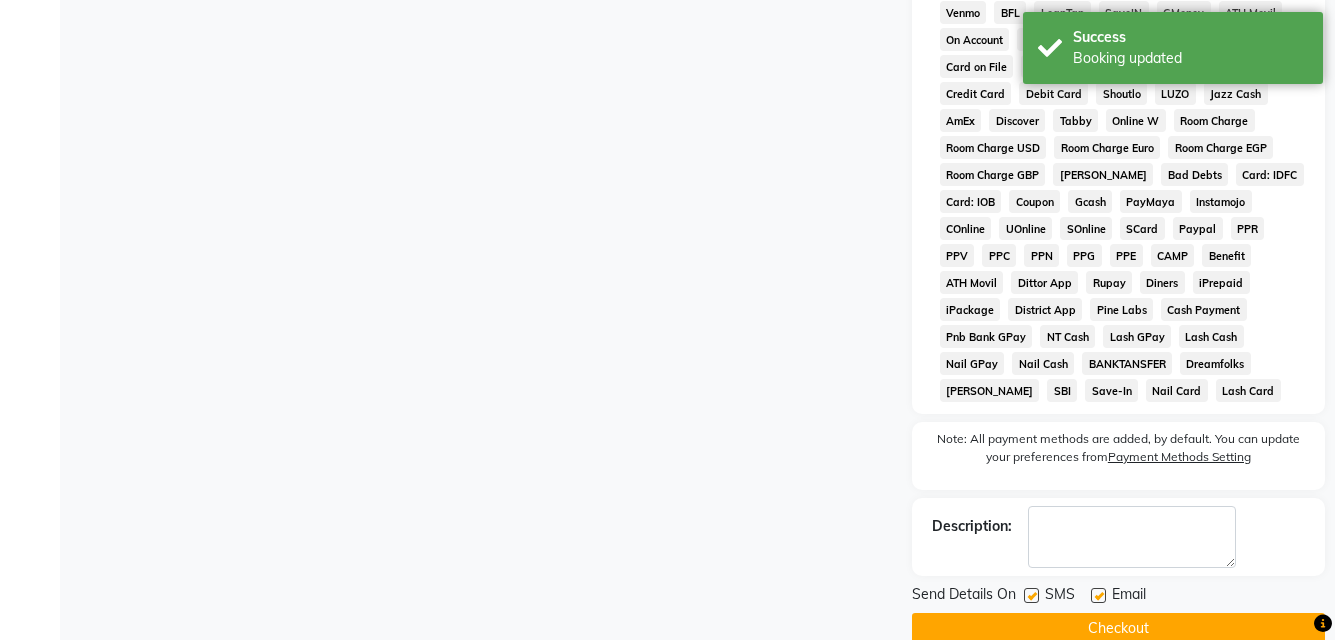 click on "Checkout" 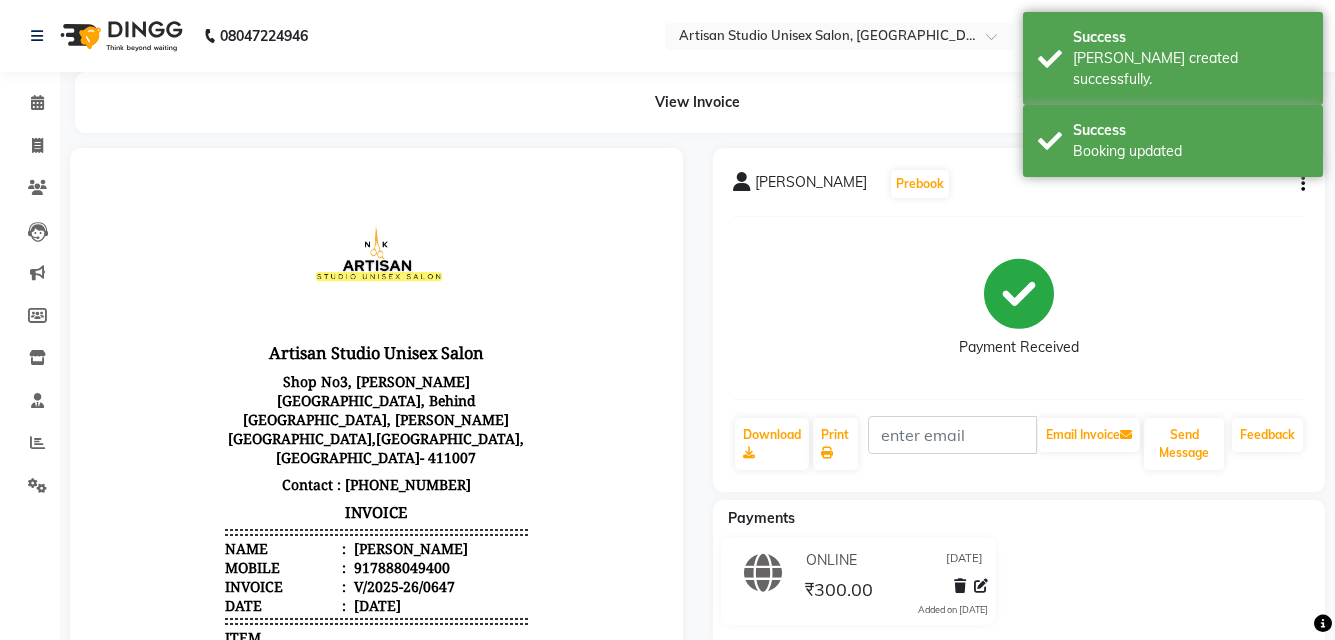 scroll, scrollTop: 0, scrollLeft: 0, axis: both 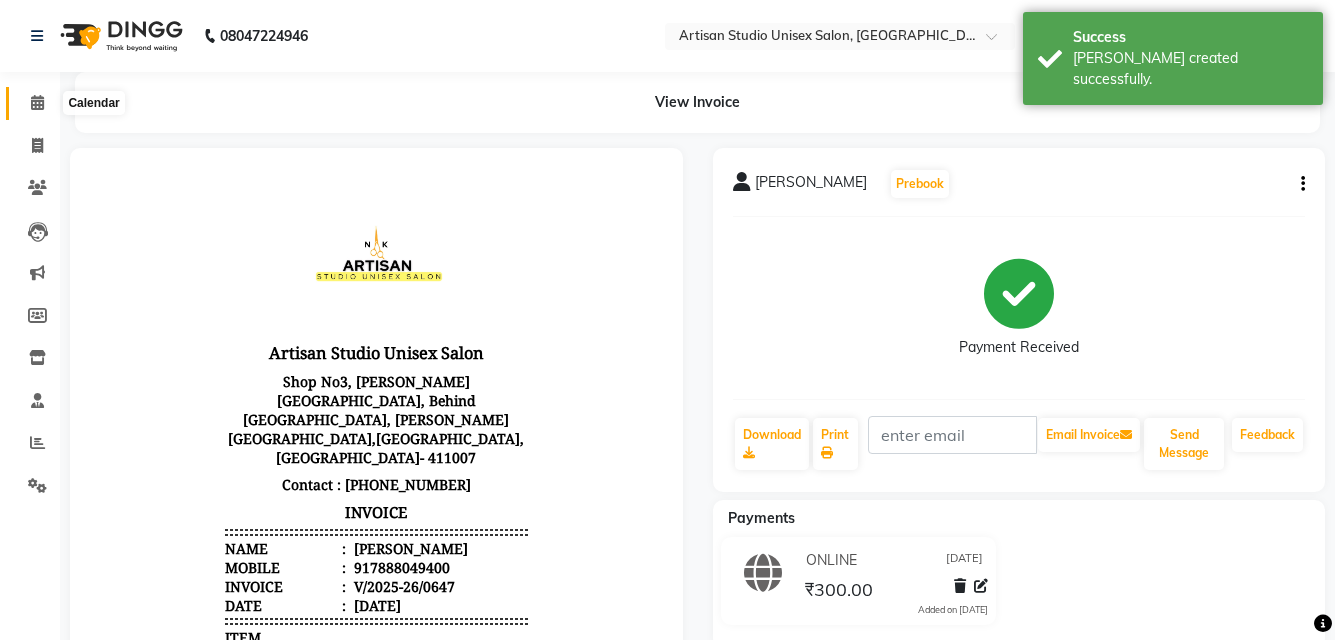 click 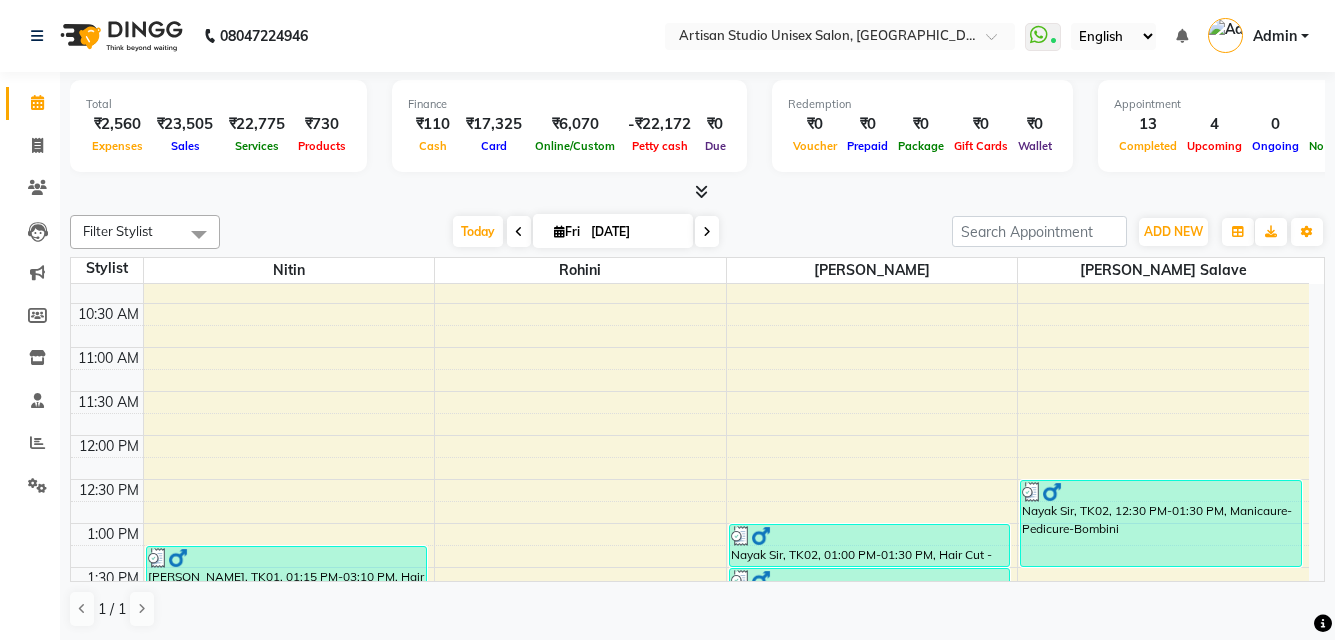 scroll, scrollTop: 0, scrollLeft: 0, axis: both 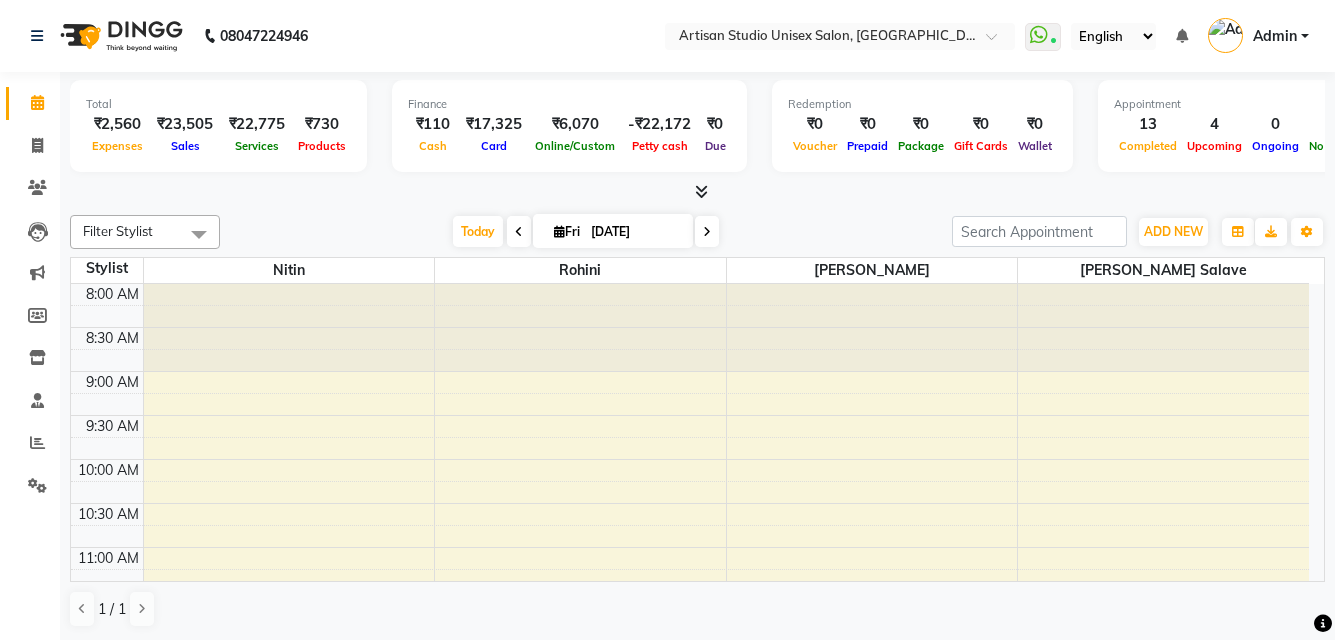 click at bounding box center (701, 191) 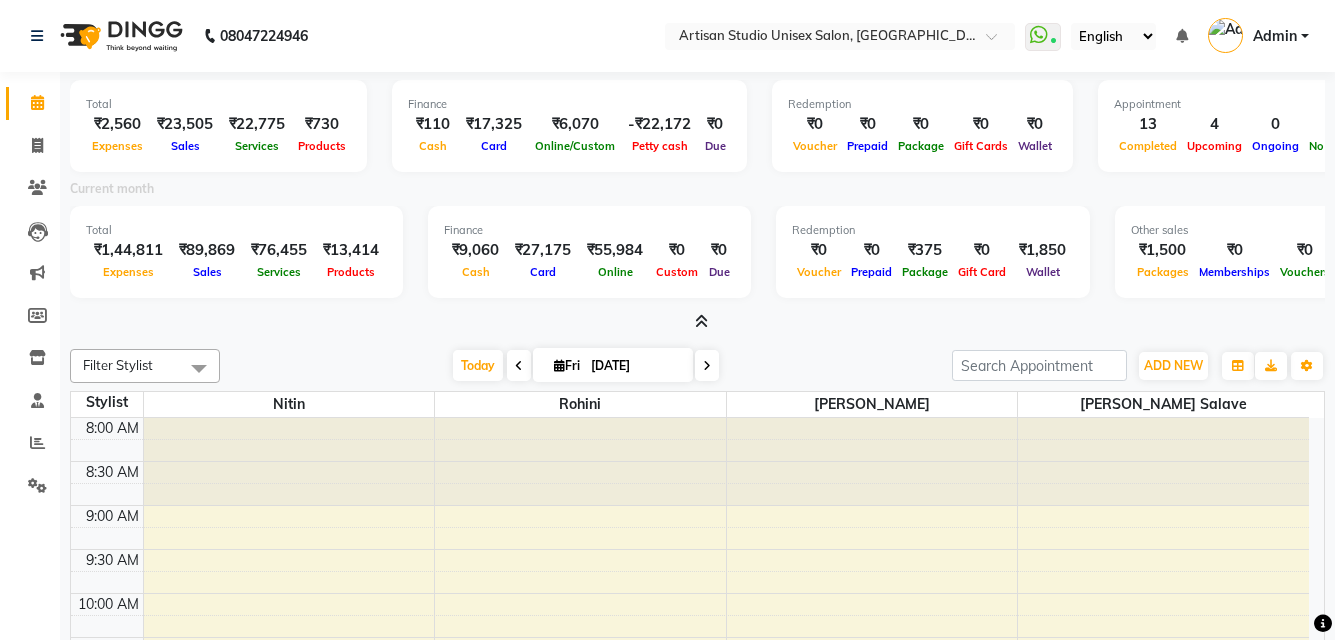 click at bounding box center (701, 321) 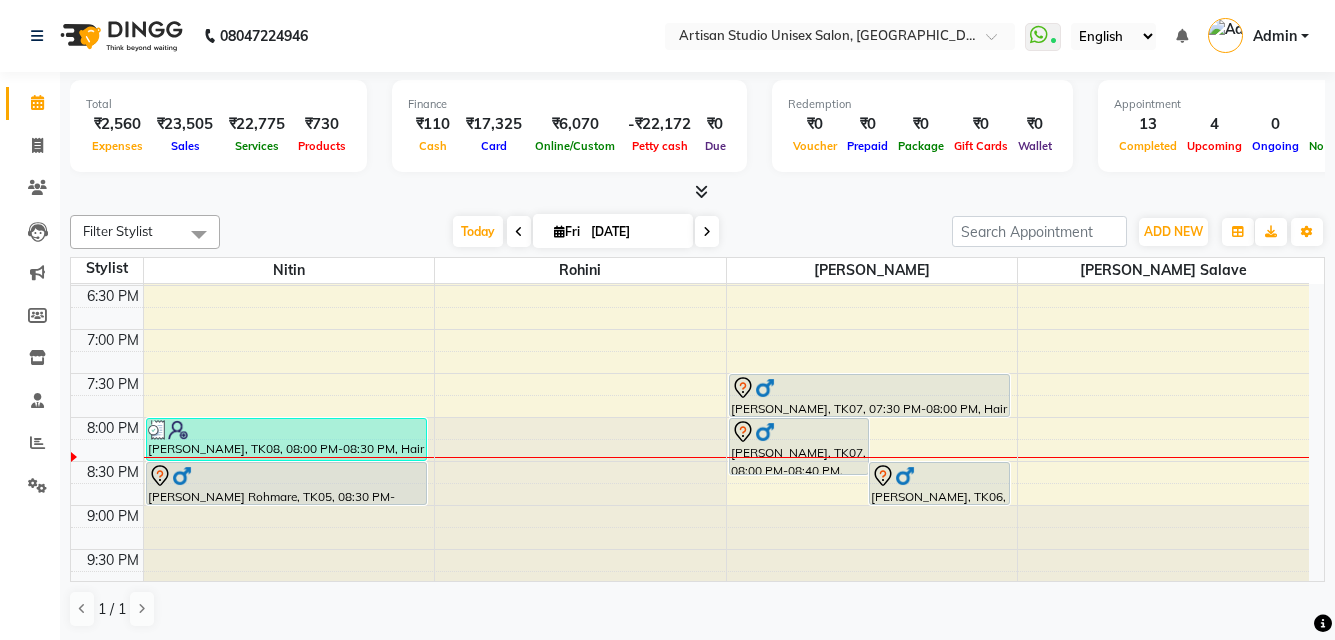 scroll, scrollTop: 934, scrollLeft: 0, axis: vertical 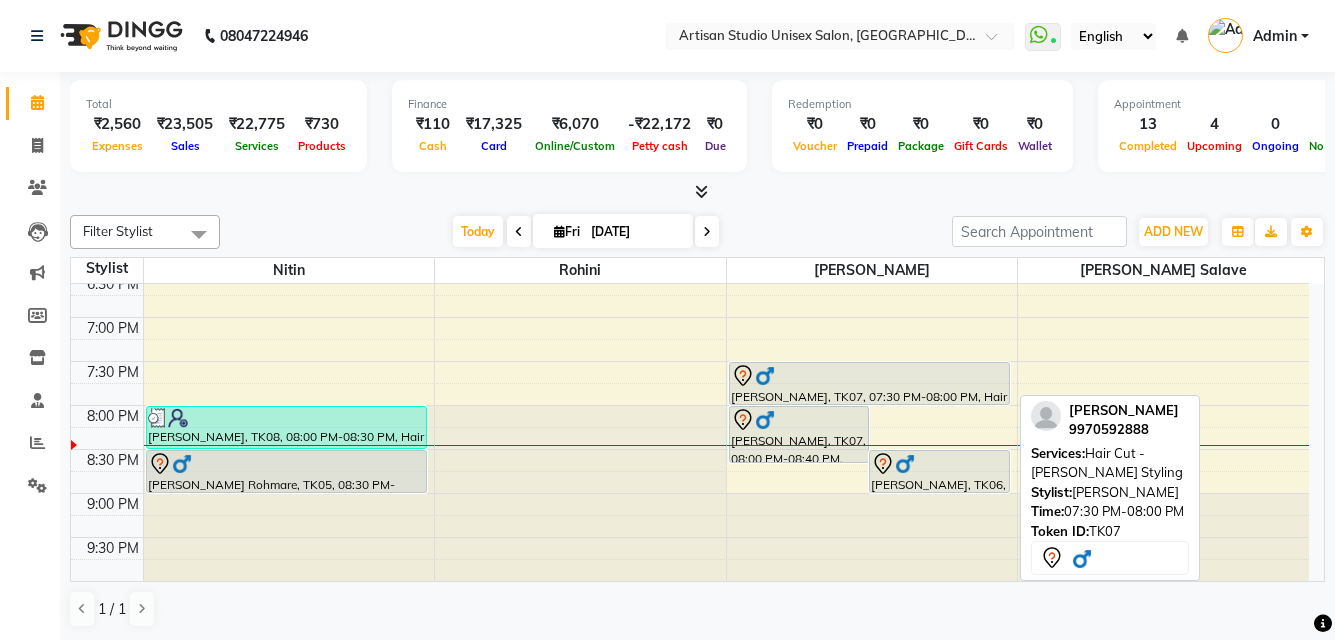 click at bounding box center (869, 404) 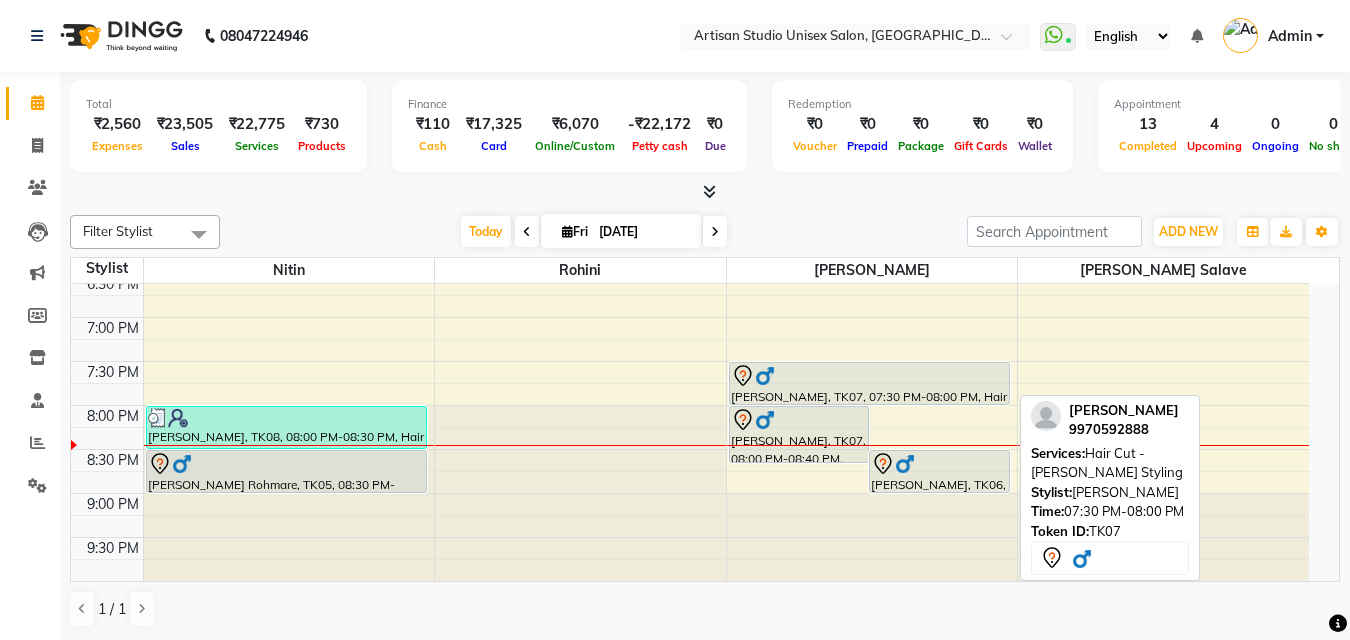 select on "7" 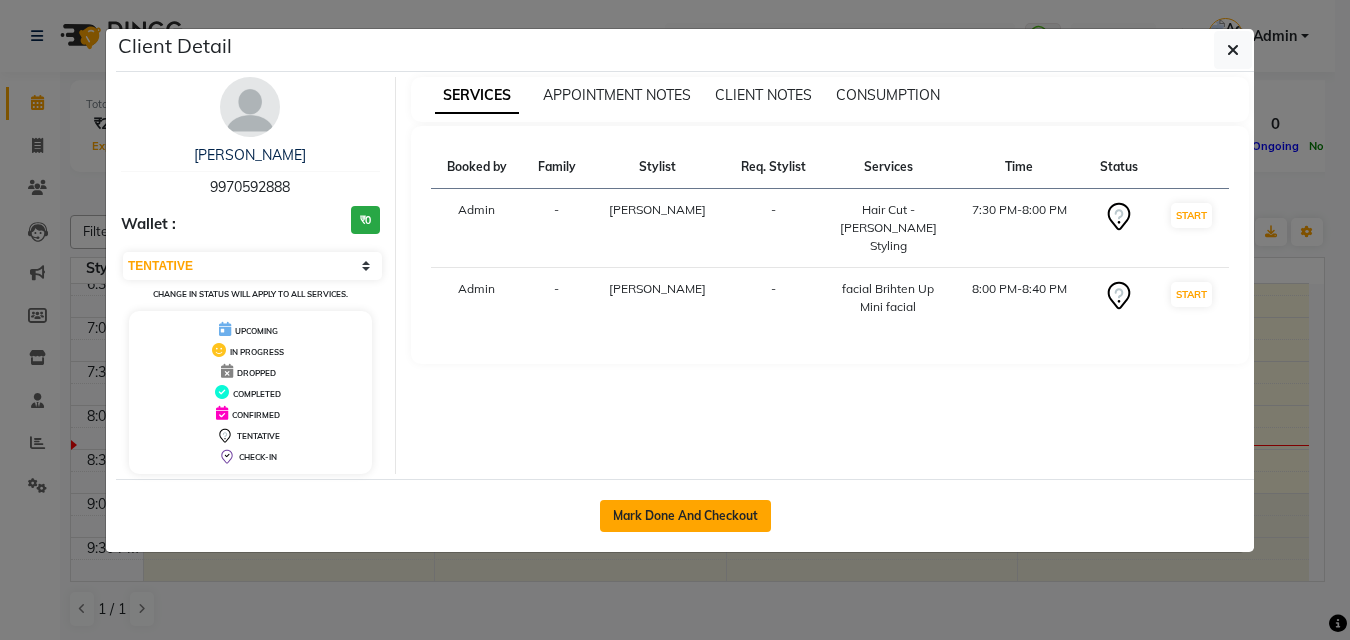 click on "Mark Done And Checkout" 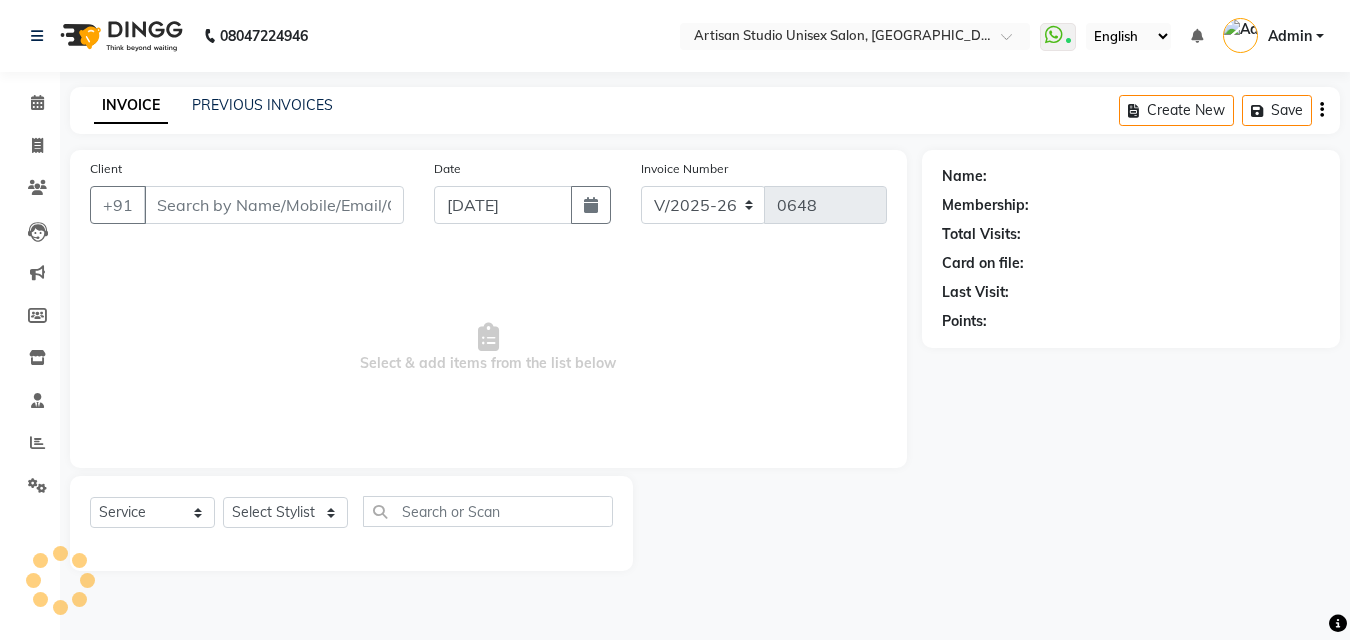 type on "9970592888" 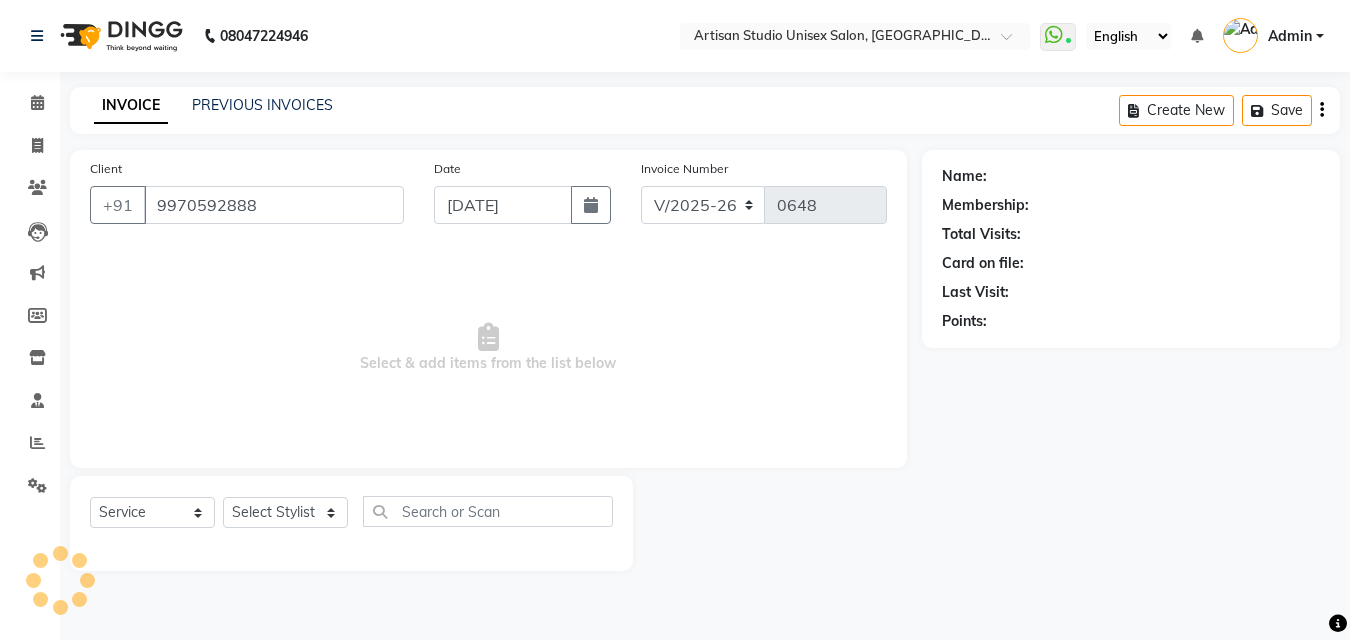 select on "51857" 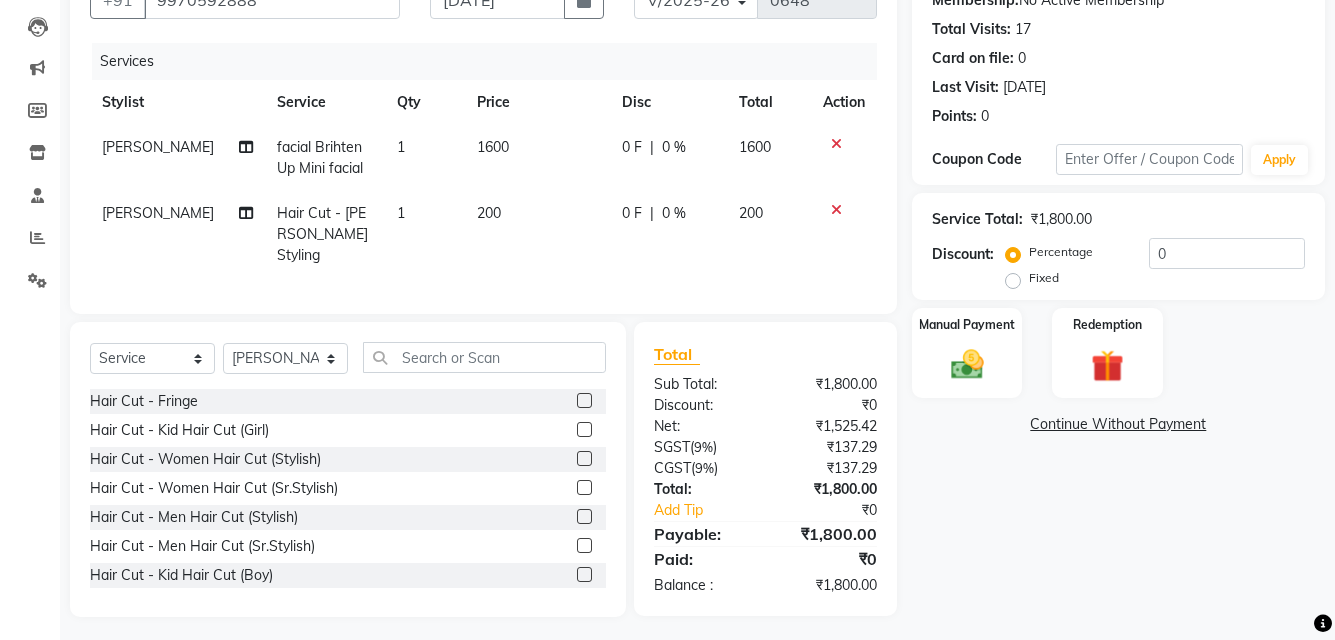 scroll, scrollTop: 206, scrollLeft: 0, axis: vertical 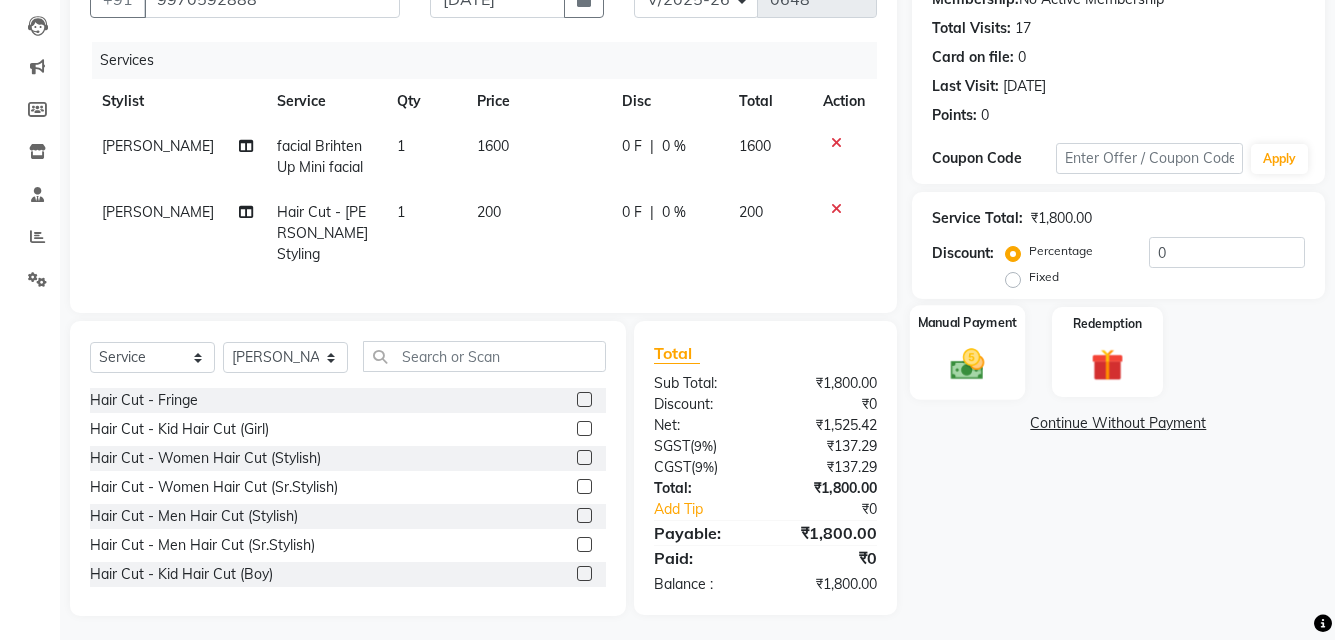 click 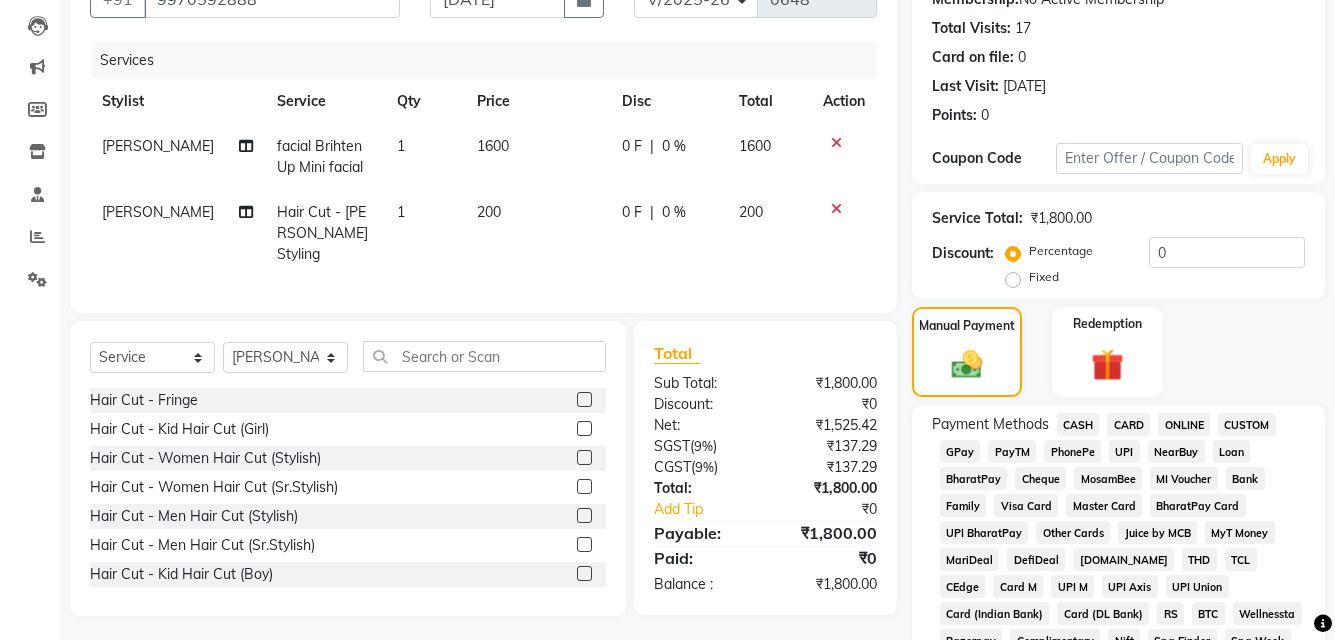 click on "ONLINE" 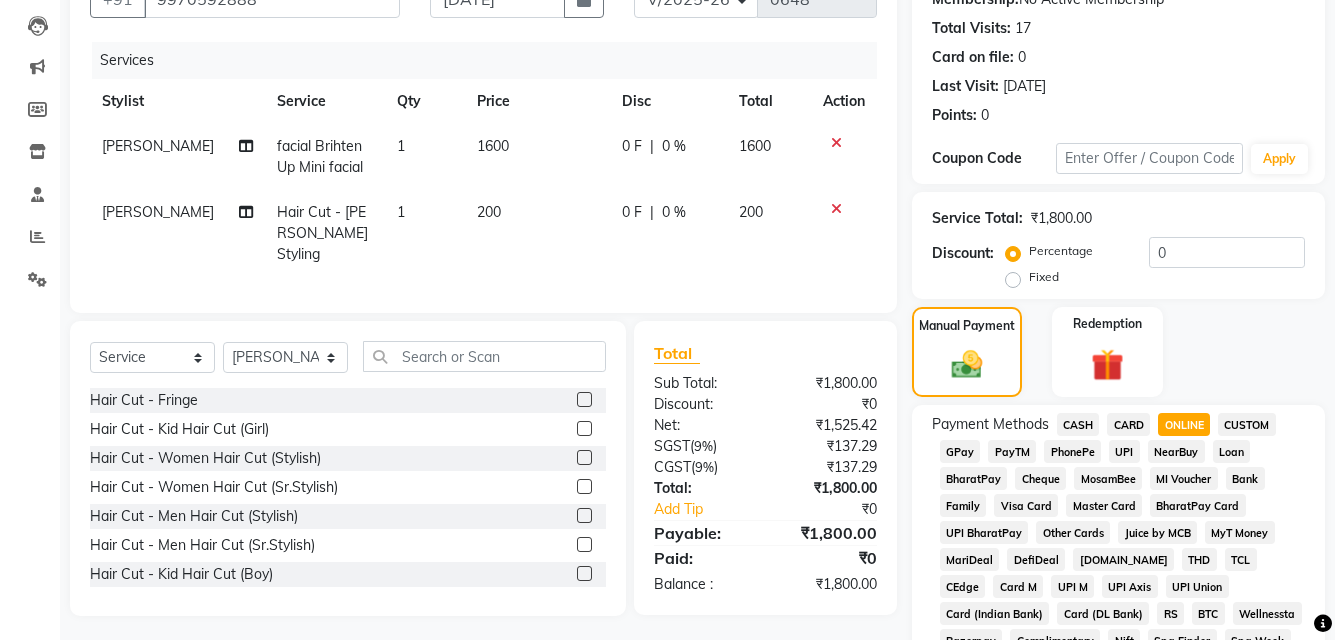 scroll, scrollTop: 861, scrollLeft: 0, axis: vertical 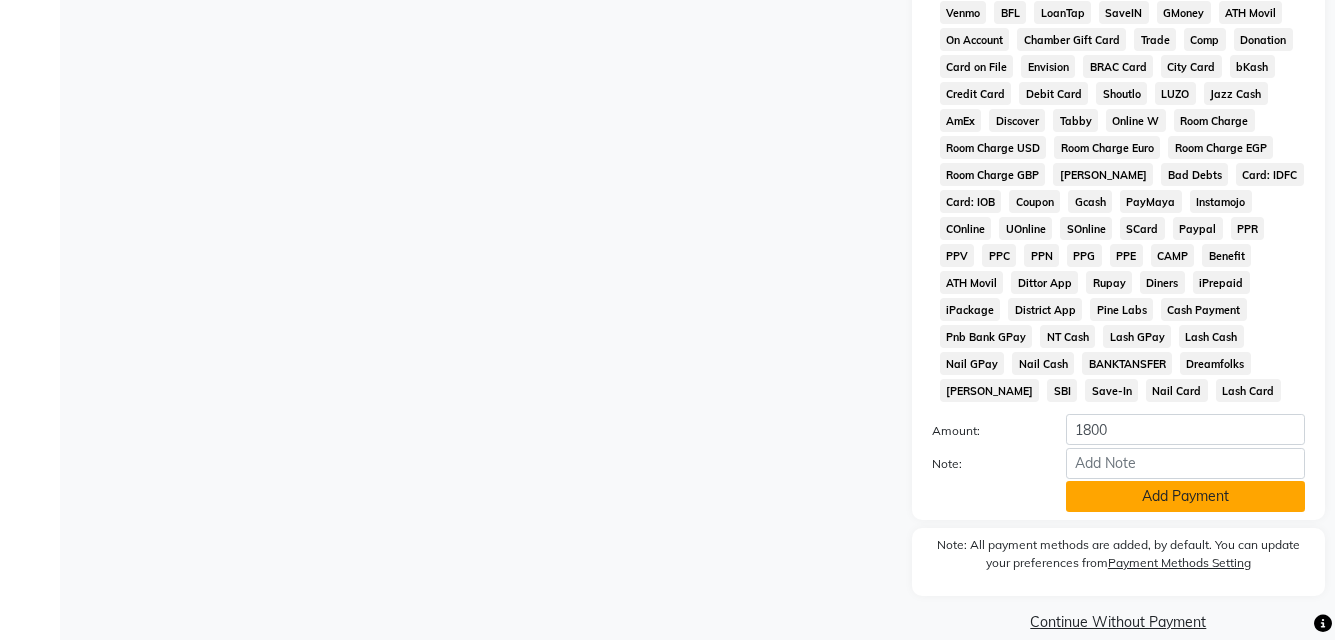 click on "Add Payment" 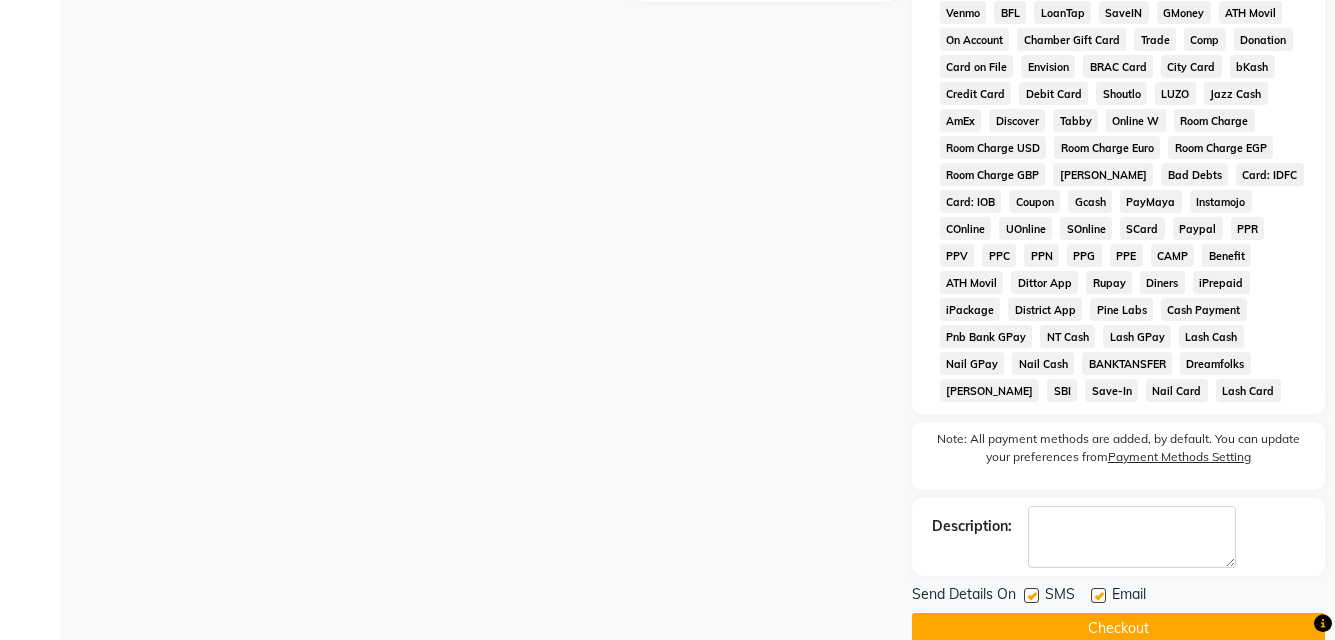 click on "Checkout" 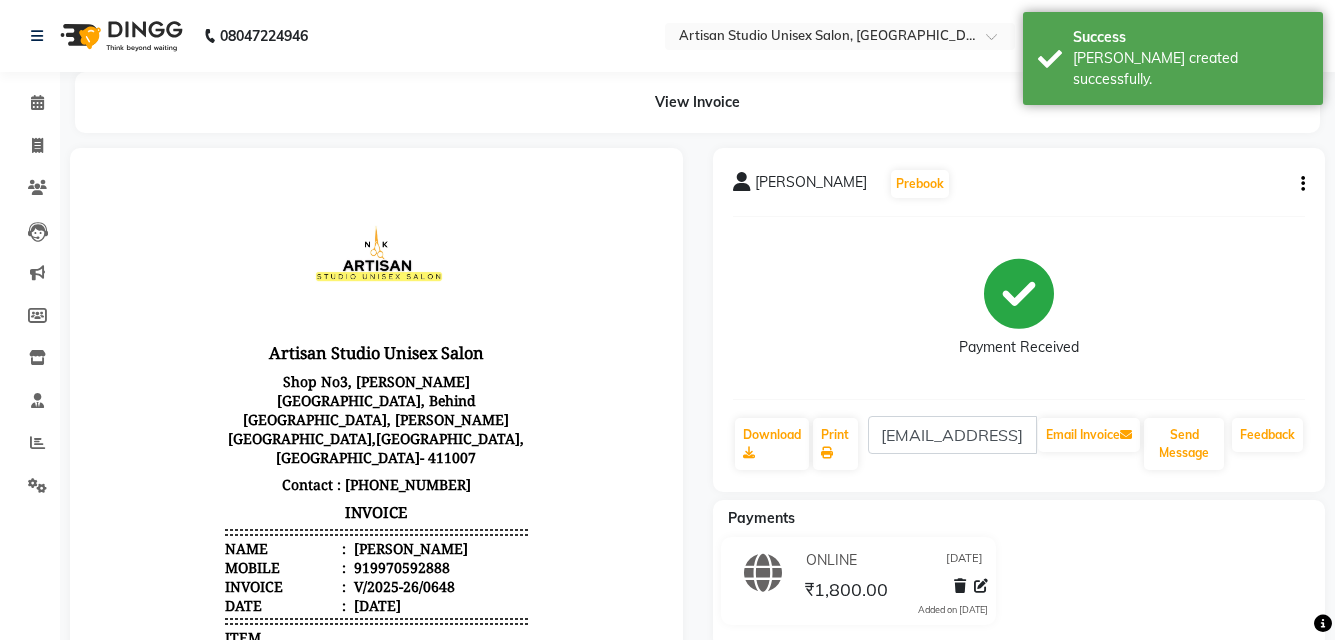 scroll, scrollTop: 0, scrollLeft: 0, axis: both 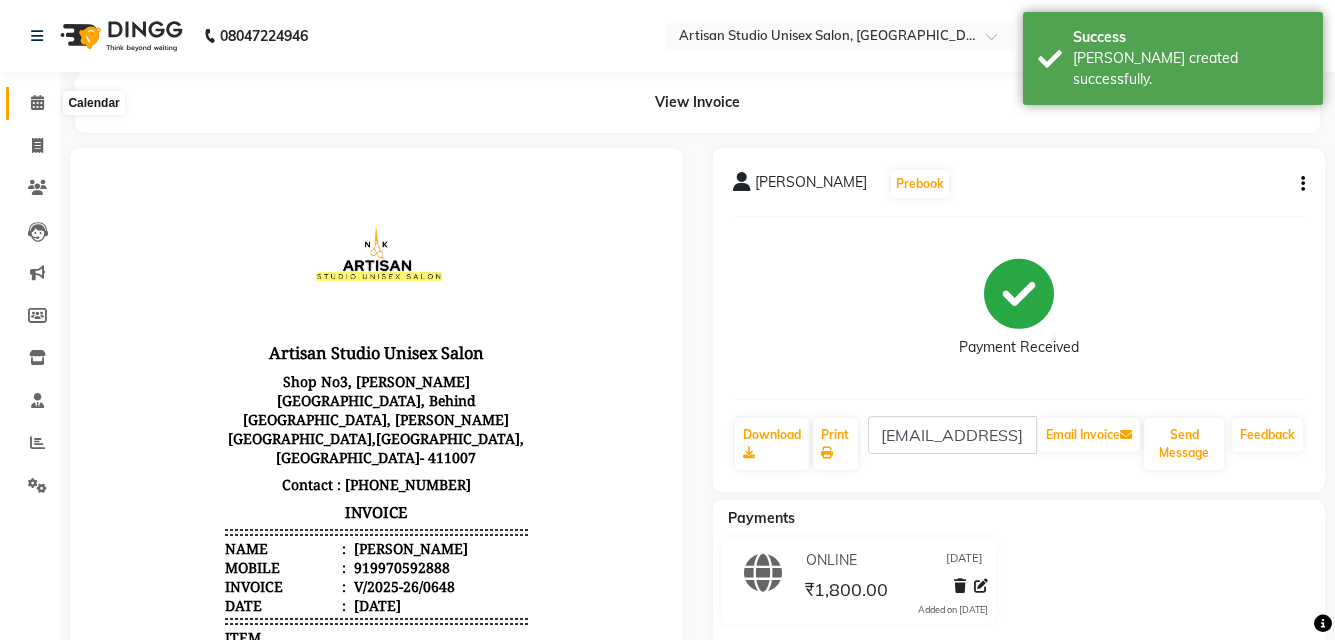 click 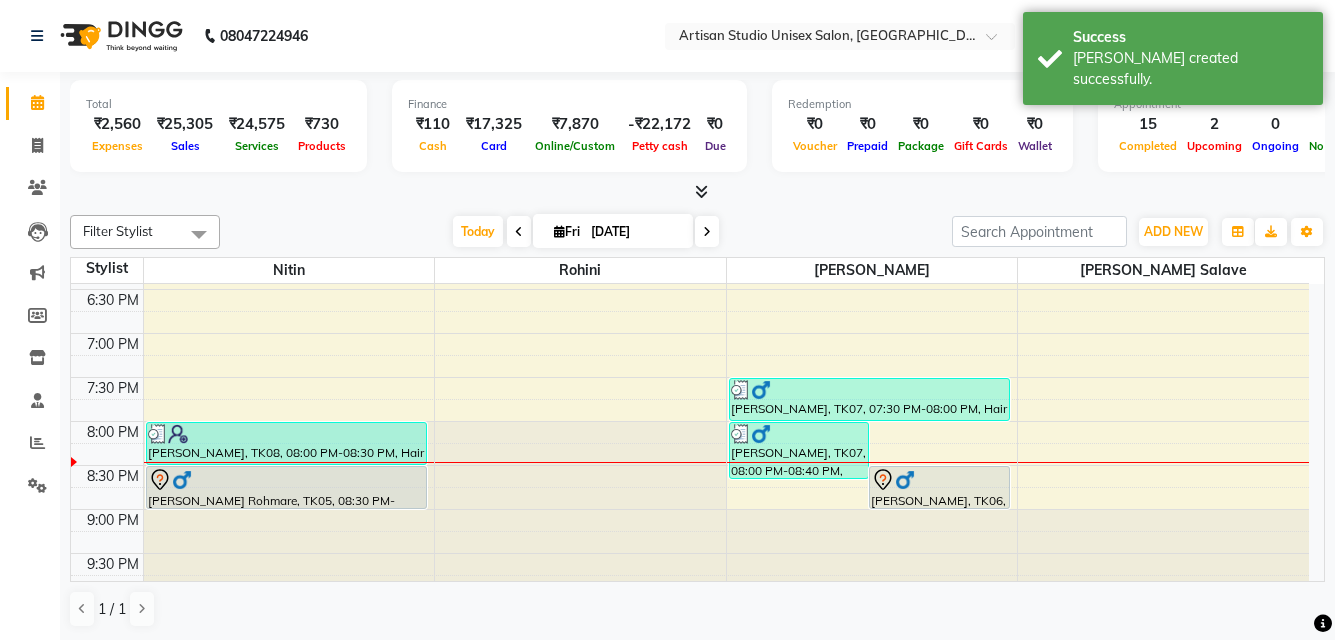 scroll, scrollTop: 934, scrollLeft: 0, axis: vertical 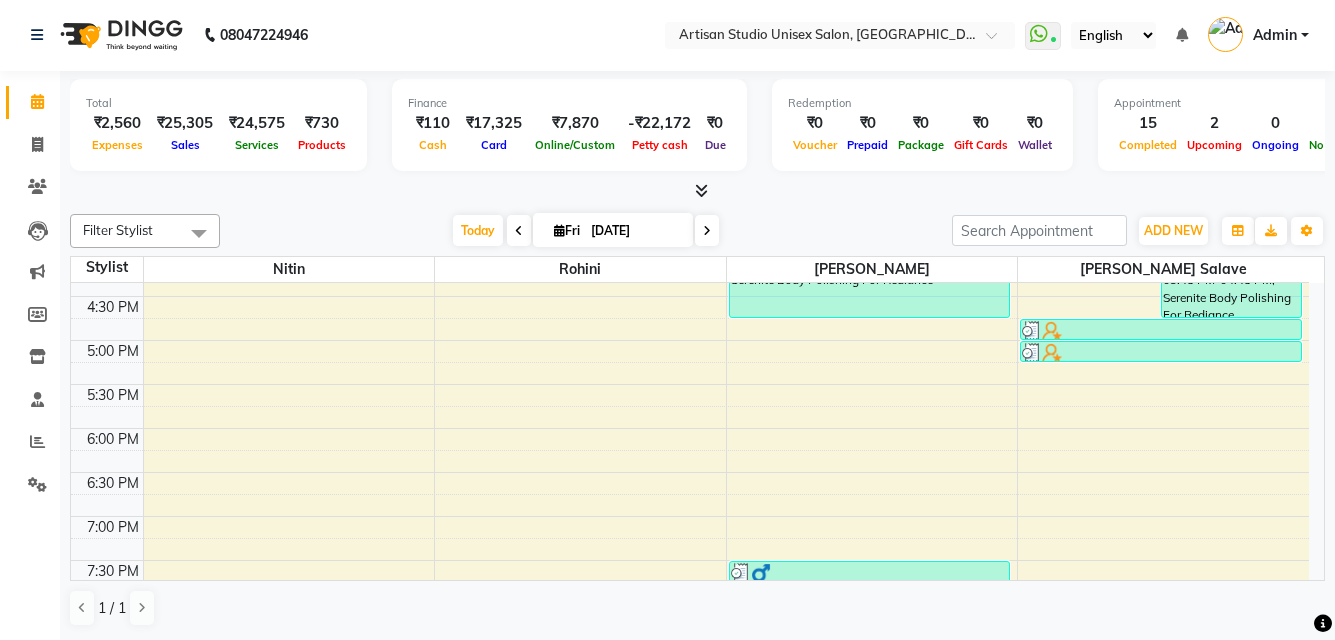 click at bounding box center [701, 190] 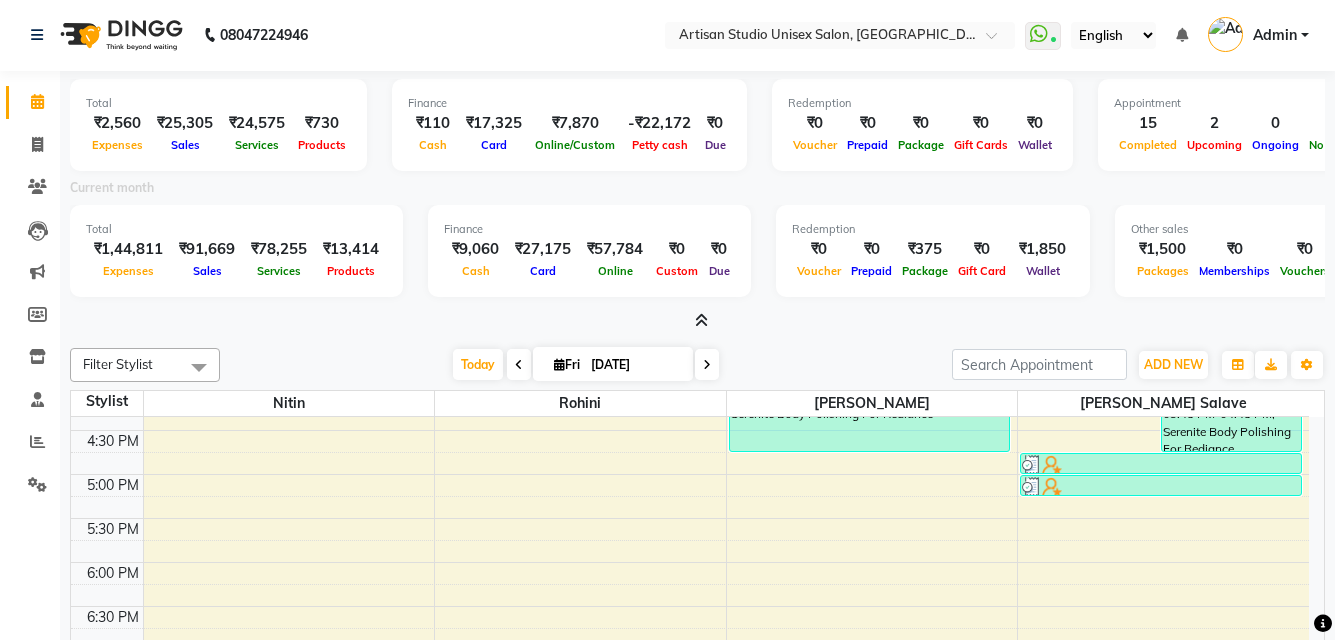 click at bounding box center (701, 320) 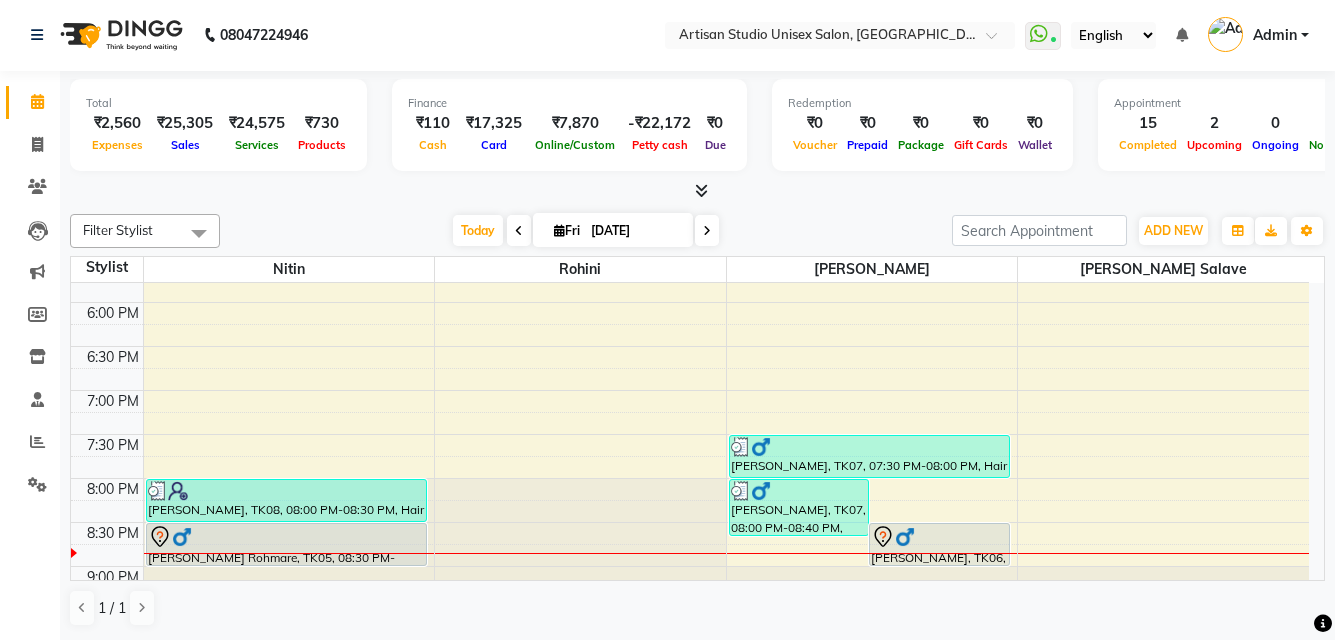 scroll, scrollTop: 934, scrollLeft: 0, axis: vertical 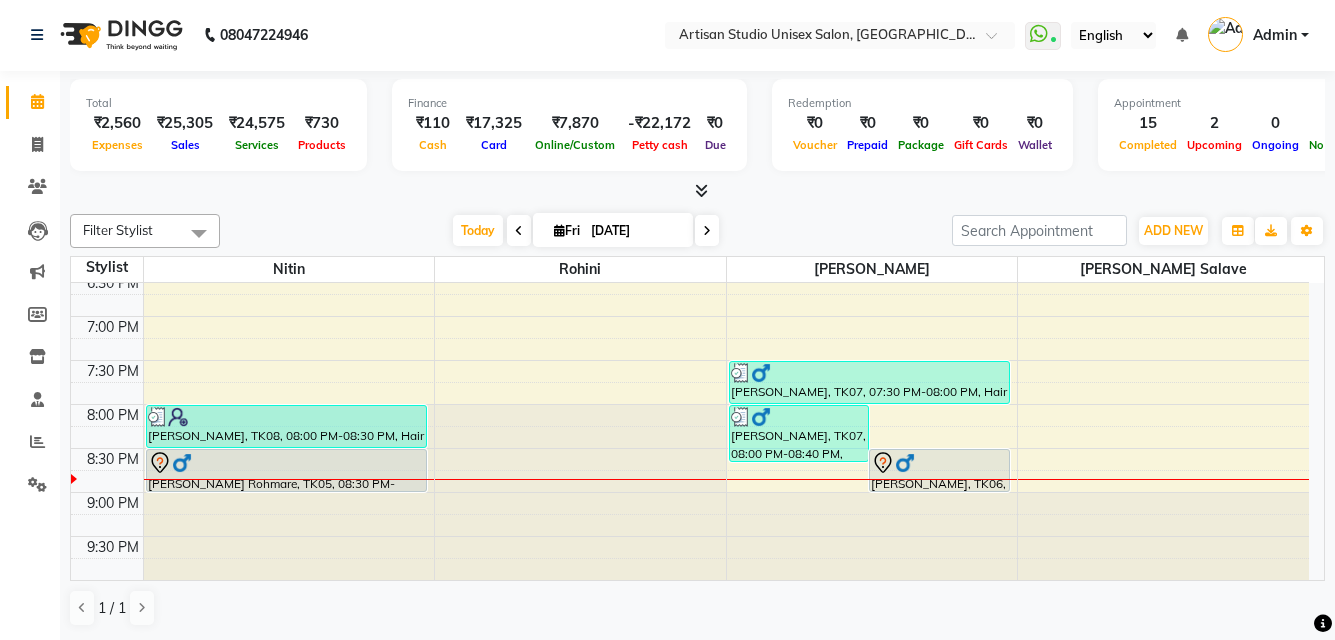 click on "8:00 AM 8:30 AM 9:00 AM 9:30 AM 10:00 AM 10:30 AM 11:00 AM 11:30 AM 12:00 PM 12:30 PM 1:00 PM 1:30 PM 2:00 PM 2:30 PM 3:00 PM 3:30 PM 4:00 PM 4:30 PM 5:00 PM 5:30 PM 6:00 PM 6:30 PM 7:00 PM 7:30 PM 8:00 PM 8:30 PM 9:00 PM 9:30 PM     [PERSON_NAME], TK01, 01:15 PM-03:10 PM, Hair Cut - Men Hair Cut (Sr.Stylish),Mud Spa (Long Lenth)     [PERSON_NAME], TK08, 08:00 PM-08:30 PM, Hair Cut - Men Hair Cut (Stylish)             [PERSON_NAME] Rohmare, TK05, 08:30 PM-09:00 PM, Hair Cut - Men Hair Cut (Sr.Stylish)     [PERSON_NAME], TK07, 08:00 PM-08:40 PM, facial  Brihten Up Mini  facial             [PERSON_NAME], TK06, 08:30 PM-09:00 PM, Hair Cut - Men Hair Cut (Stylish)     Nayak Sir, TK02, 01:00 PM-01:30 PM, Hair Cut - Men Hair Cut (Stylish)     Nayak Sir, TK02, 01:30 PM-02:00 PM, Head massage (men) - Oil Massage     [PERSON_NAME], TK03, 02:00 PM-02:30 PM, Hair Cut - [PERSON_NAME] Styling     [PERSON_NAME], TK03, 02:30 PM-03:00 PM, [PERSON_NAME] - o3+[PERSON_NAME]     [PERSON_NAME], TK03, 03:00 PM-03:20 PM, Face Massage" at bounding box center (690, -36) 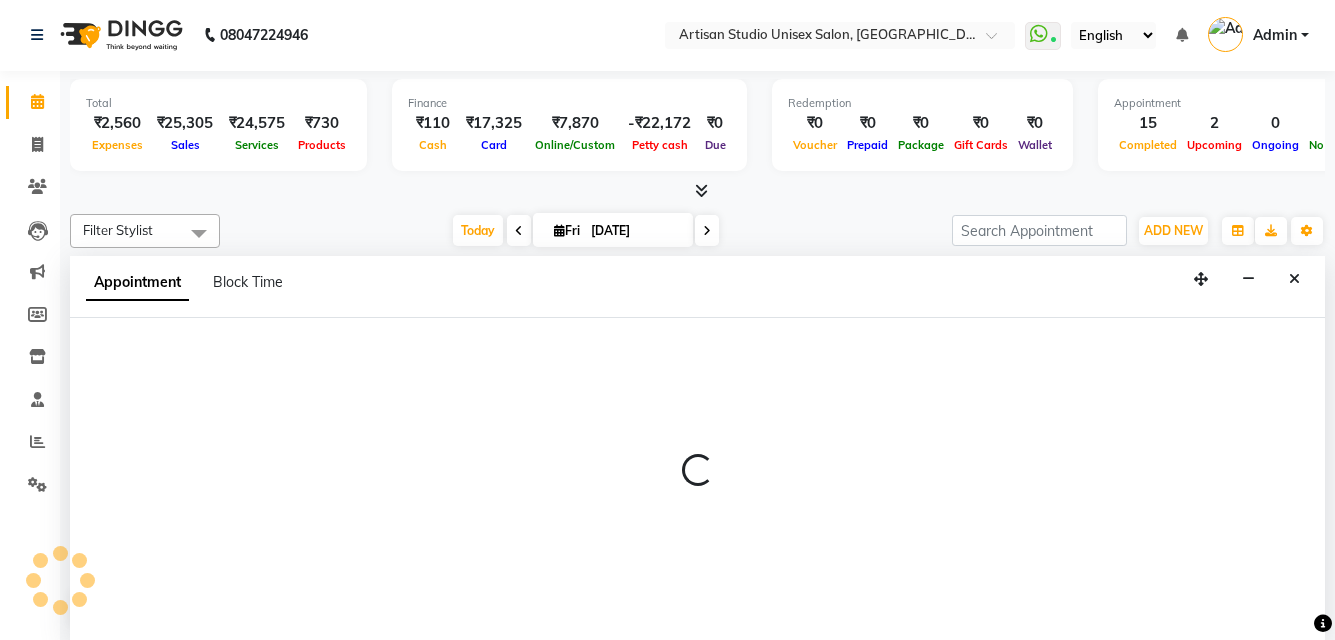 select on "65216" 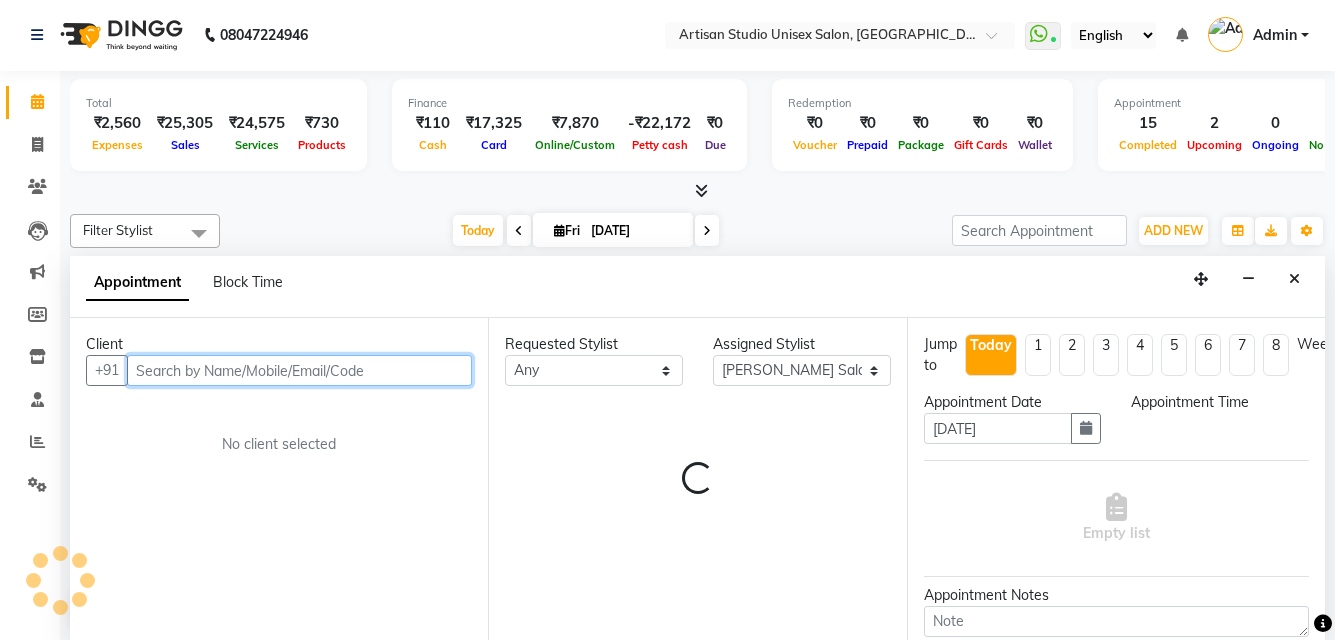 select on "1215" 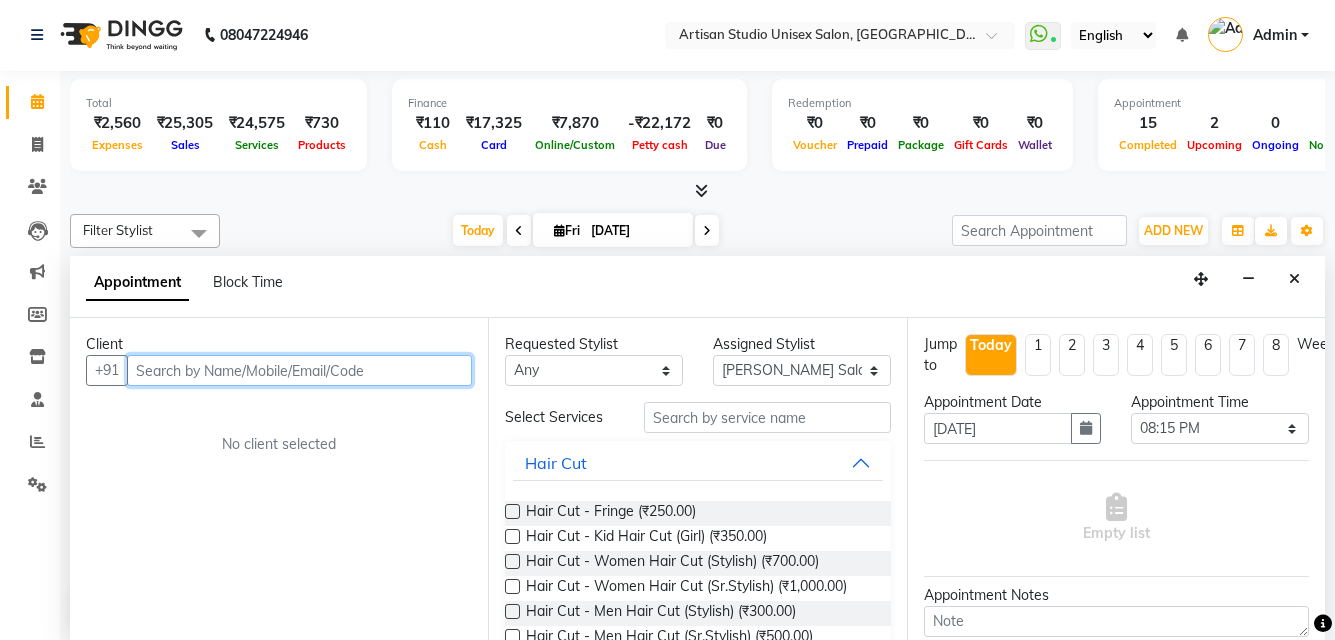 click at bounding box center [299, 370] 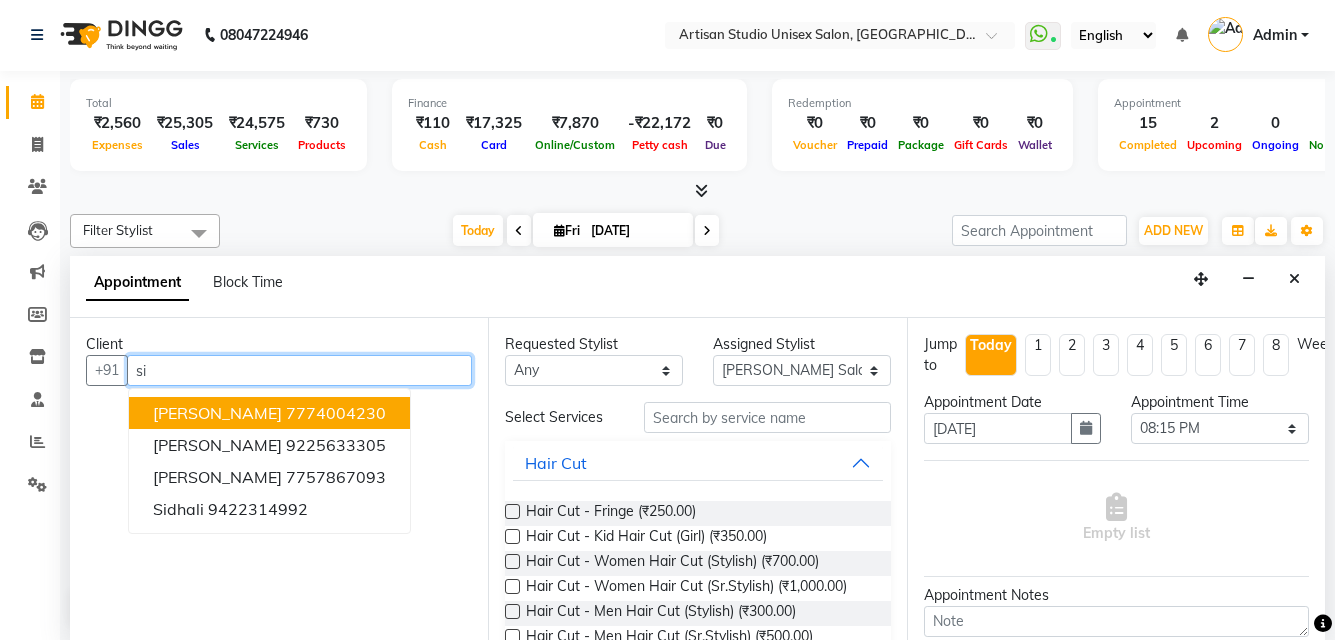 type on "s" 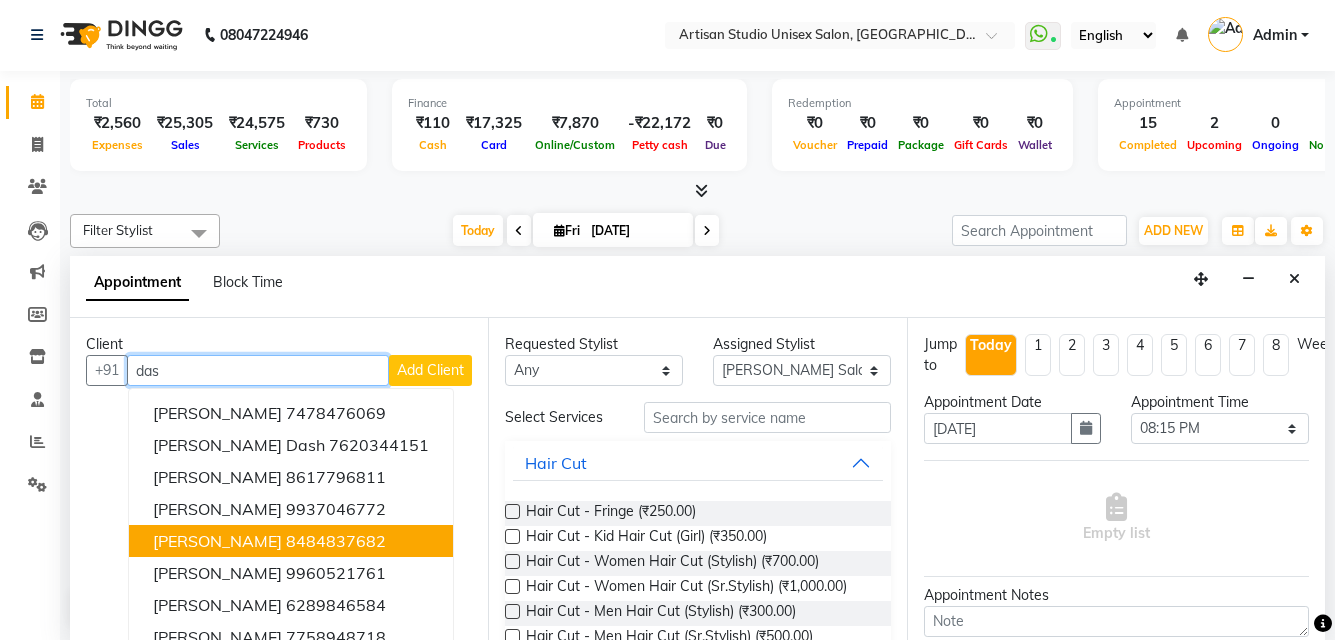 scroll, scrollTop: 22, scrollLeft: 0, axis: vertical 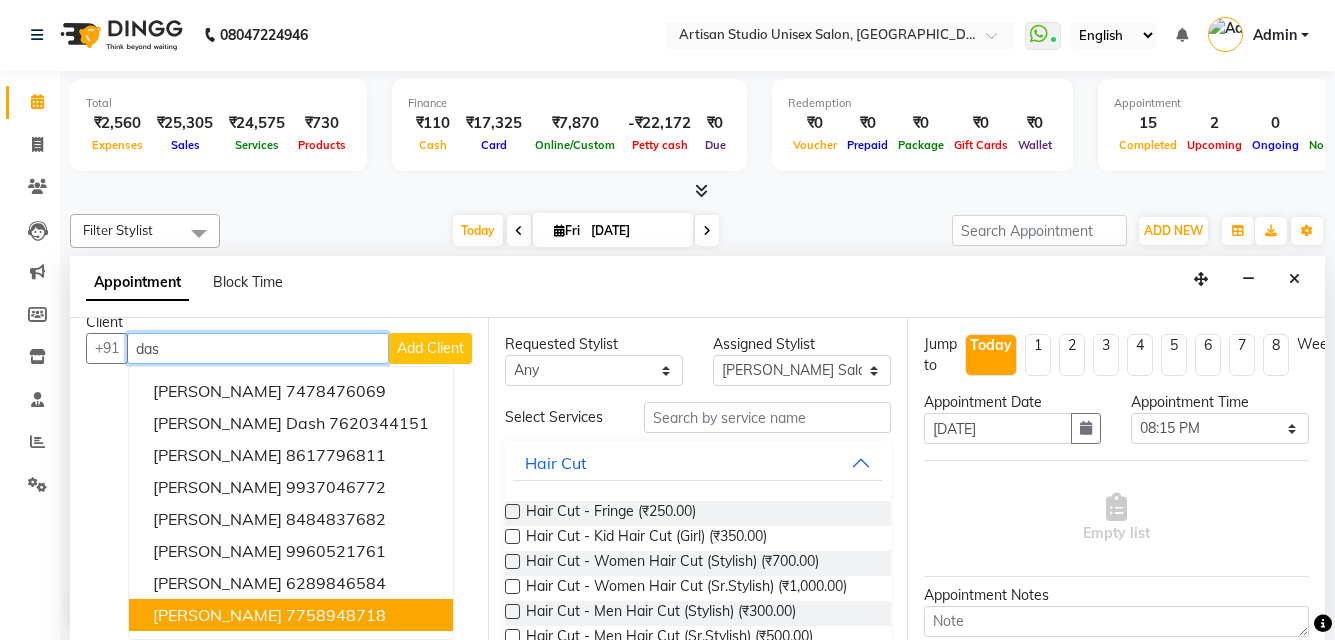 click on "[PERSON_NAME]" at bounding box center [217, 615] 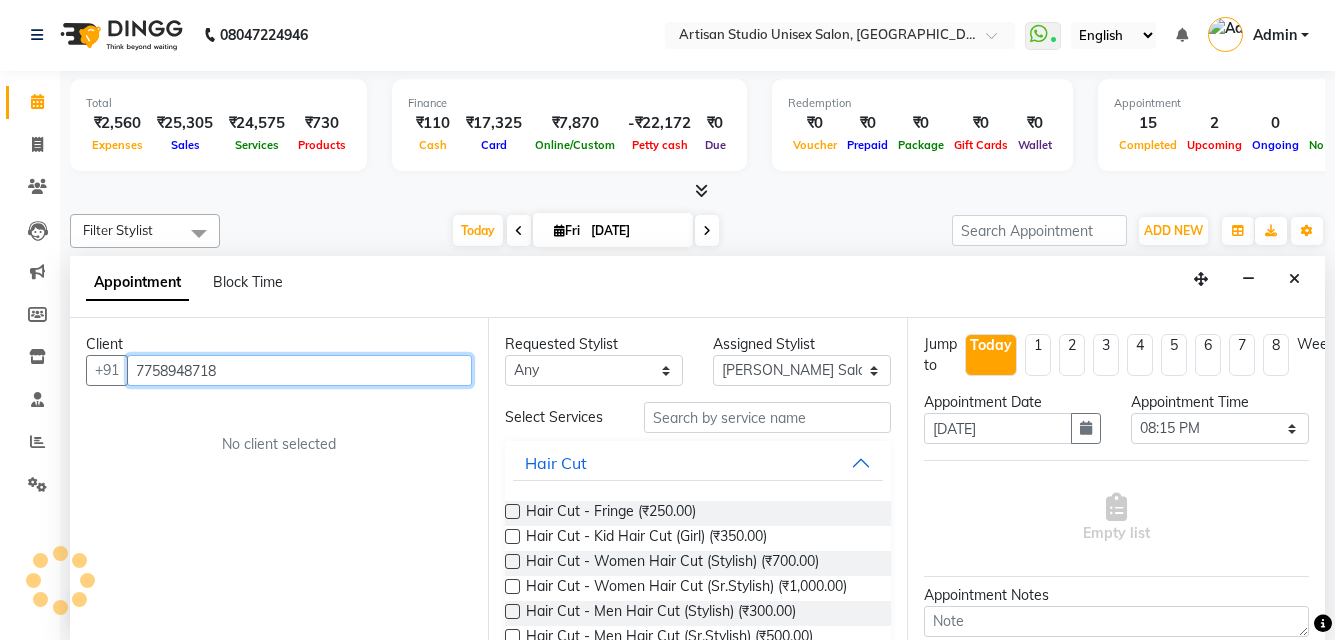 scroll, scrollTop: 0, scrollLeft: 0, axis: both 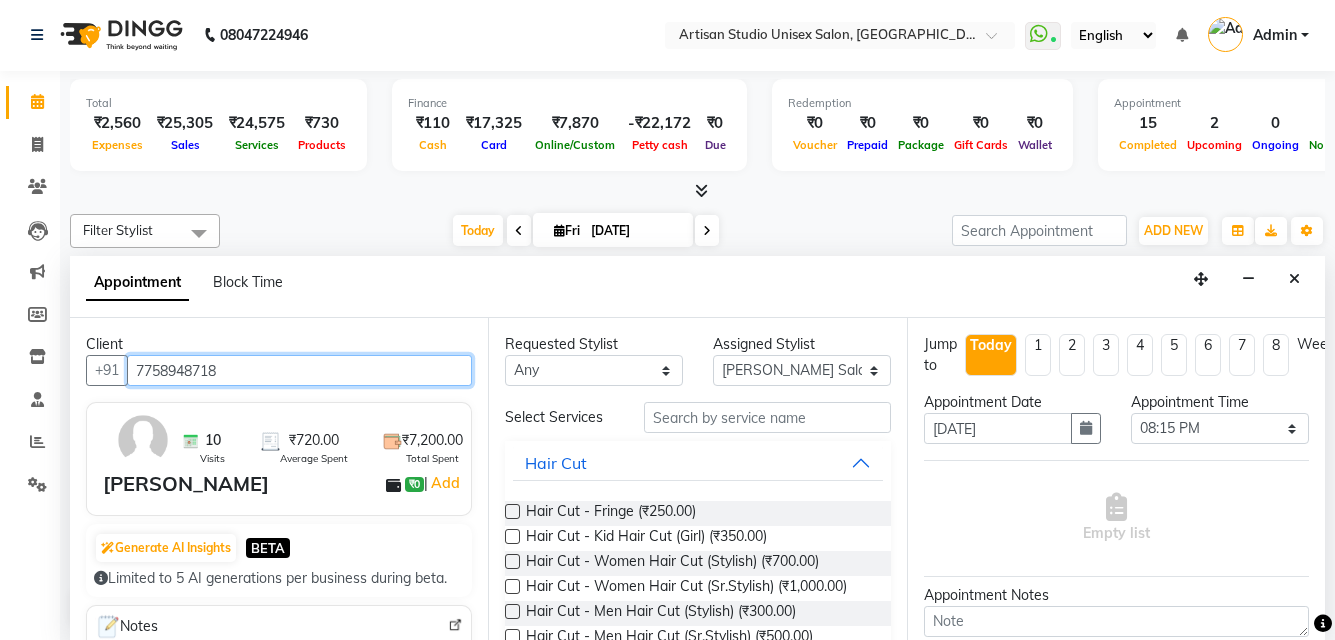 type on "7758948718" 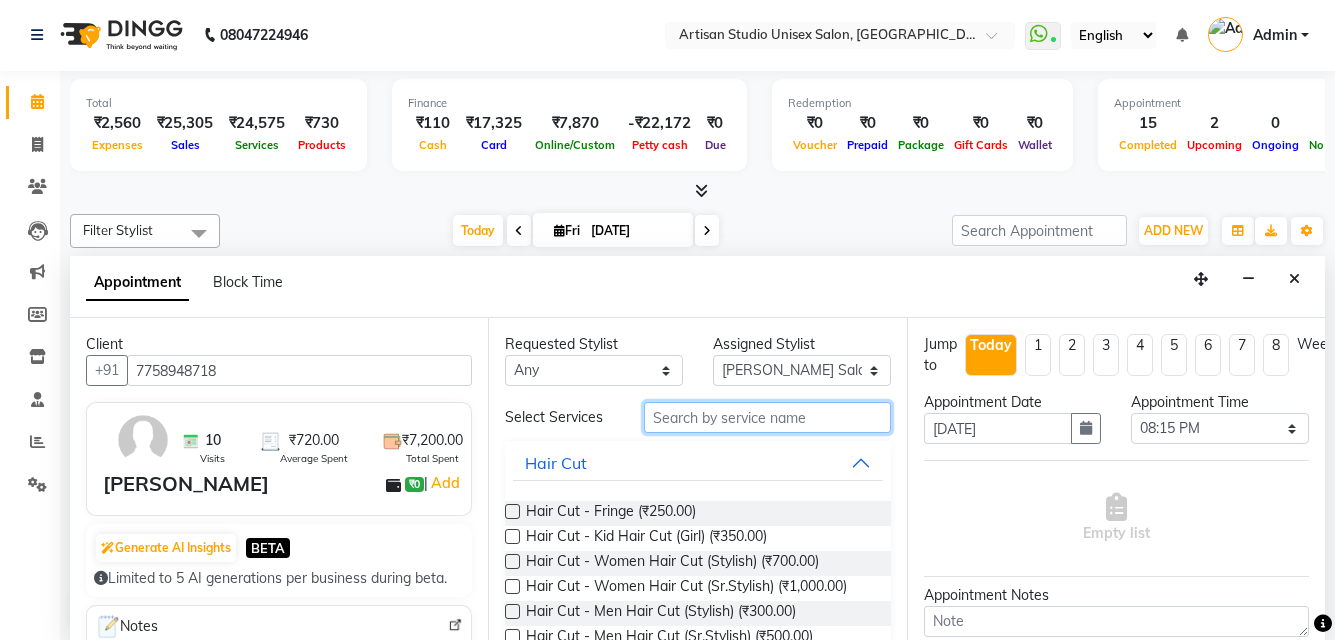 click at bounding box center (767, 417) 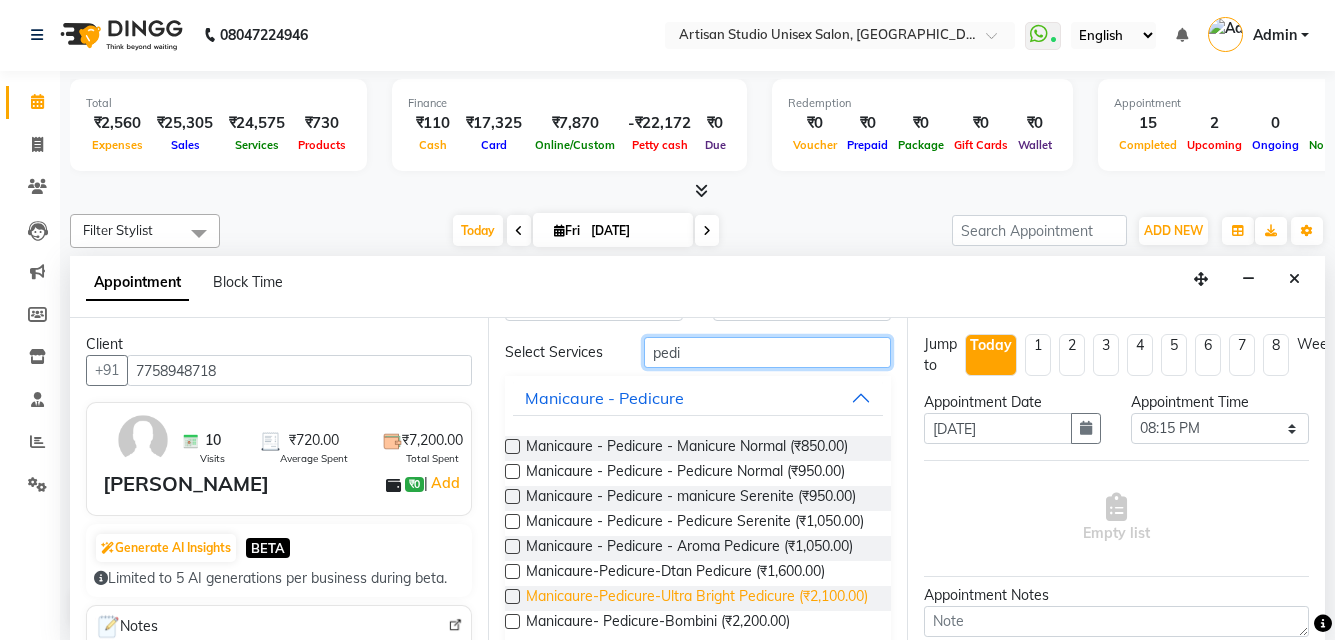 scroll, scrollTop: 100, scrollLeft: 0, axis: vertical 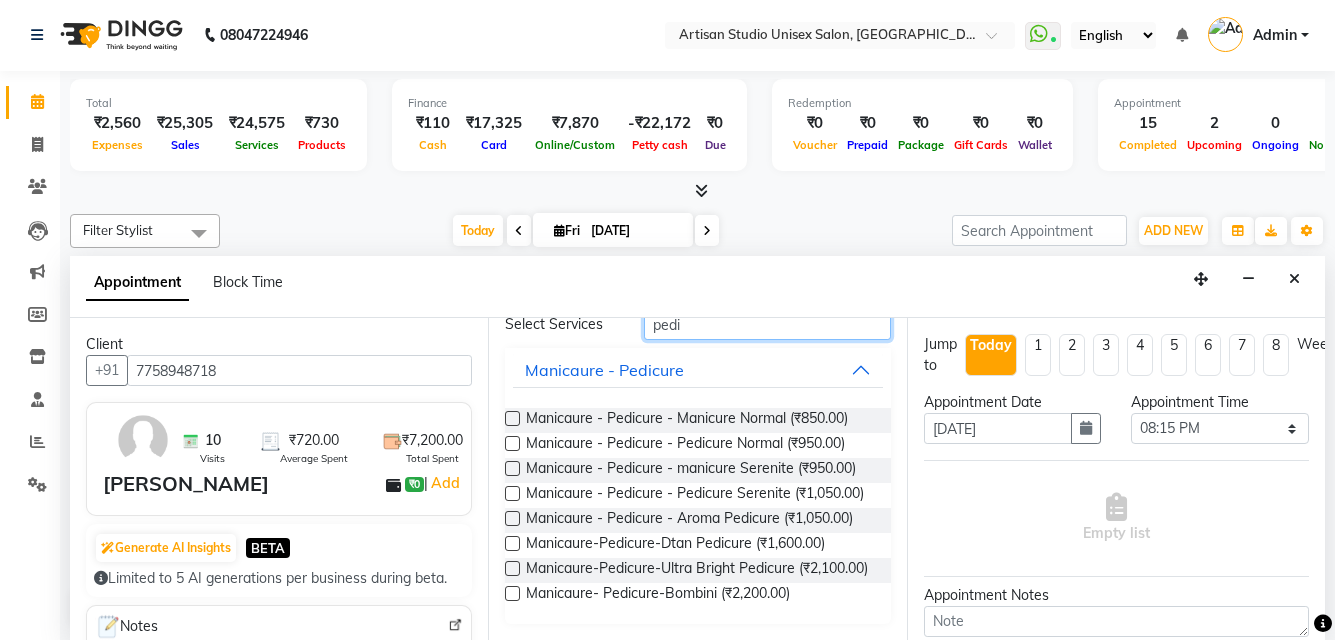 type on "pedi" 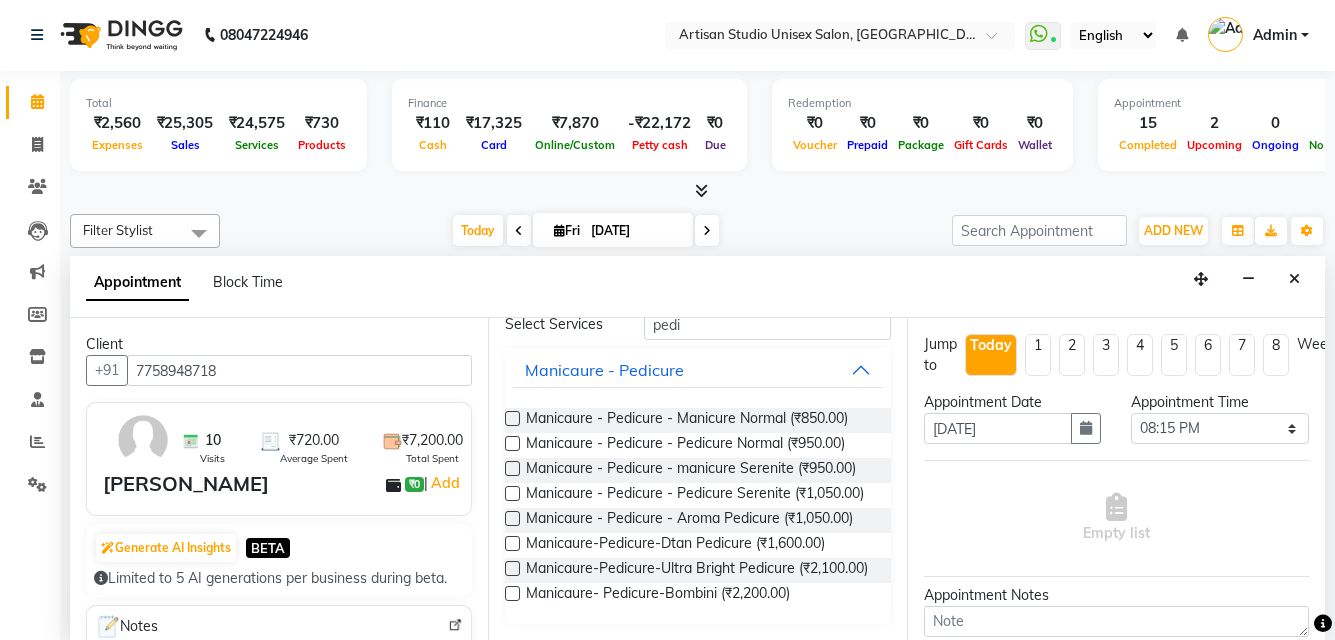 click at bounding box center [512, 518] 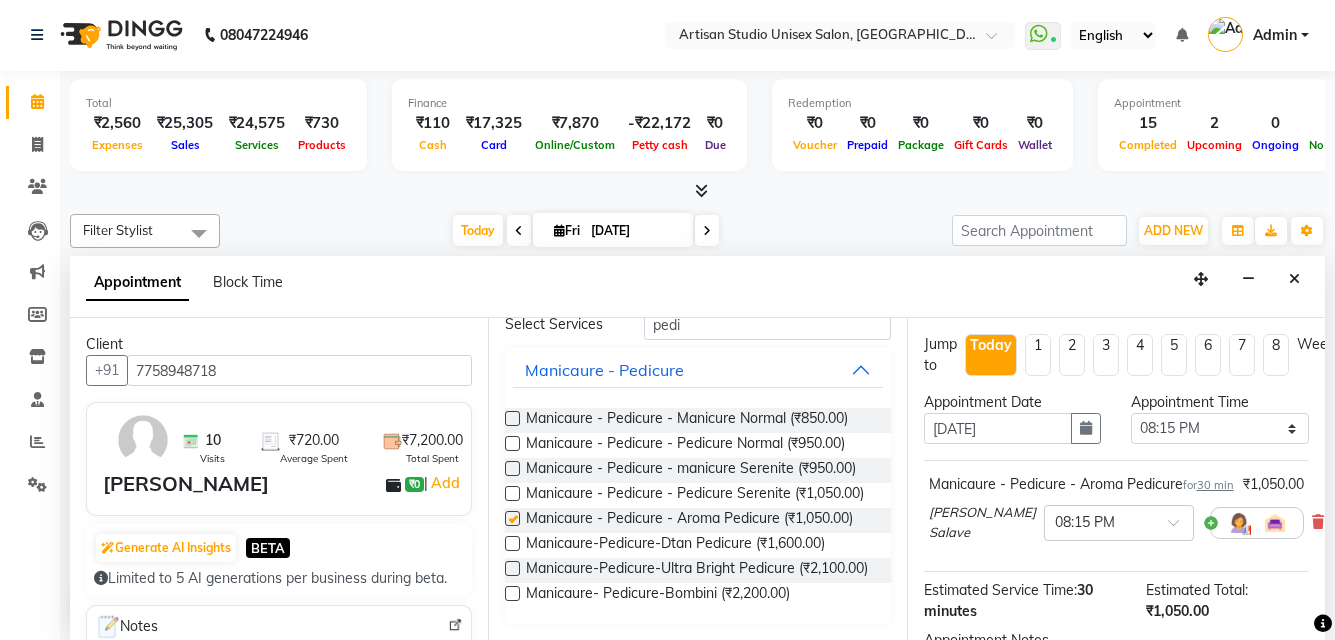 checkbox on "false" 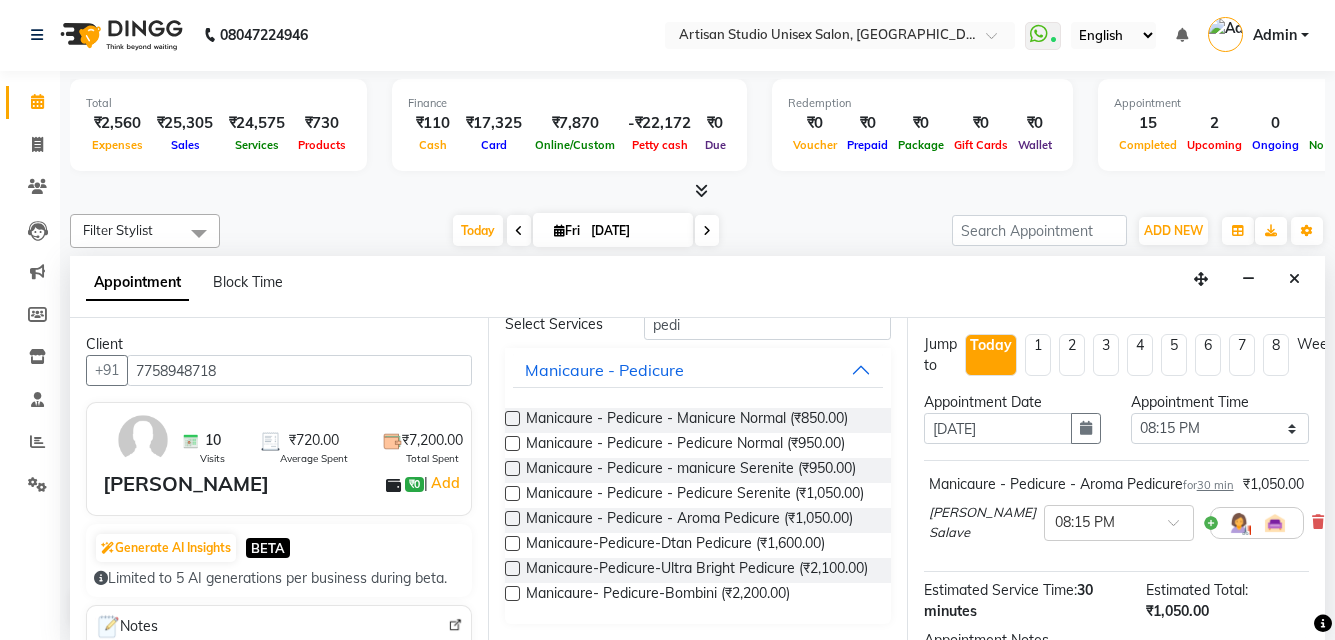 scroll, scrollTop: 284, scrollLeft: 0, axis: vertical 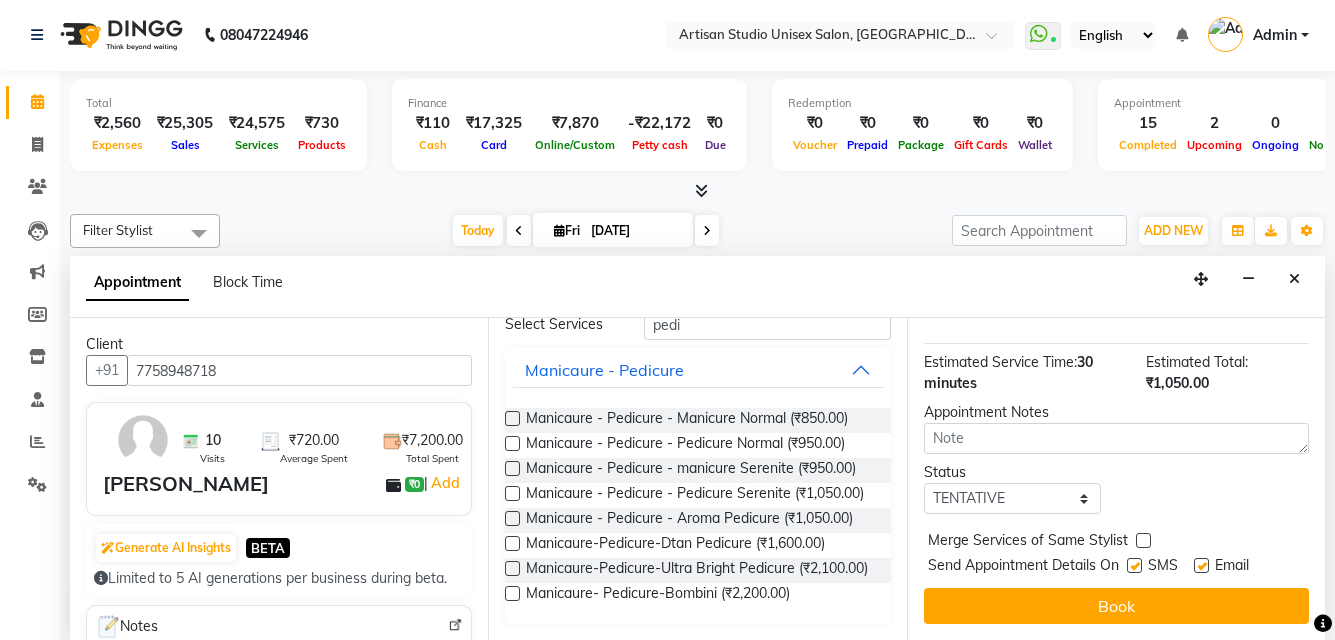 click at bounding box center [1134, 565] 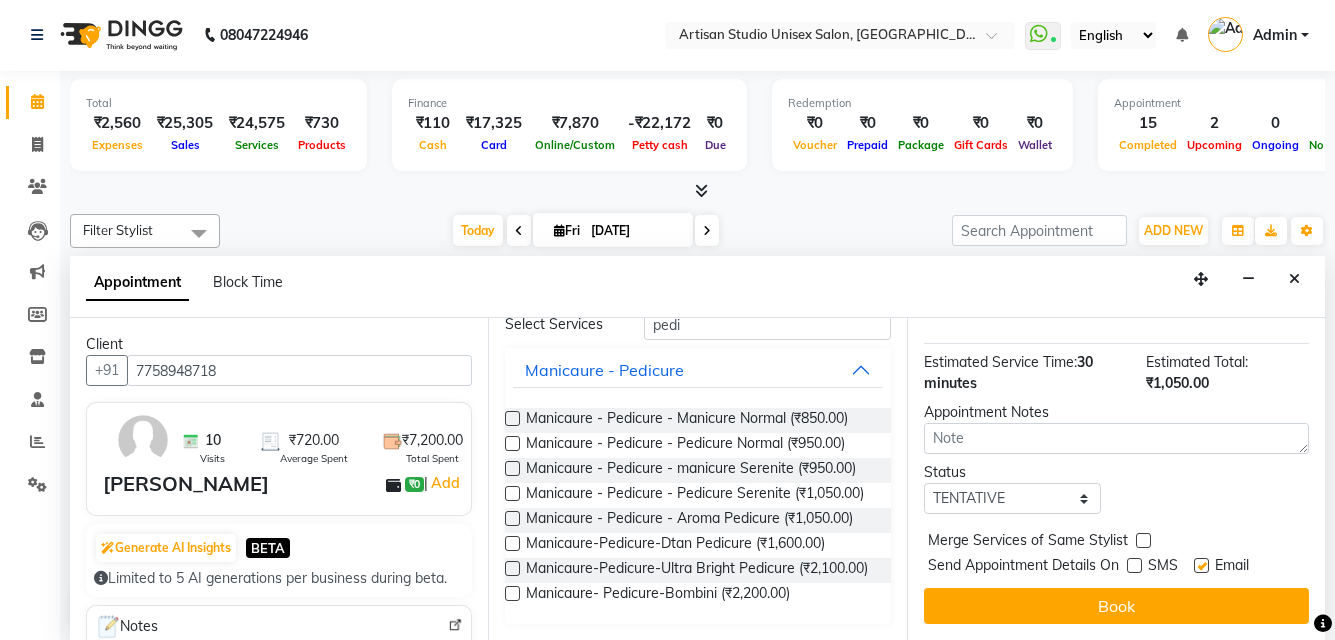 click at bounding box center [1201, 565] 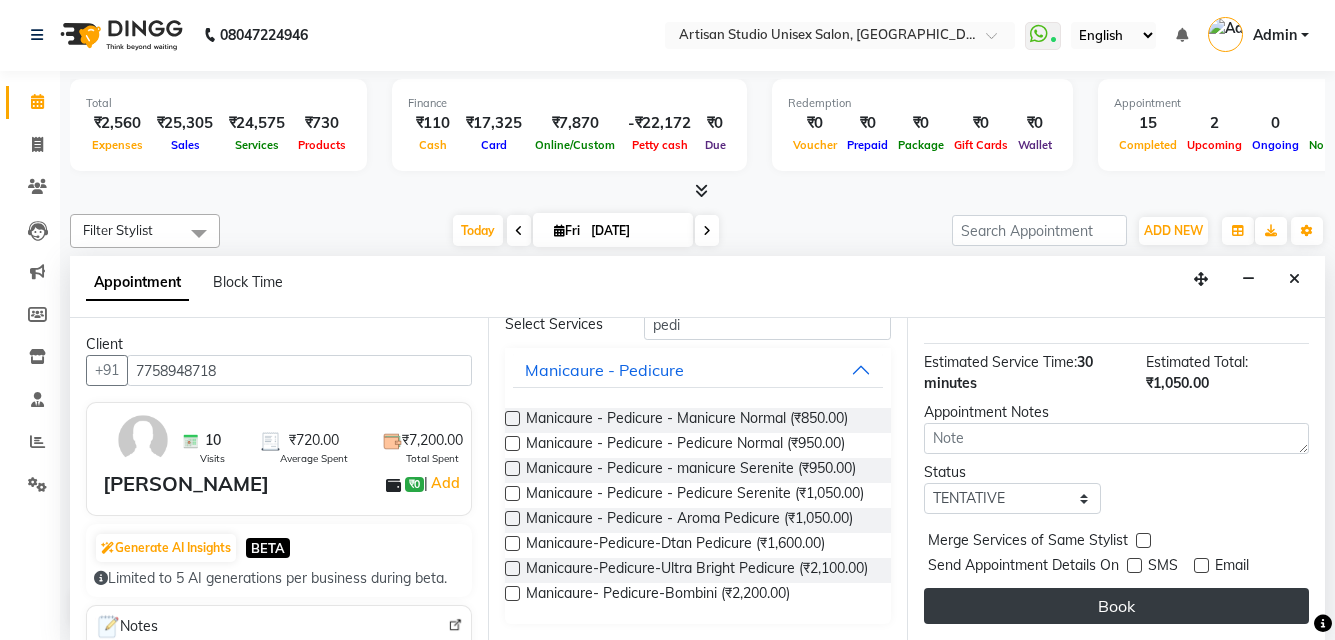 click on "Book" at bounding box center [1116, 606] 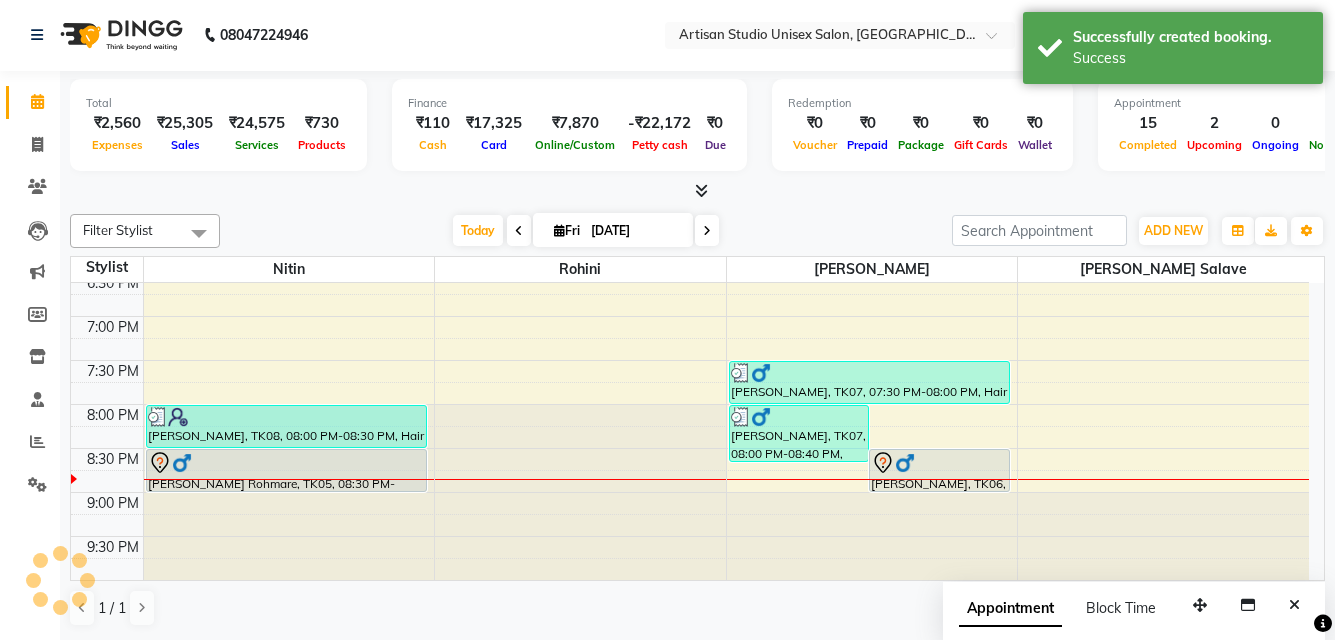 scroll, scrollTop: 0, scrollLeft: 0, axis: both 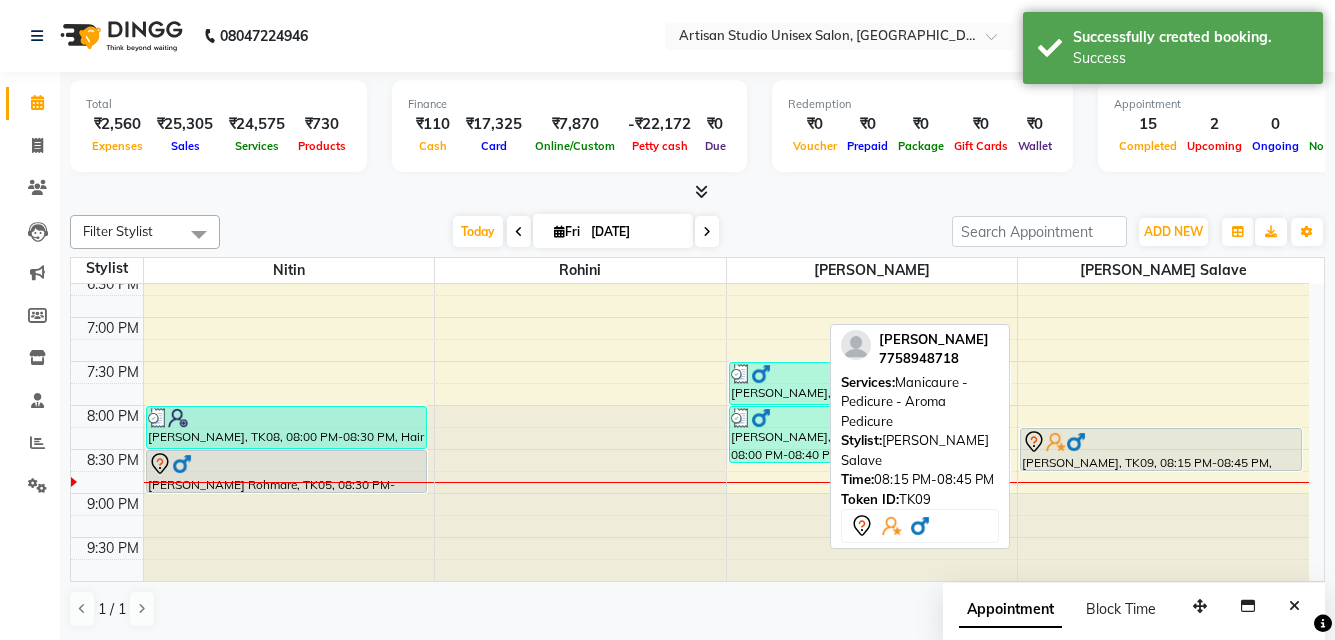 click on "[PERSON_NAME], TK09, 08:15 PM-08:45 PM, Manicaure - Pedicure - Aroma Pedicure" at bounding box center [1161, 449] 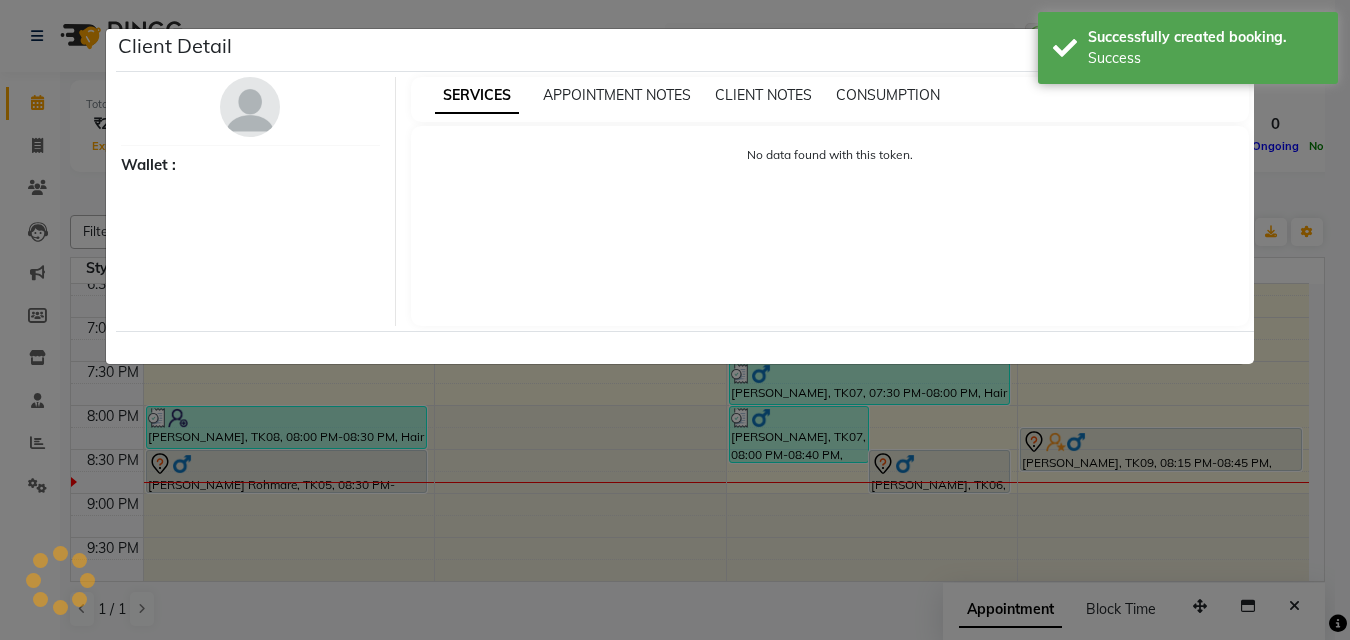 select on "7" 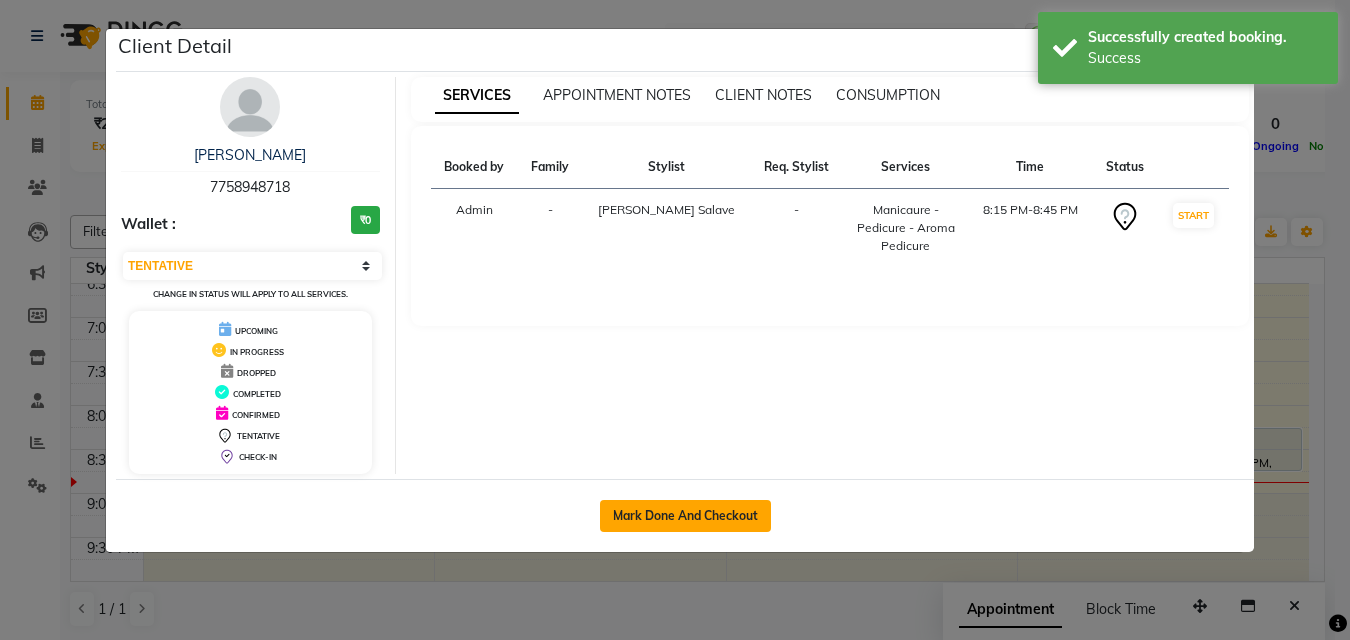 click on "Mark Done And Checkout" 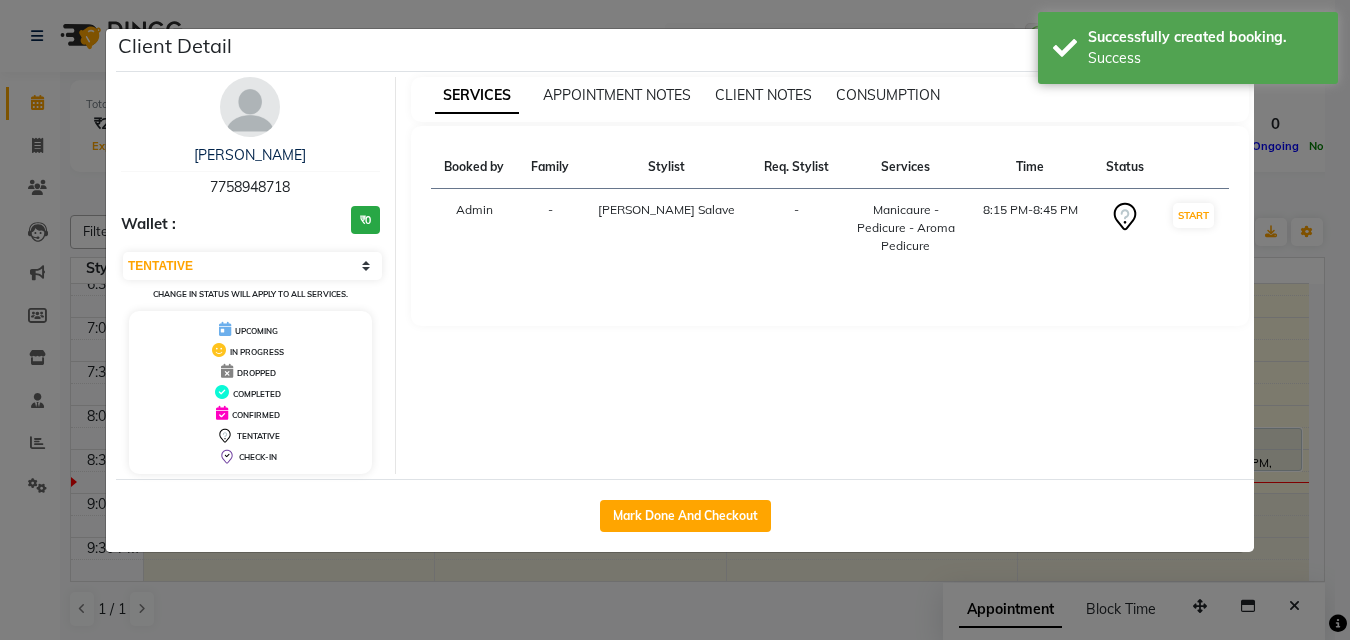 select on "service" 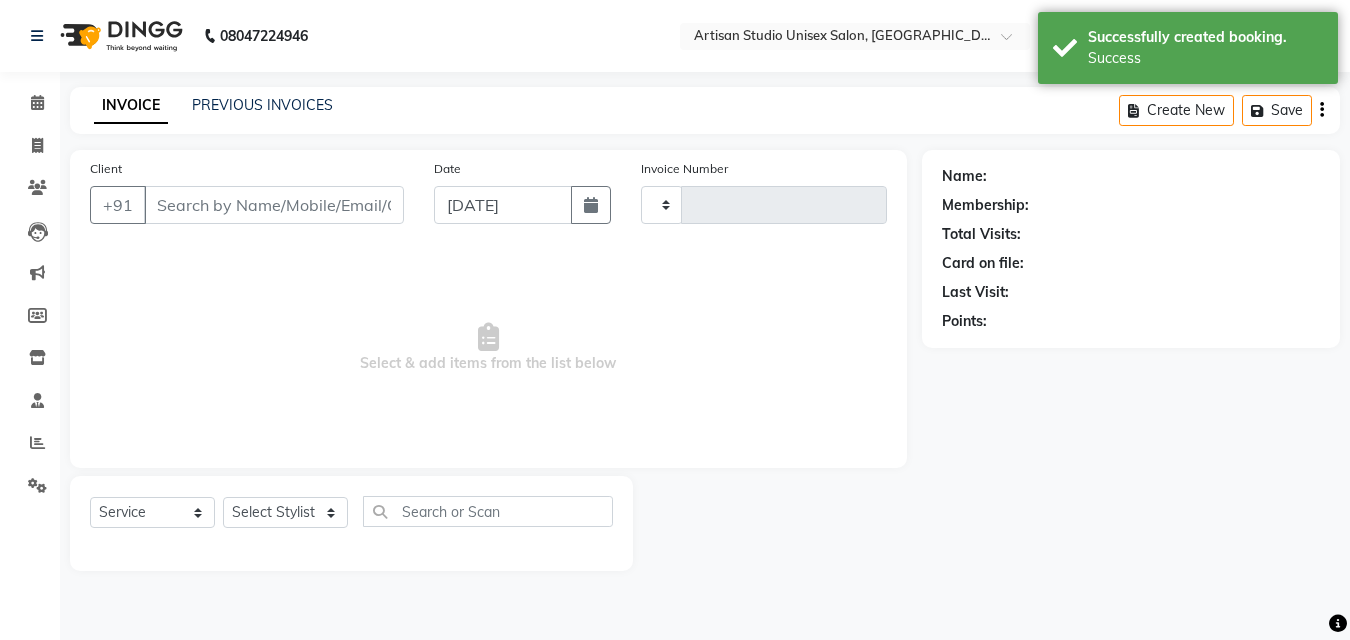 type on "0649" 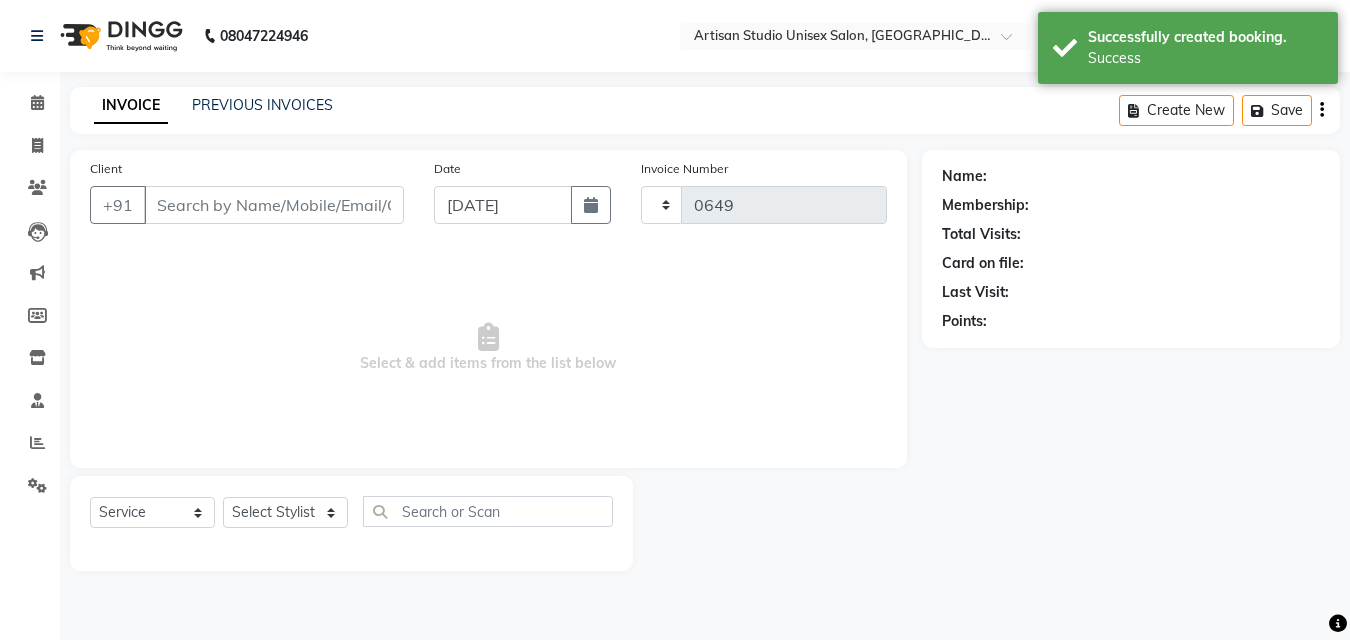 select on "4913" 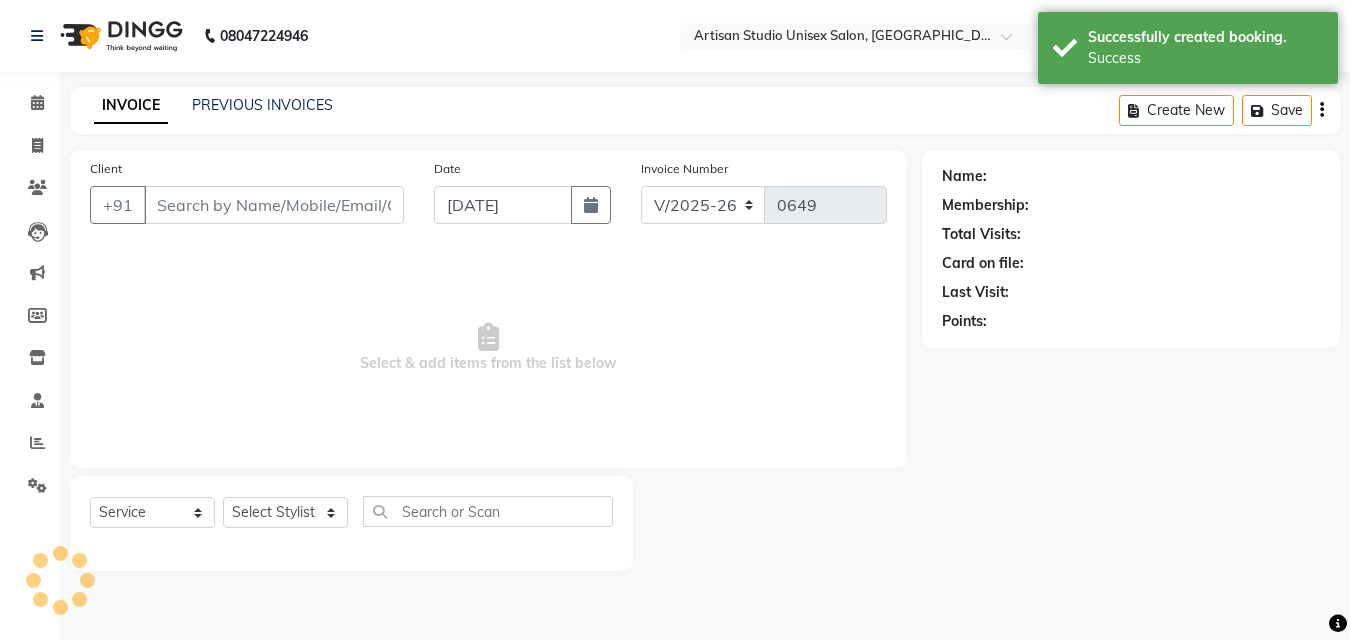 type on "7758948718" 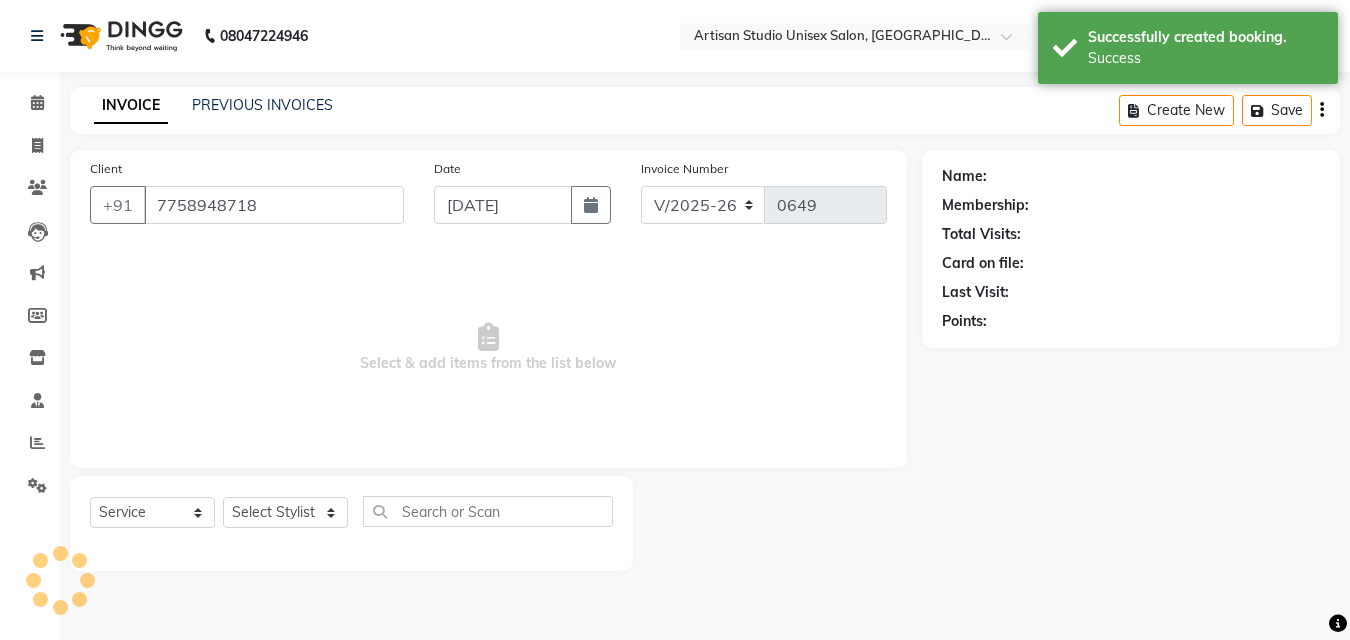 select on "65216" 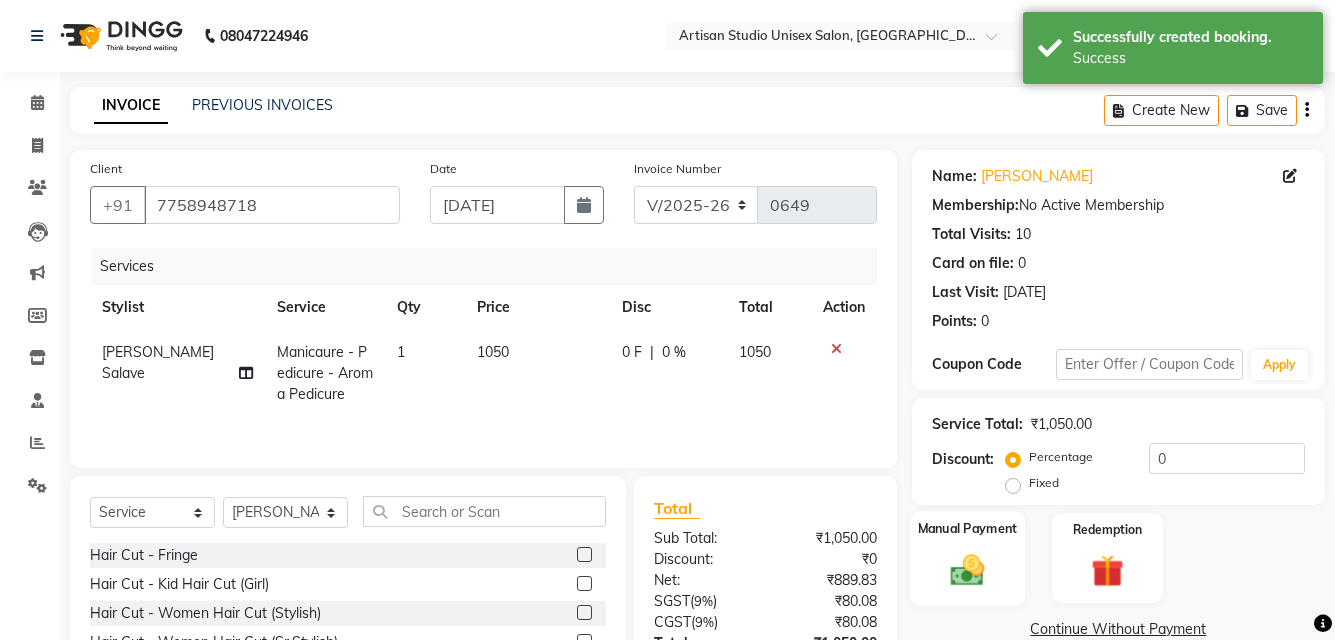 click 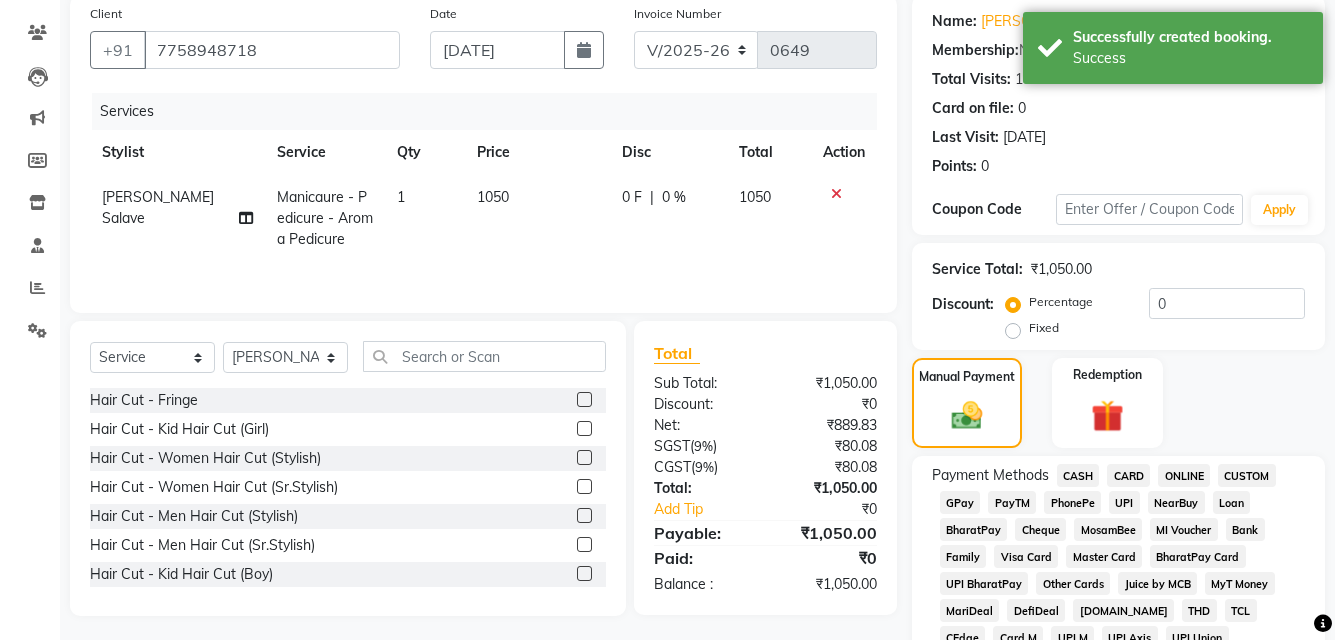scroll, scrollTop: 400, scrollLeft: 0, axis: vertical 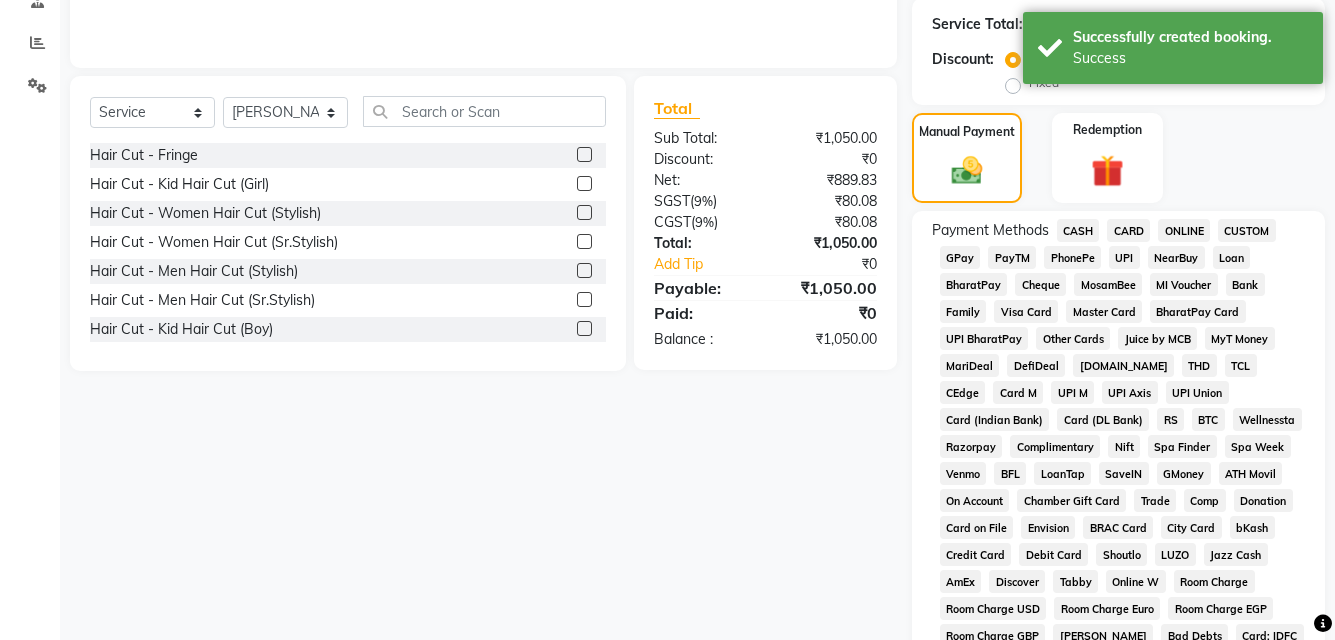 click on "ONLINE" 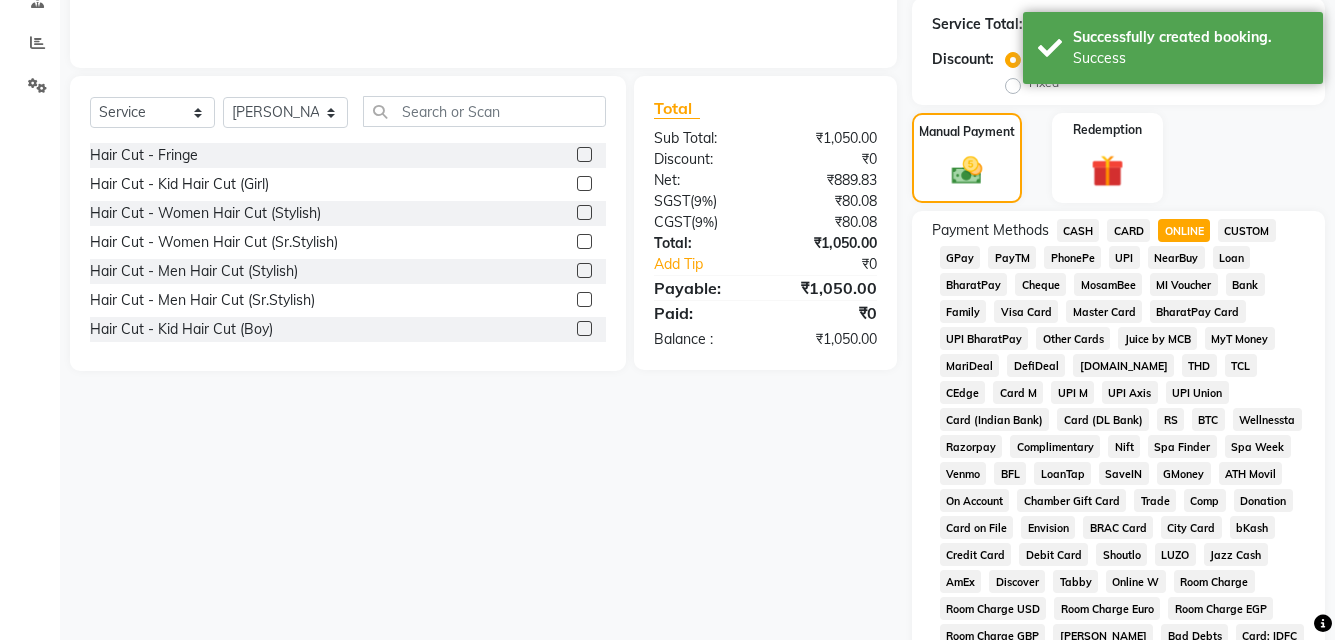 scroll, scrollTop: 861, scrollLeft: 0, axis: vertical 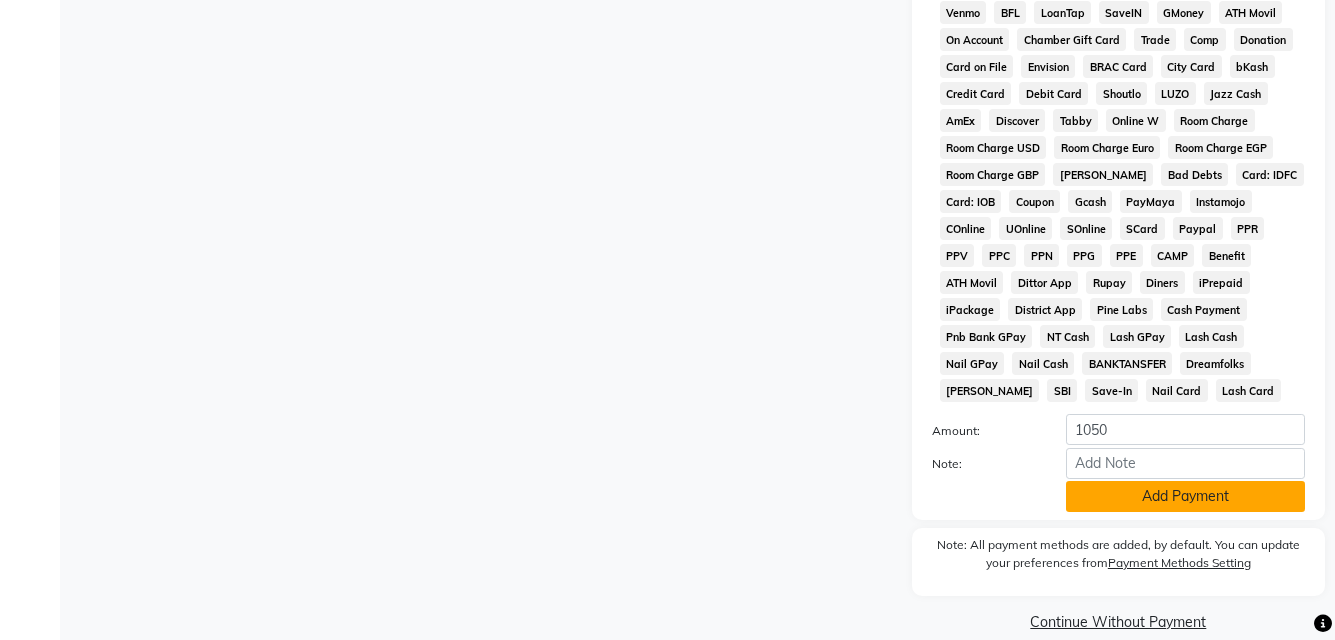click on "Add Payment" 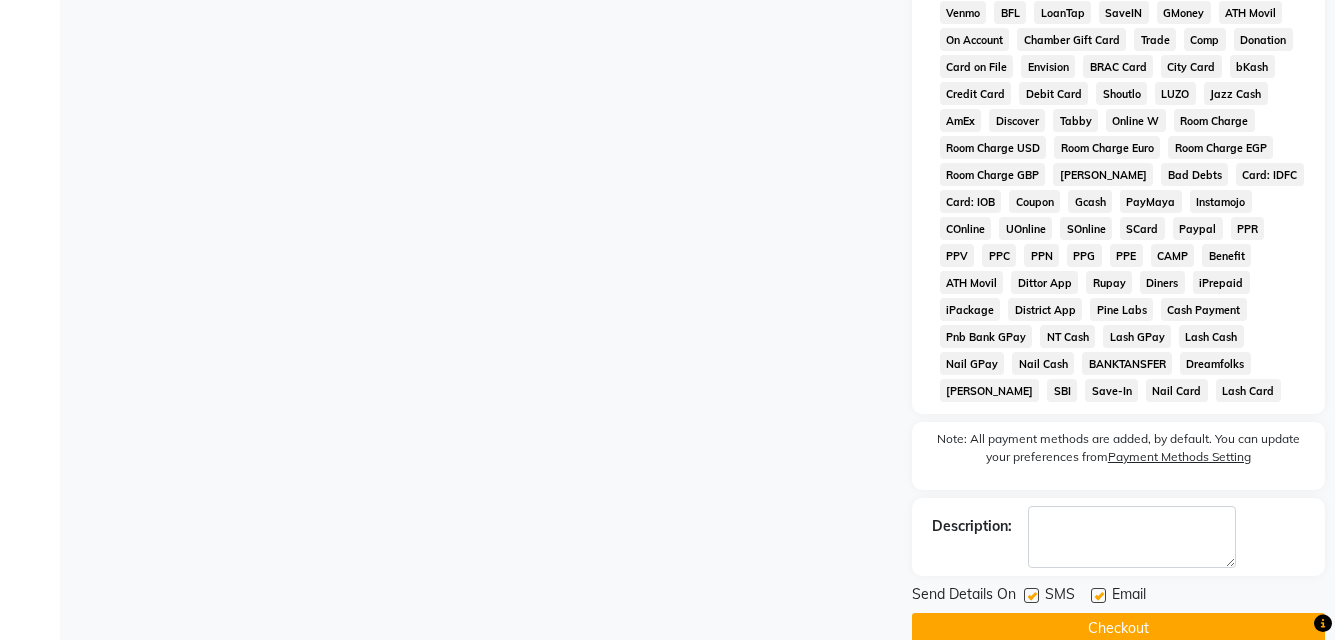 drag, startPoint x: 1031, startPoint y: 572, endPoint x: 1059, endPoint y: 570, distance: 28.071337 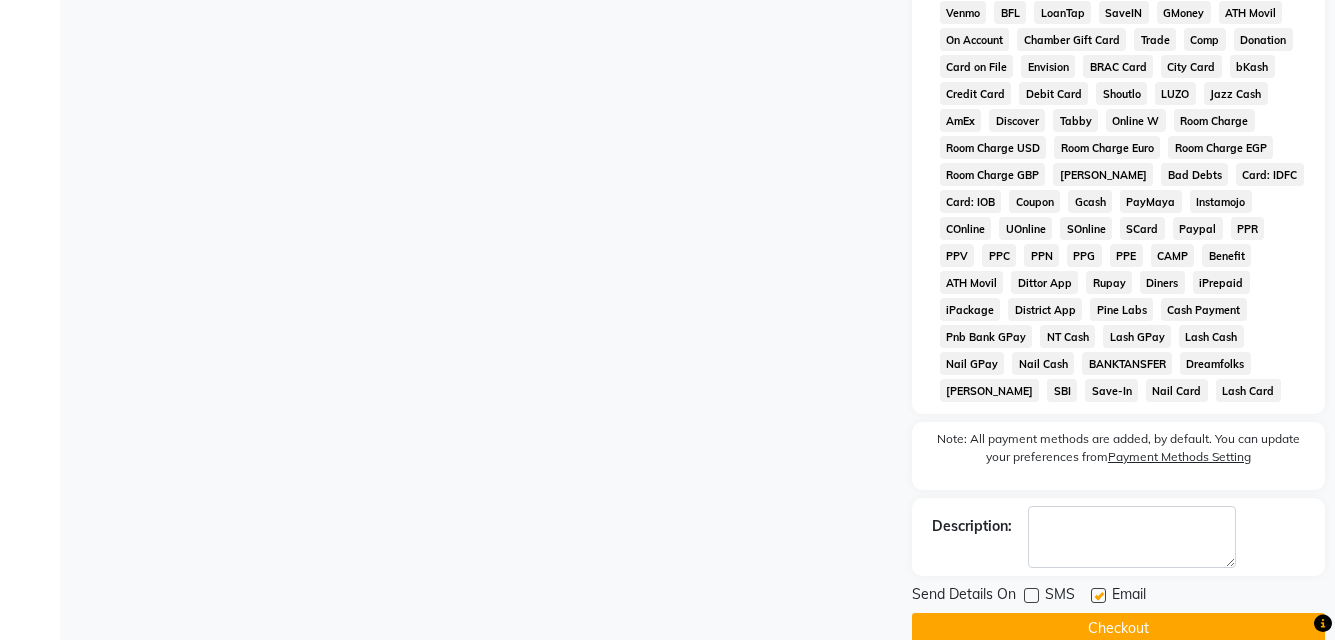 click 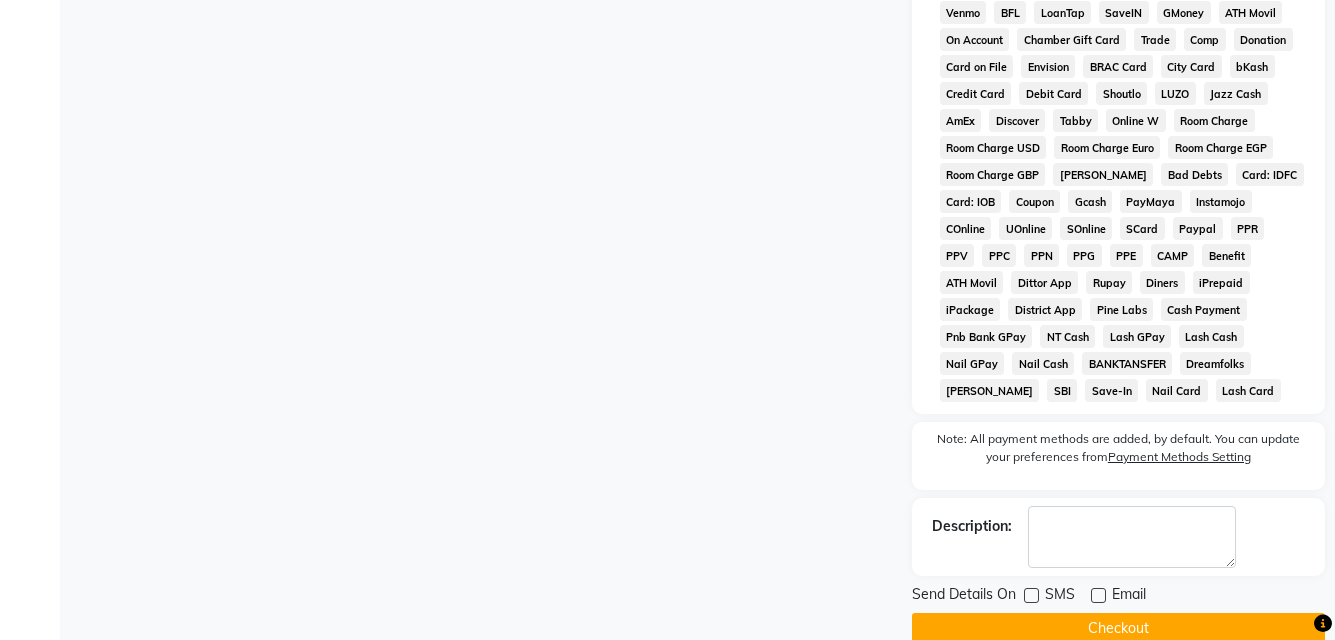 click on "Checkout" 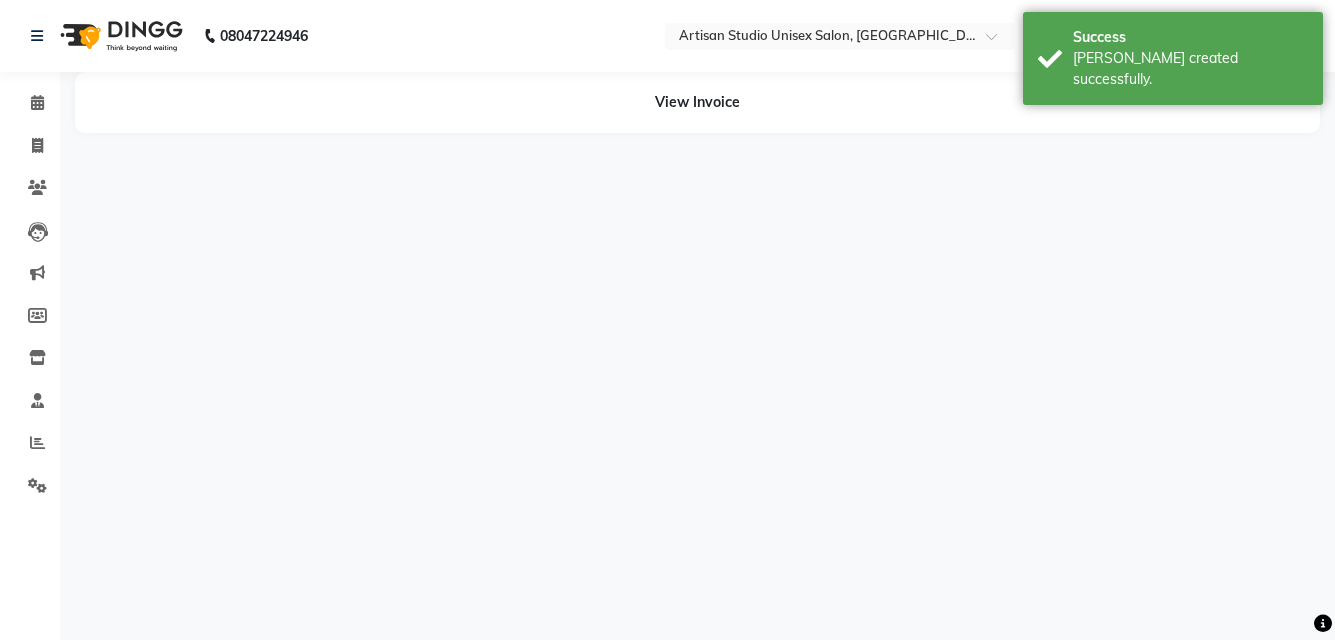 scroll, scrollTop: 0, scrollLeft: 0, axis: both 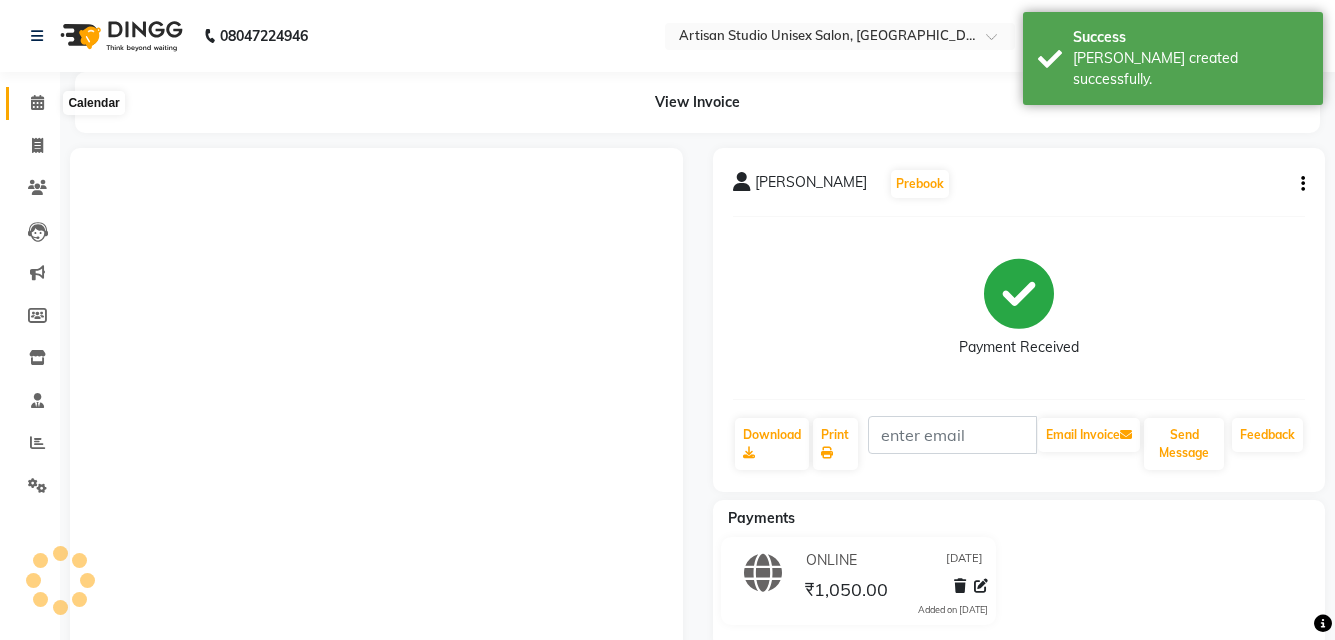 click 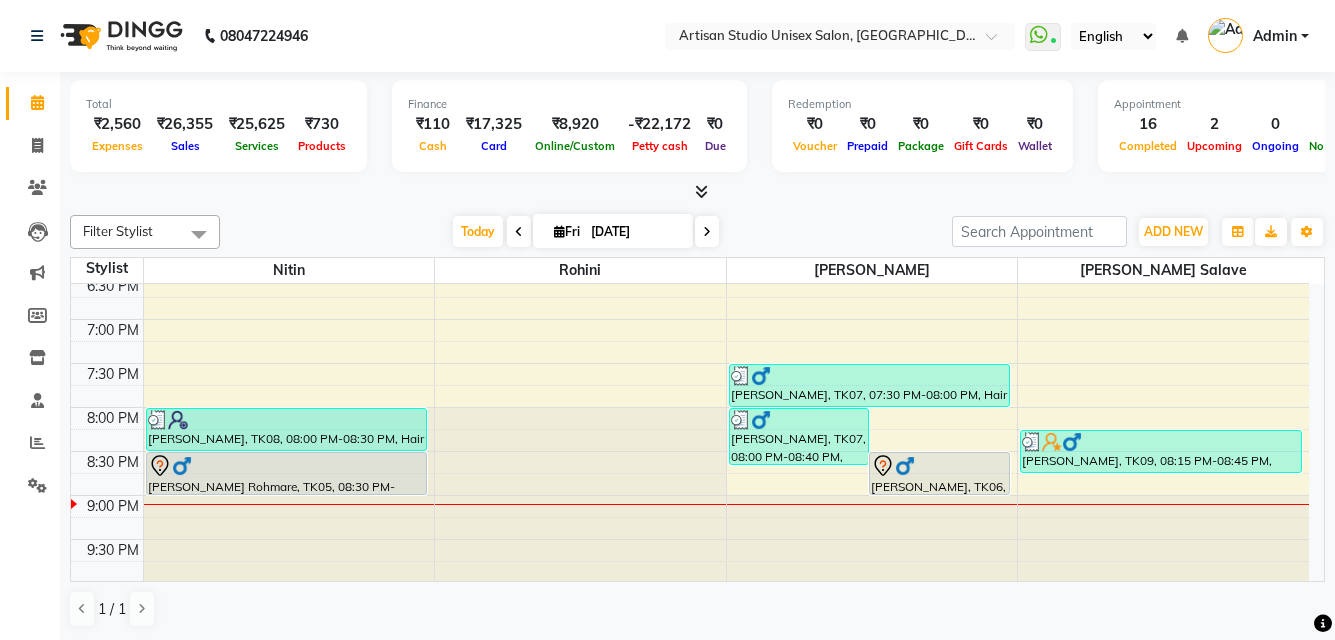 scroll, scrollTop: 934, scrollLeft: 0, axis: vertical 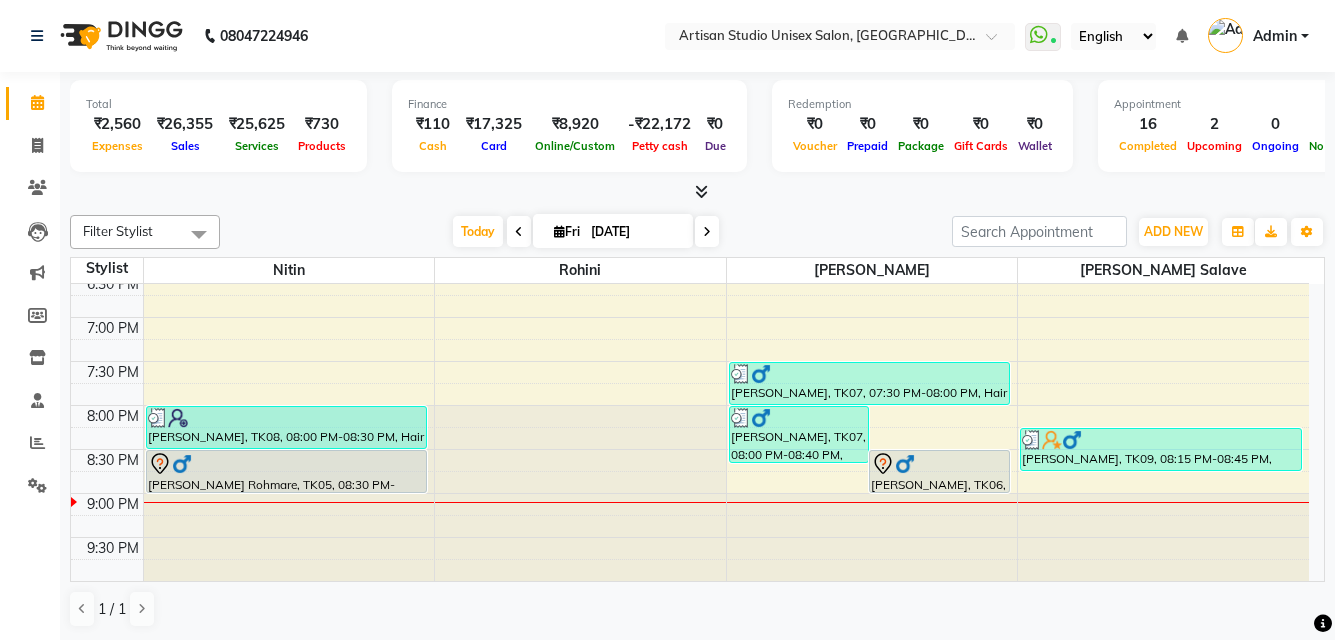 click on "8:00 AM 8:30 AM 9:00 AM 9:30 AM 10:00 AM 10:30 AM 11:00 AM 11:30 AM 12:00 PM 12:30 PM 1:00 PM 1:30 PM 2:00 PM 2:30 PM 3:00 PM 3:30 PM 4:00 PM 4:30 PM 5:00 PM 5:30 PM 6:00 PM 6:30 PM 7:00 PM 7:30 PM 8:00 PM 8:30 PM 9:00 PM 9:30 PM     [PERSON_NAME], TK01, 01:15 PM-03:10 PM, Hair Cut - Men Hair Cut (Sr.Stylish),Mud Spa (Long Lenth)     [PERSON_NAME], TK08, 08:00 PM-08:30 PM, Hair Cut - Men Hair Cut (Stylish)             [PERSON_NAME] Rohmare, TK05, 08:30 PM-09:00 PM, Hair Cut - Men Hair Cut (Sr.Stylish)     [PERSON_NAME], TK07, 08:00 PM-08:40 PM, facial  Brihten Up Mini  facial             [PERSON_NAME], TK06, 08:30 PM-09:00 PM, Hair Cut - Men Hair Cut (Stylish)     Nayak Sir, TK02, 01:00 PM-01:30 PM, Hair Cut - Men Hair Cut (Stylish)     Nayak Sir, TK02, 01:30 PM-02:00 PM, Head massage (men) - Oil Massage     [PERSON_NAME], TK03, 02:00 PM-02:30 PM, Hair Cut - [PERSON_NAME] Styling     [PERSON_NAME], TK03, 02:30 PM-03:00 PM, [PERSON_NAME] - o3+[PERSON_NAME]     [PERSON_NAME], TK03, 03:00 PM-03:20 PM, Face Massage" at bounding box center (690, -35) 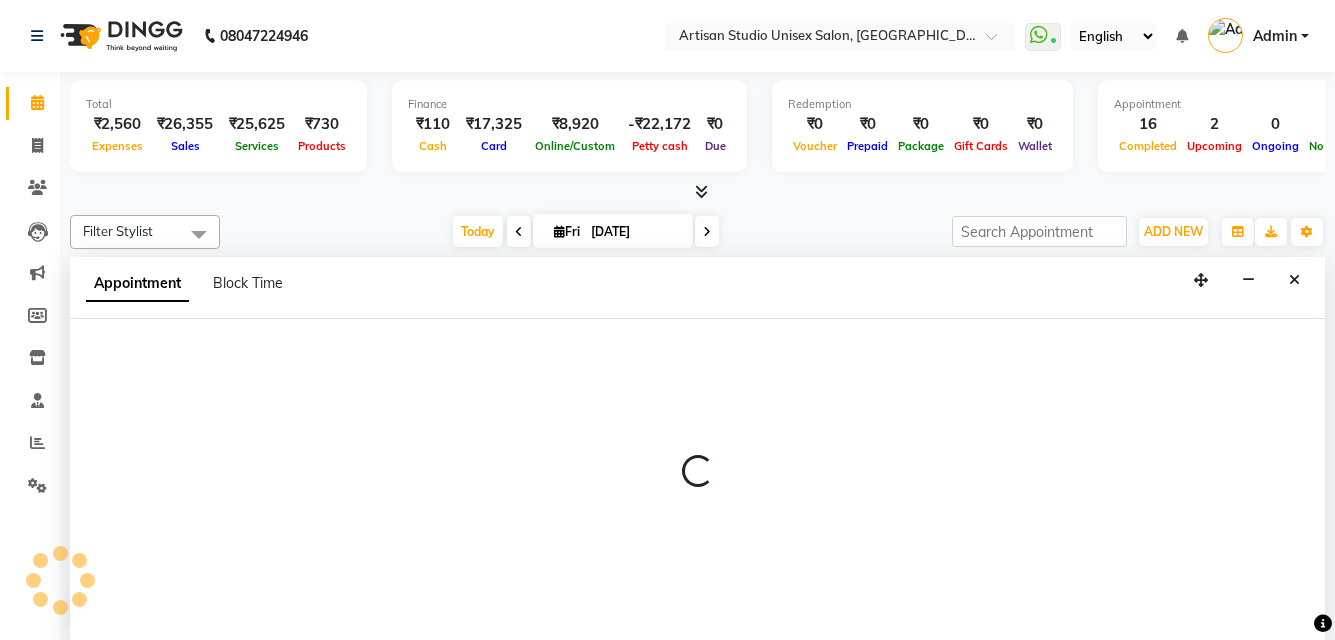 scroll, scrollTop: 1, scrollLeft: 0, axis: vertical 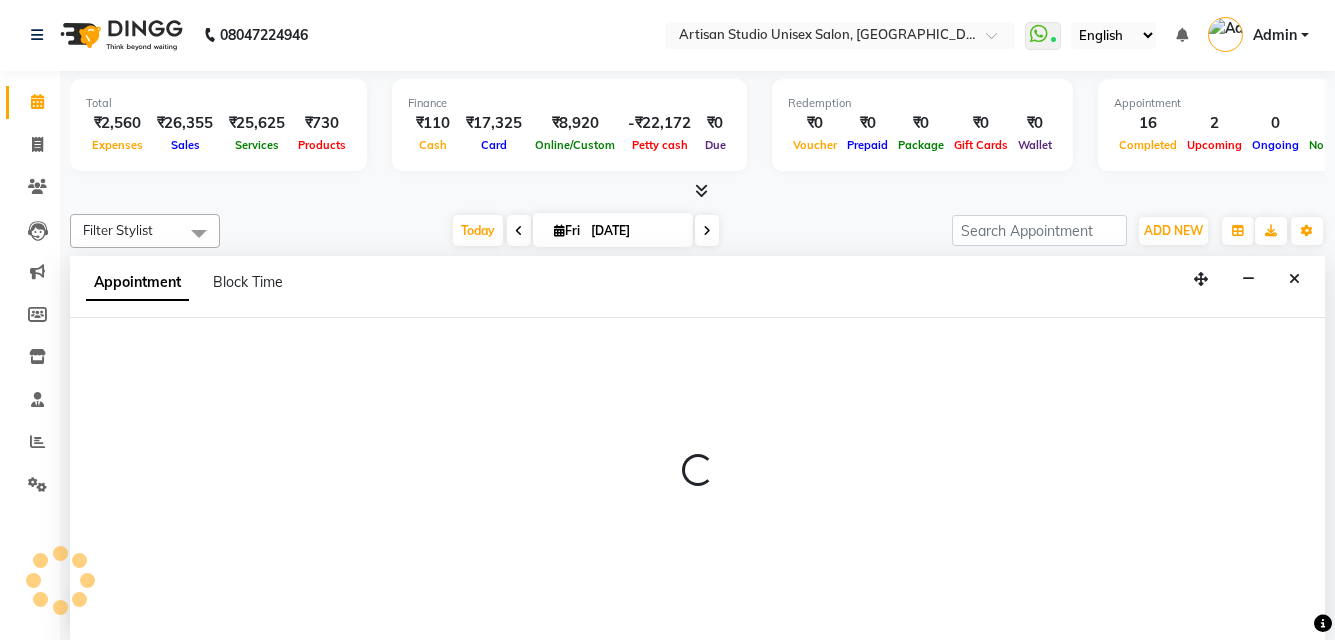 select on "31468" 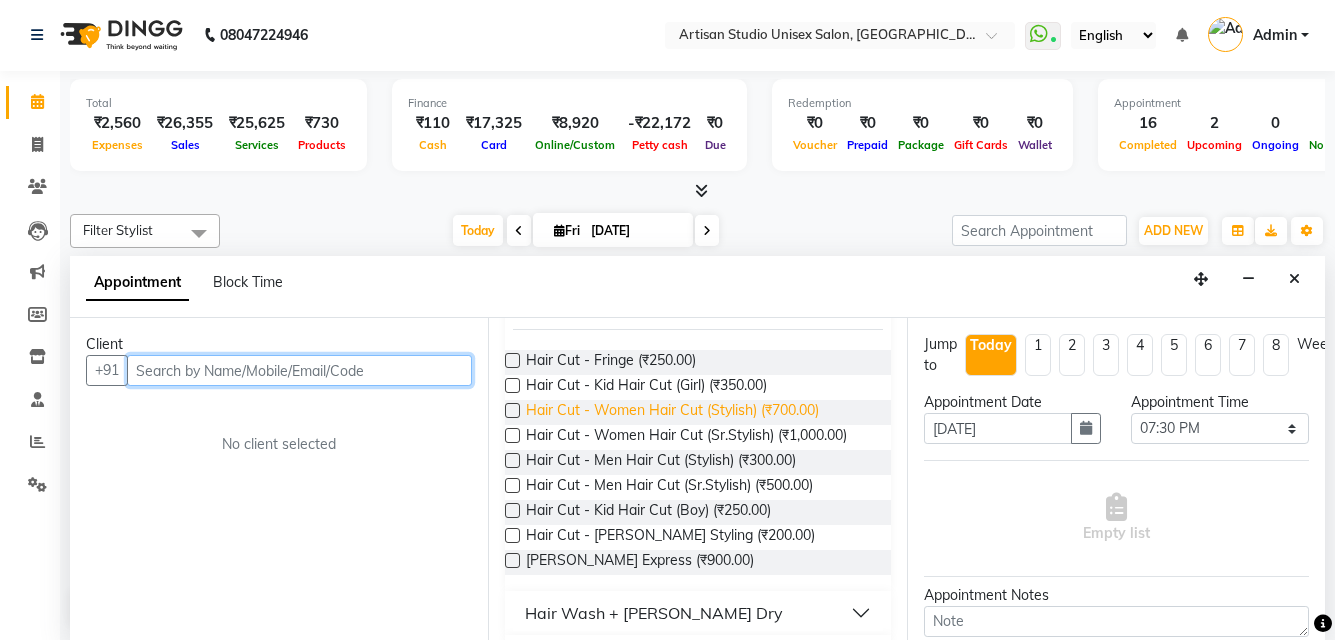 scroll, scrollTop: 200, scrollLeft: 0, axis: vertical 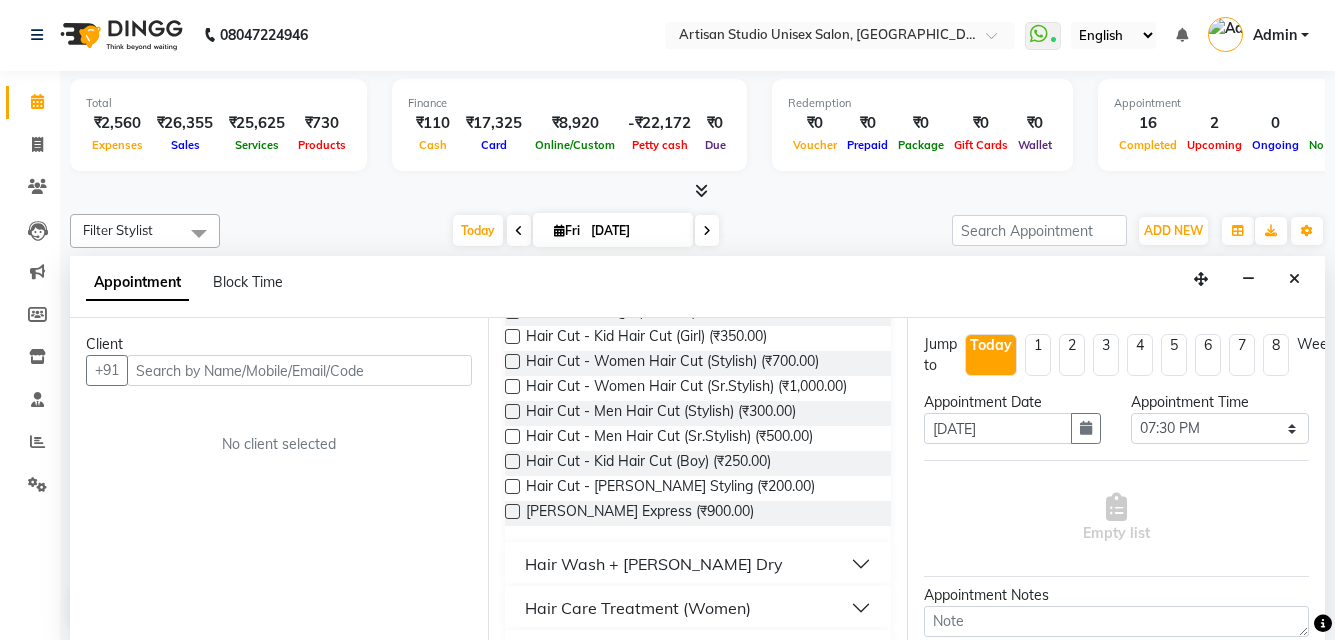 click at bounding box center [512, 436] 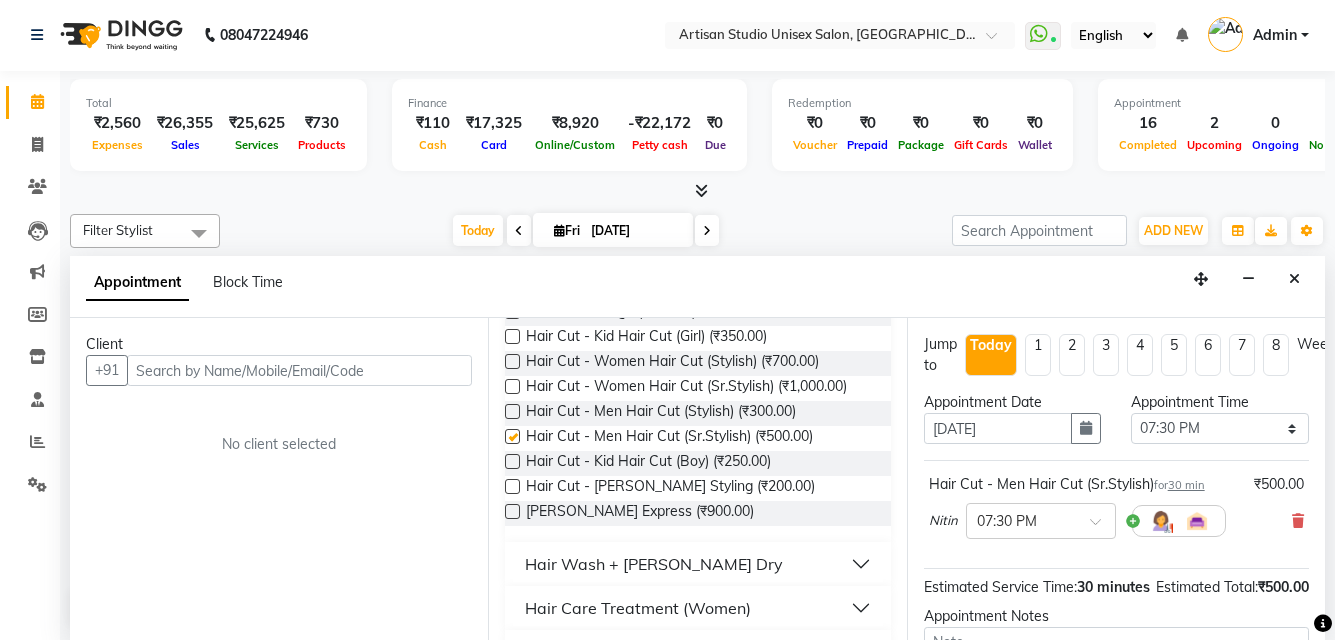 checkbox on "false" 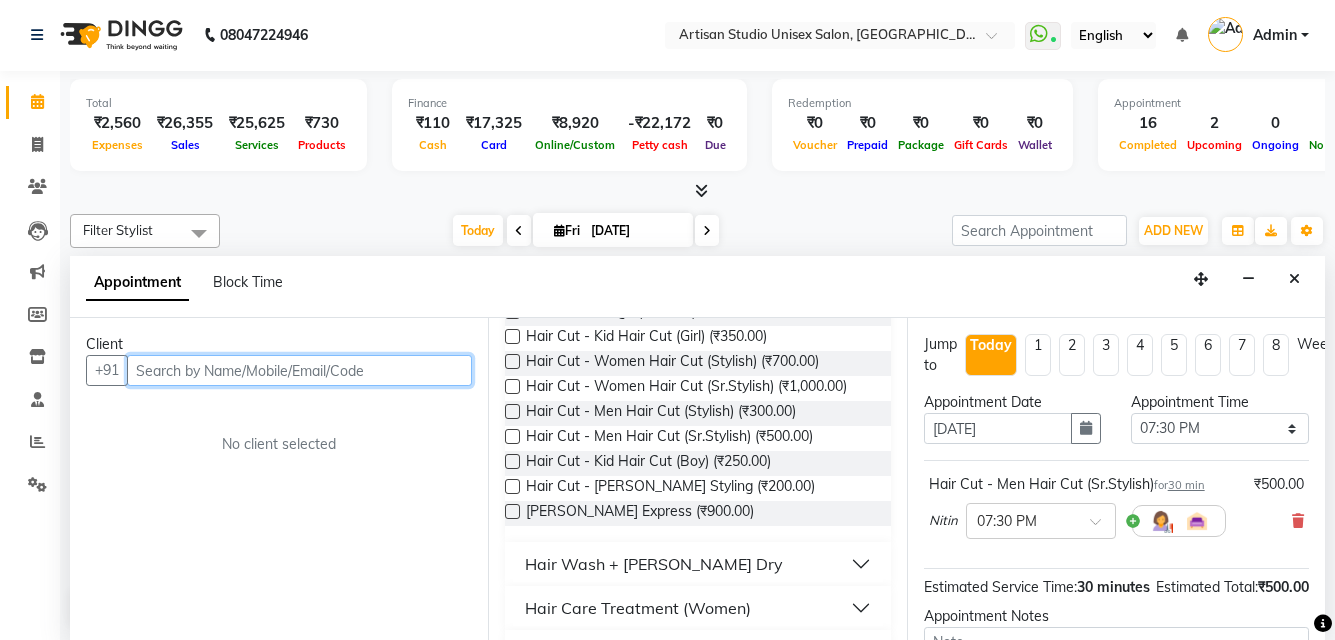 click at bounding box center (299, 370) 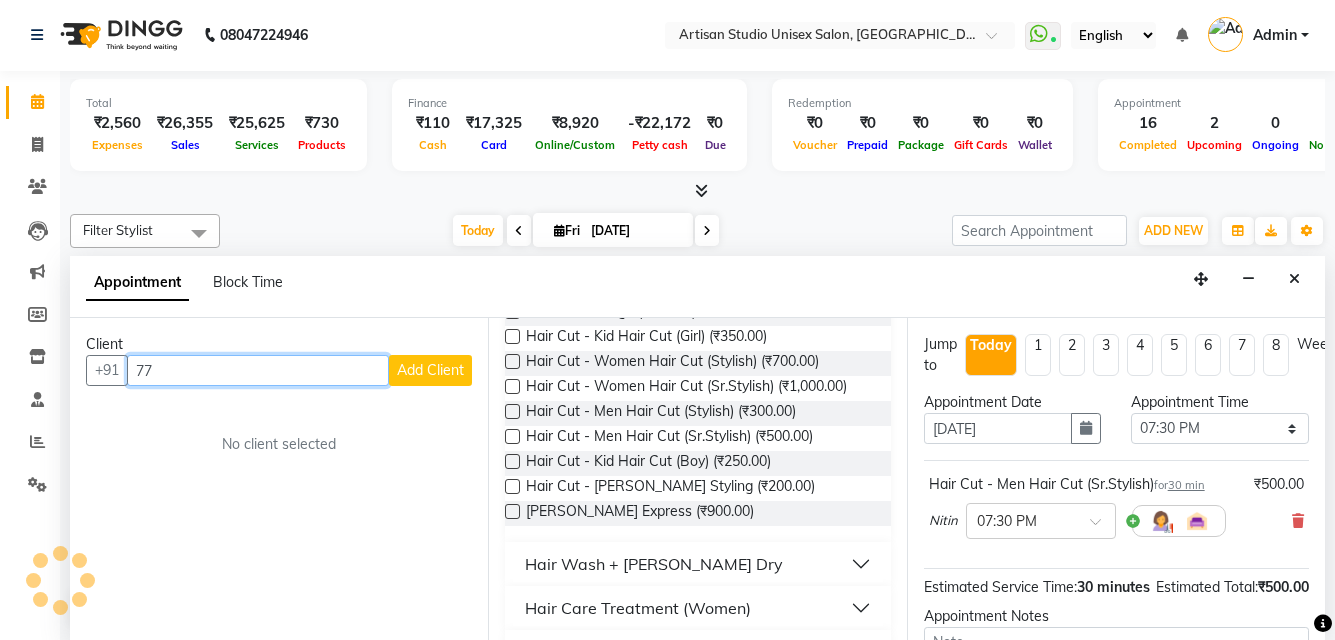 type on "7" 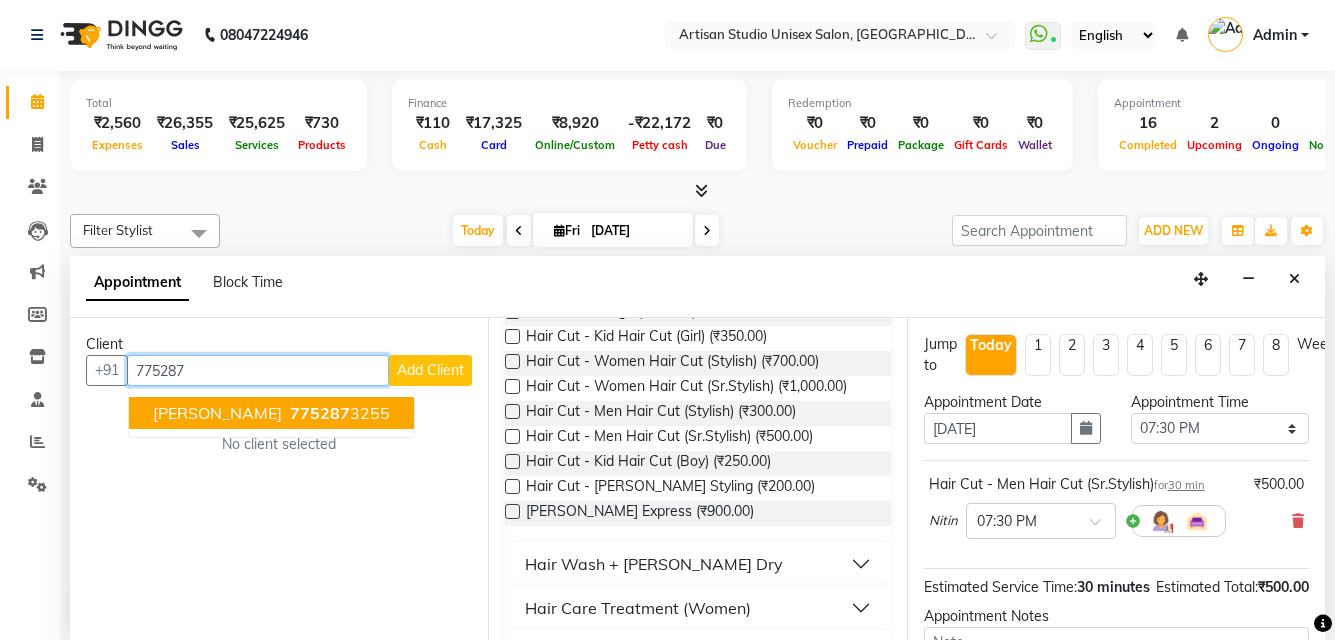 click on "775287" at bounding box center (320, 413) 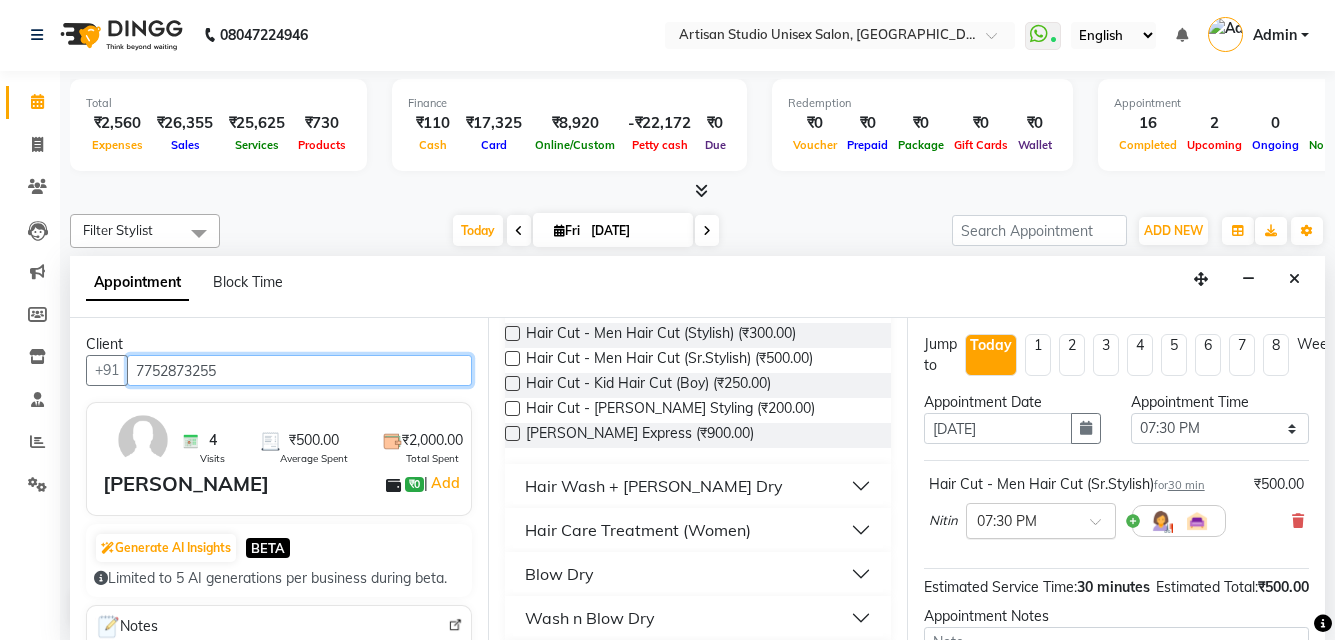 scroll, scrollTop: 300, scrollLeft: 0, axis: vertical 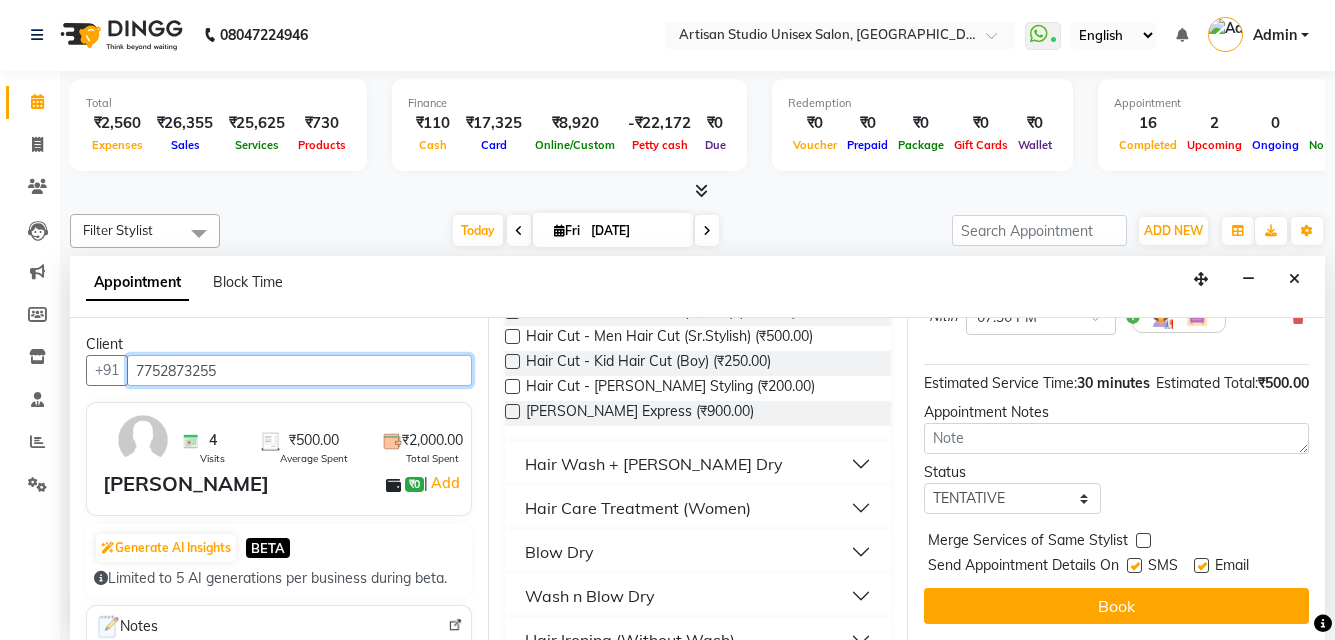 type on "7752873255" 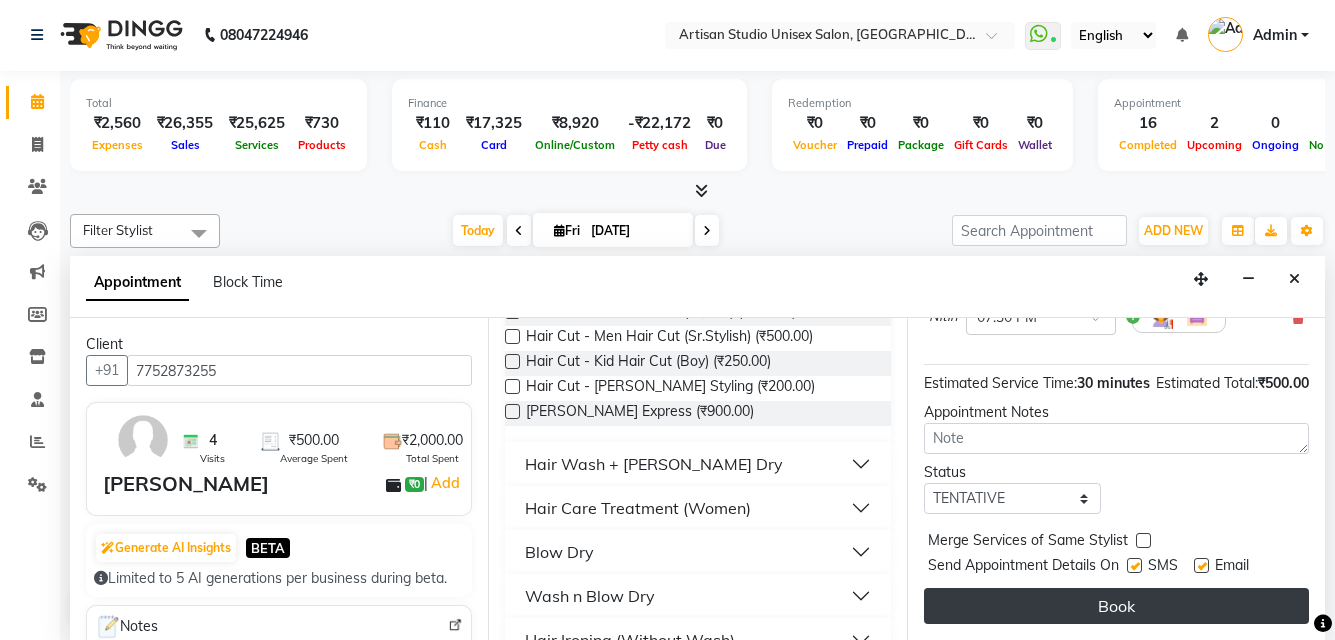 drag, startPoint x: 1131, startPoint y: 548, endPoint x: 1136, endPoint y: 579, distance: 31.400637 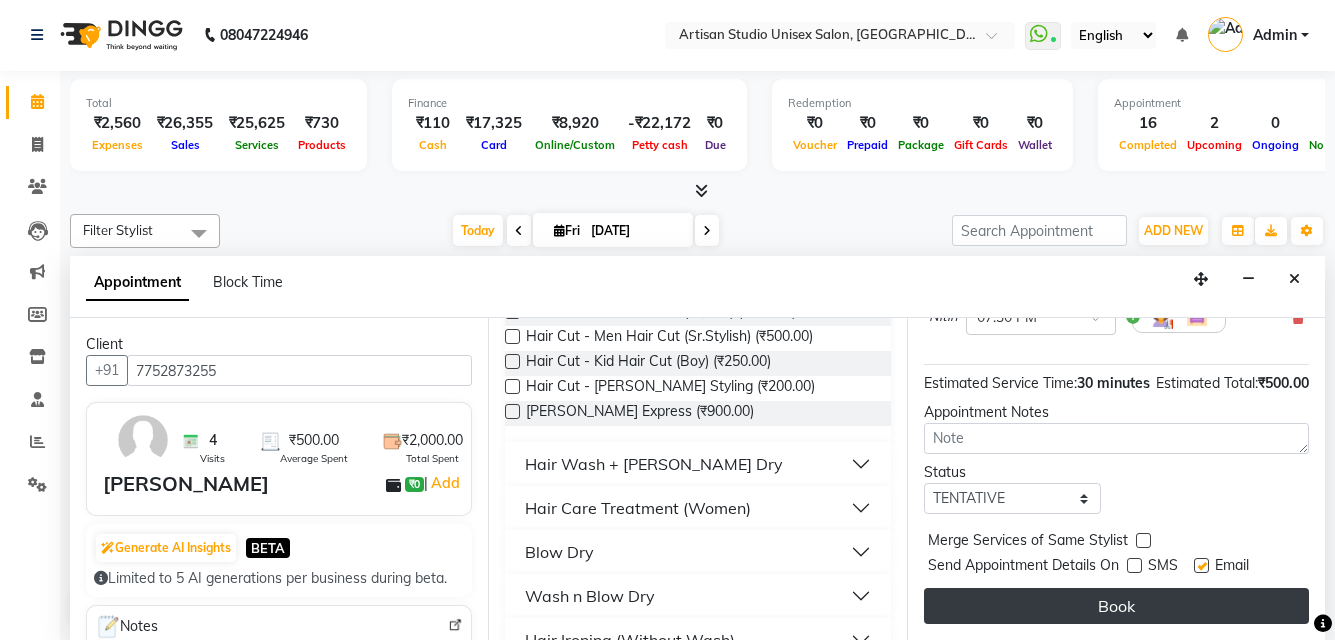click on "Book" at bounding box center (1116, 606) 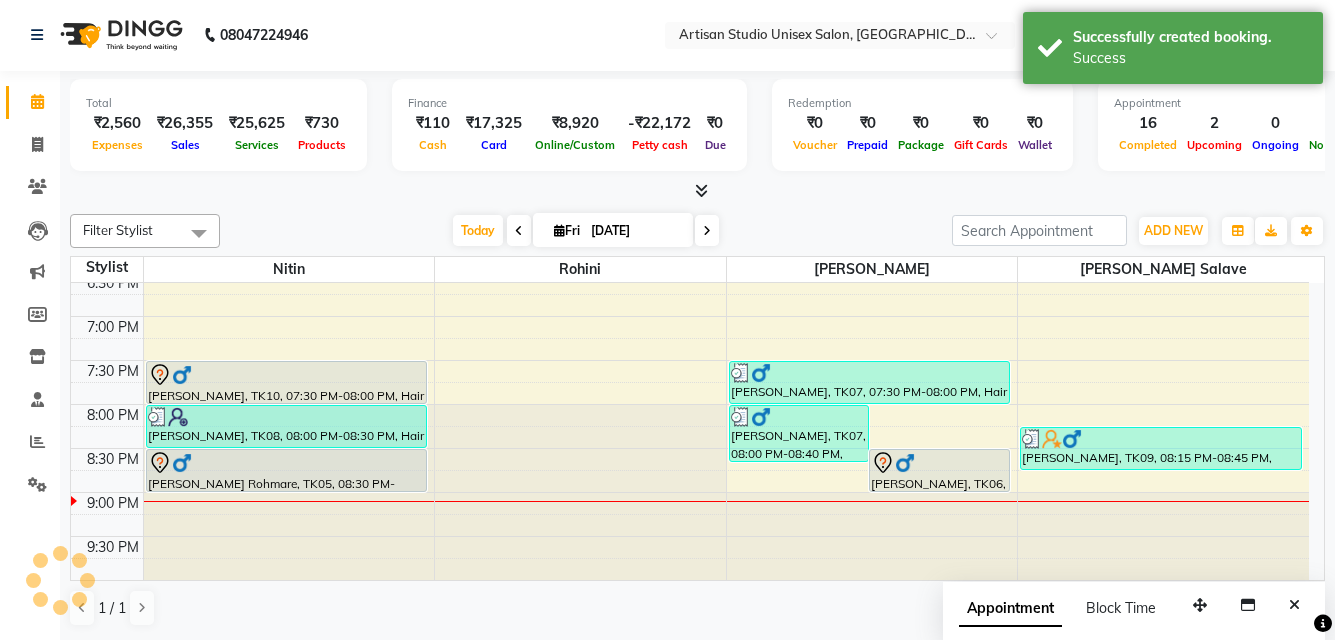 scroll, scrollTop: 0, scrollLeft: 0, axis: both 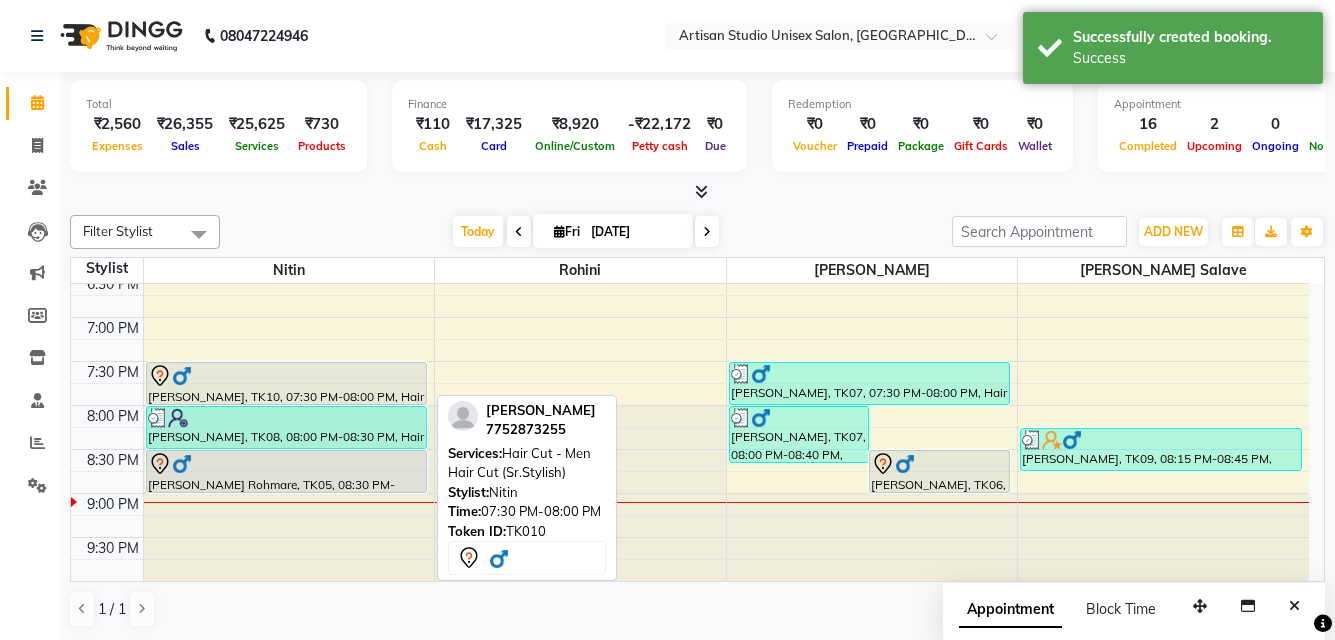 click on "[PERSON_NAME], TK10, 07:30 PM-08:00 PM, Hair Cut - Men Hair Cut (Sr.Stylish)" at bounding box center (286, 383) 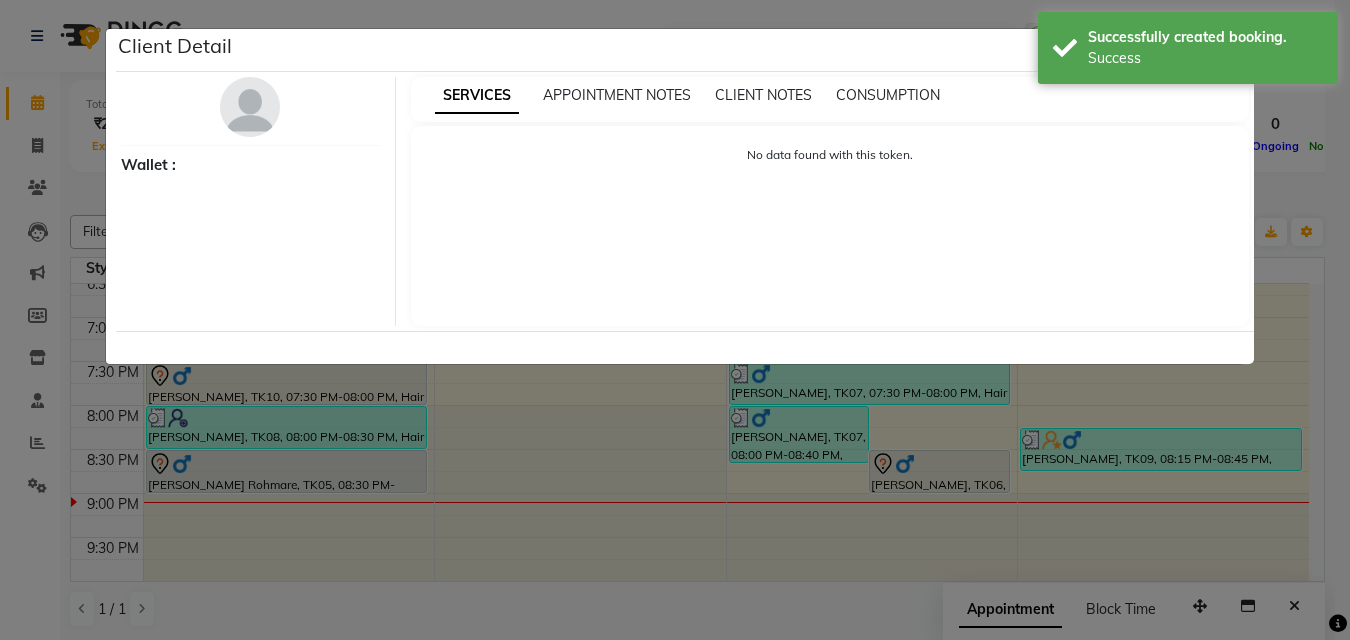 select on "7" 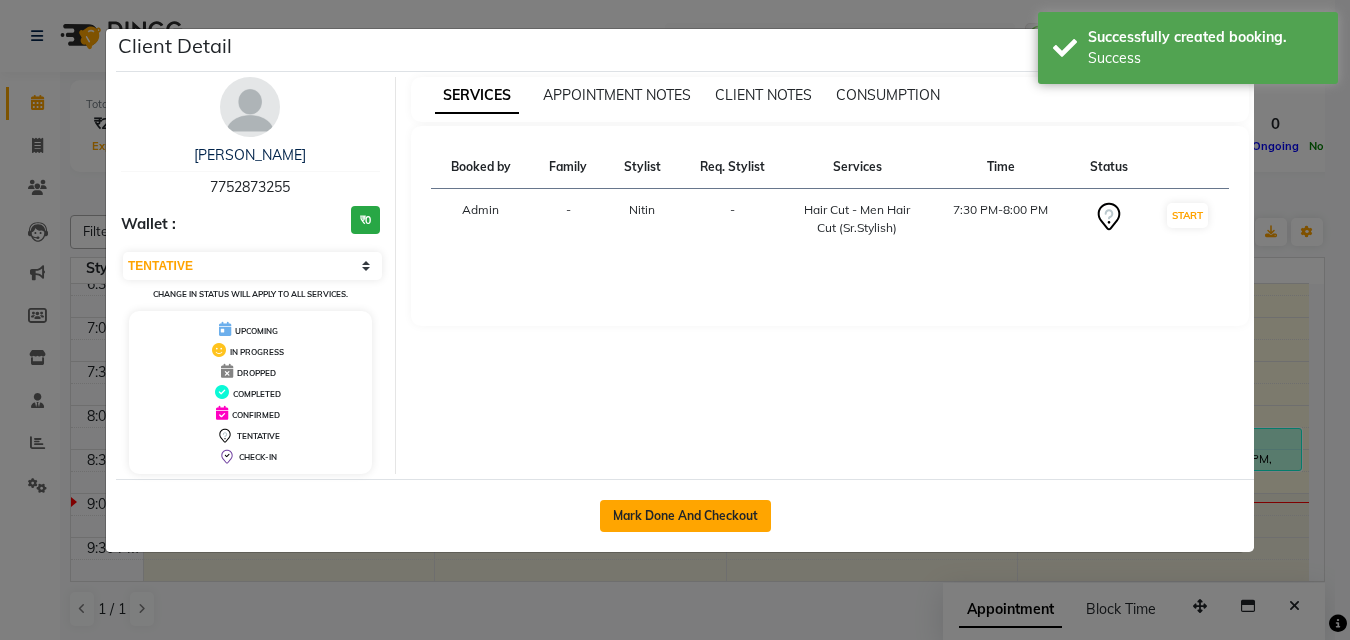 click on "Mark Done And Checkout" 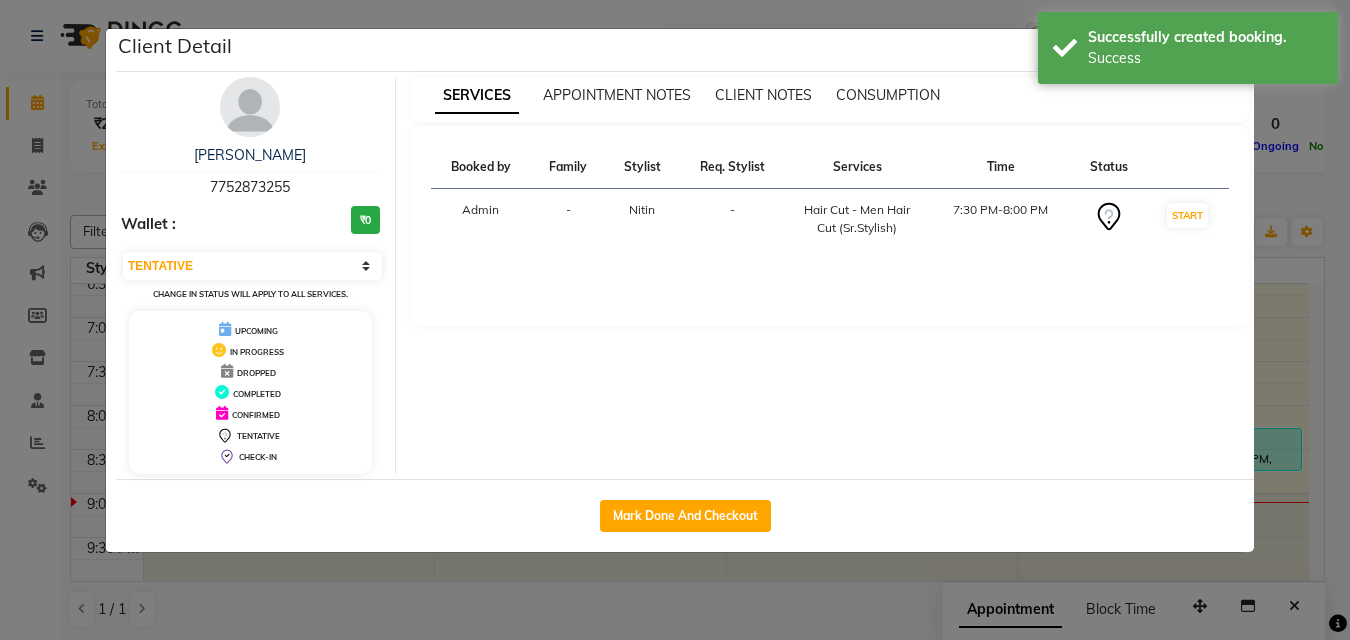 select on "4913" 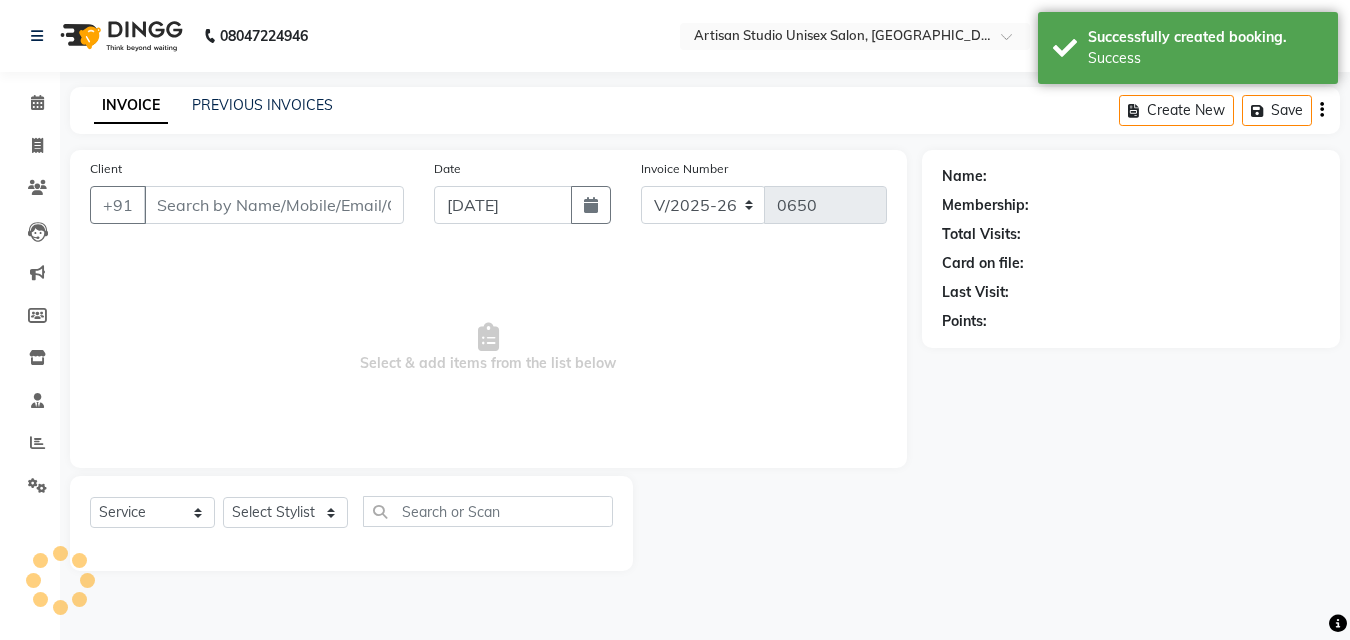 type on "7752873255" 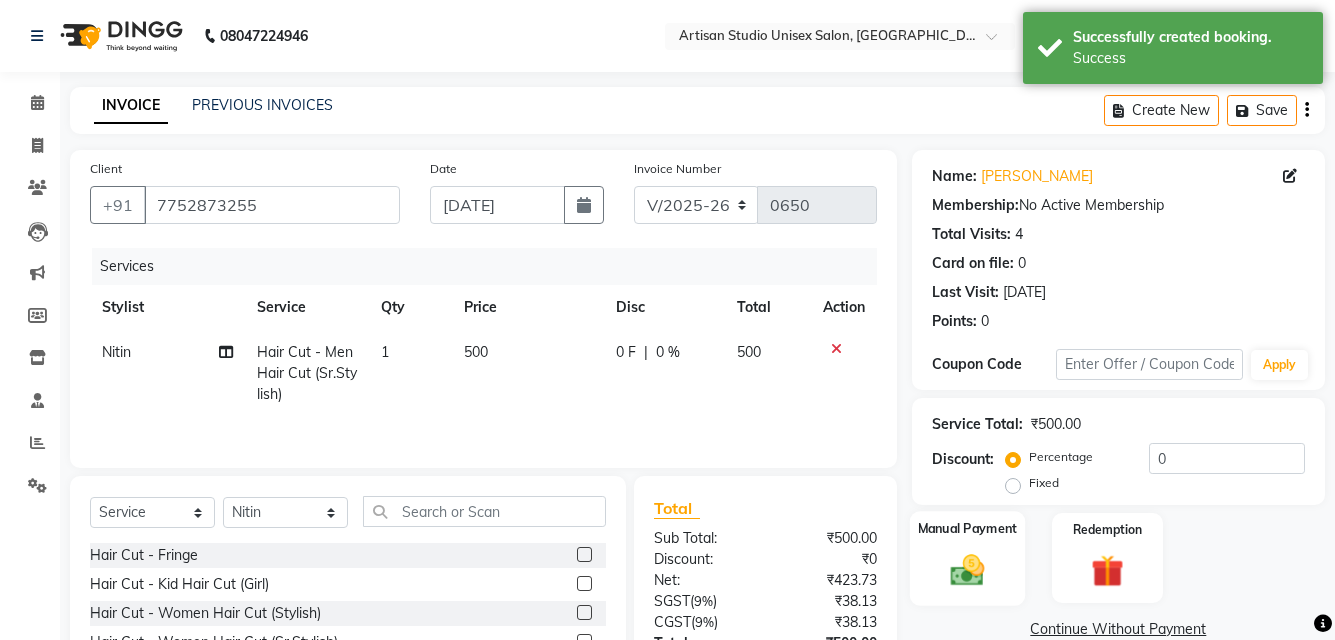 scroll, scrollTop: 161, scrollLeft: 0, axis: vertical 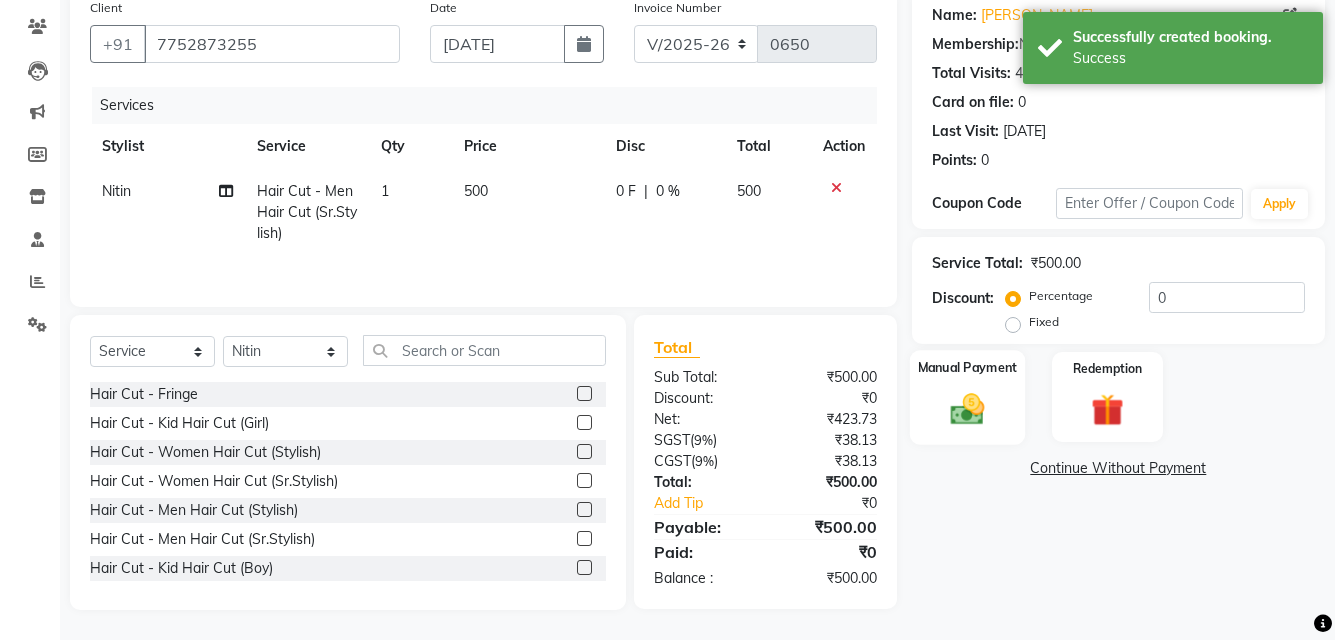 click 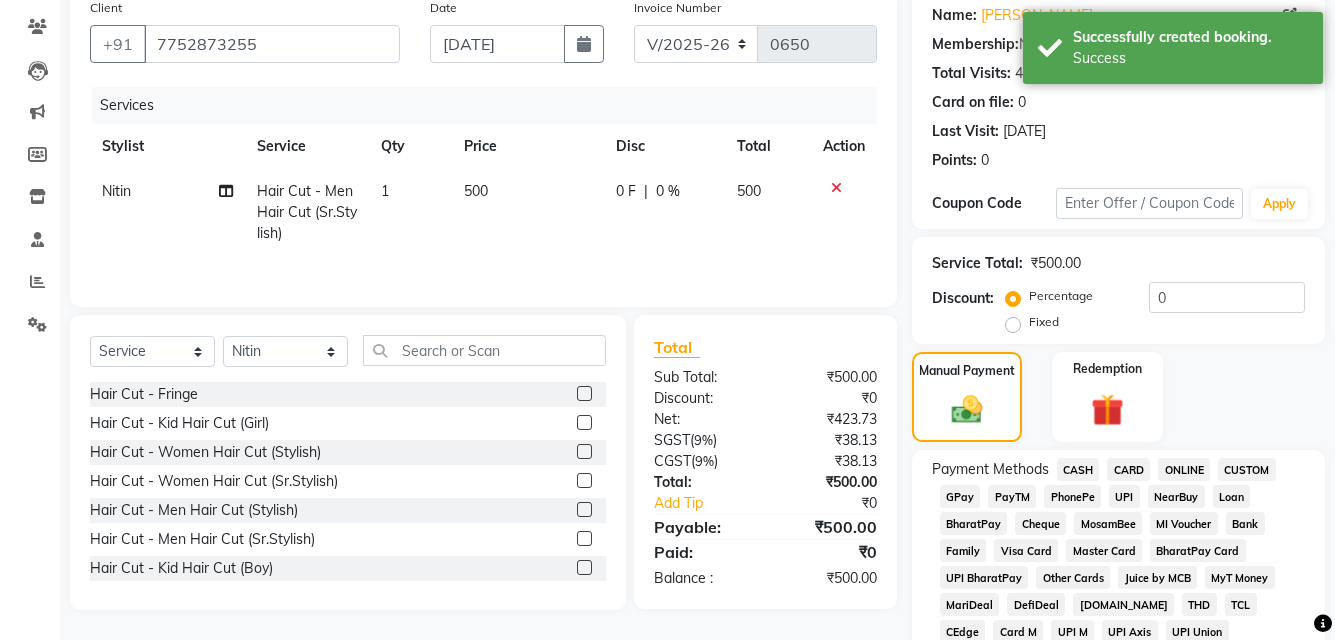 scroll, scrollTop: 361, scrollLeft: 0, axis: vertical 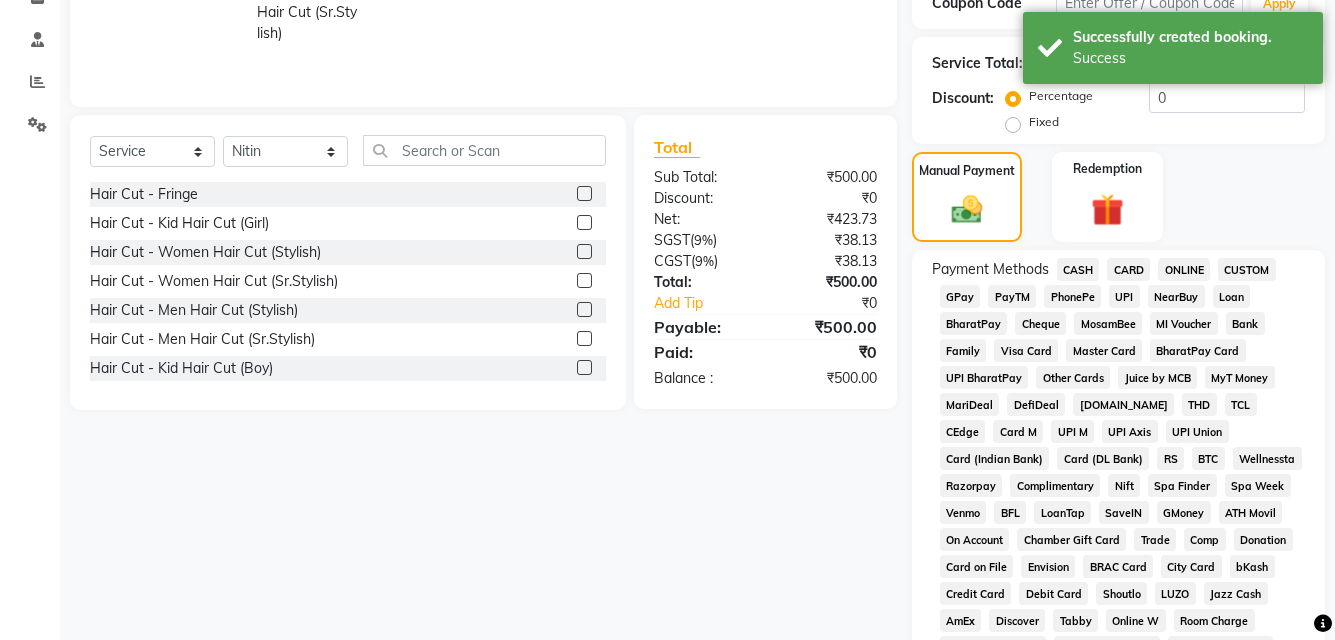 click on "ONLINE" 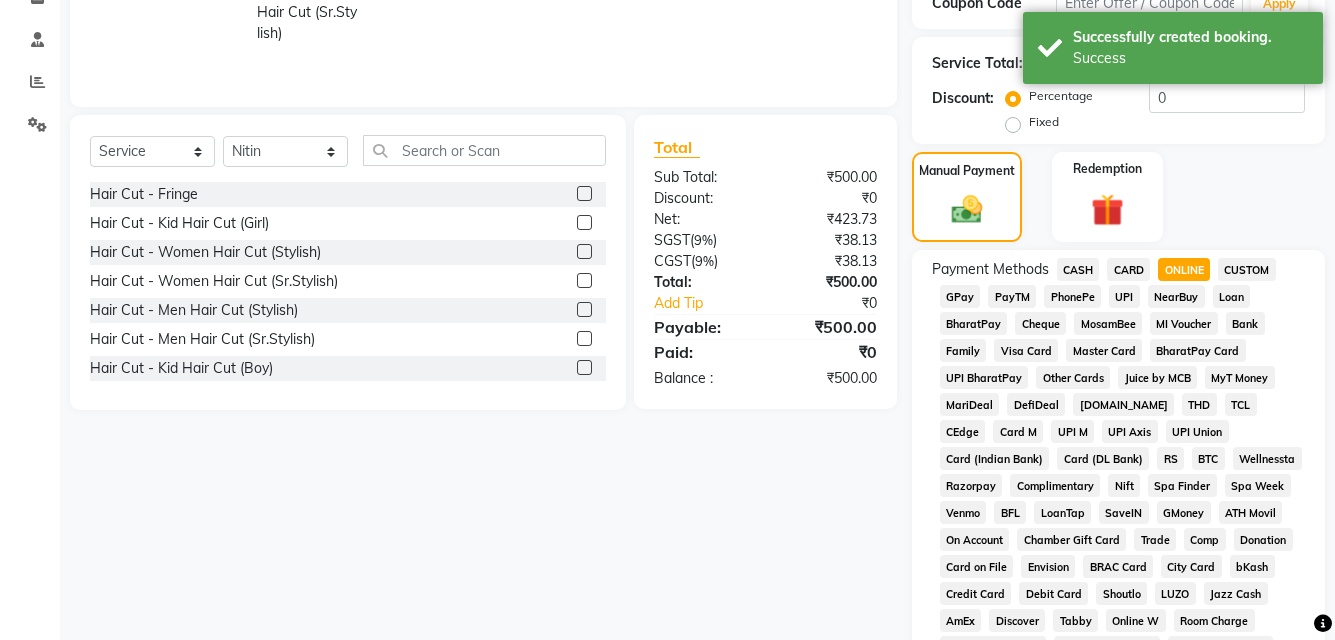 scroll, scrollTop: 861, scrollLeft: 0, axis: vertical 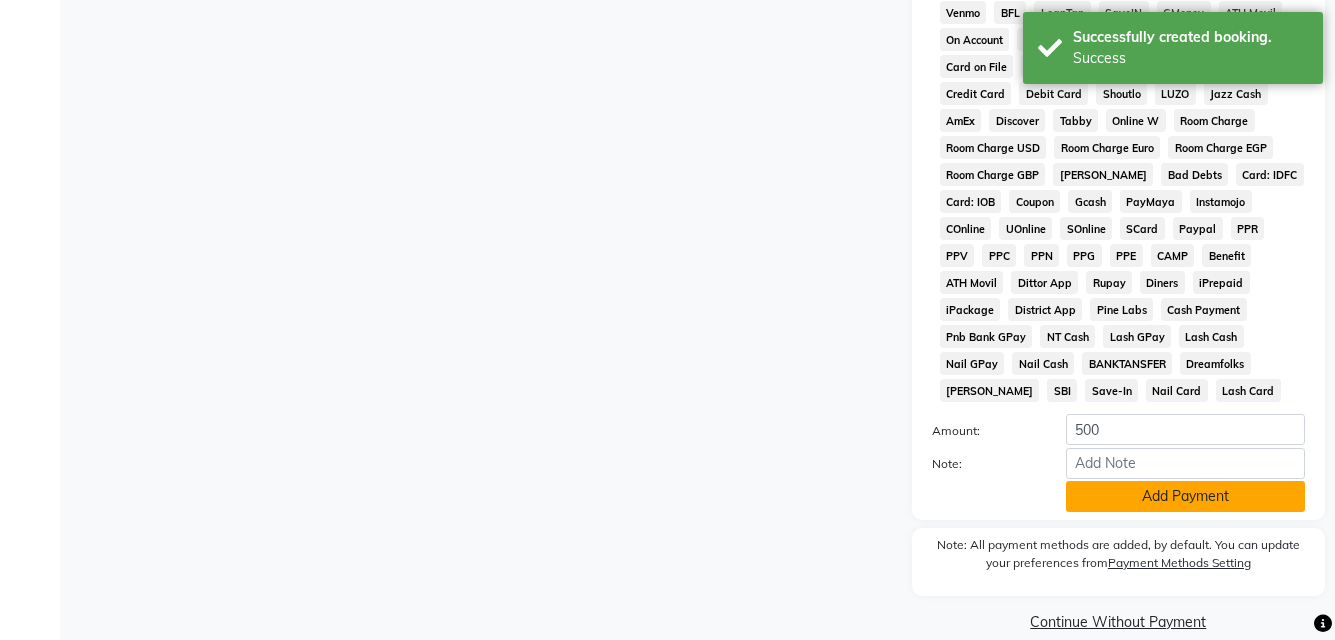 click on "Add Payment" 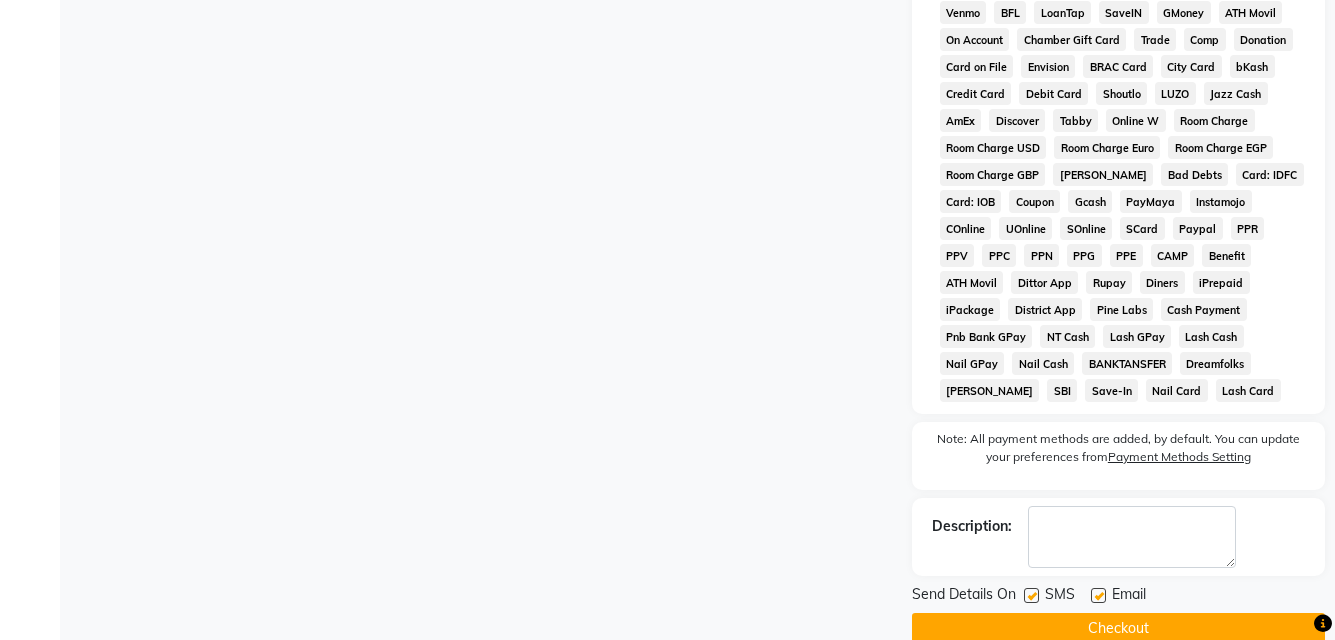 click 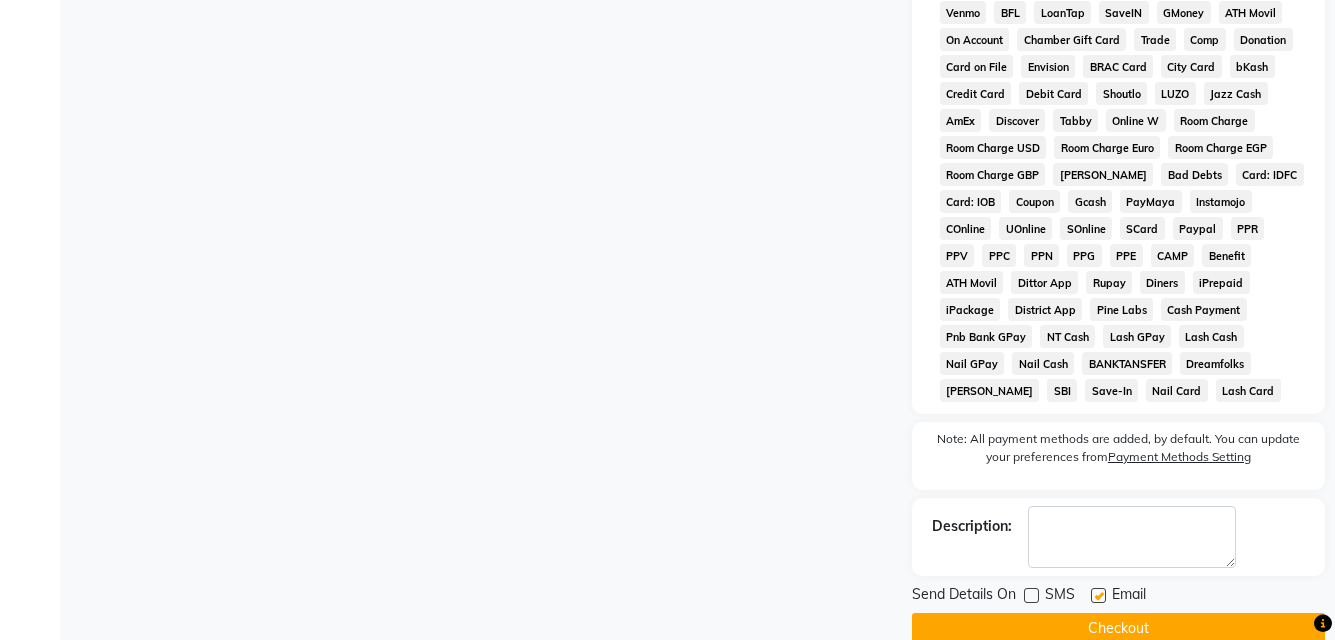 click 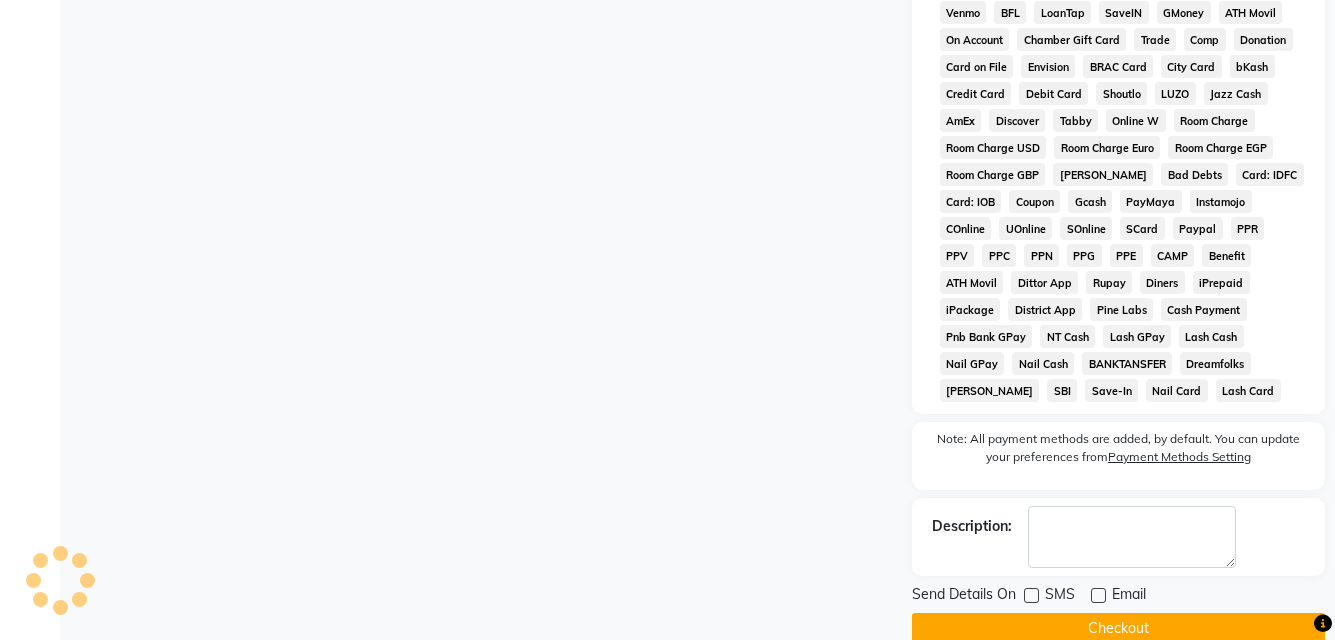 click on "Checkout" 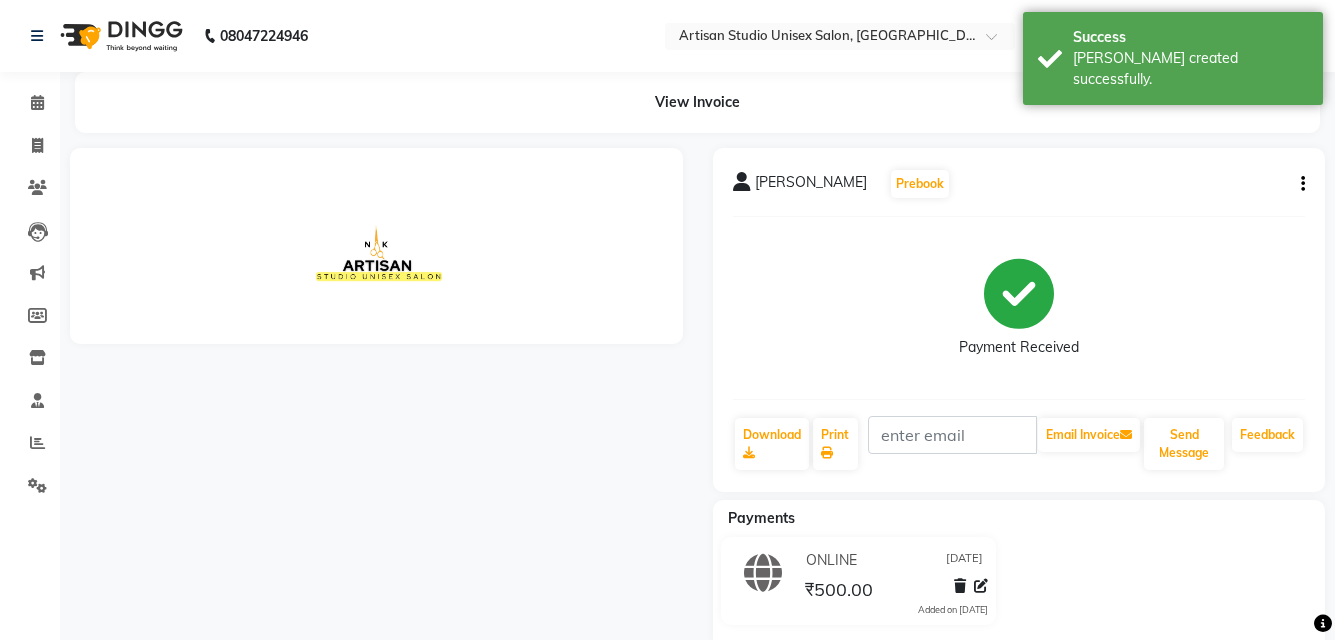 scroll, scrollTop: 0, scrollLeft: 0, axis: both 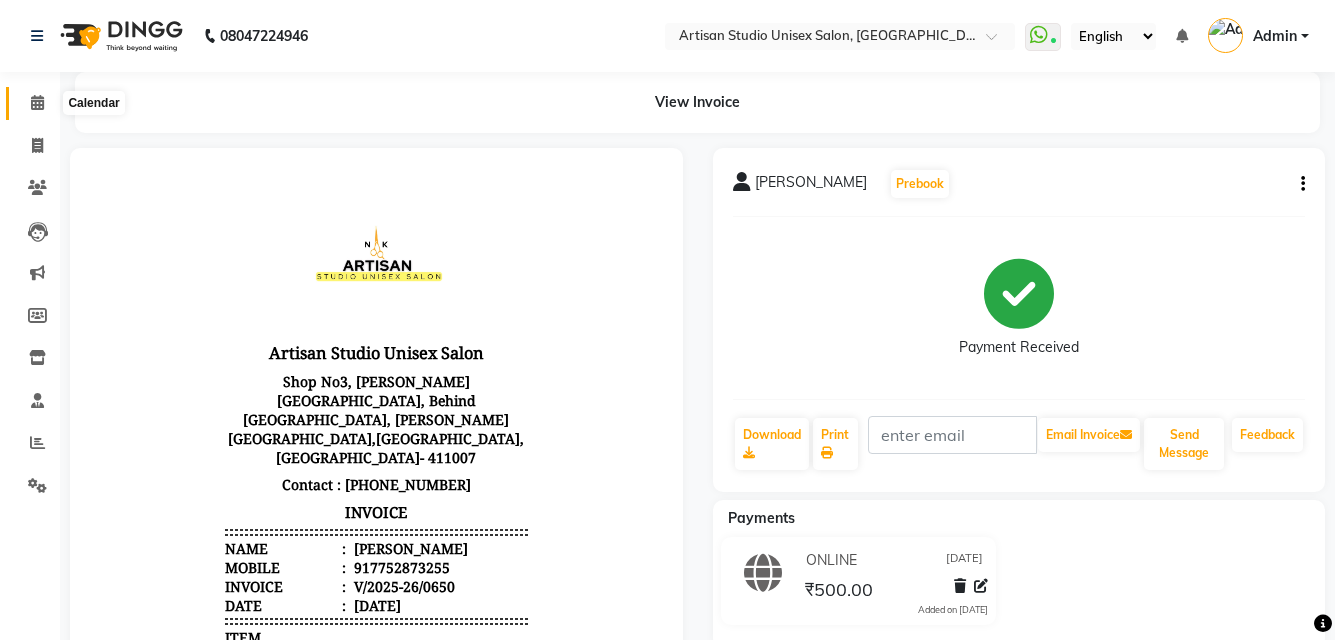 click 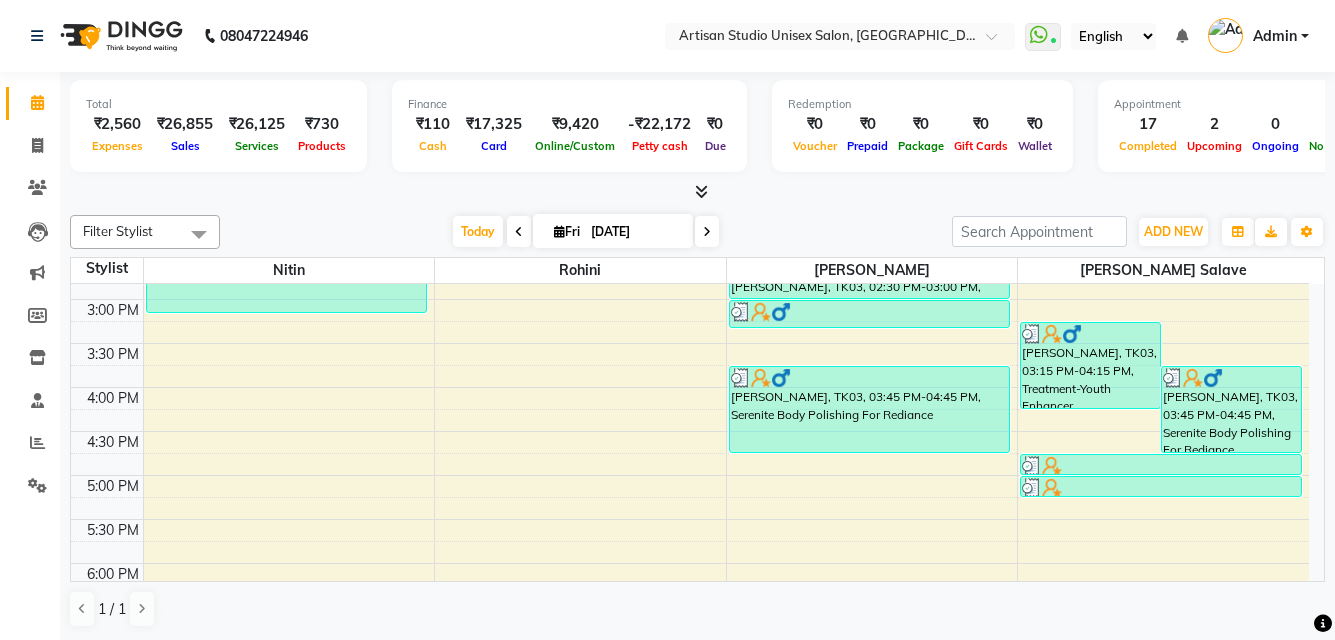scroll, scrollTop: 900, scrollLeft: 0, axis: vertical 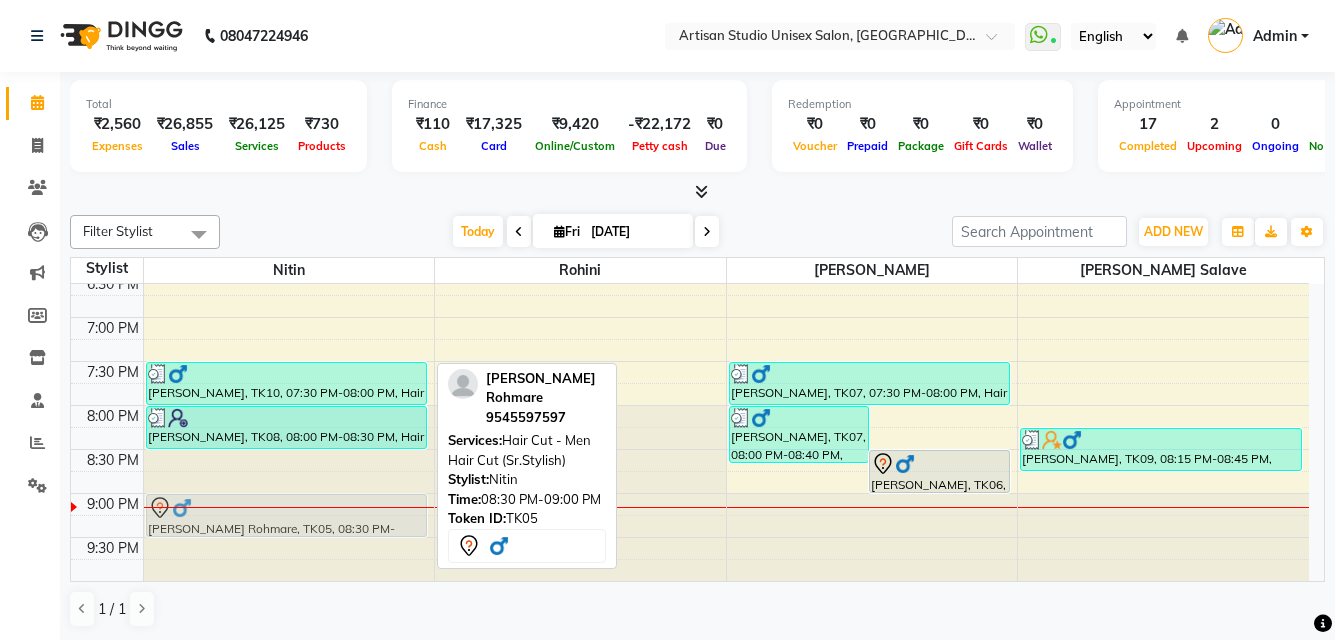 drag, startPoint x: 225, startPoint y: 512, endPoint x: 234, endPoint y: 530, distance: 20.12461 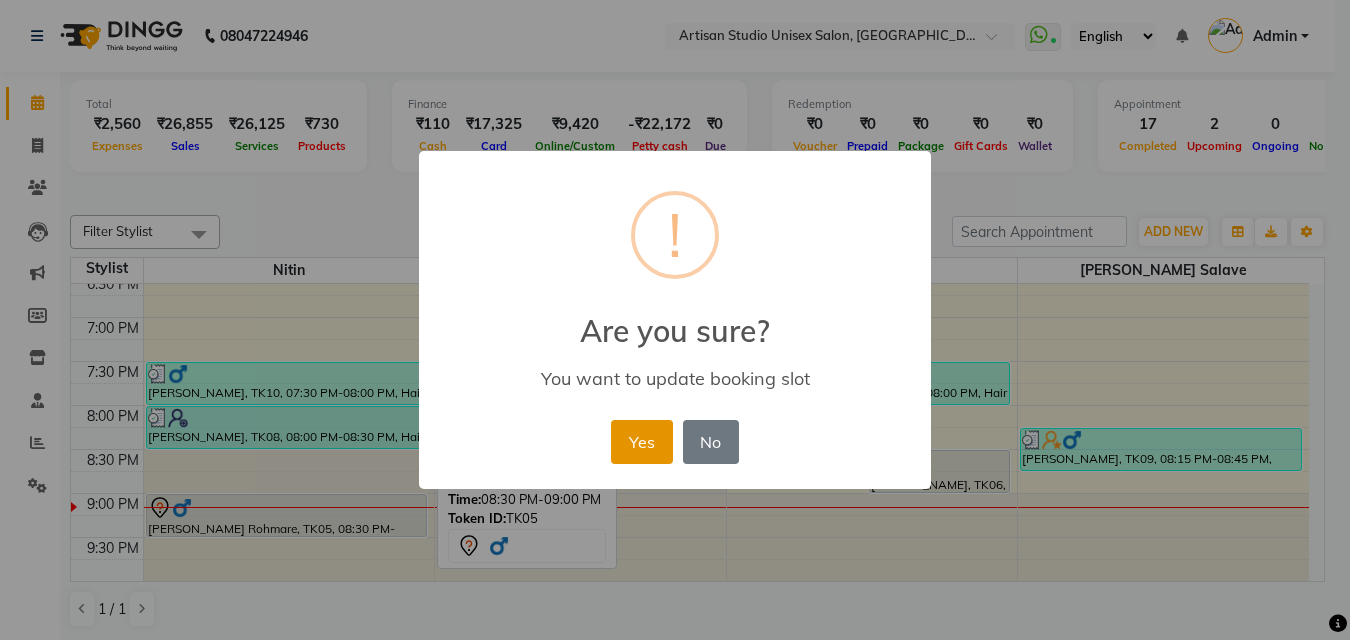 click on "Yes" at bounding box center [641, 442] 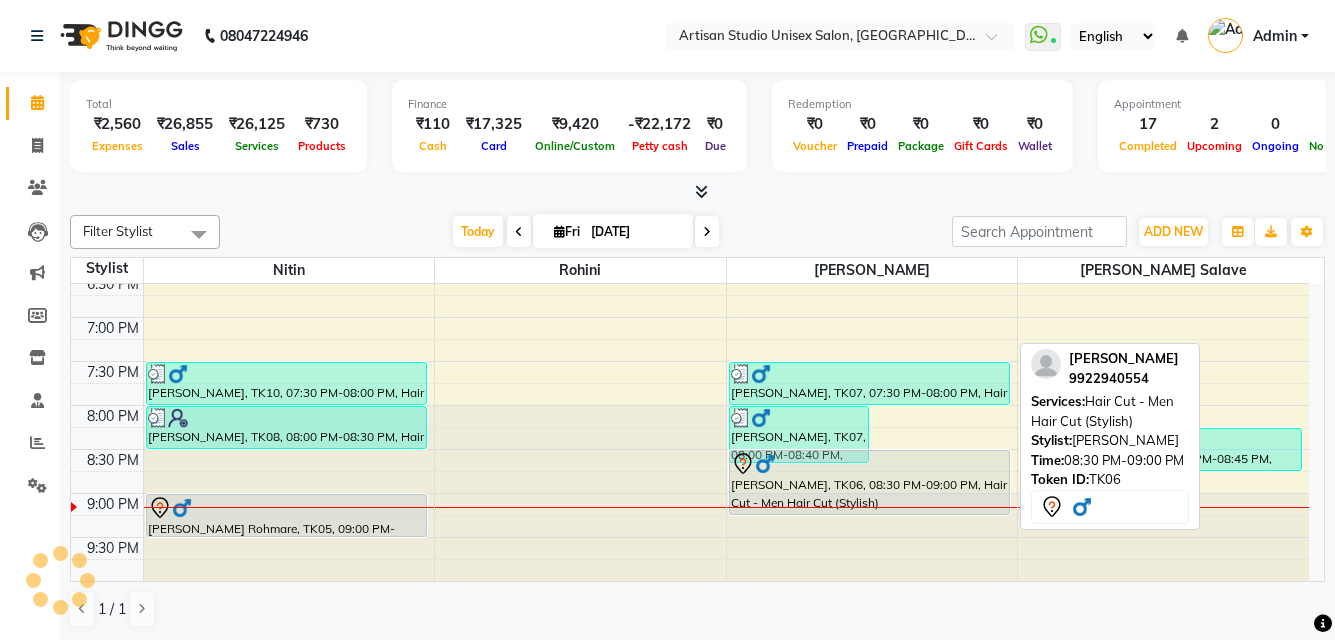 drag, startPoint x: 901, startPoint y: 490, endPoint x: 809, endPoint y: 505, distance: 93.214806 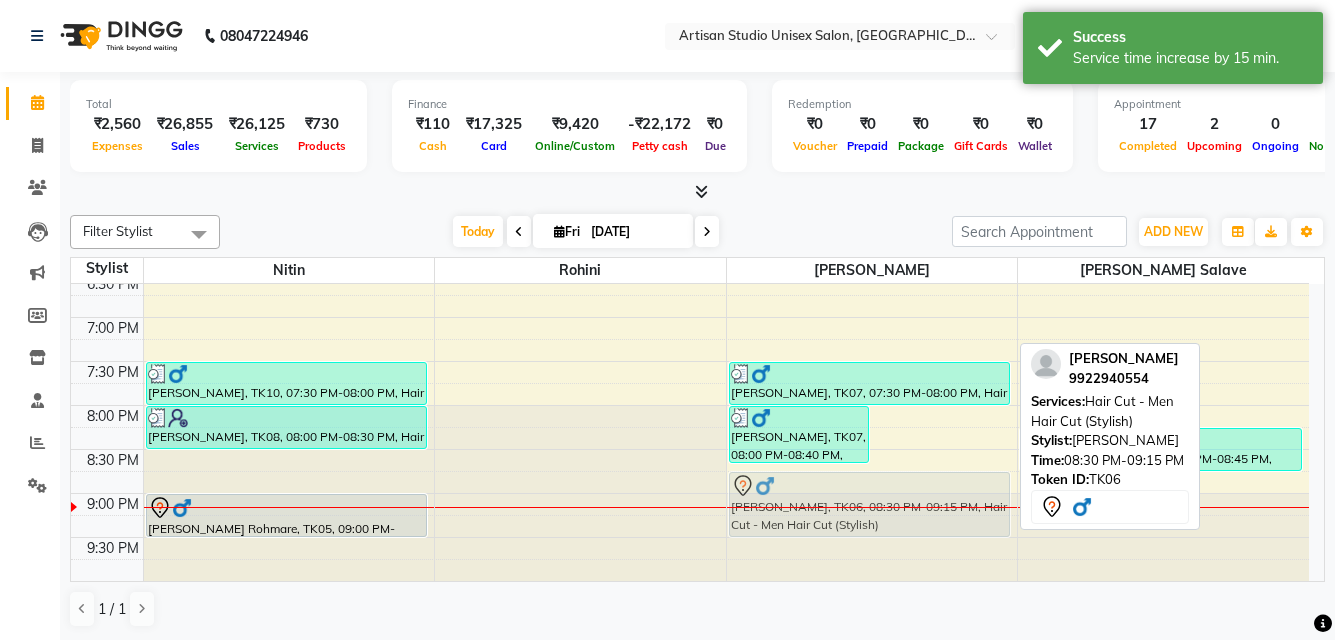 drag, startPoint x: 900, startPoint y: 497, endPoint x: 845, endPoint y: 508, distance: 56.089214 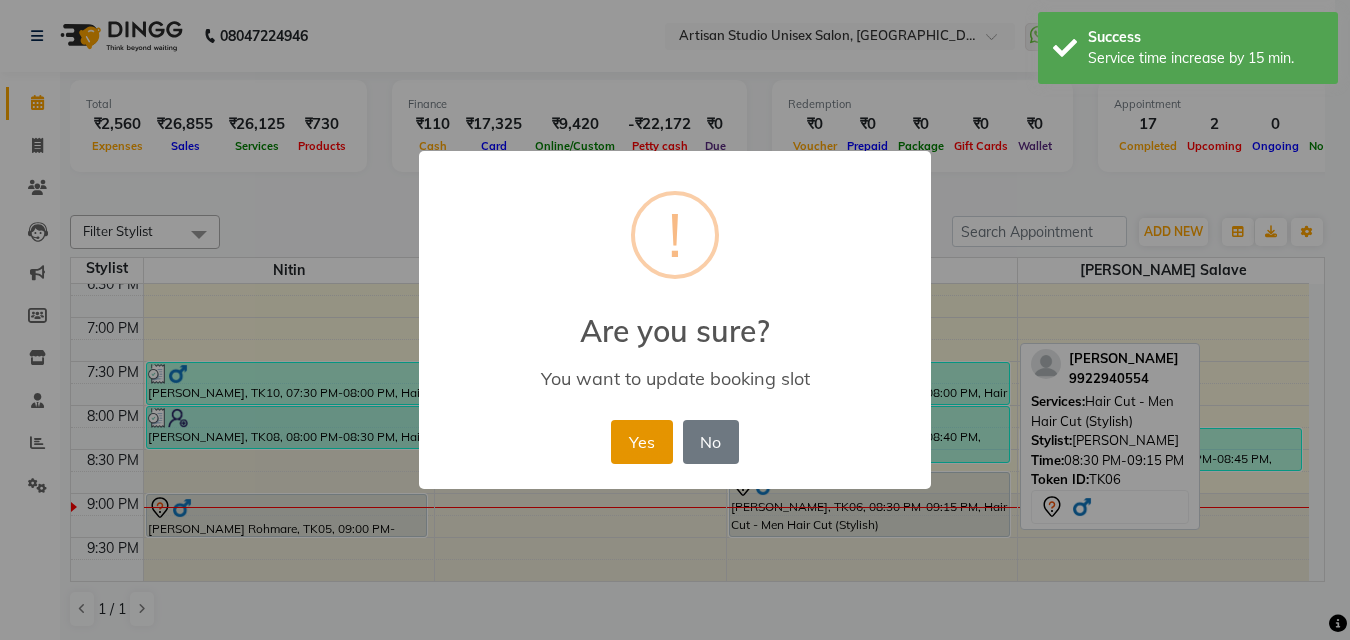 click on "Yes" at bounding box center [641, 442] 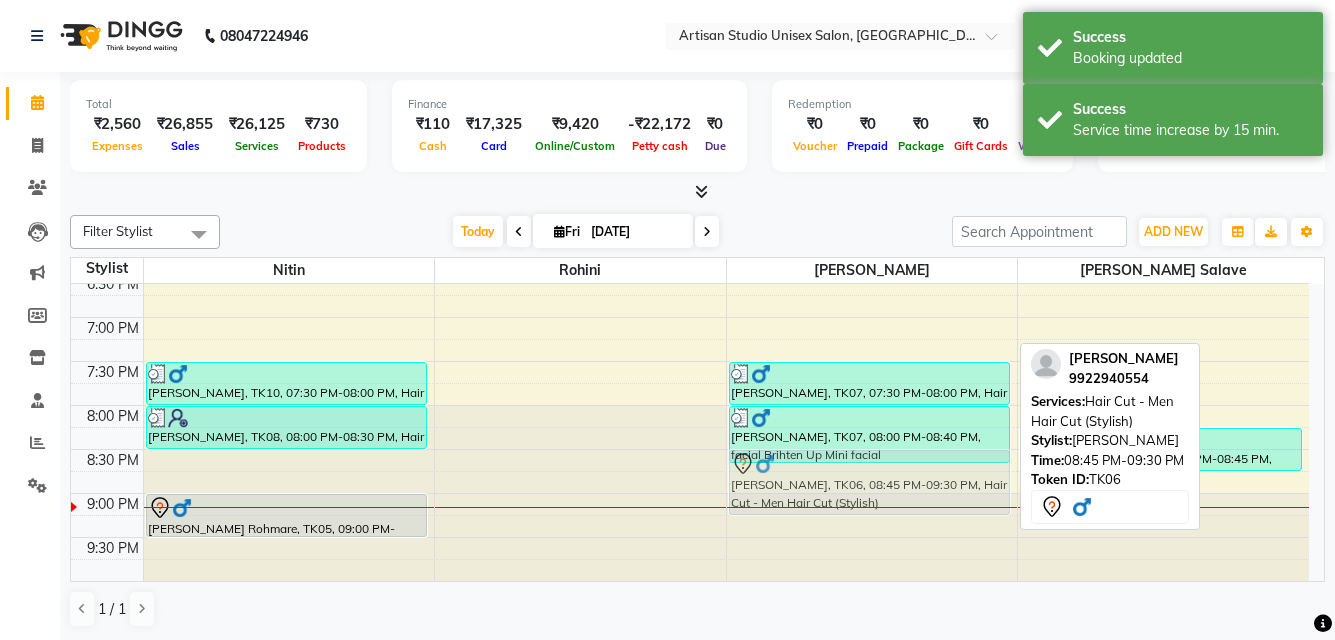 click on "Nayak Sir, TK02, 01:00 PM-01:30 PM, Hair Cut - Men Hair Cut (Stylish)     Nayak Sir, TK02, 01:30 PM-02:00 PM, Head massage (men) - Oil Massage     [PERSON_NAME], TK03, 02:00 PM-02:30 PM, Hair Cut - [PERSON_NAME] Styling     [PERSON_NAME], TK03, 02:30 PM-03:00 PM, [PERSON_NAME] - o3+[PERSON_NAME]     [PERSON_NAME], TK03, 03:00 PM-03:20 PM, Face Massage     [PERSON_NAME], TK03, 03:45 PM-04:45 PM, Serenite Body Polishing For Rediance     [PERSON_NAME], TK07, 07:30 PM-08:00 PM, Hair Cut - [PERSON_NAME] Styling     [PERSON_NAME], TK07, 08:00 PM-08:40 PM, facial  Brihten Up Mini  facial             [PERSON_NAME], TK06, 08:45 PM-09:30 PM, Hair Cut - Men Hair Cut (Stylish)             [PERSON_NAME], TK06, 08:45 PM-09:30 PM, Hair Cut - Men Hair Cut (Stylish)" at bounding box center (872, -35) 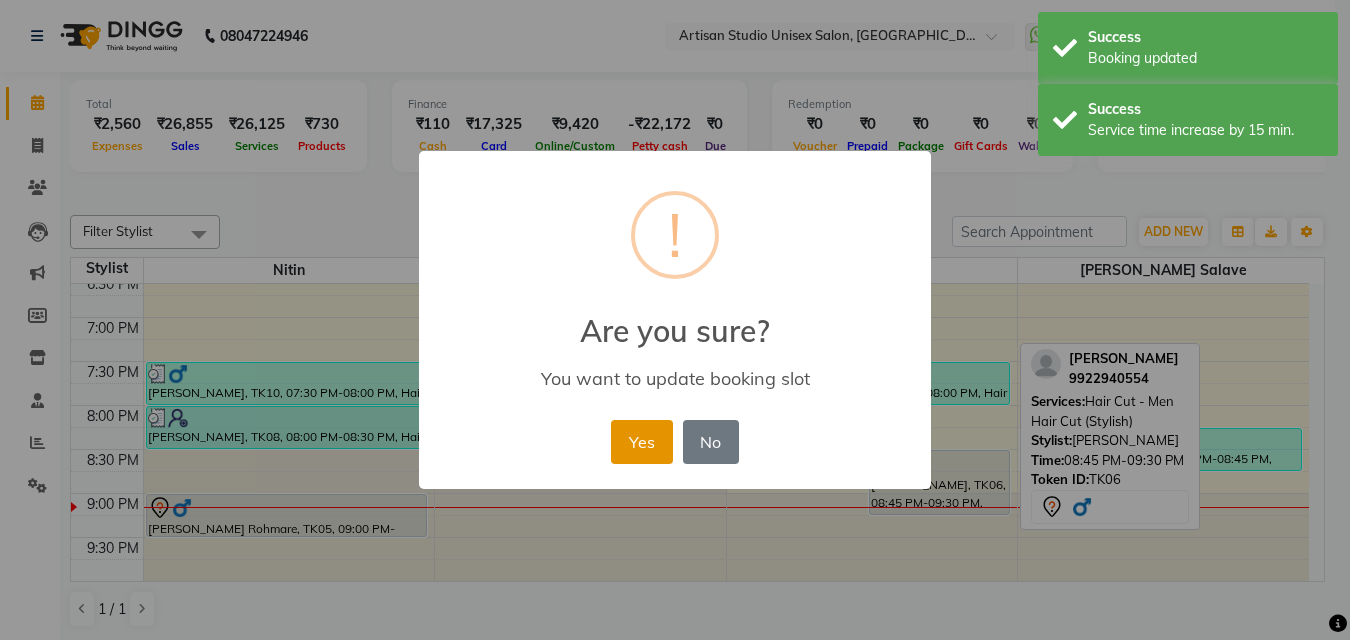 click on "Yes" at bounding box center [641, 442] 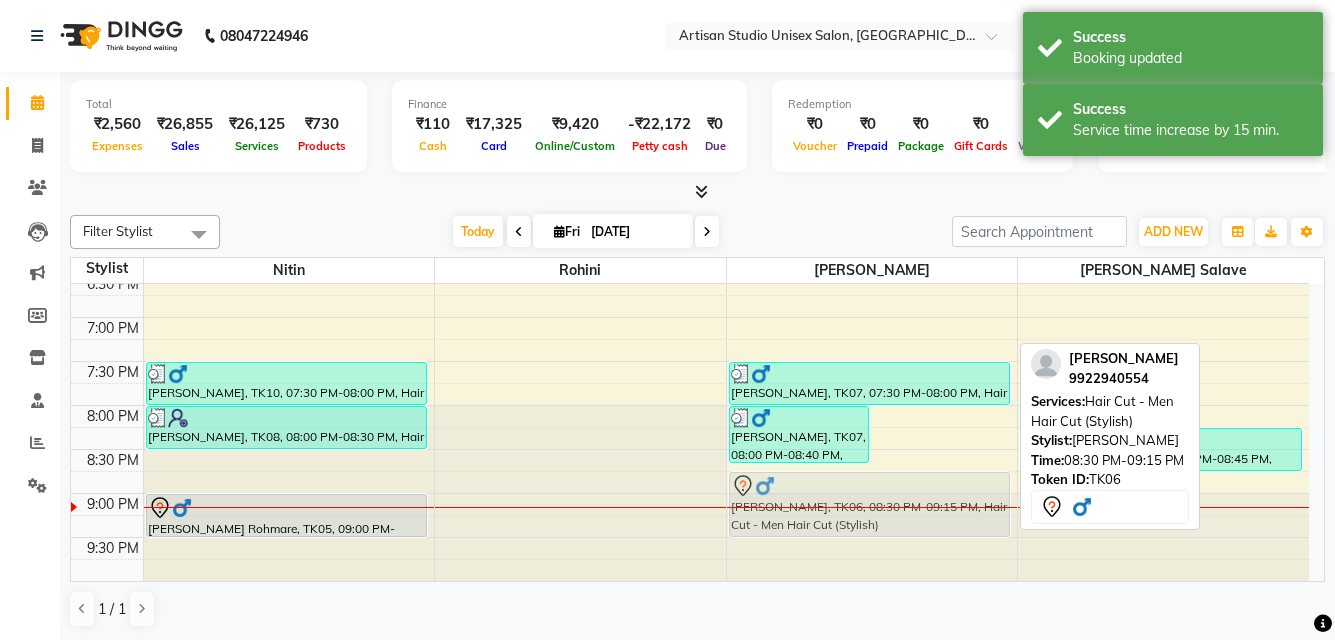 drag, startPoint x: 912, startPoint y: 471, endPoint x: 838, endPoint y: 484, distance: 75.13322 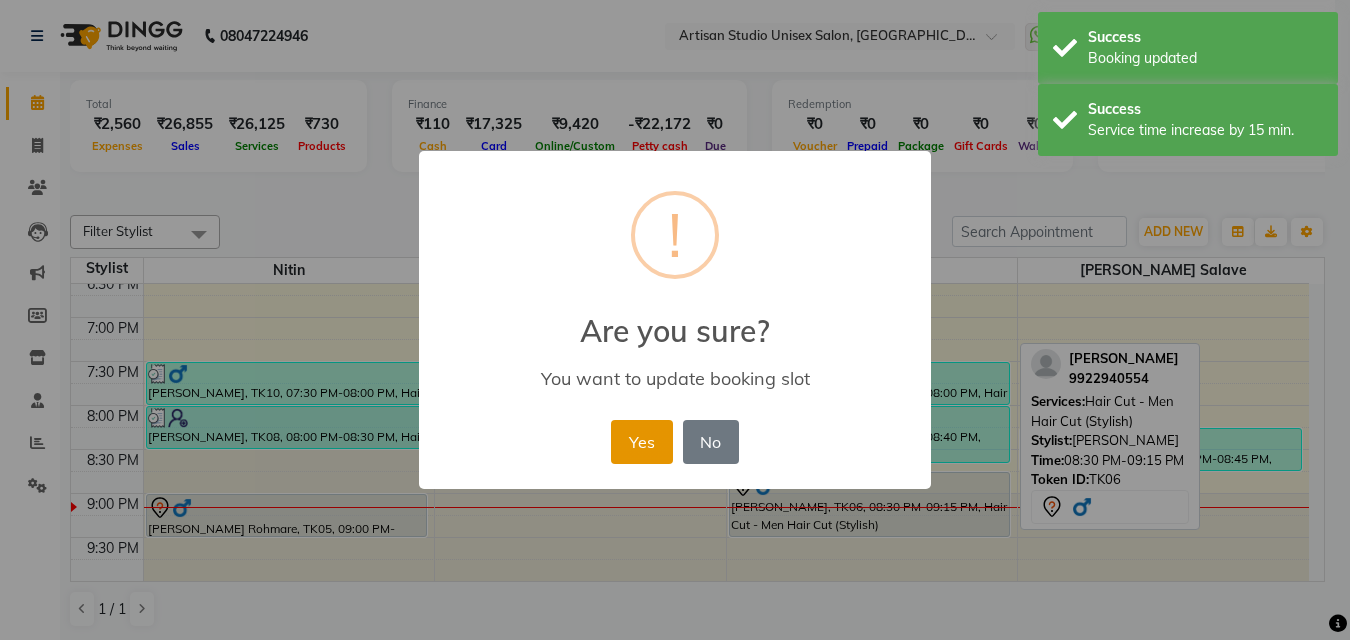 click on "Yes" at bounding box center (641, 442) 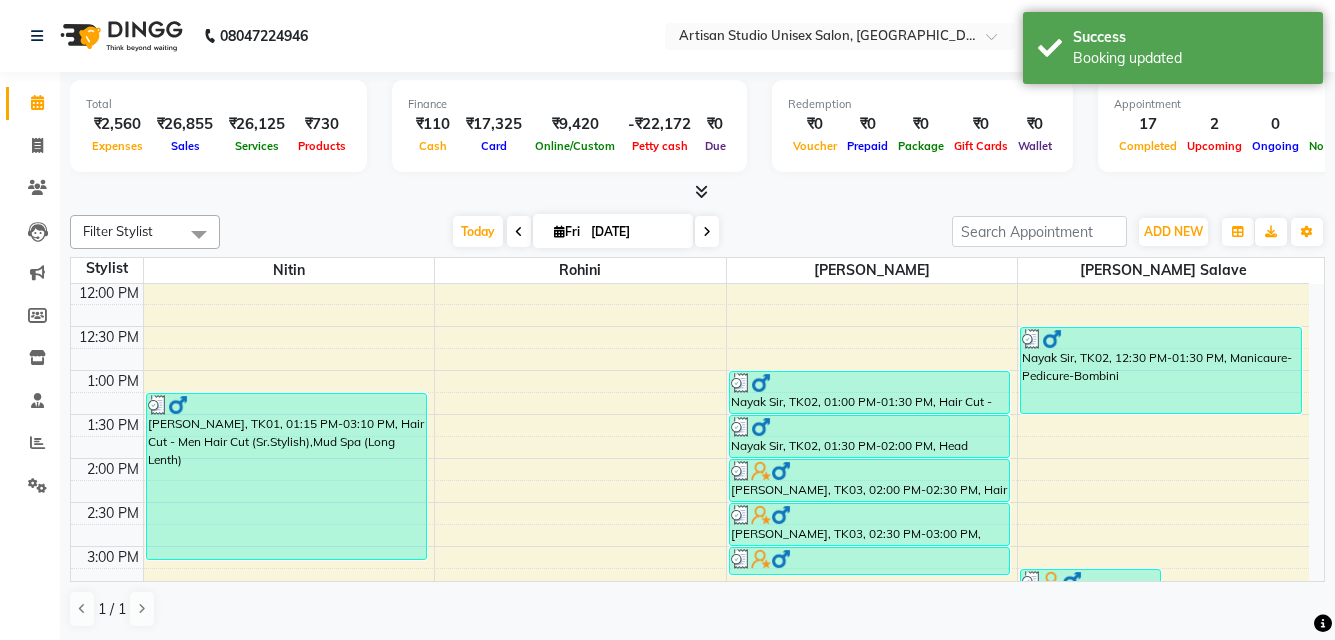 scroll, scrollTop: 334, scrollLeft: 0, axis: vertical 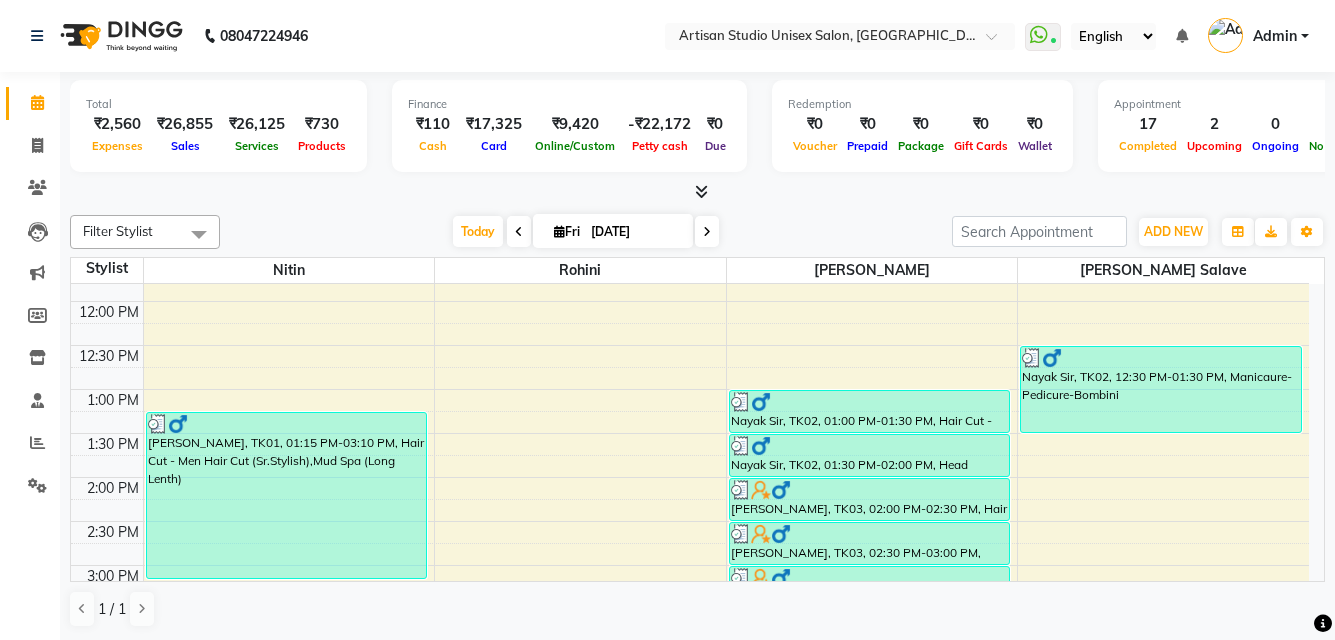 click at bounding box center (701, 191) 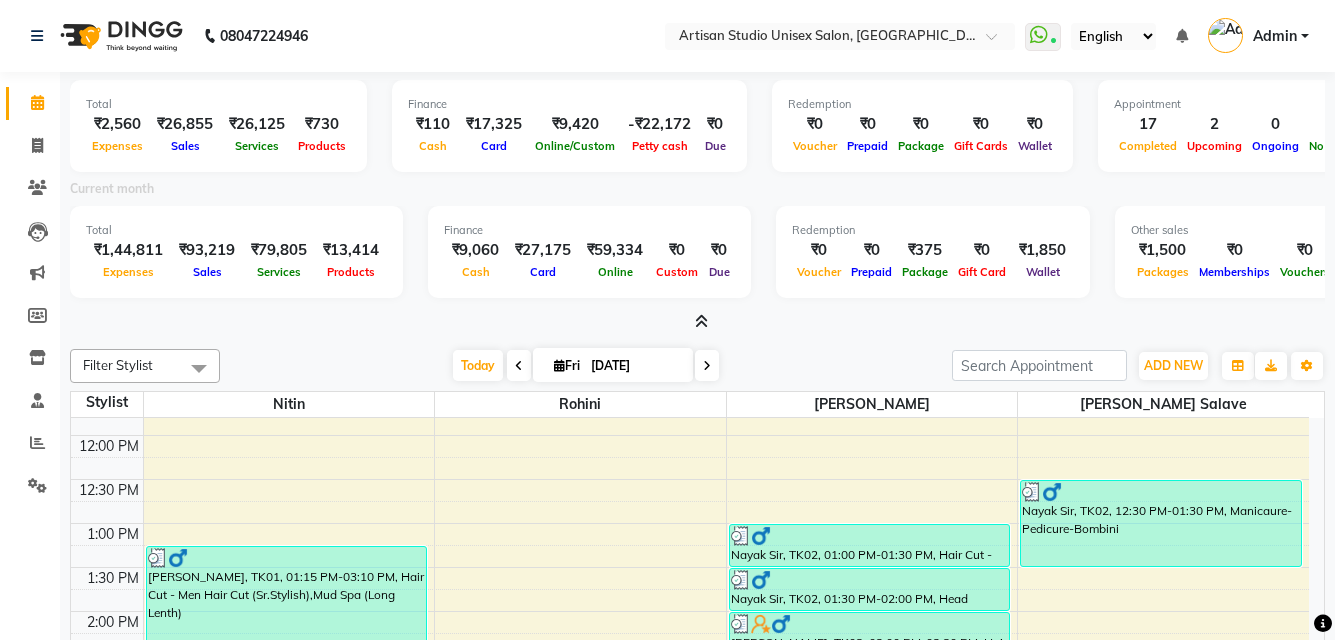 click at bounding box center [701, 321] 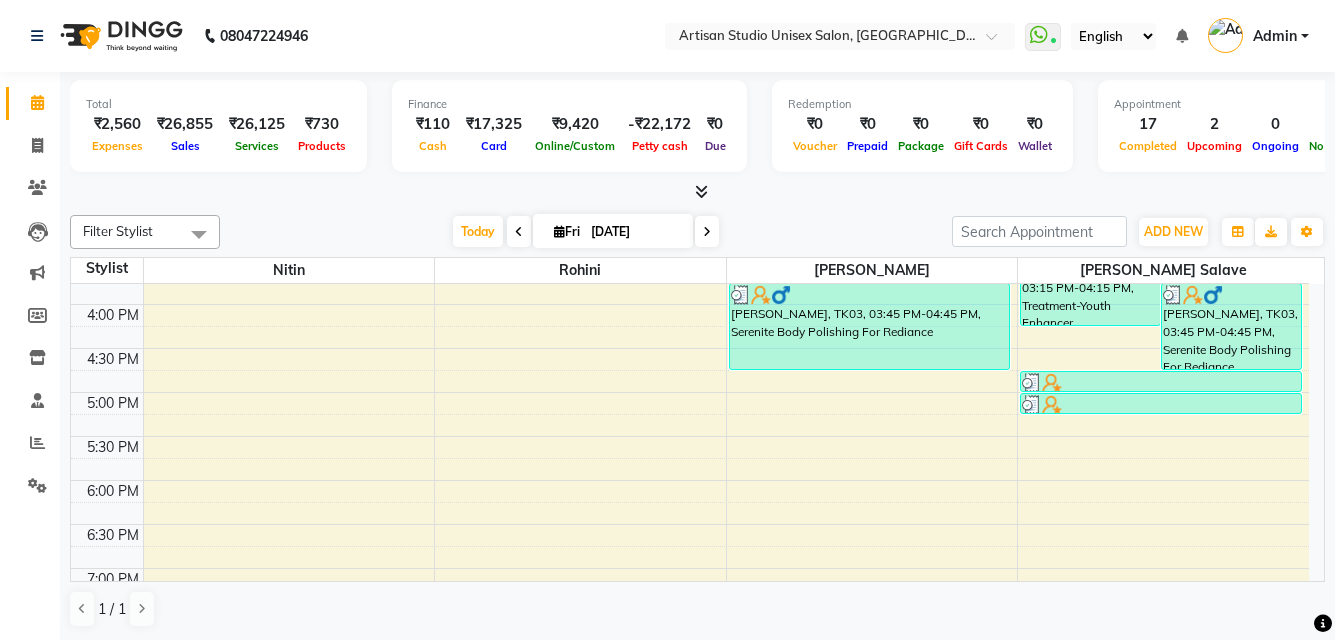 scroll, scrollTop: 934, scrollLeft: 0, axis: vertical 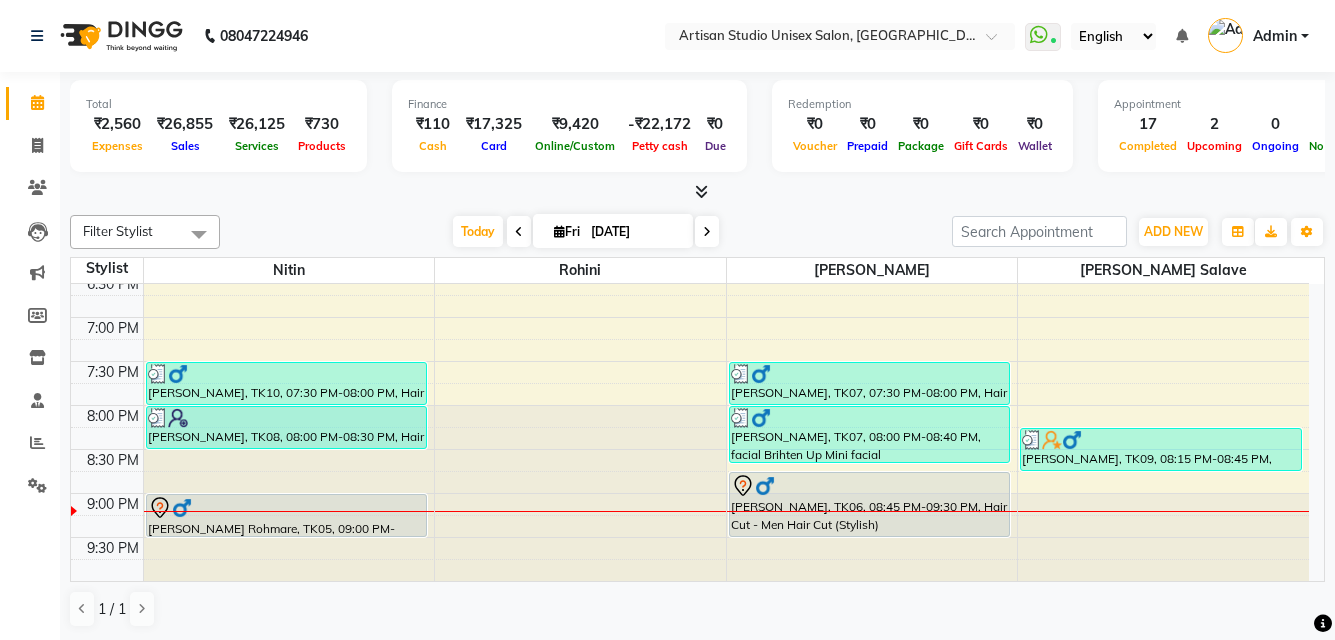 click at bounding box center (701, 191) 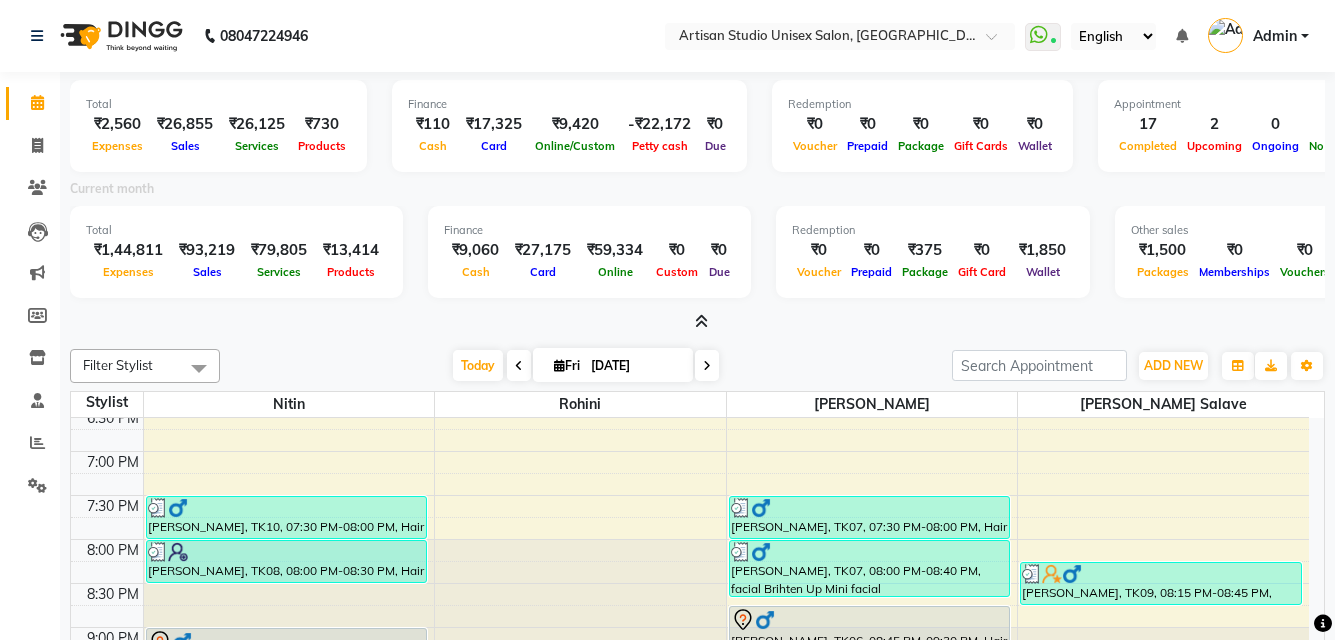 click at bounding box center (701, 321) 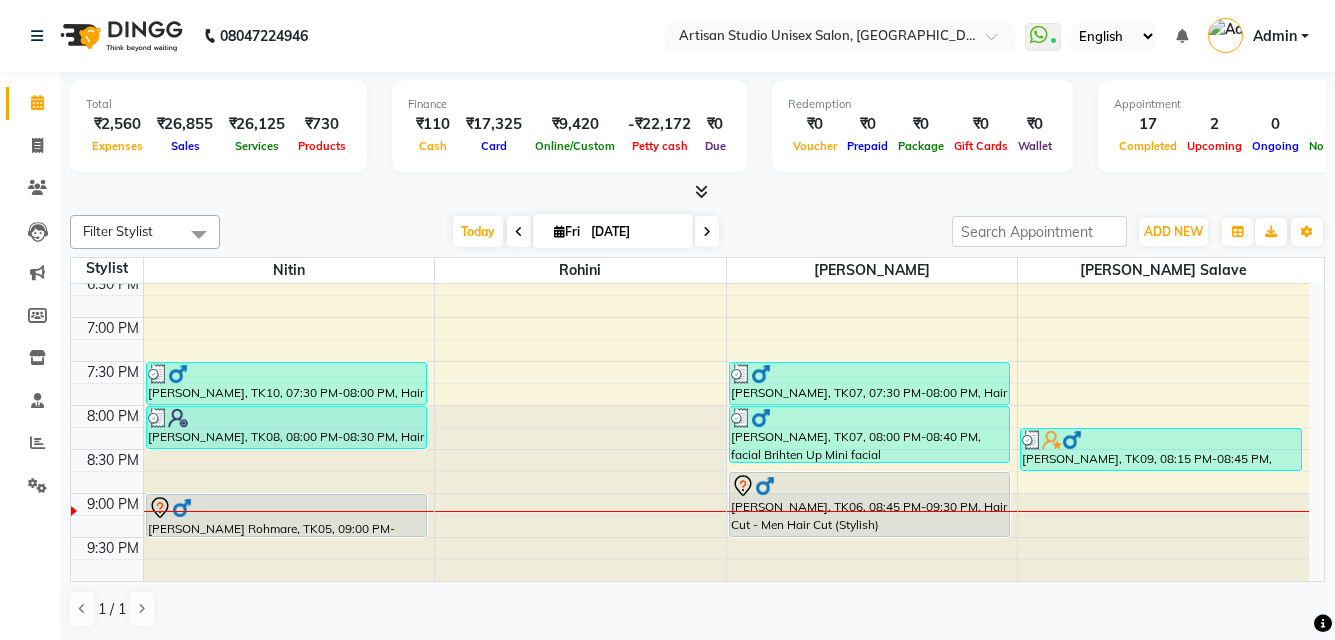 click at bounding box center [701, 191] 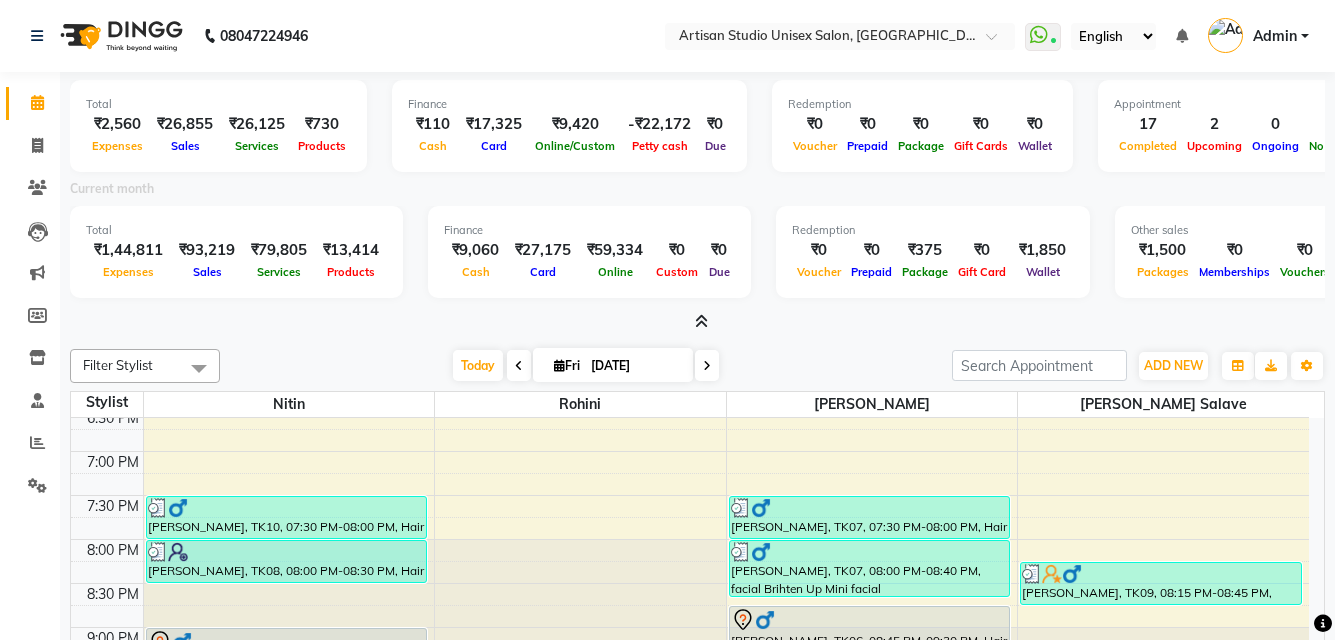 drag, startPoint x: 700, startPoint y: 321, endPoint x: 700, endPoint y: 307, distance: 14 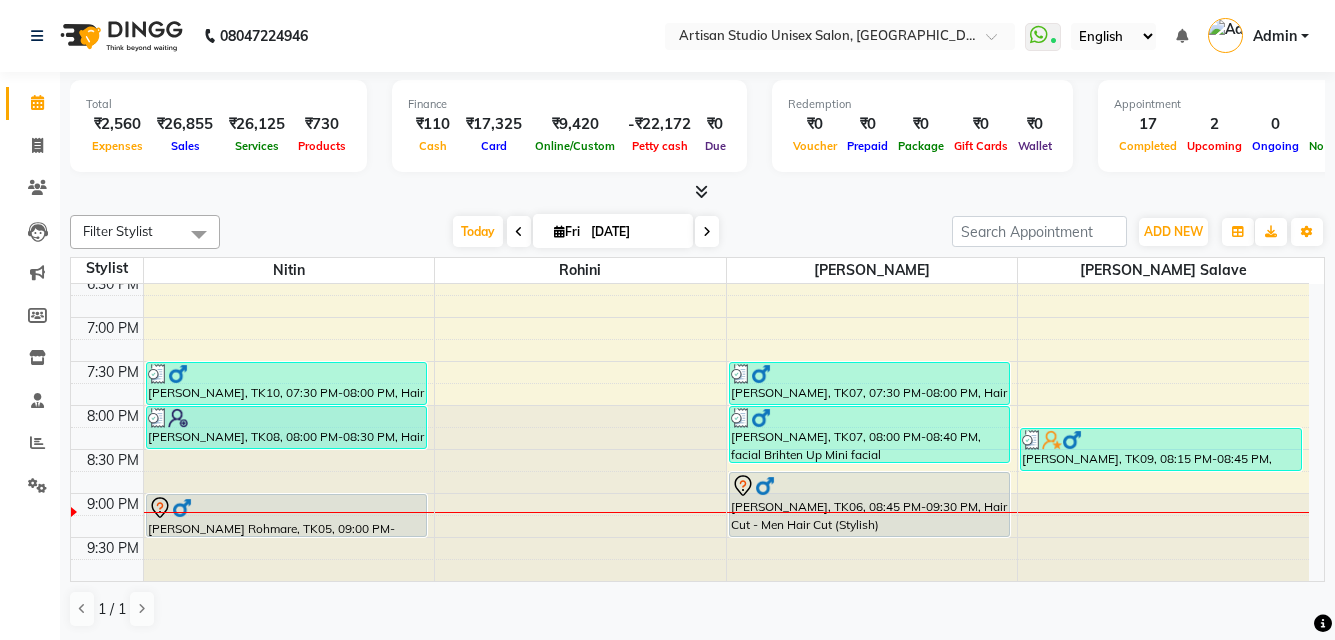 scroll, scrollTop: 1, scrollLeft: 0, axis: vertical 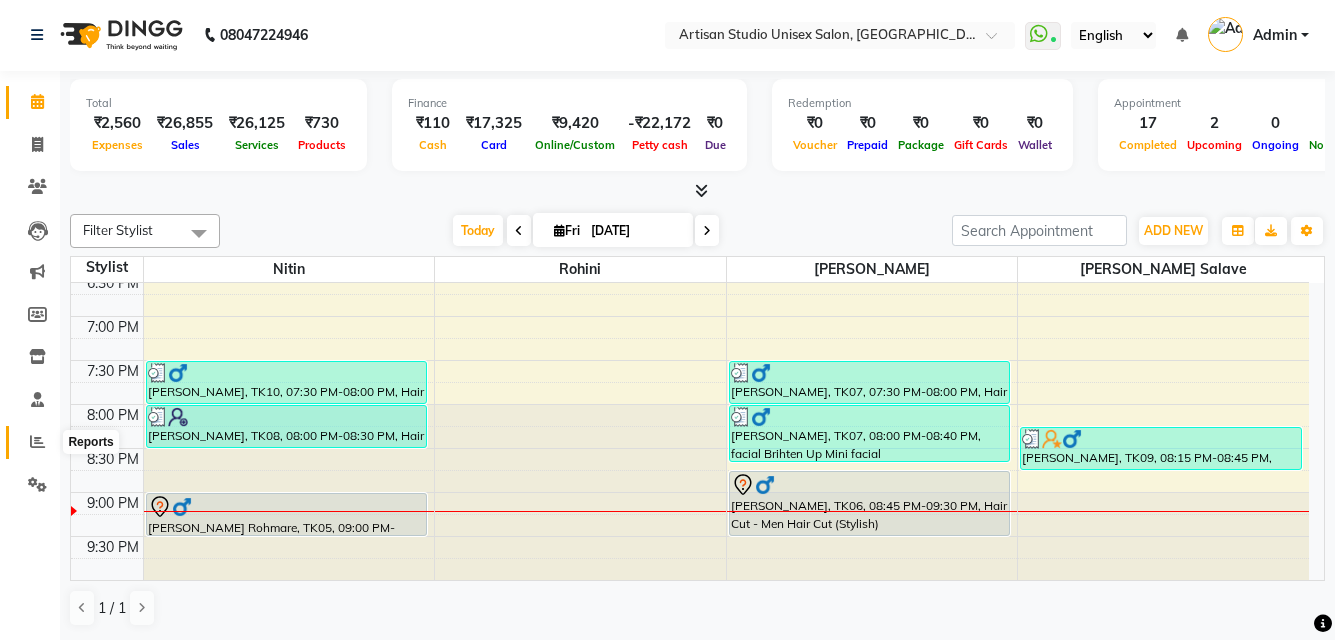 click 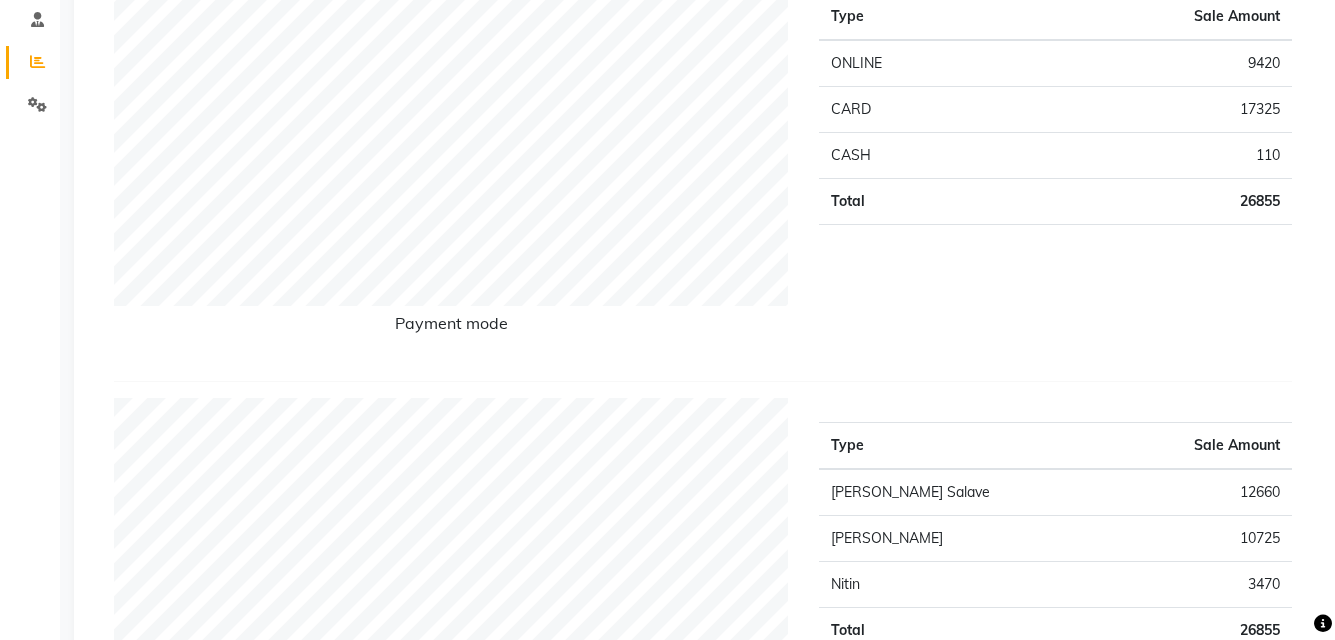 scroll, scrollTop: 0, scrollLeft: 0, axis: both 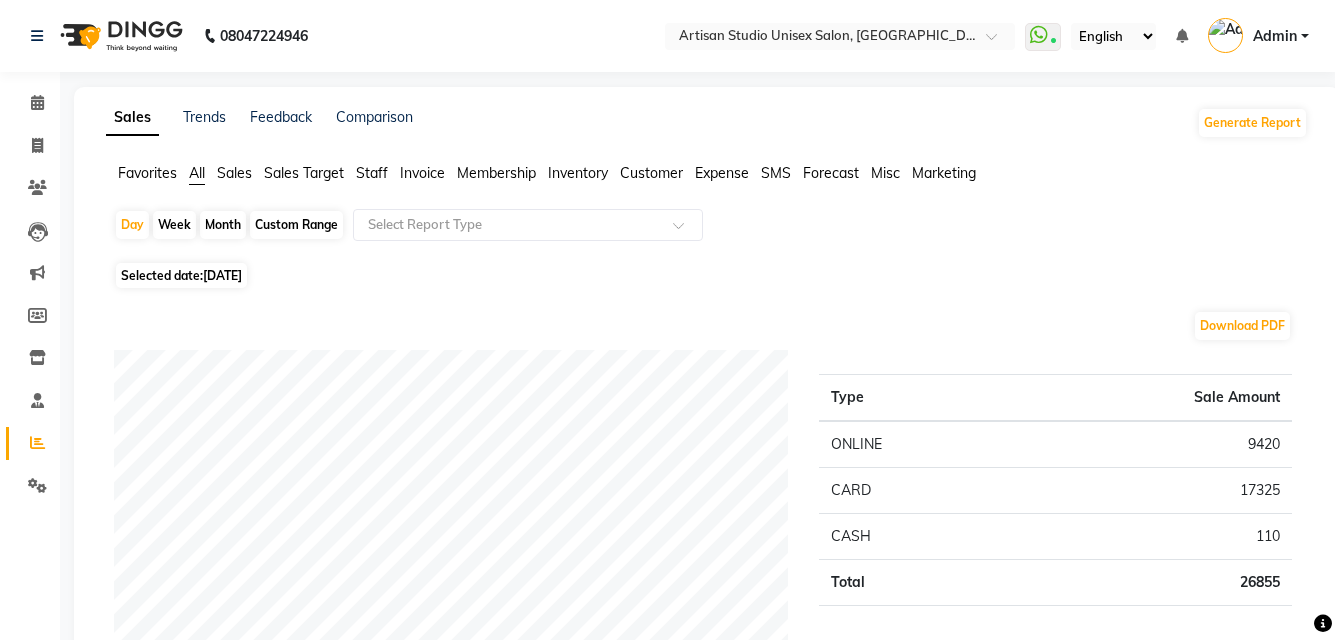click on "Month" 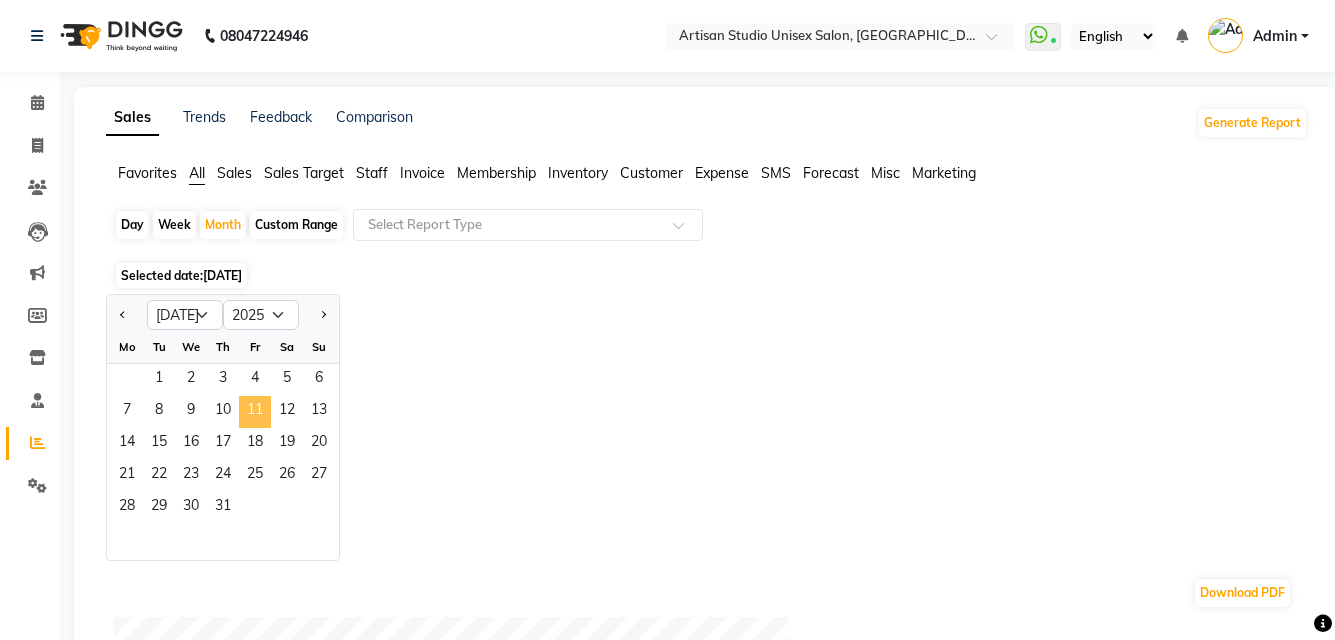 click on "11" 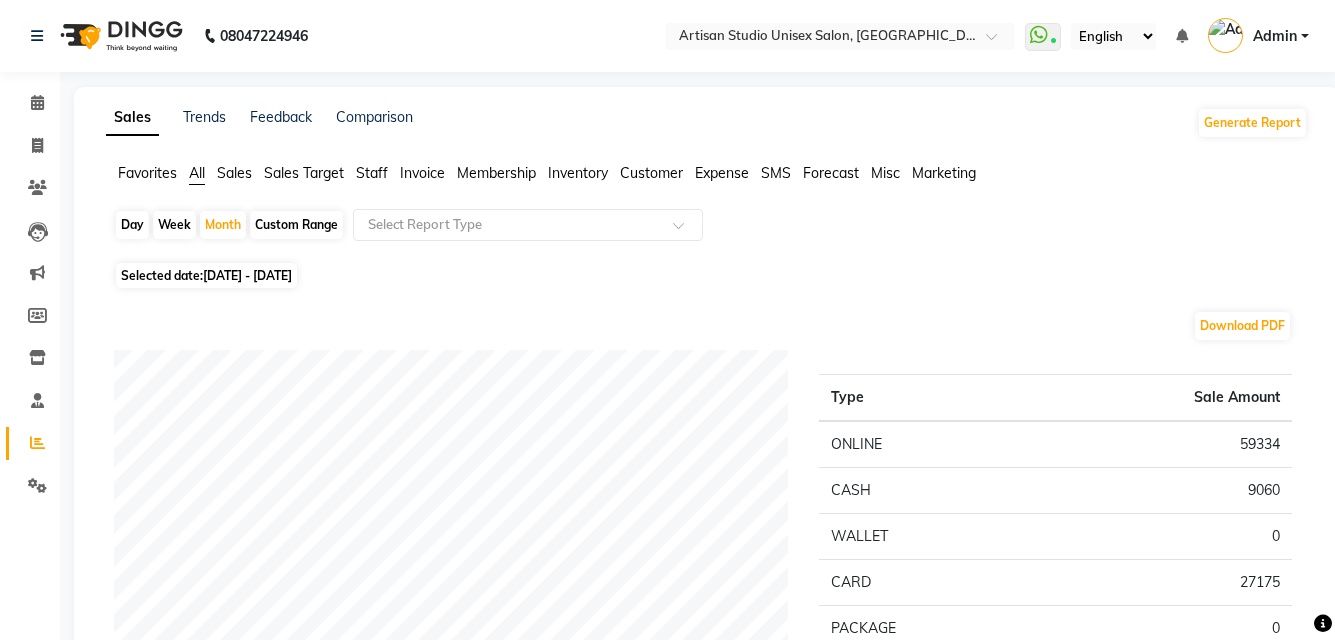 click on "[DATE] - [DATE]" 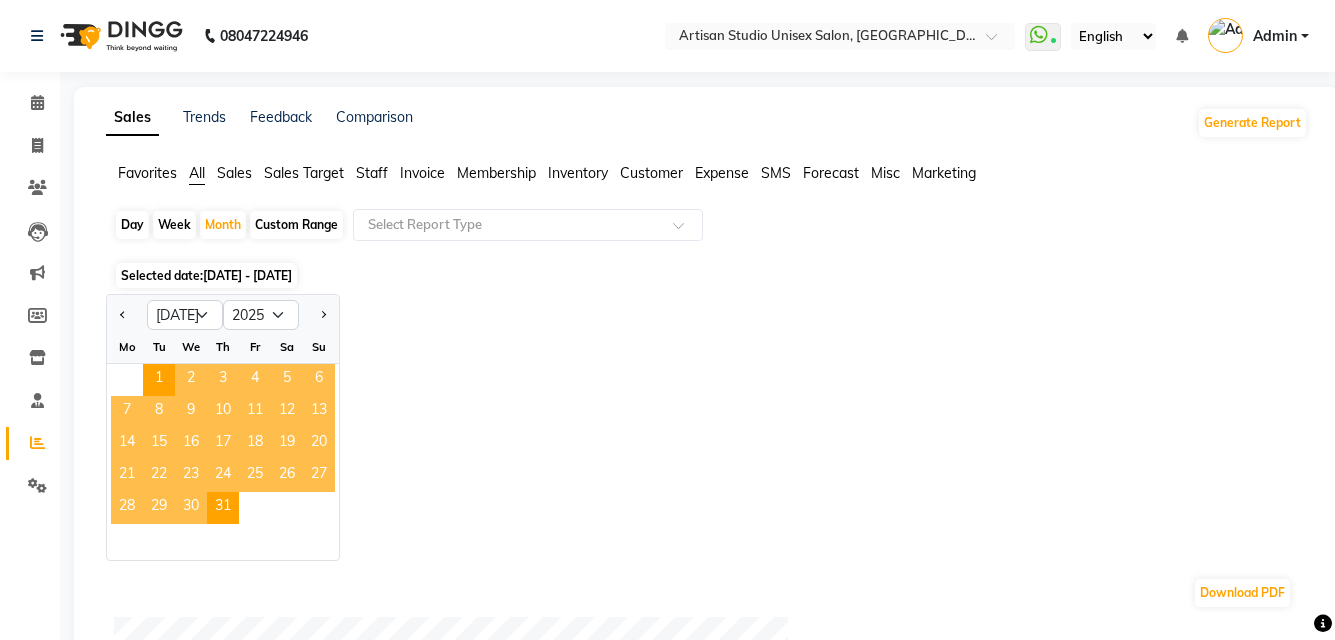 click on "[DATE] - [DATE]" 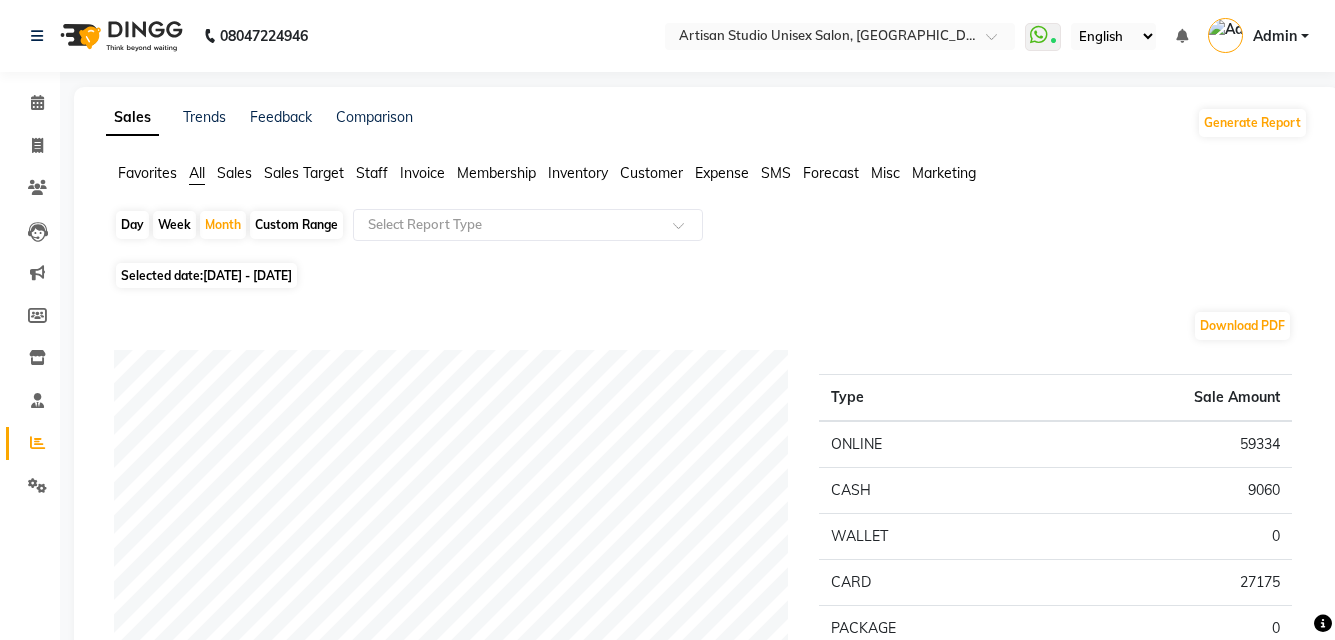 click on "[DATE] - [DATE]" 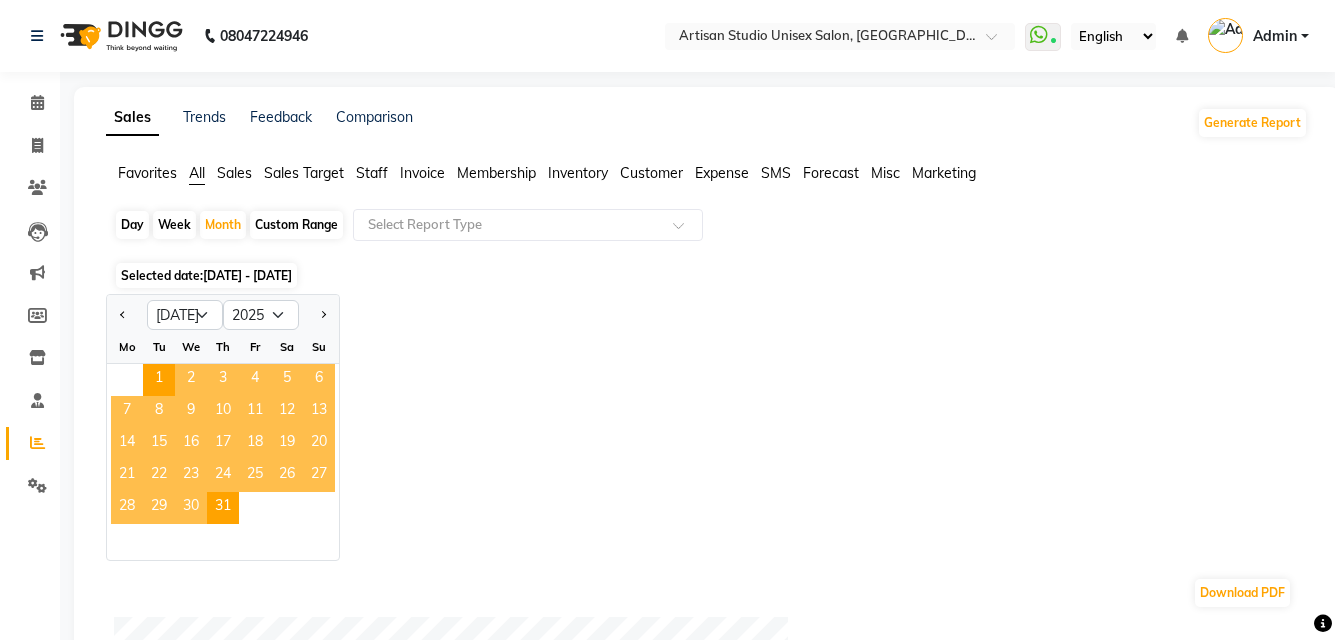 click on "[DATE] - [DATE]" 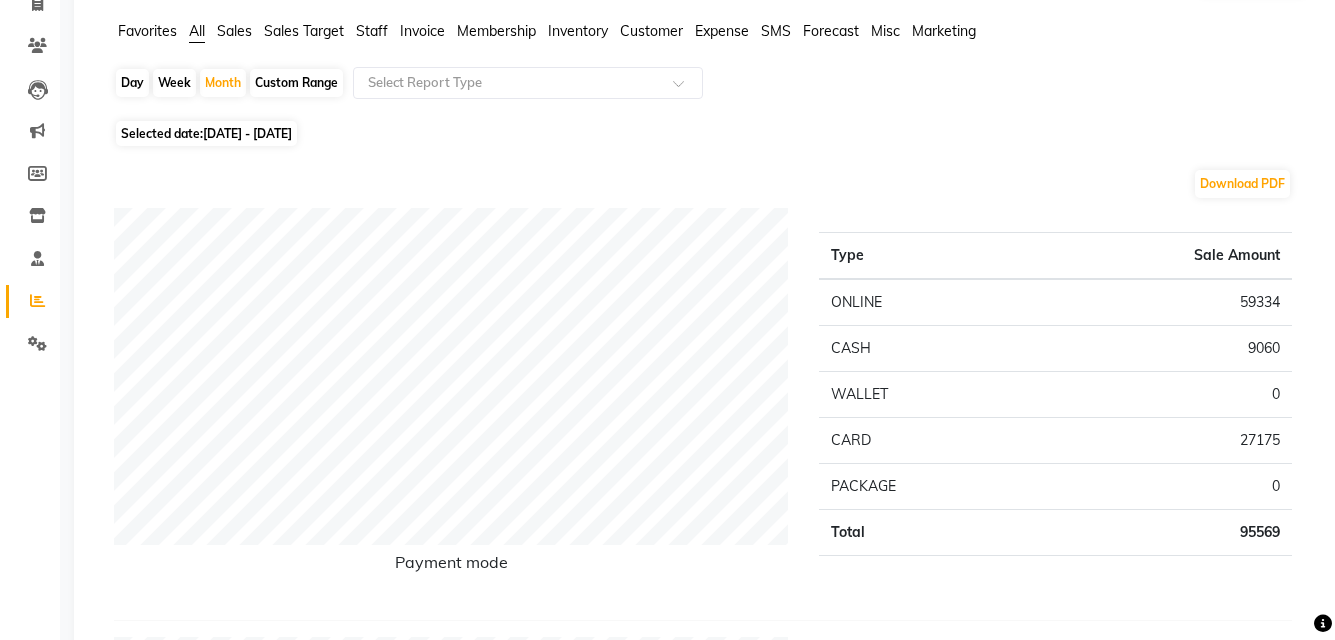 scroll, scrollTop: 0, scrollLeft: 0, axis: both 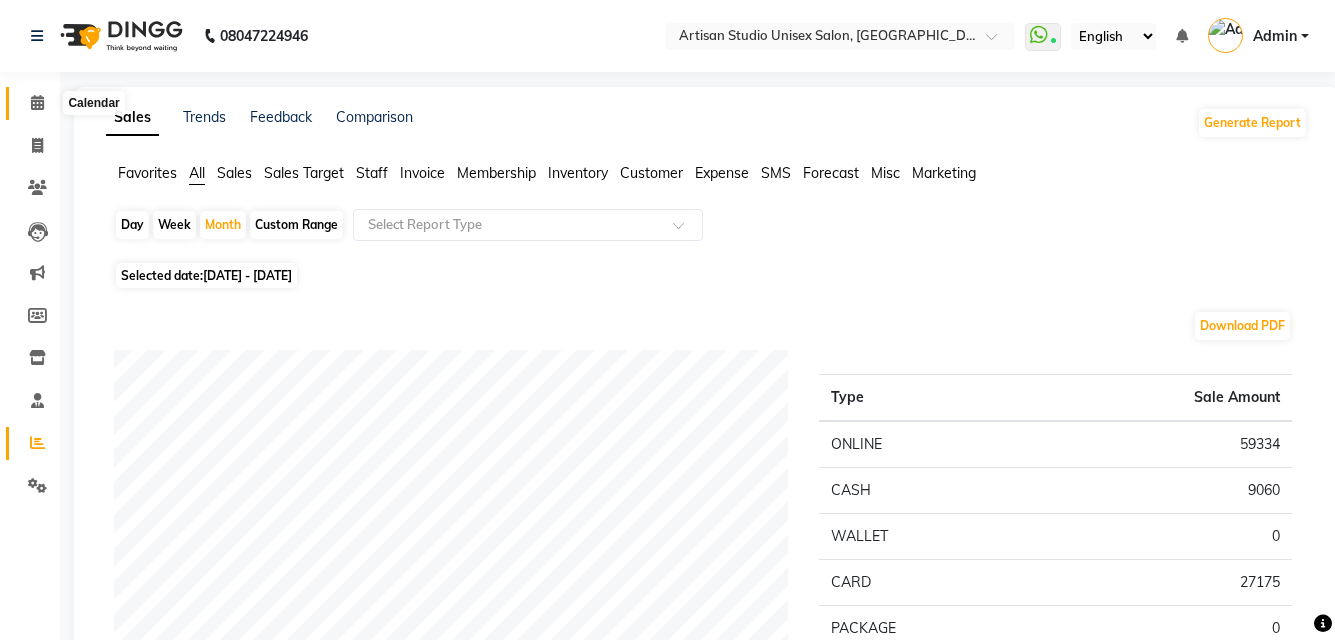 click 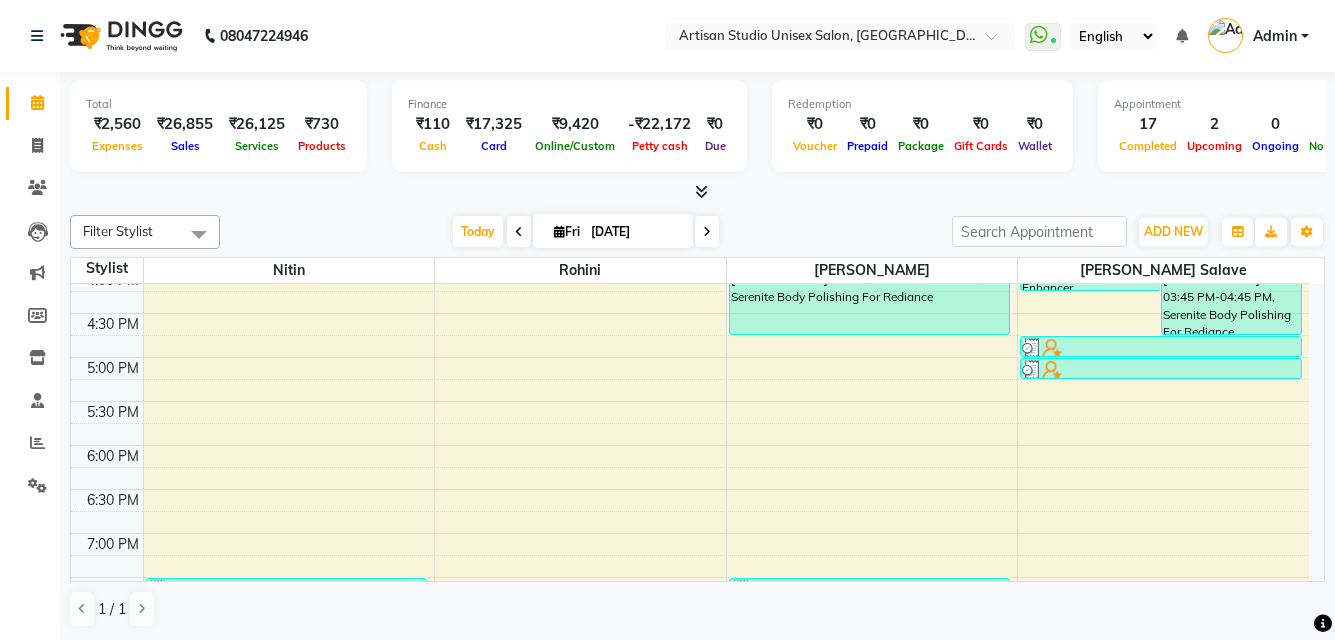 scroll, scrollTop: 934, scrollLeft: 0, axis: vertical 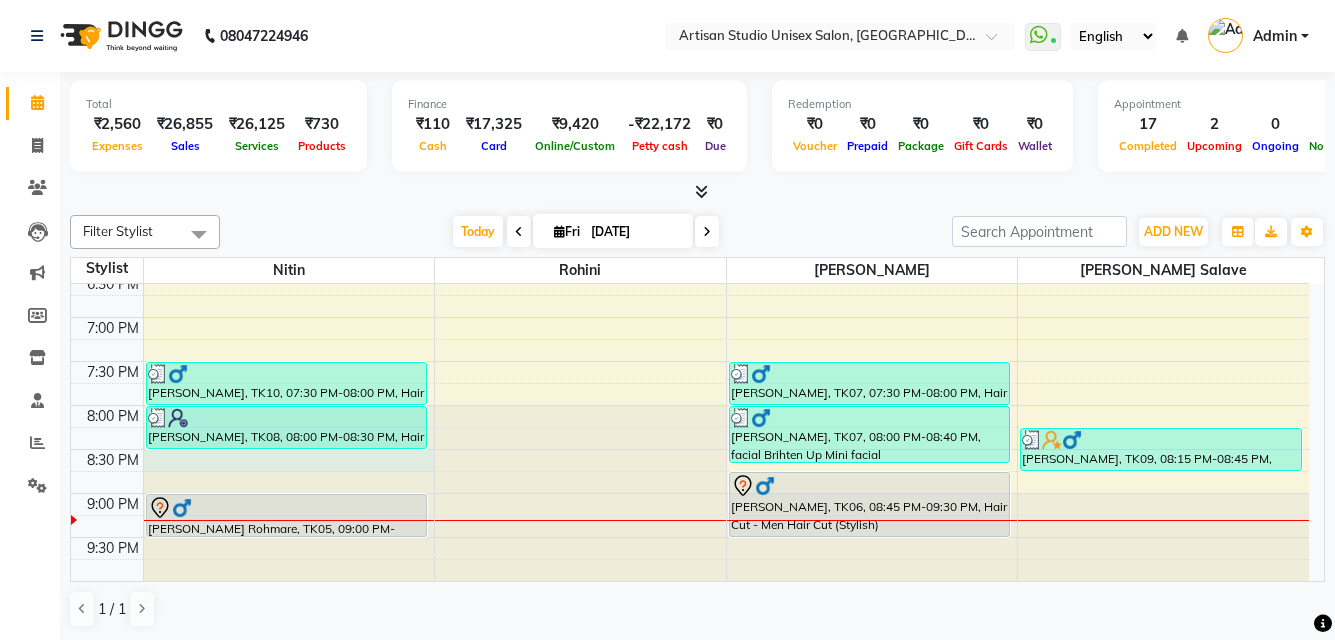 click at bounding box center [289, -650] 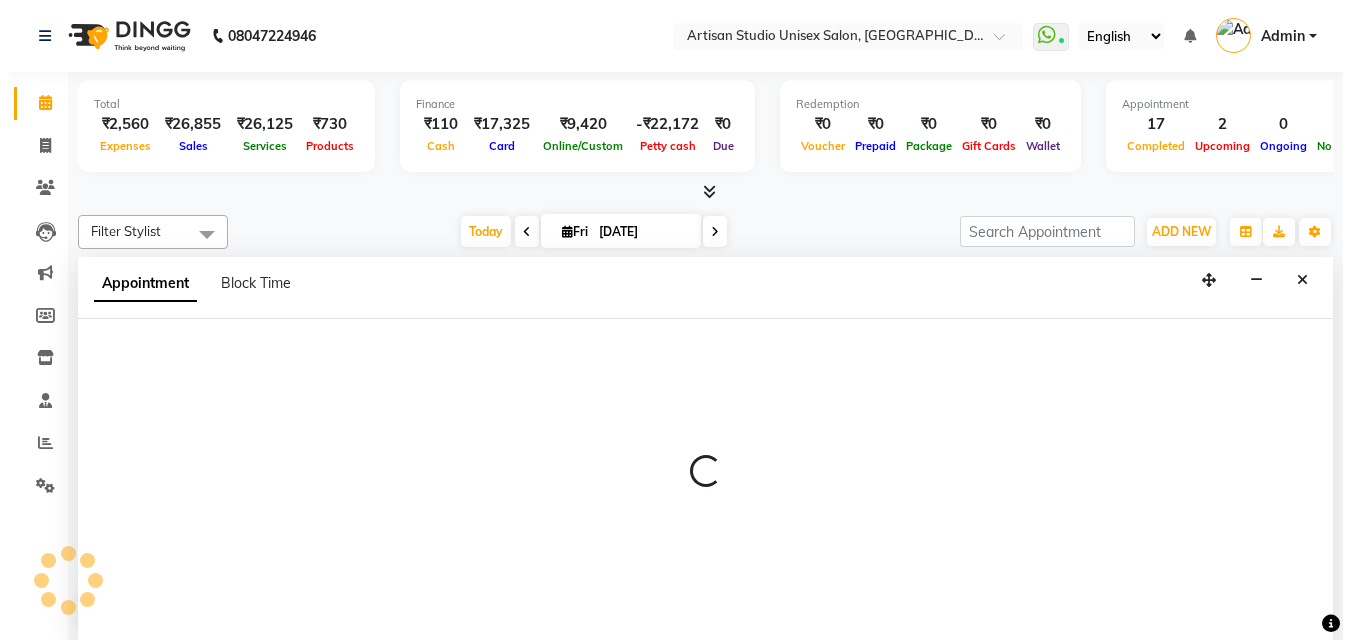 scroll, scrollTop: 1, scrollLeft: 0, axis: vertical 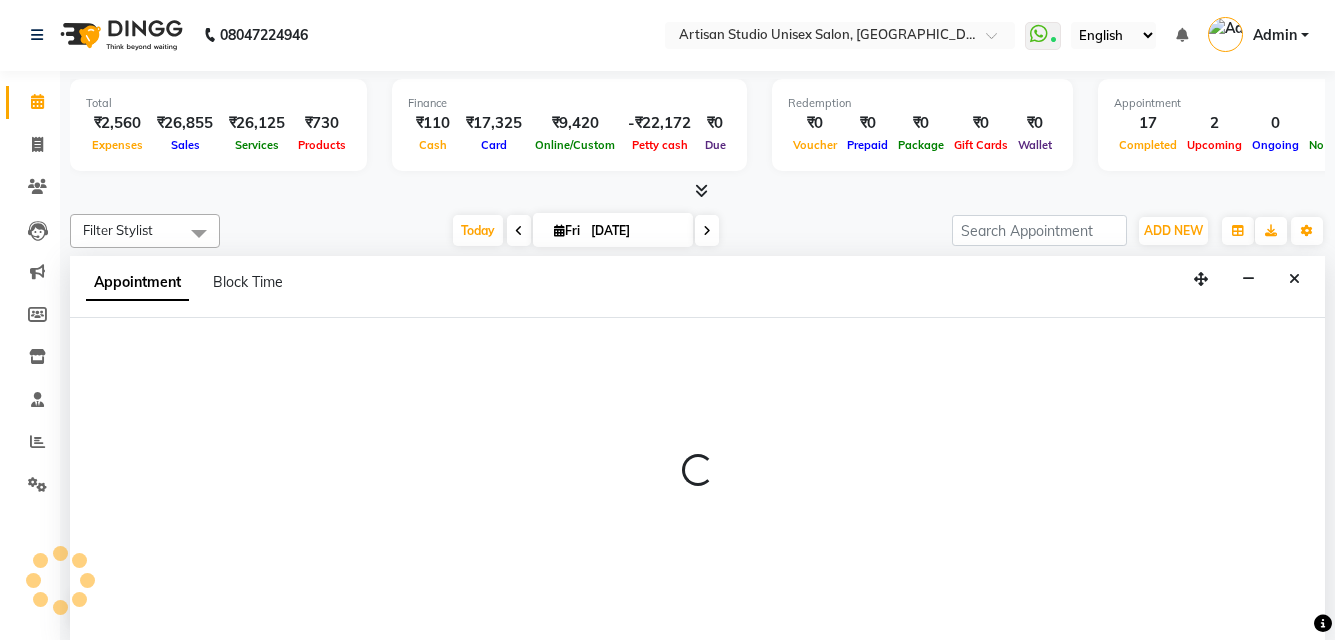 select on "31468" 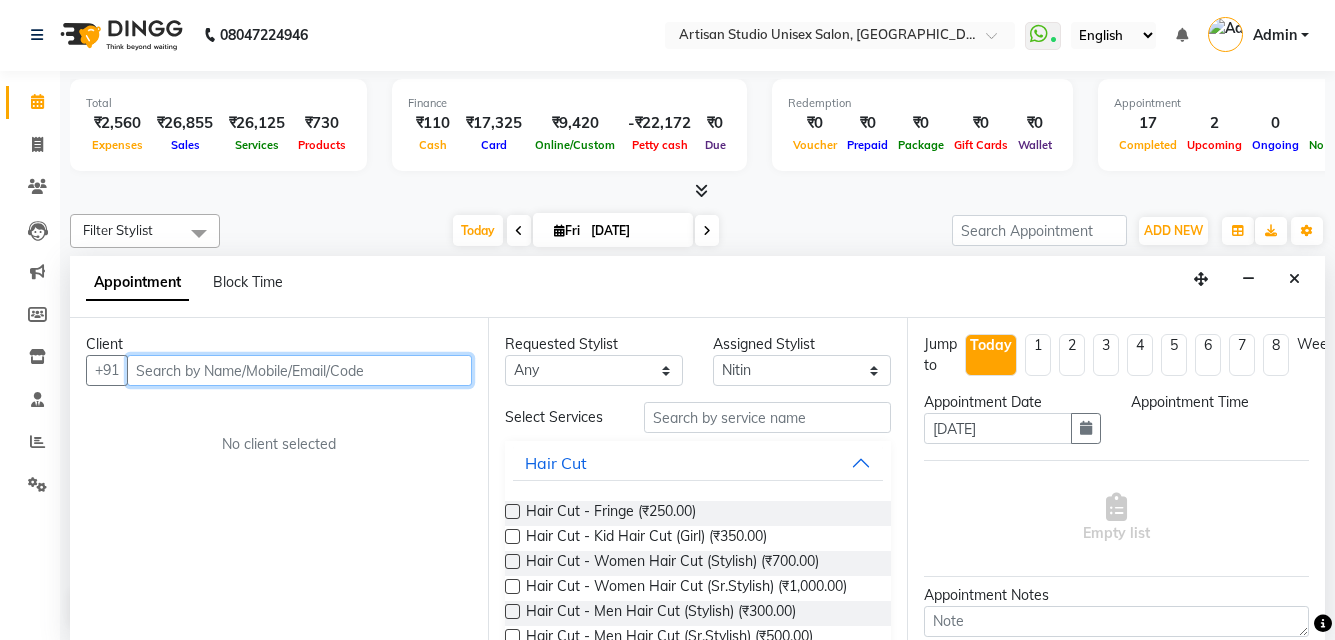 select on "1230" 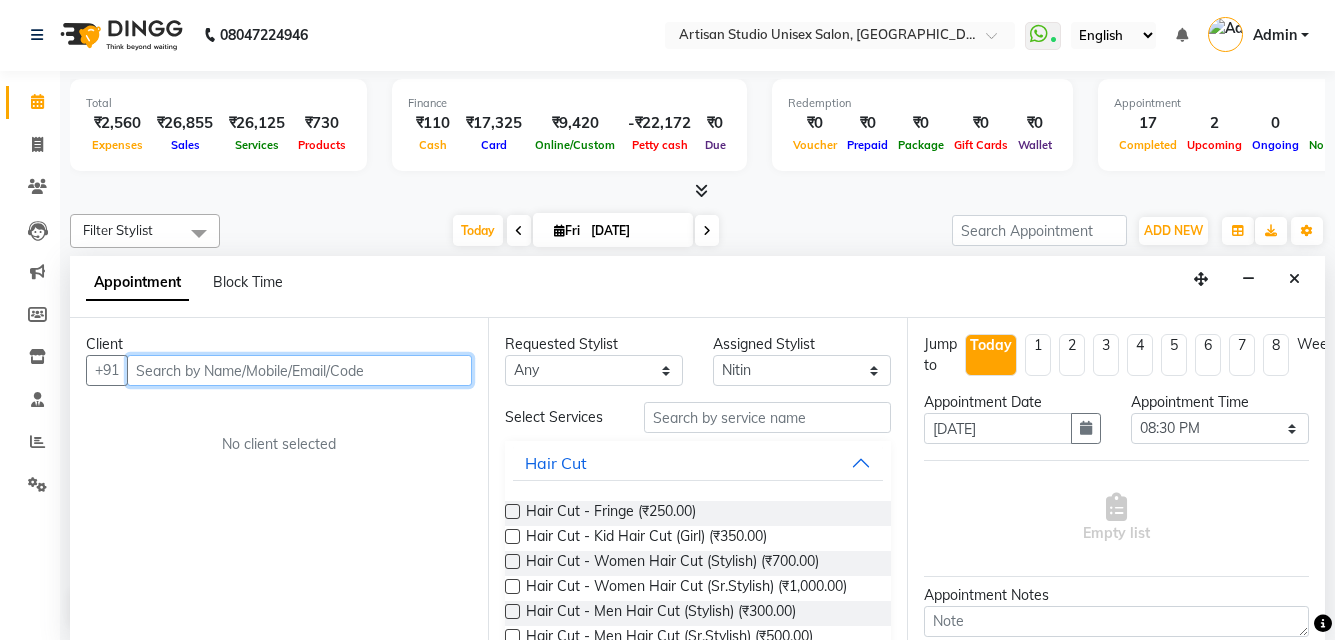 click at bounding box center [299, 370] 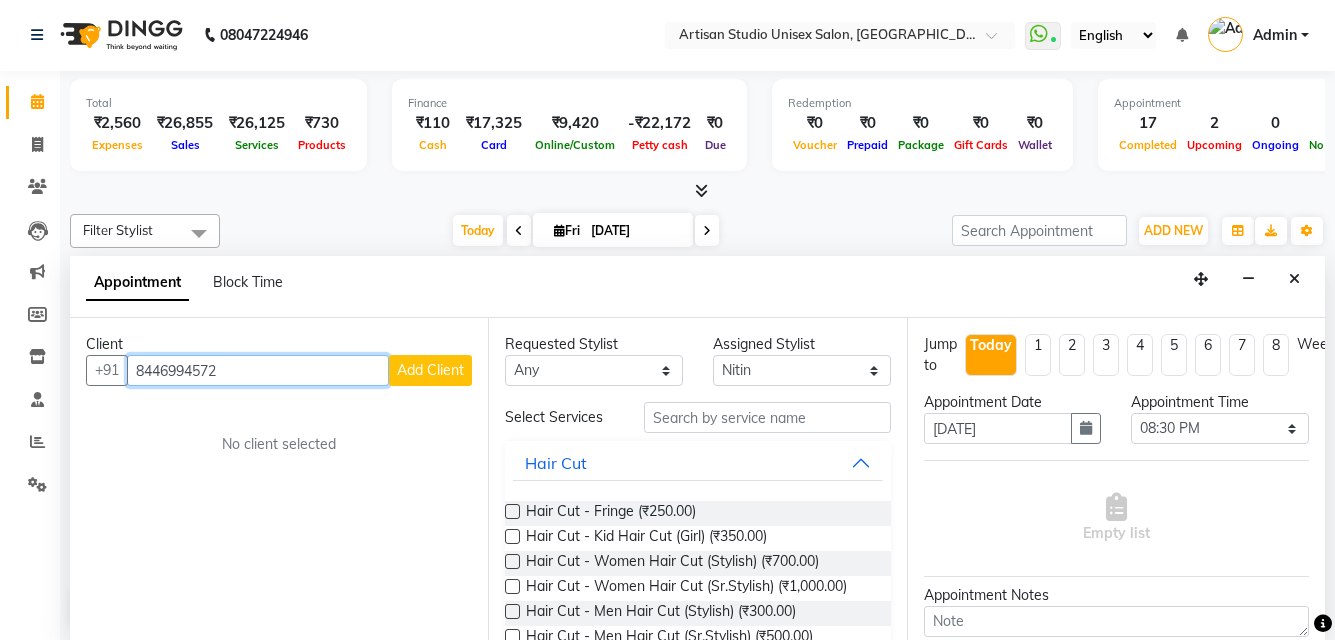 type on "8446994572" 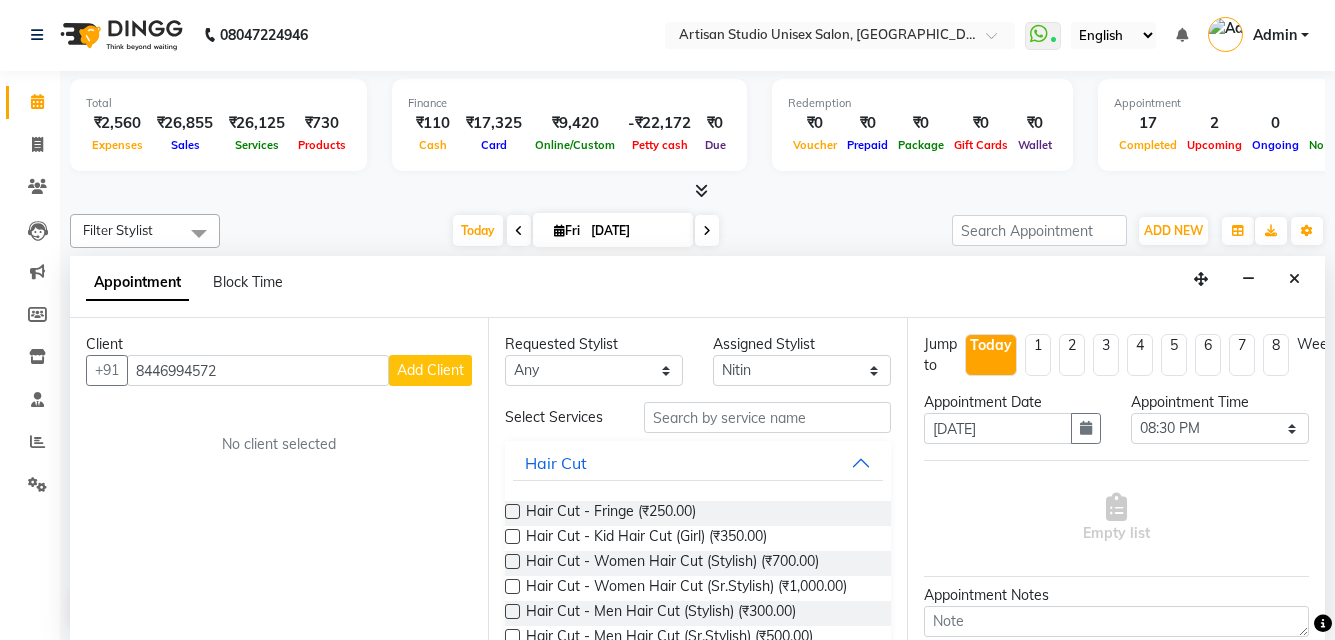 click on "Add Client" at bounding box center (430, 370) 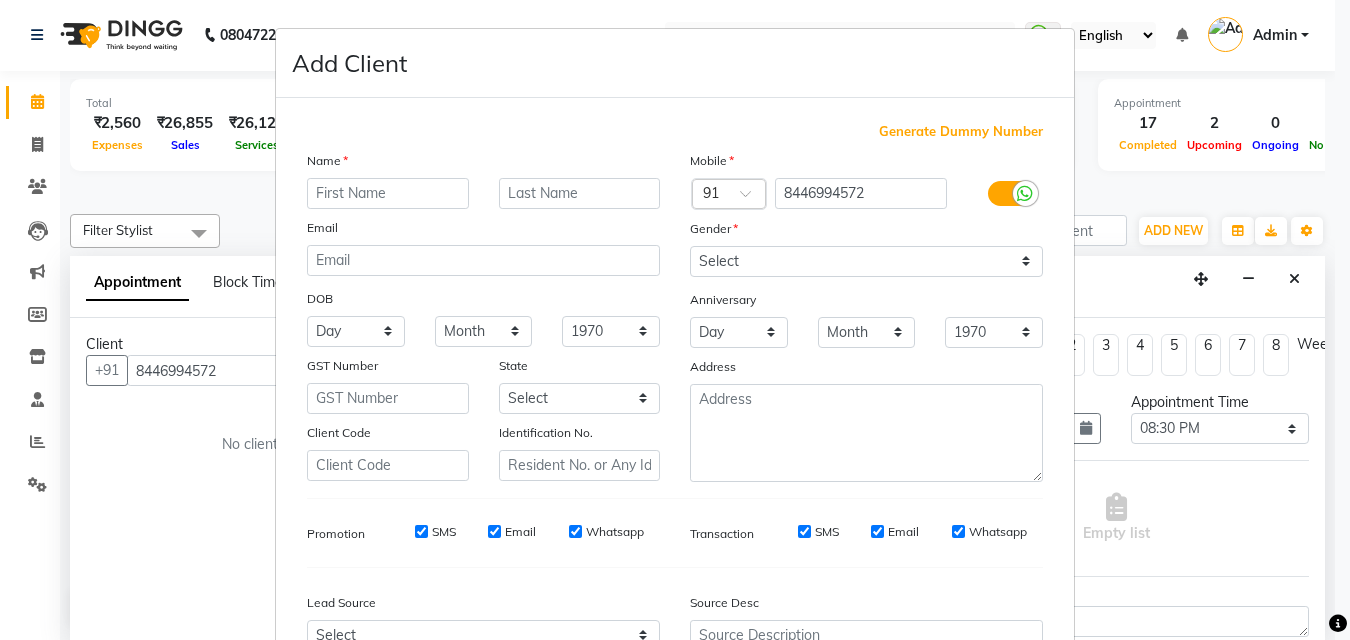 click at bounding box center (388, 193) 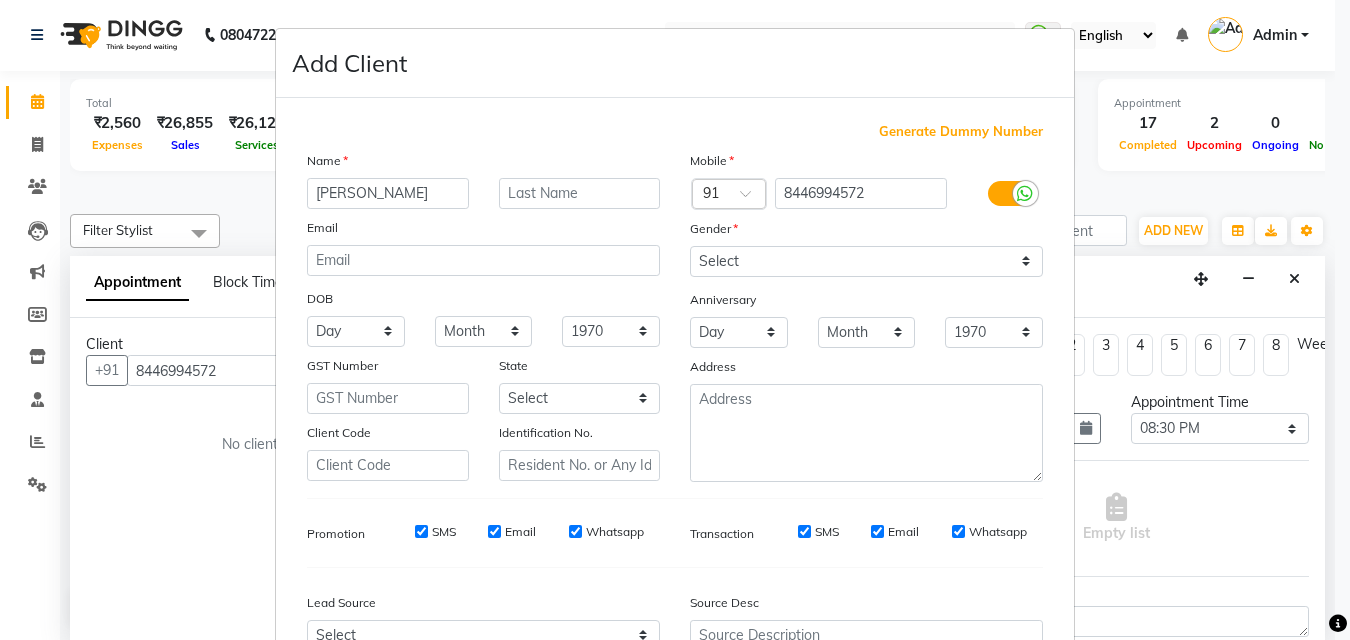 type on "[PERSON_NAME]" 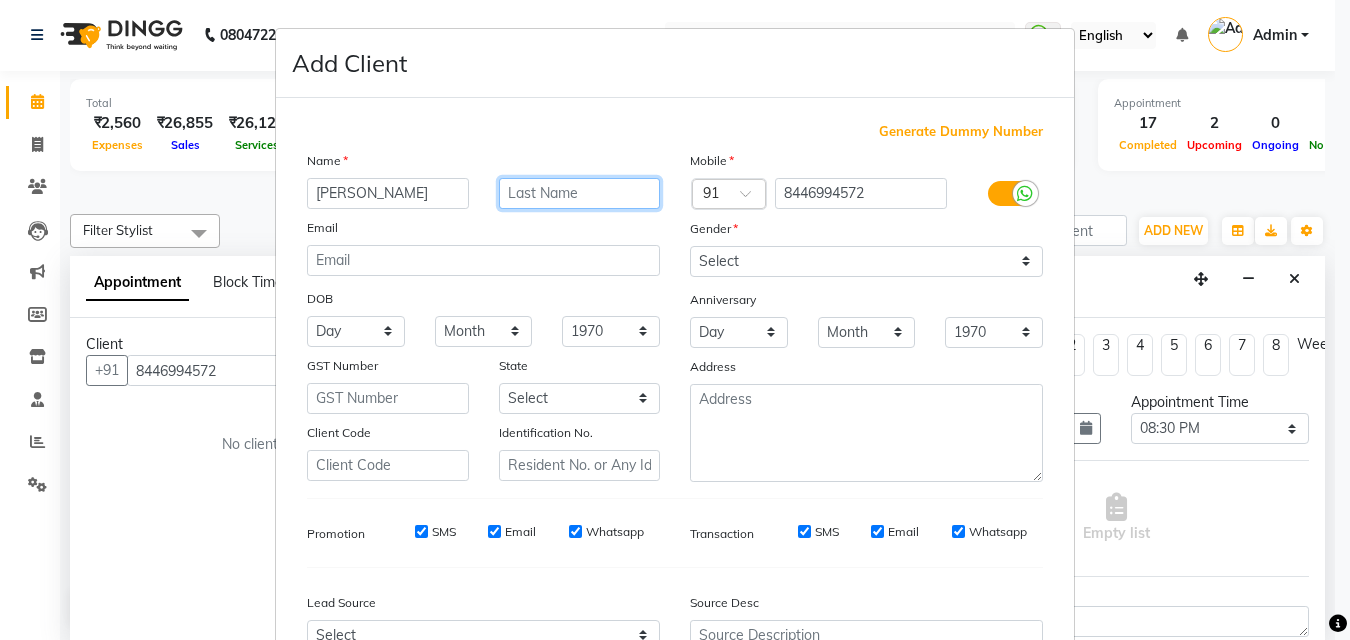 click at bounding box center (580, 193) 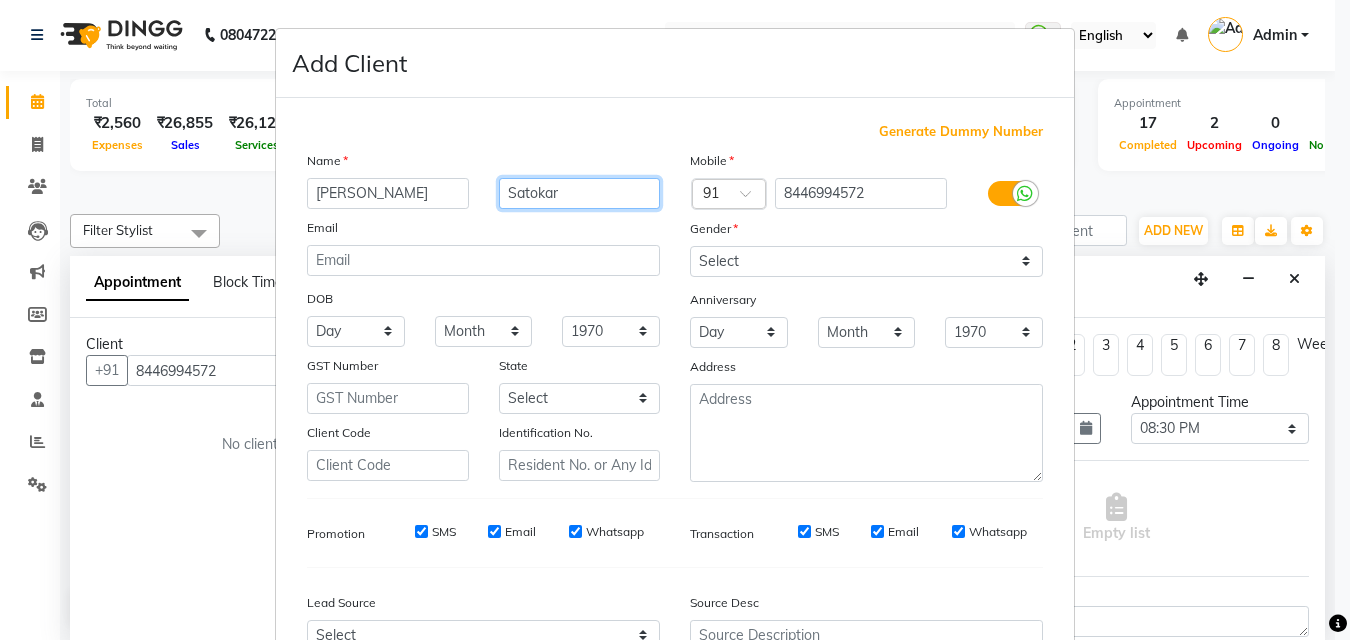 type on "Satokar" 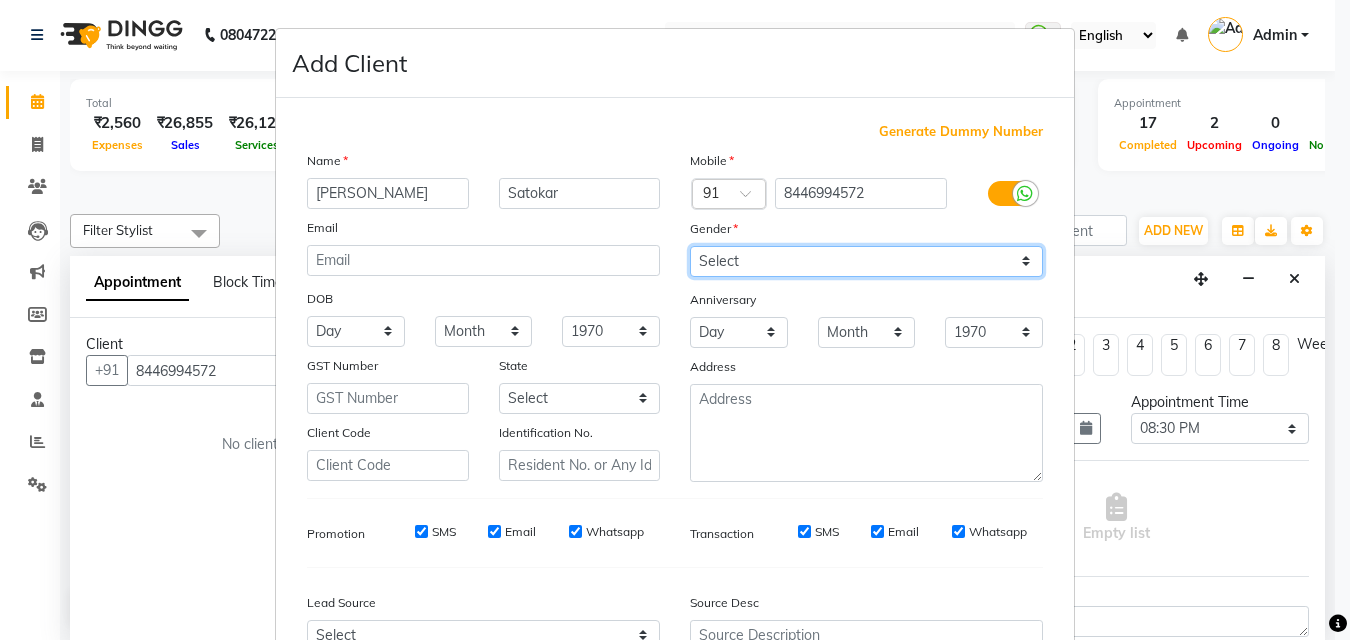 click on "Select [DEMOGRAPHIC_DATA] [DEMOGRAPHIC_DATA] Other Prefer Not To Say" at bounding box center [866, 261] 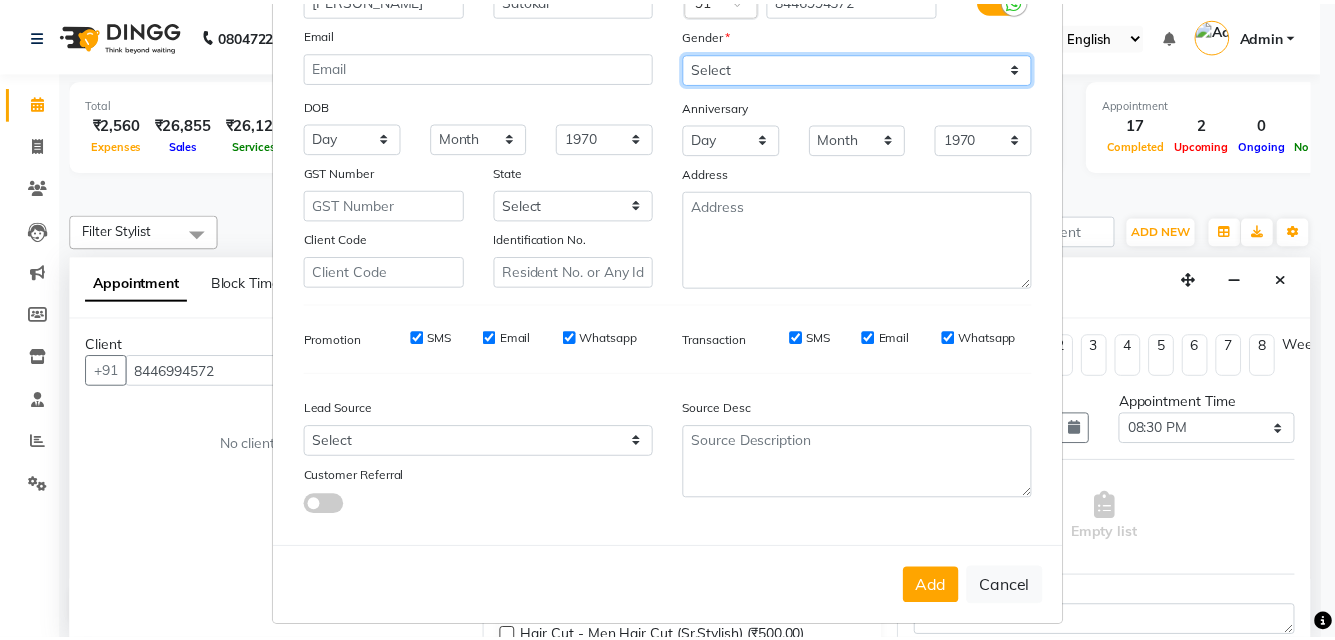 scroll, scrollTop: 209, scrollLeft: 0, axis: vertical 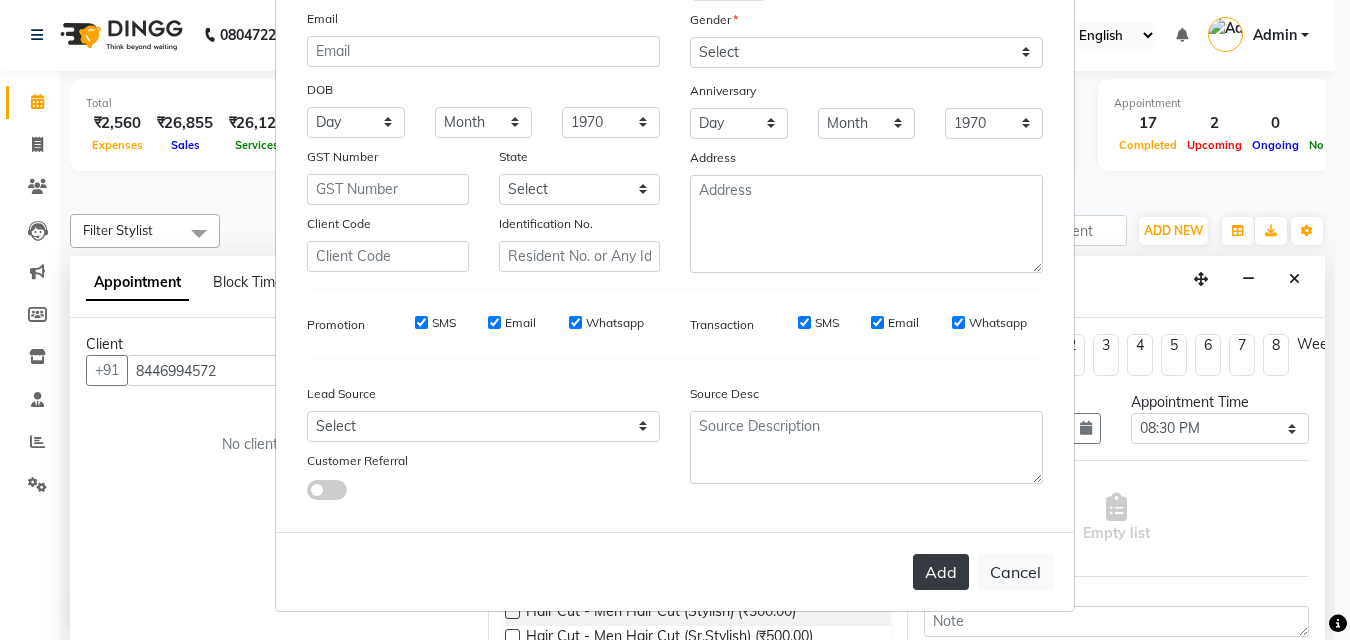 click on "Add" at bounding box center [941, 572] 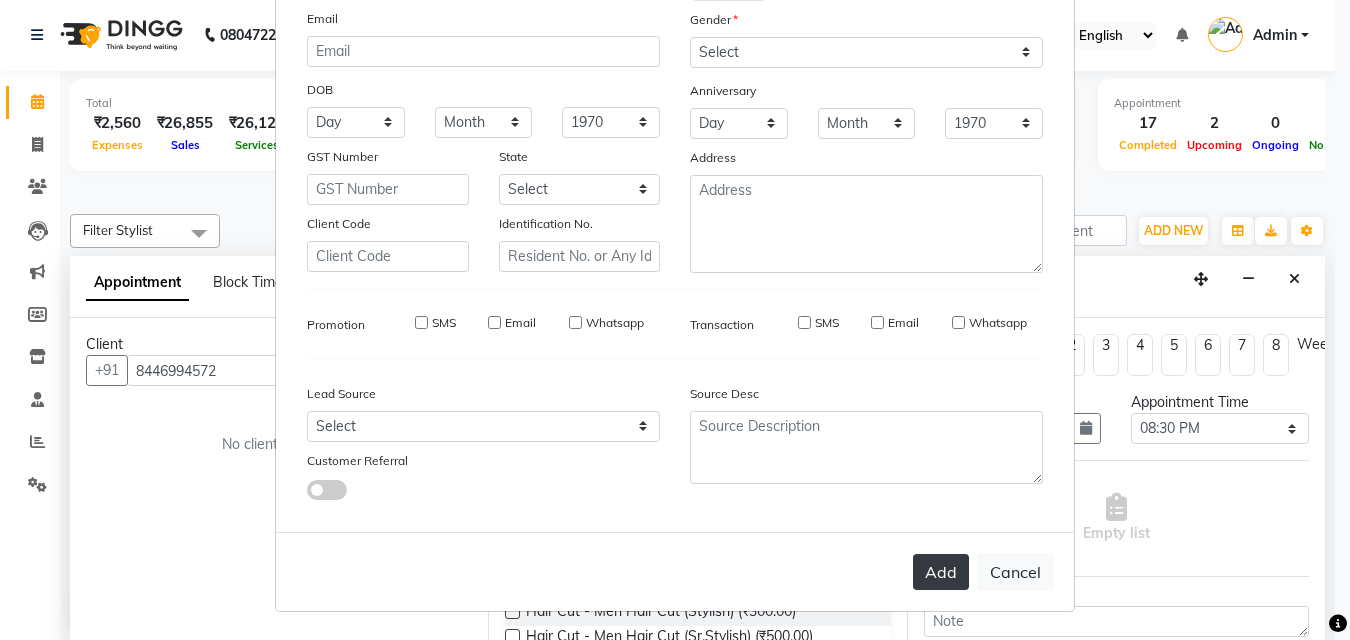 type 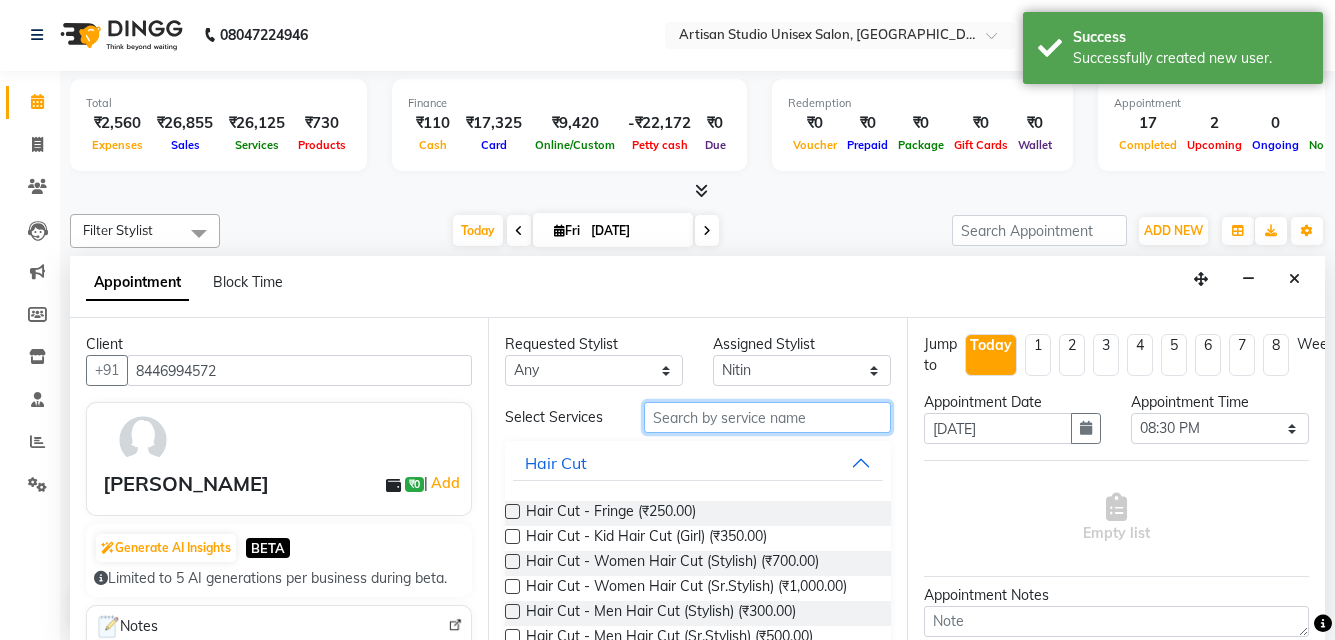 click at bounding box center [767, 417] 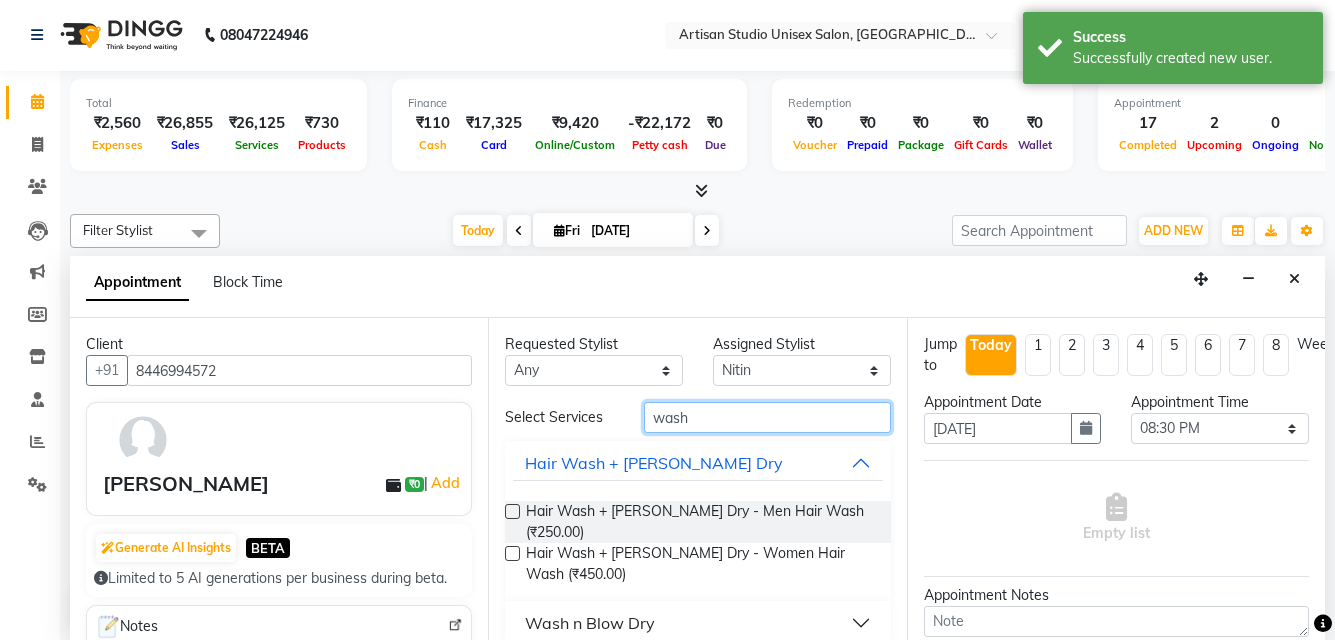 scroll, scrollTop: 100, scrollLeft: 0, axis: vertical 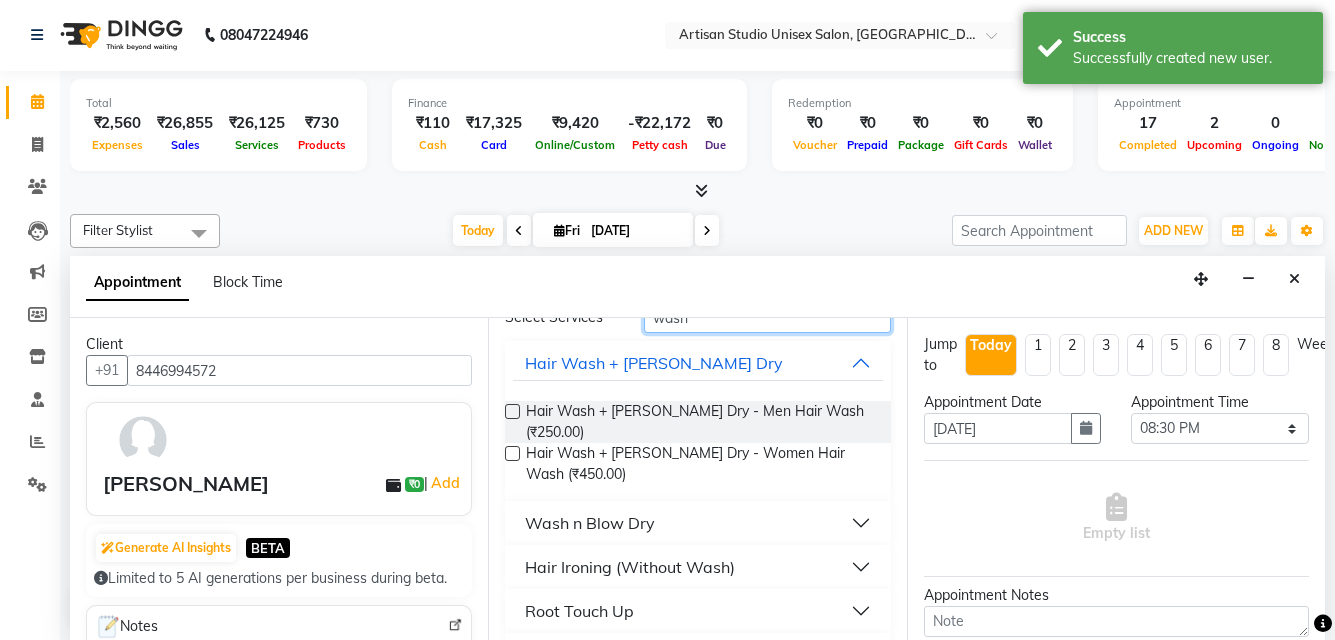 type on "wash" 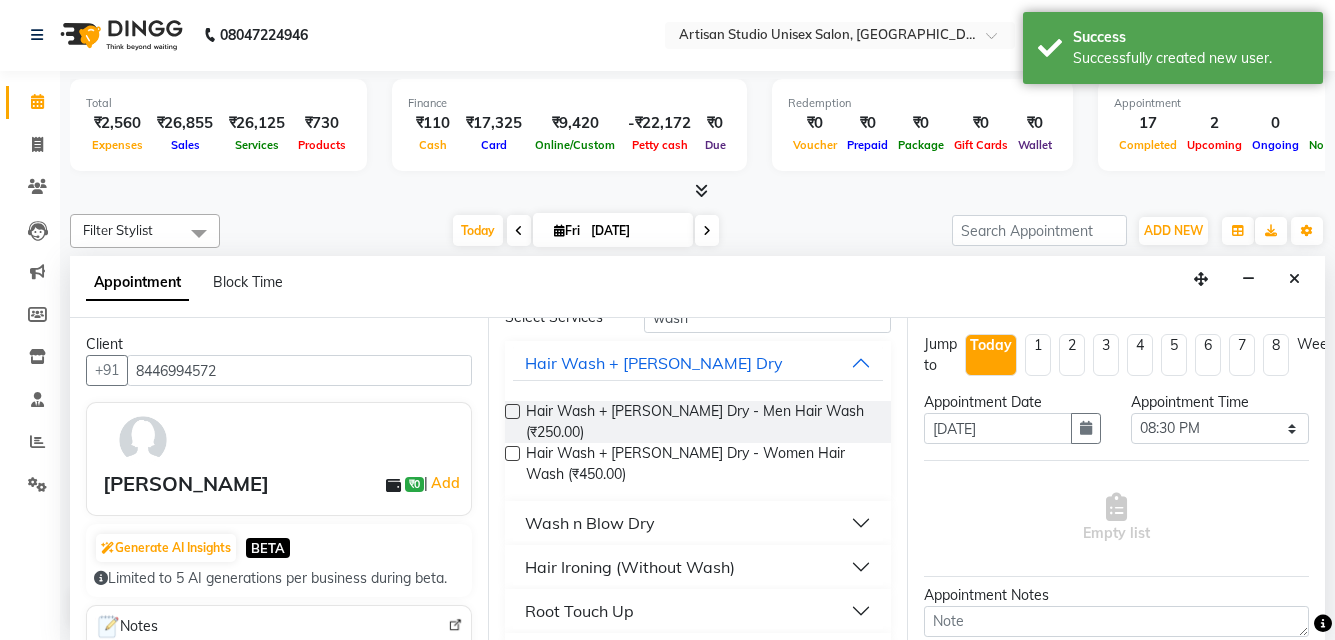 click on "Wash n Blow Dry" at bounding box center (697, 523) 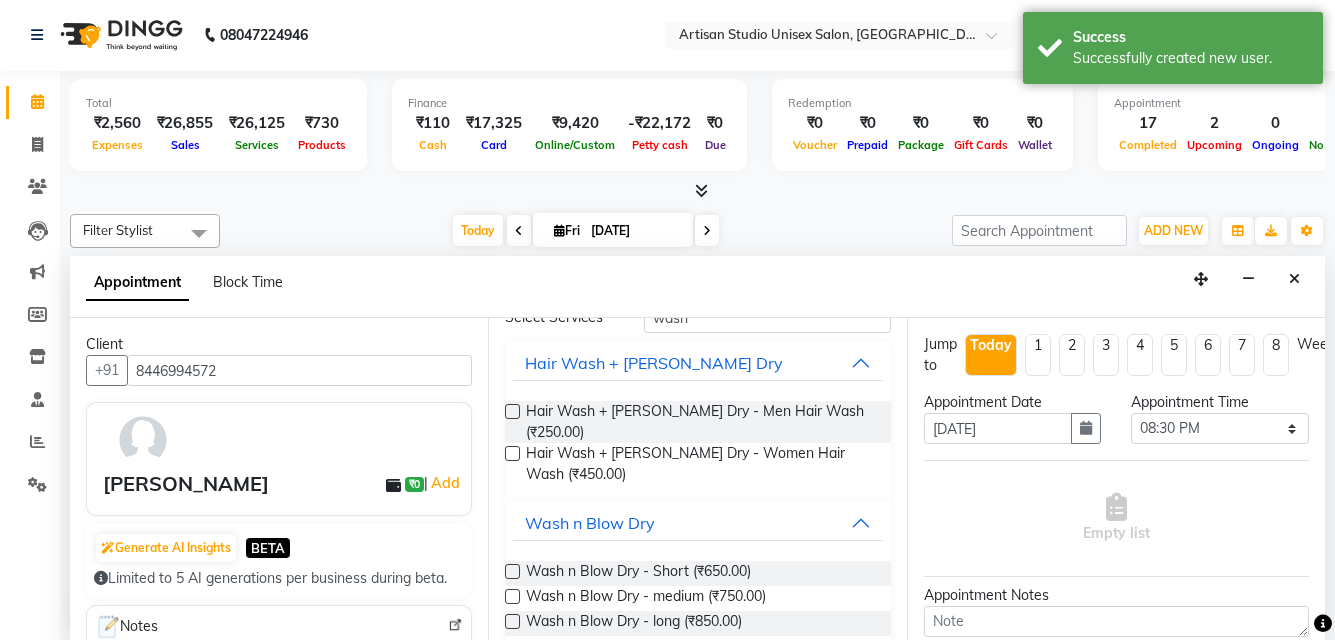 click at bounding box center (512, 596) 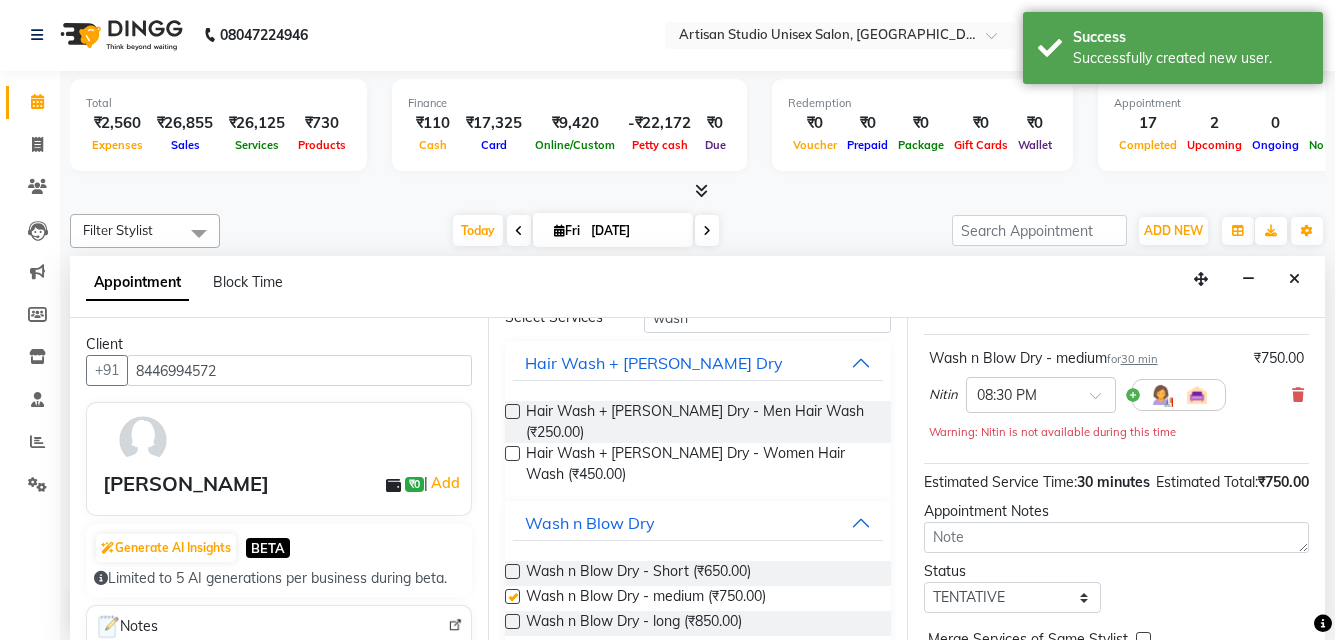 checkbox on "false" 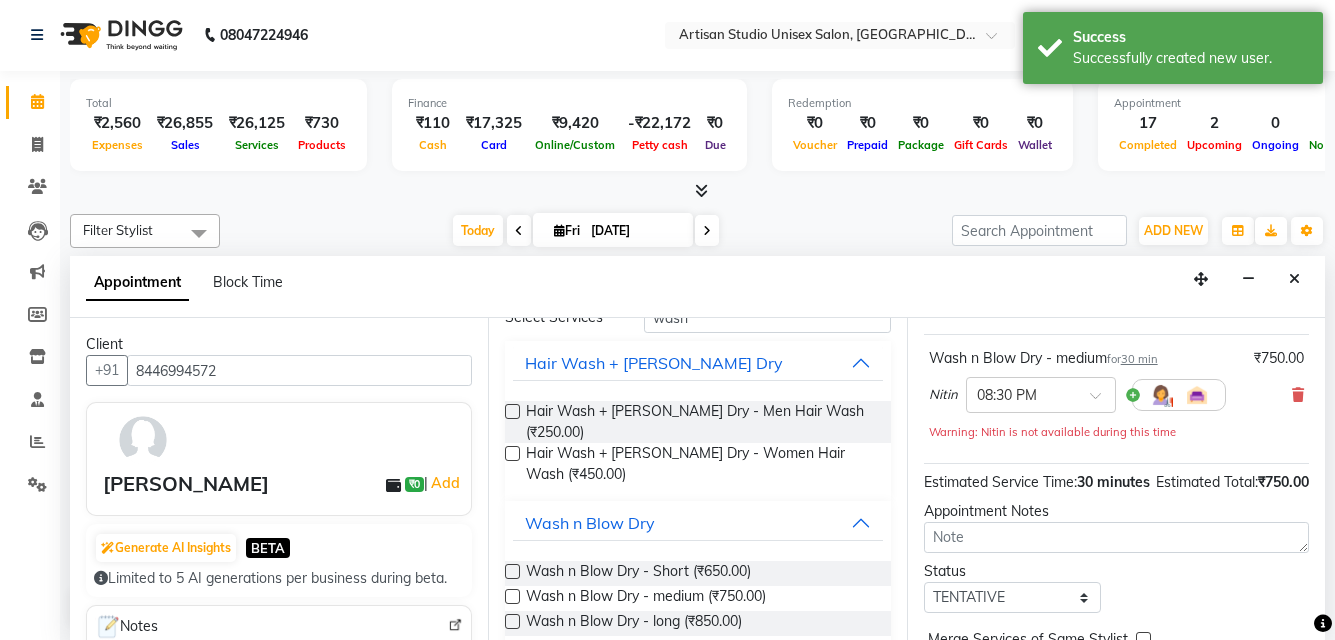 scroll, scrollTop: 261, scrollLeft: 0, axis: vertical 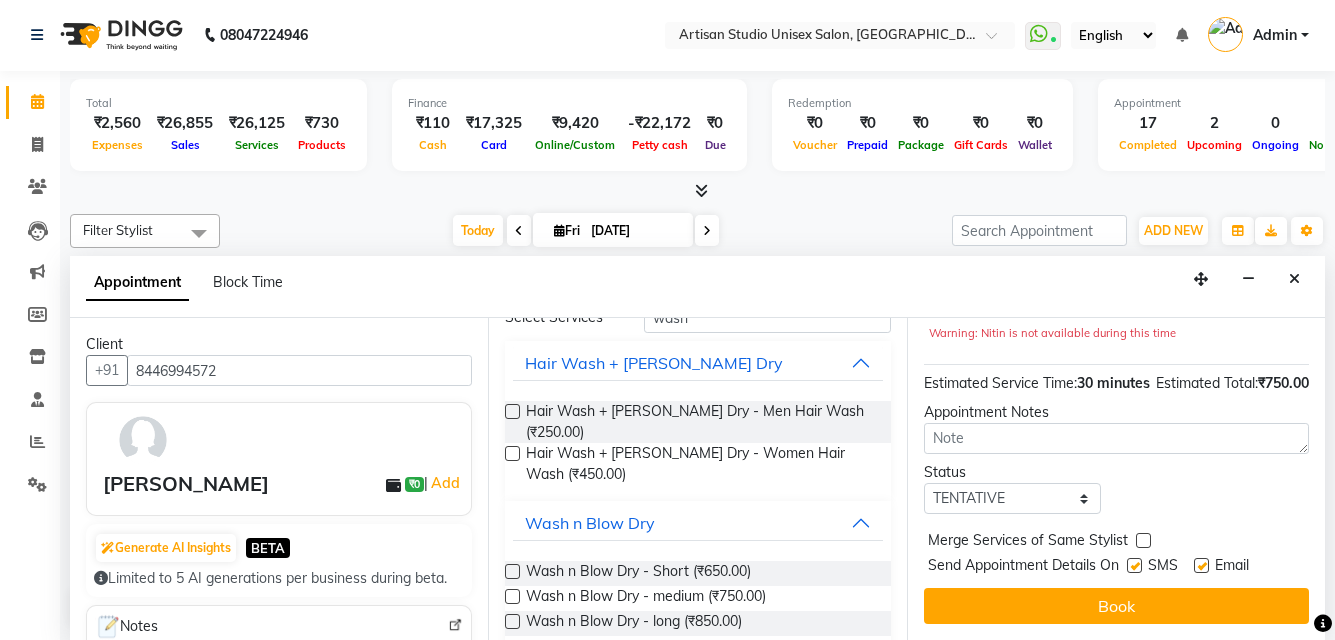 click at bounding box center (1201, 565) 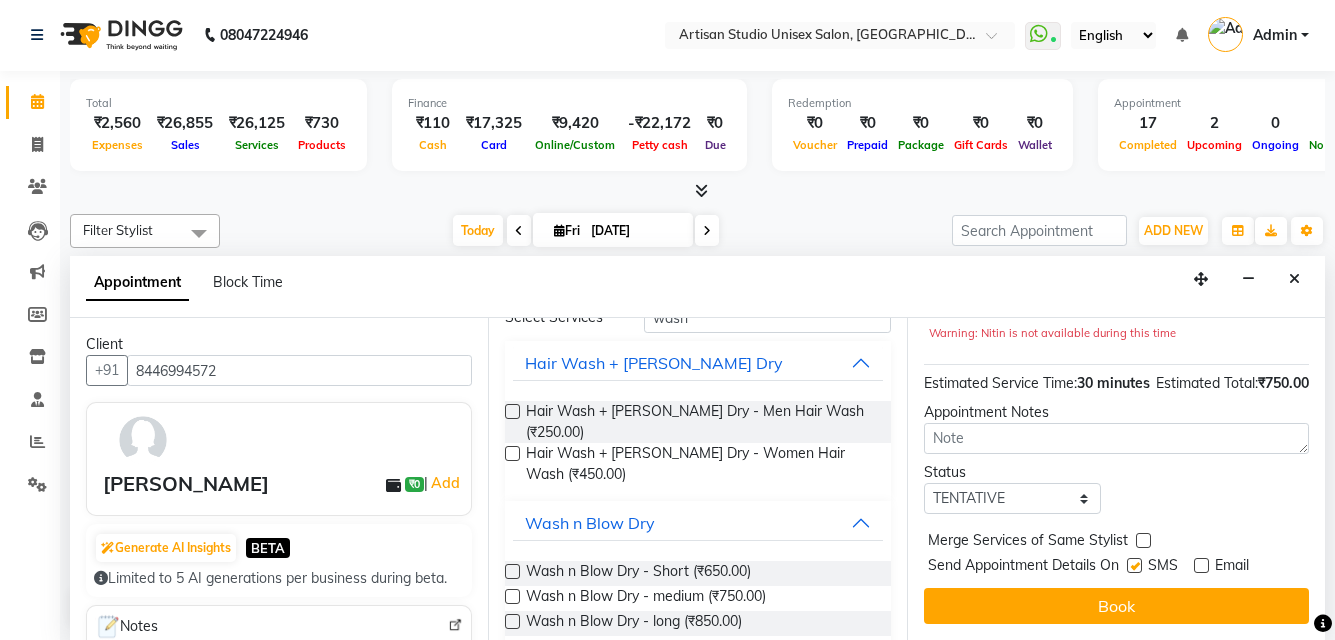 click at bounding box center (1134, 565) 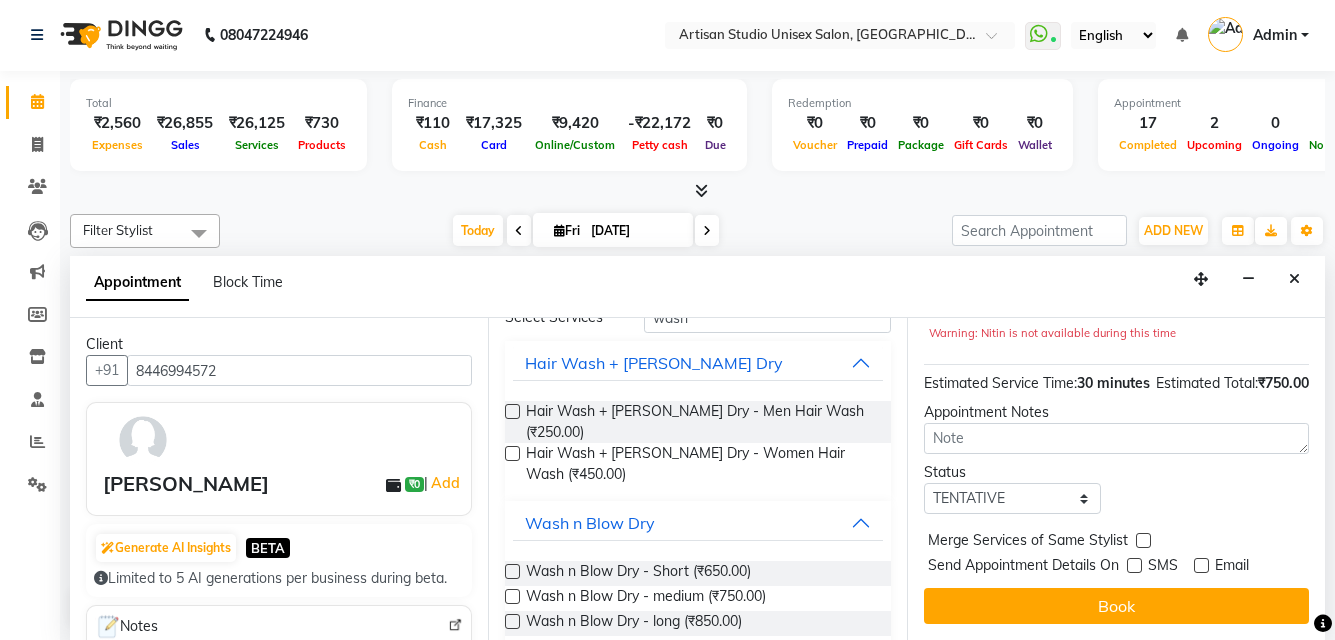 click at bounding box center (1134, 565) 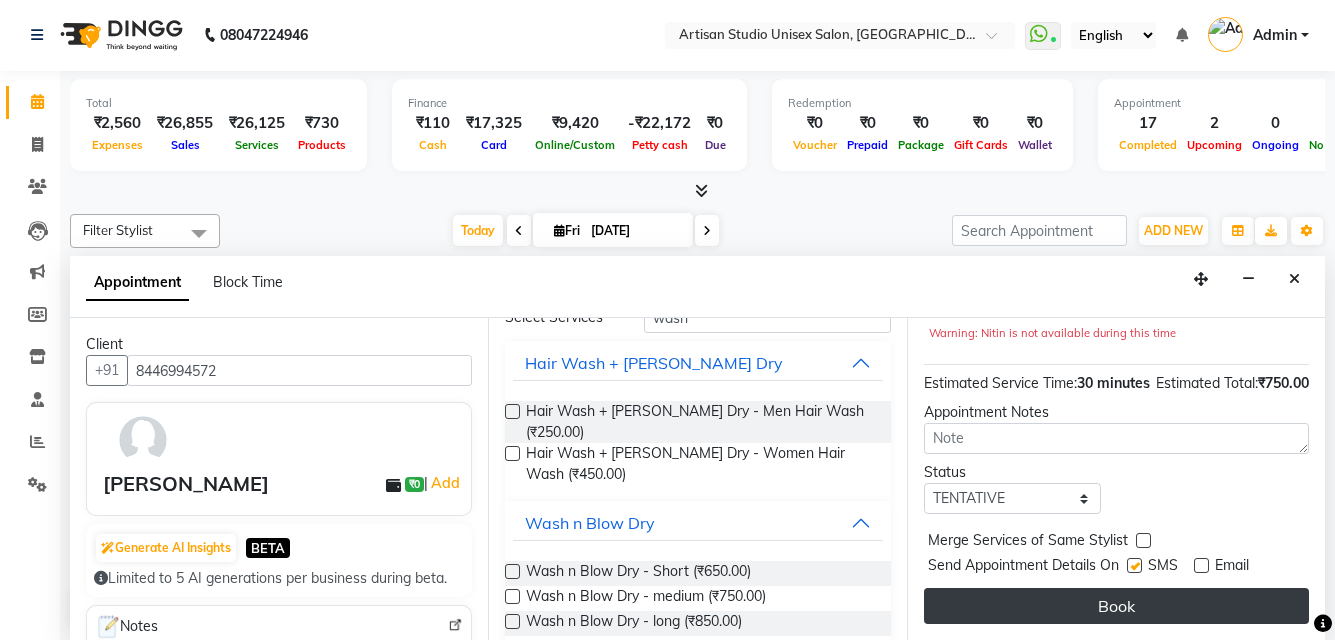click on "Book" at bounding box center [1116, 606] 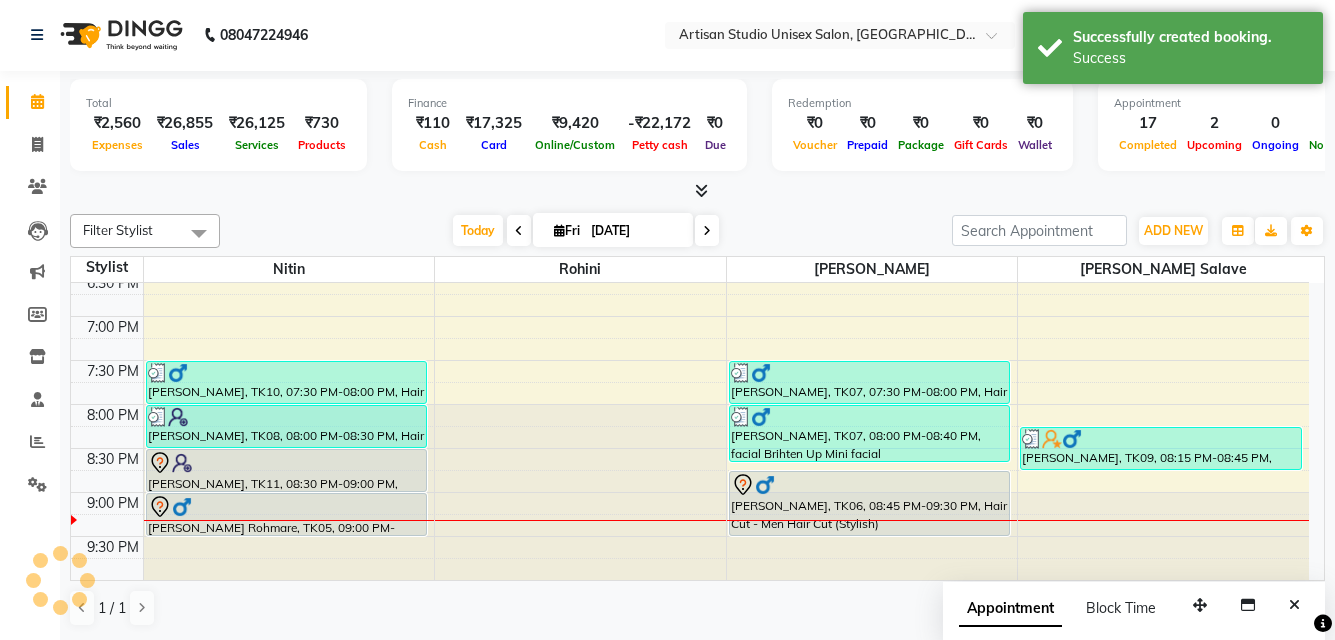 scroll, scrollTop: 0, scrollLeft: 0, axis: both 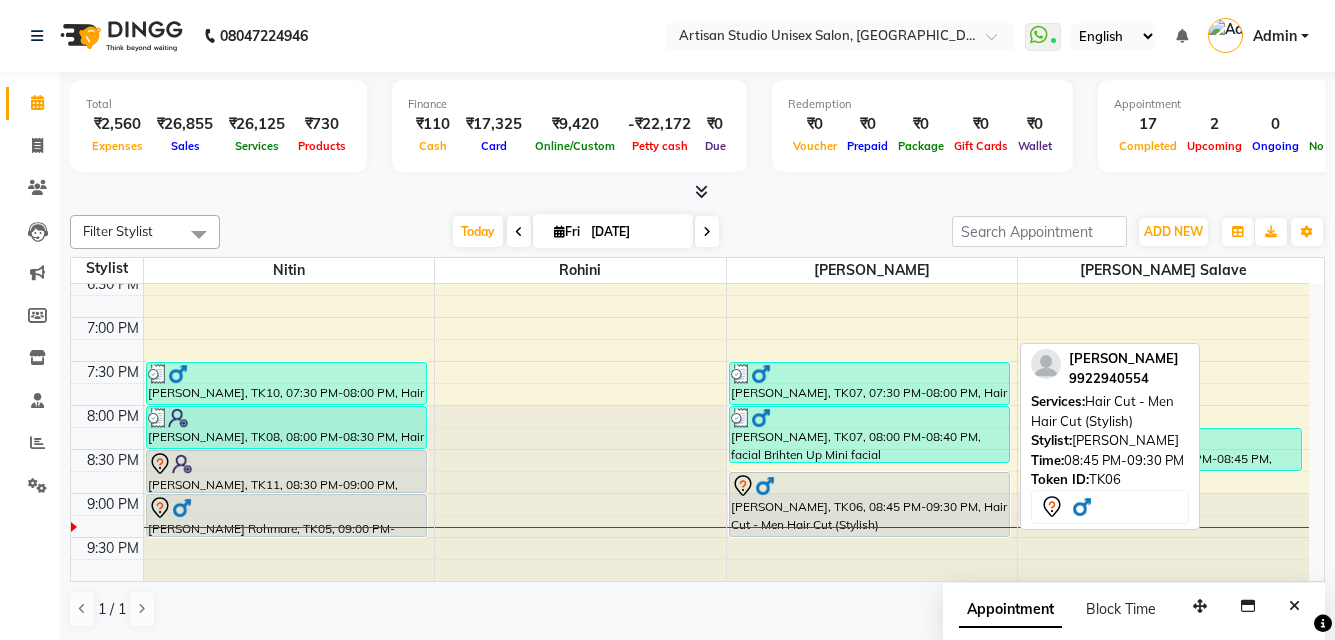 click on "[PERSON_NAME], TK06, 08:45 PM-09:30 PM, Hair Cut - Men Hair Cut (Stylish)" at bounding box center (869, 504) 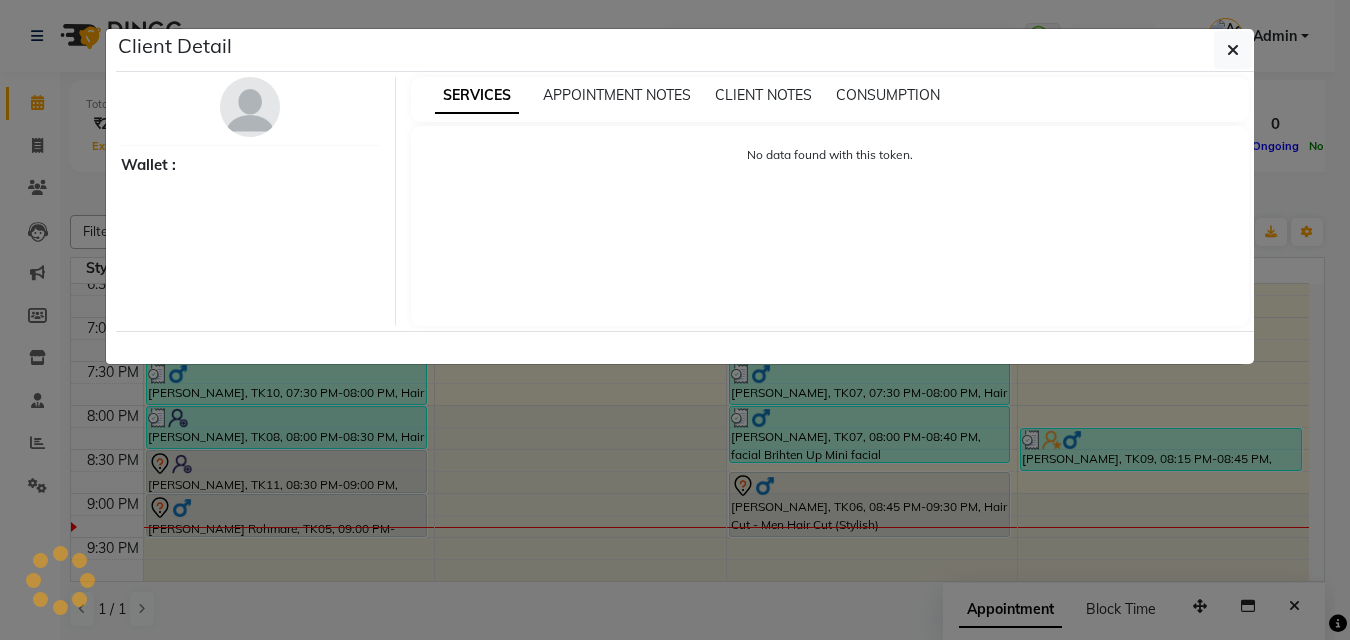select on "7" 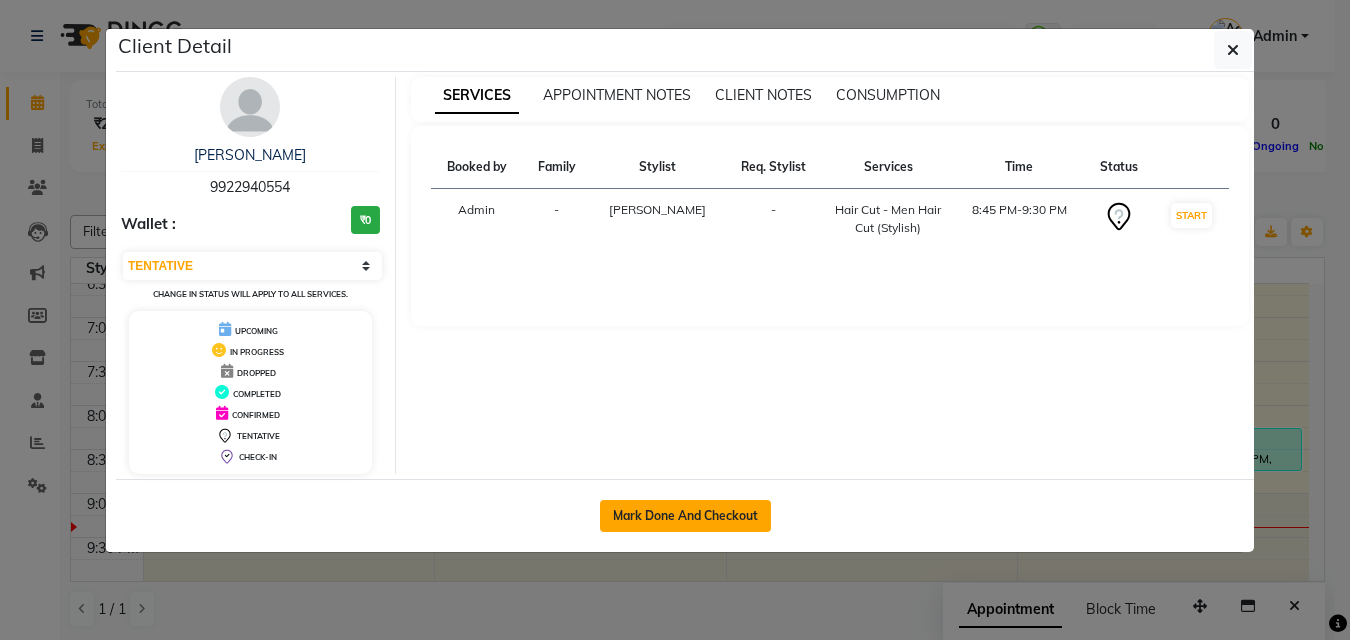 click on "Mark Done And Checkout" 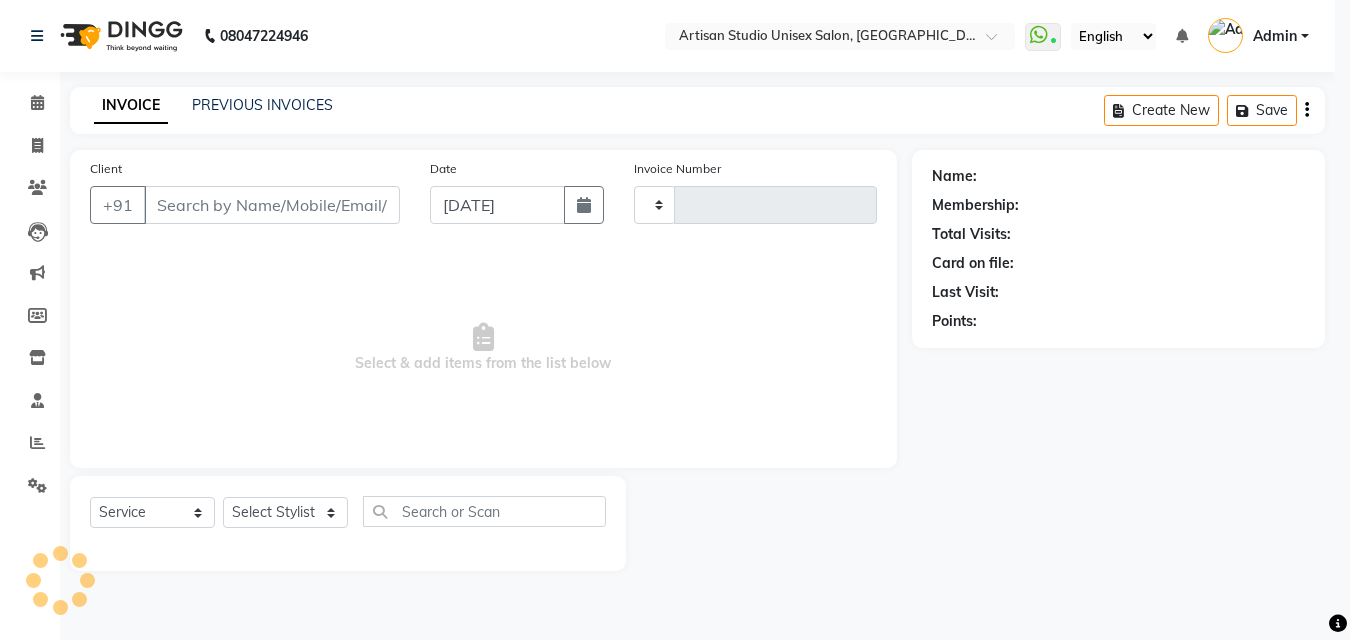 type on "0651" 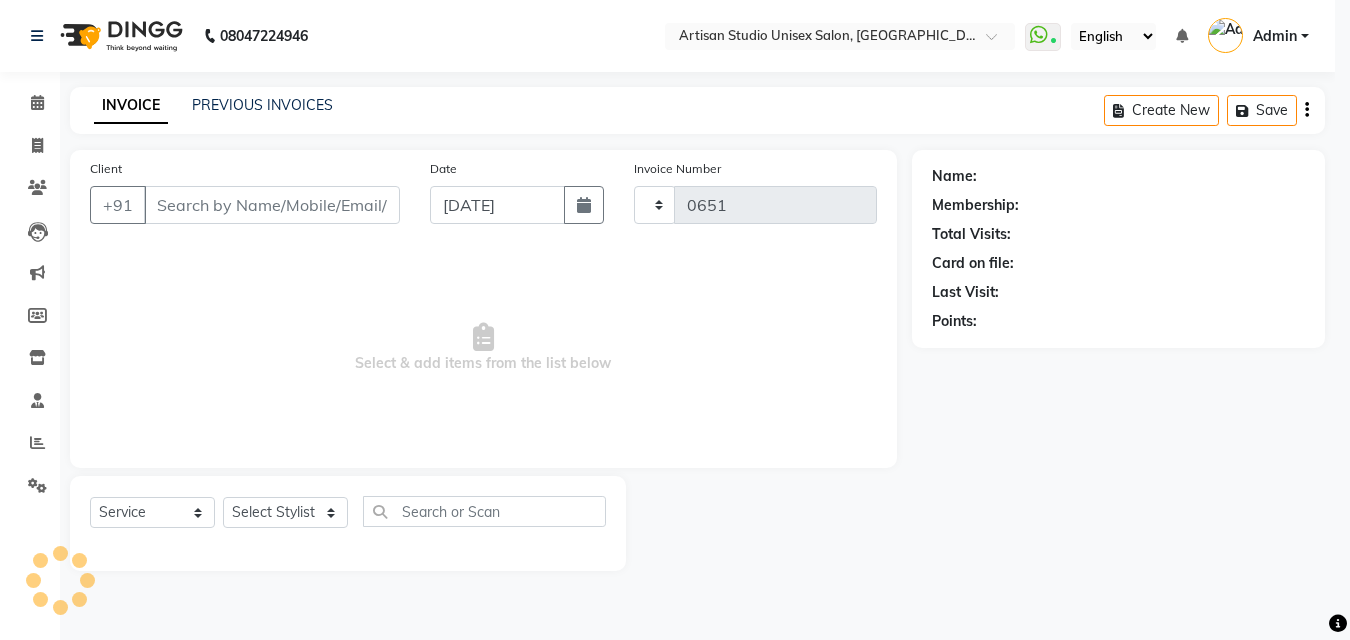 select on "4913" 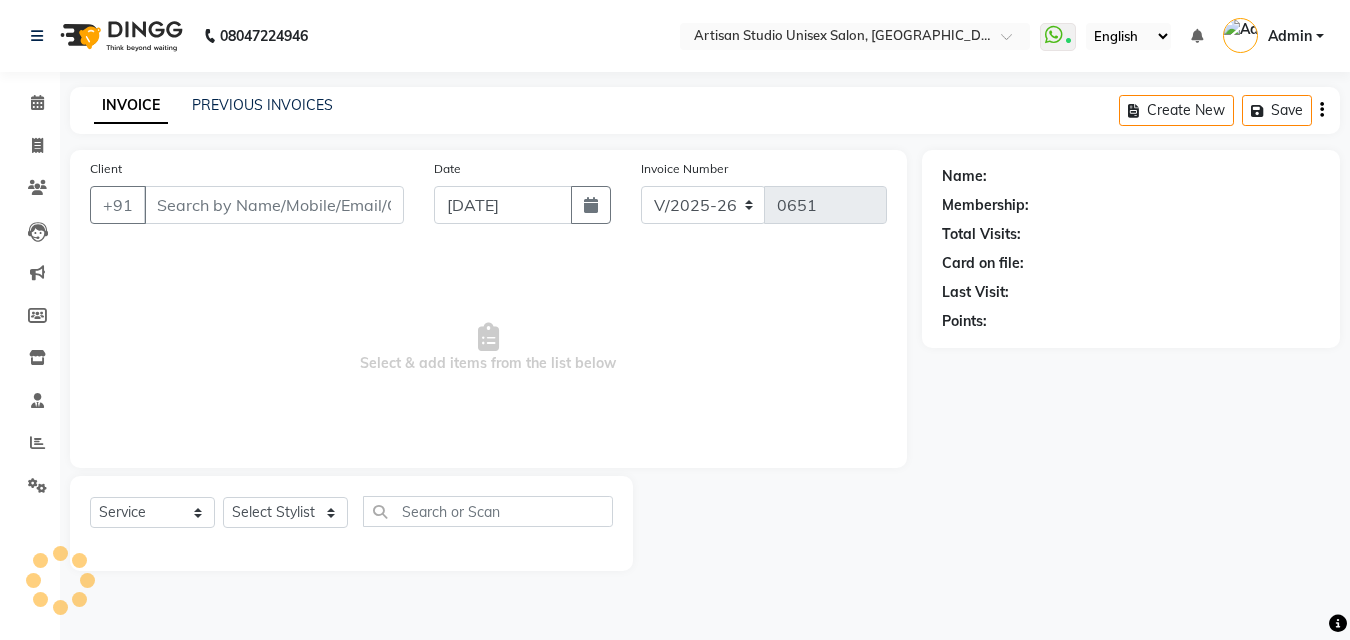 type on "9922940554" 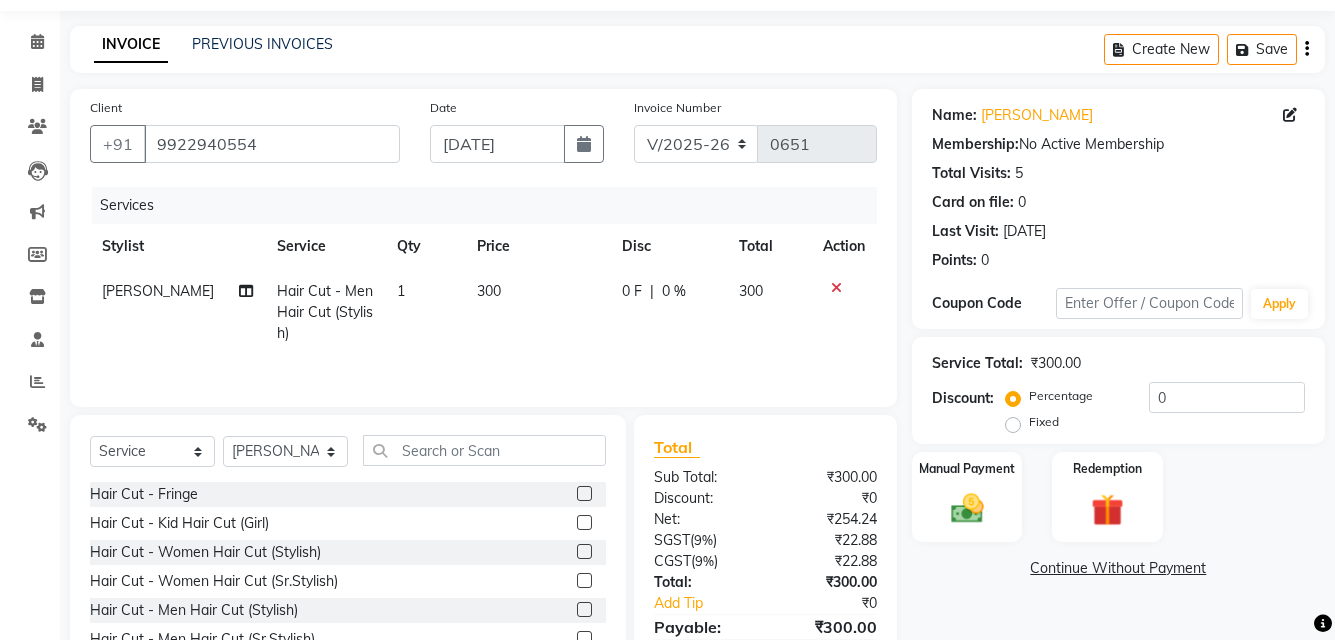 scroll, scrollTop: 161, scrollLeft: 0, axis: vertical 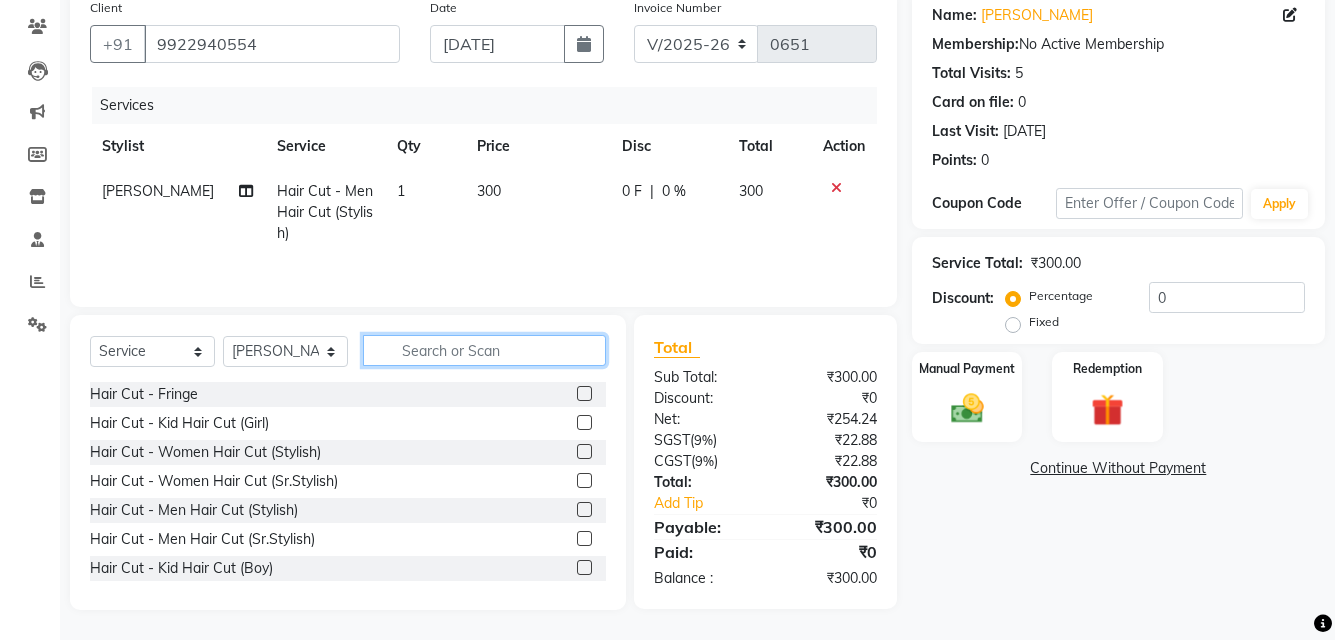 click 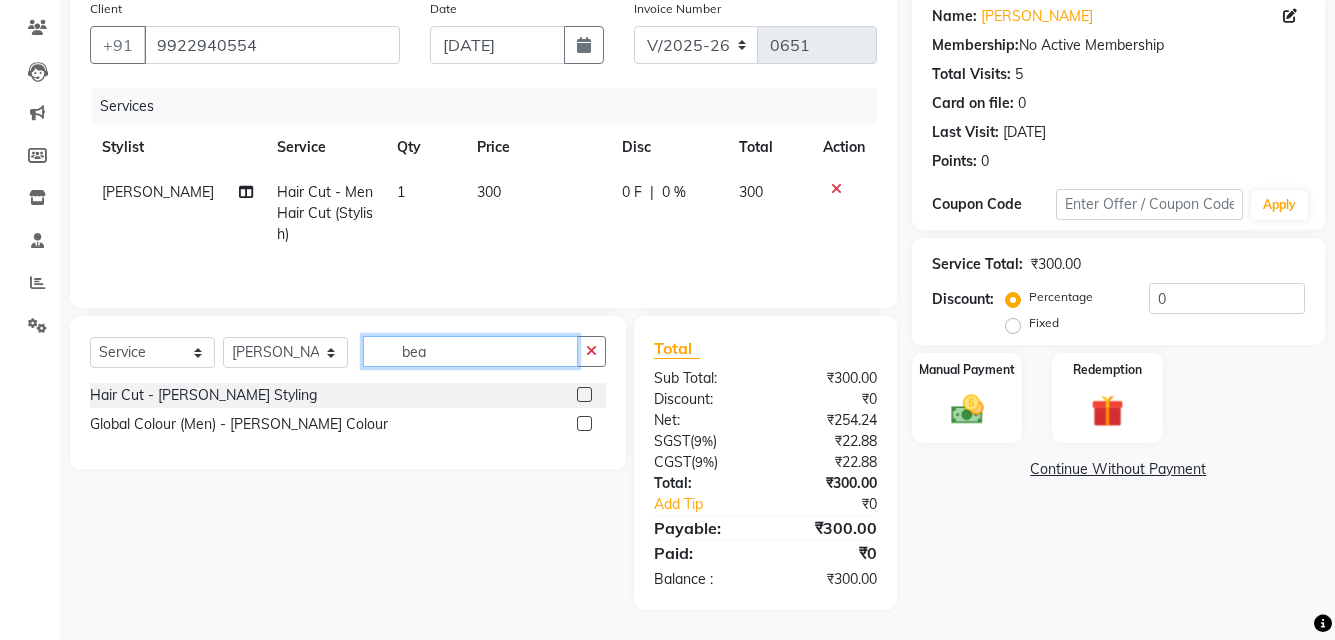 scroll, scrollTop: 160, scrollLeft: 0, axis: vertical 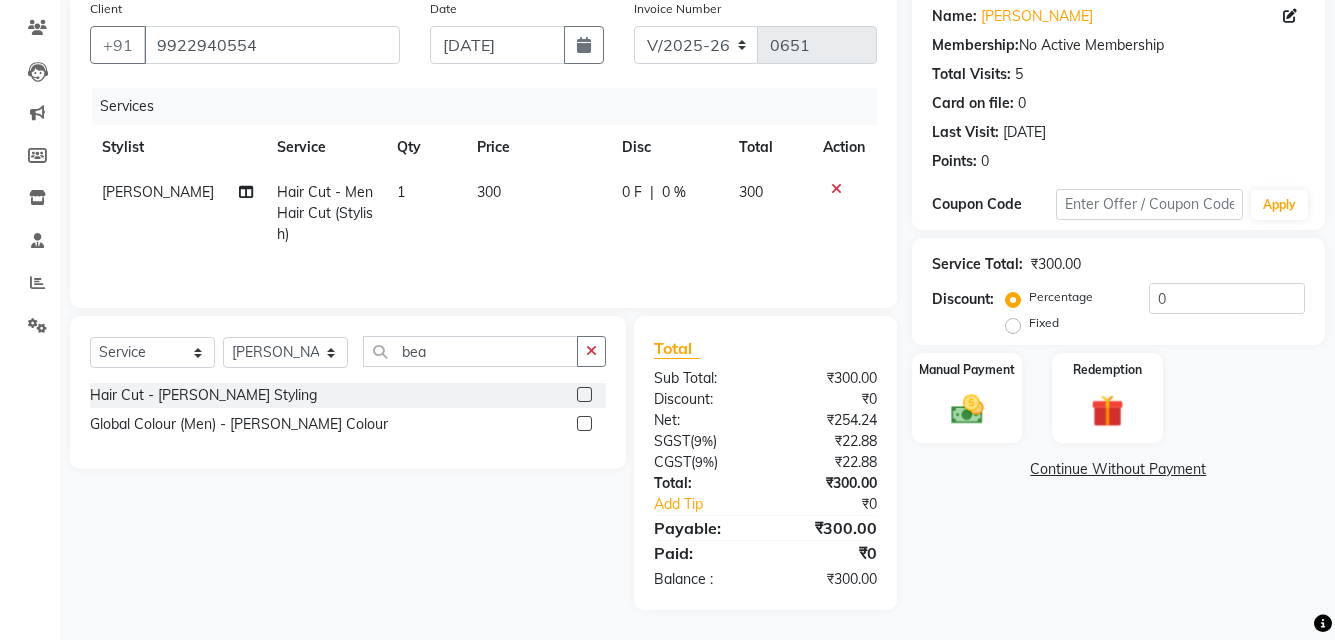 click 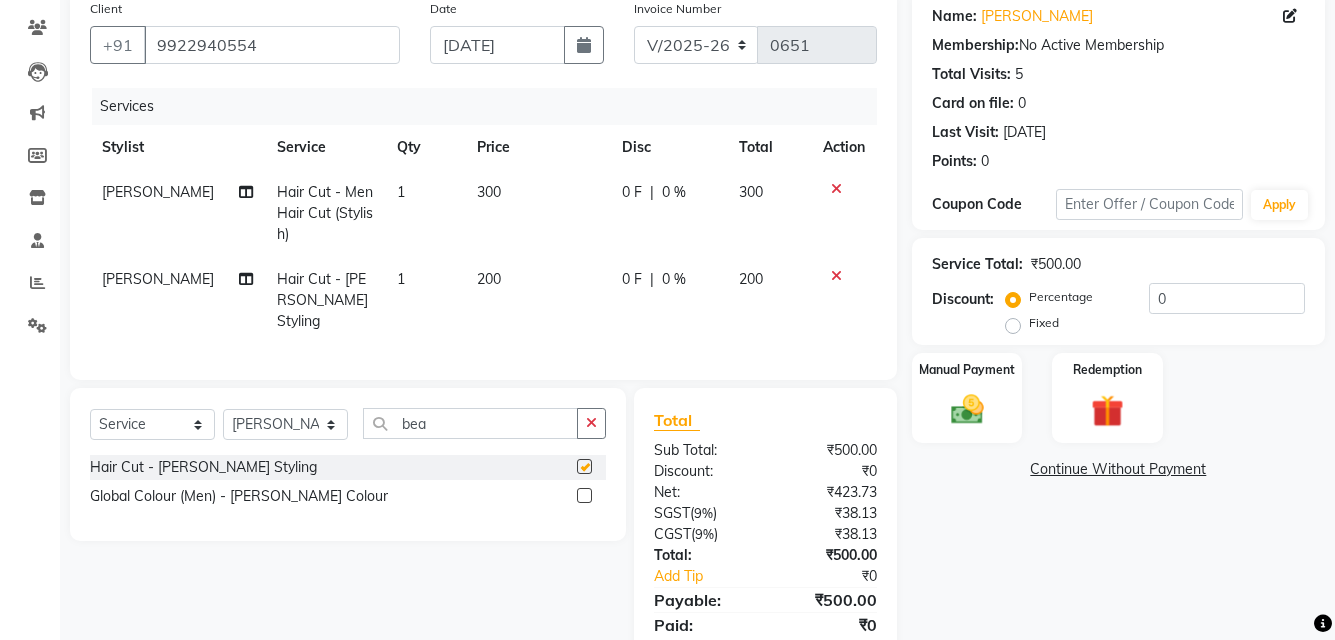 checkbox on "false" 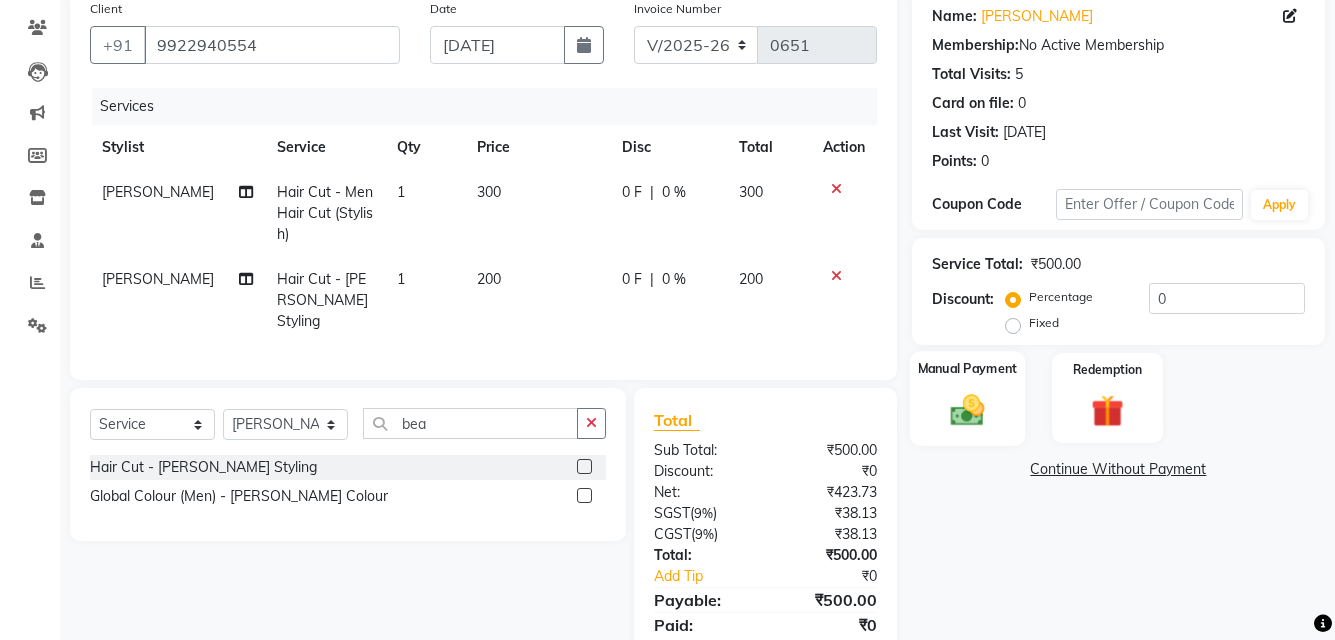 scroll, scrollTop: 226, scrollLeft: 0, axis: vertical 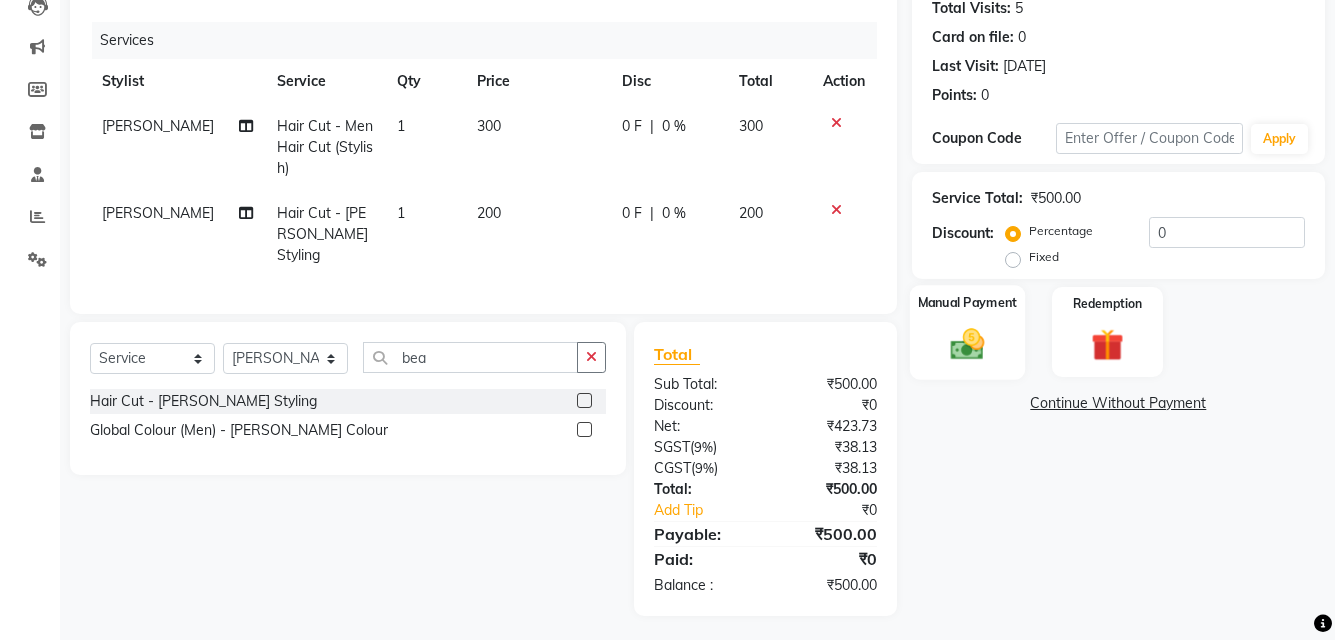 click 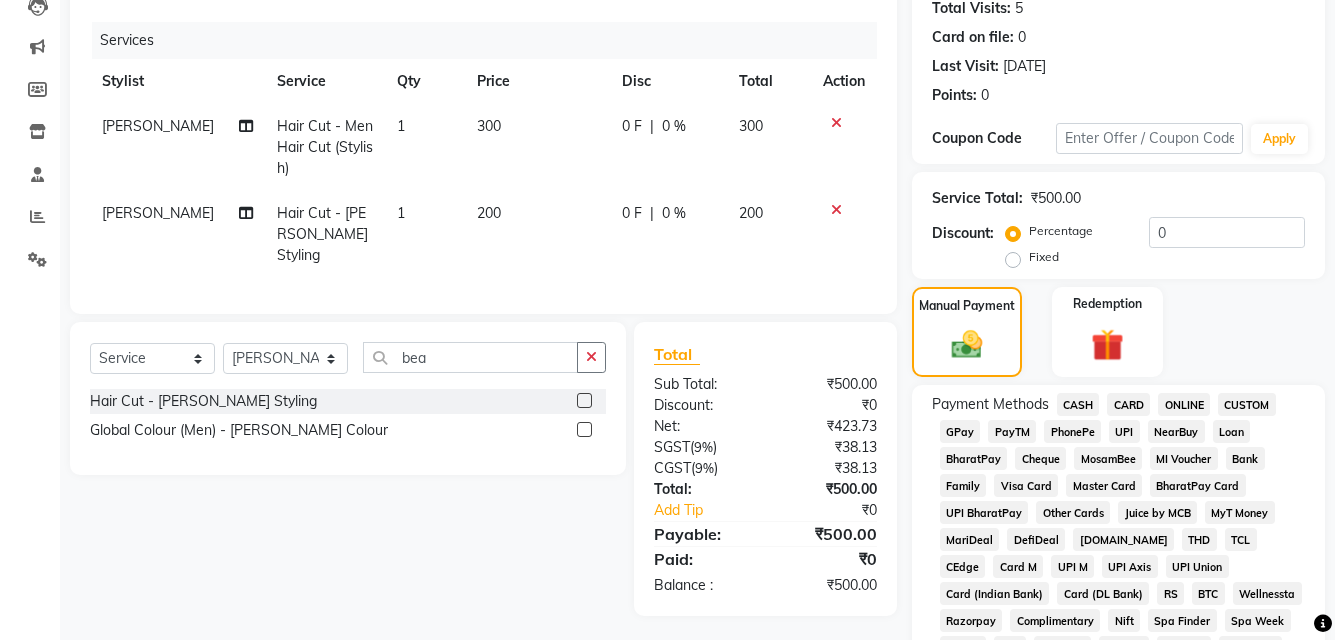 scroll, scrollTop: 326, scrollLeft: 0, axis: vertical 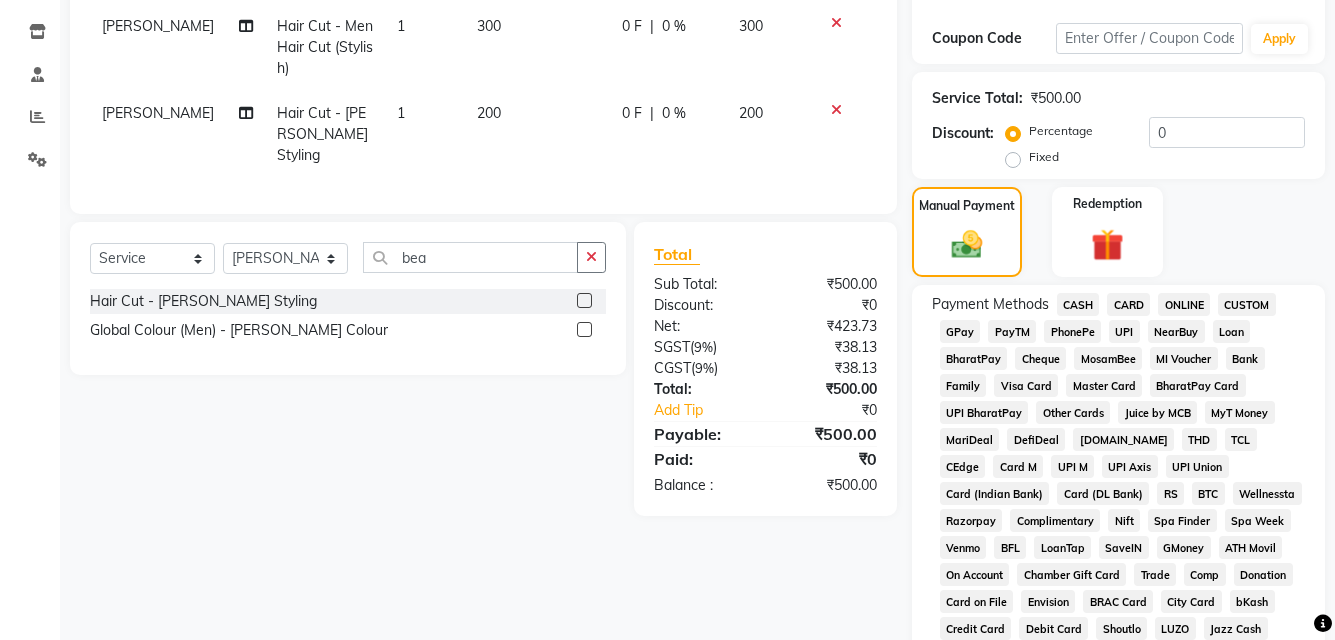 click on "ONLINE" 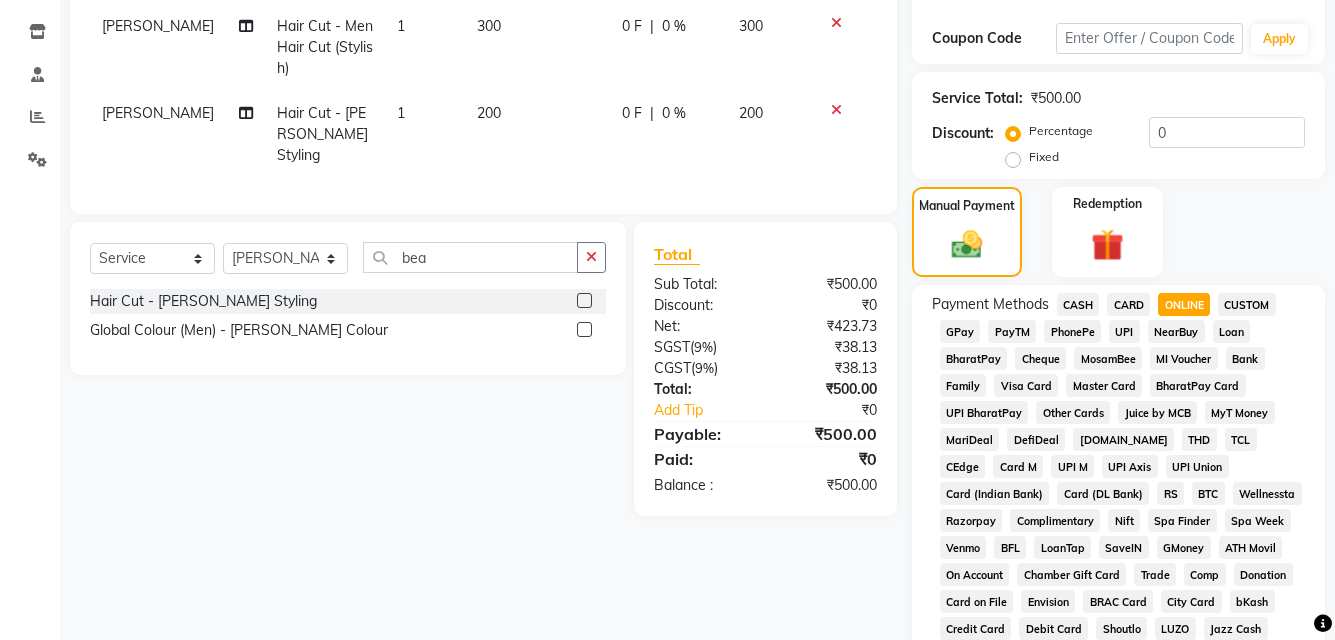 scroll, scrollTop: 861, scrollLeft: 0, axis: vertical 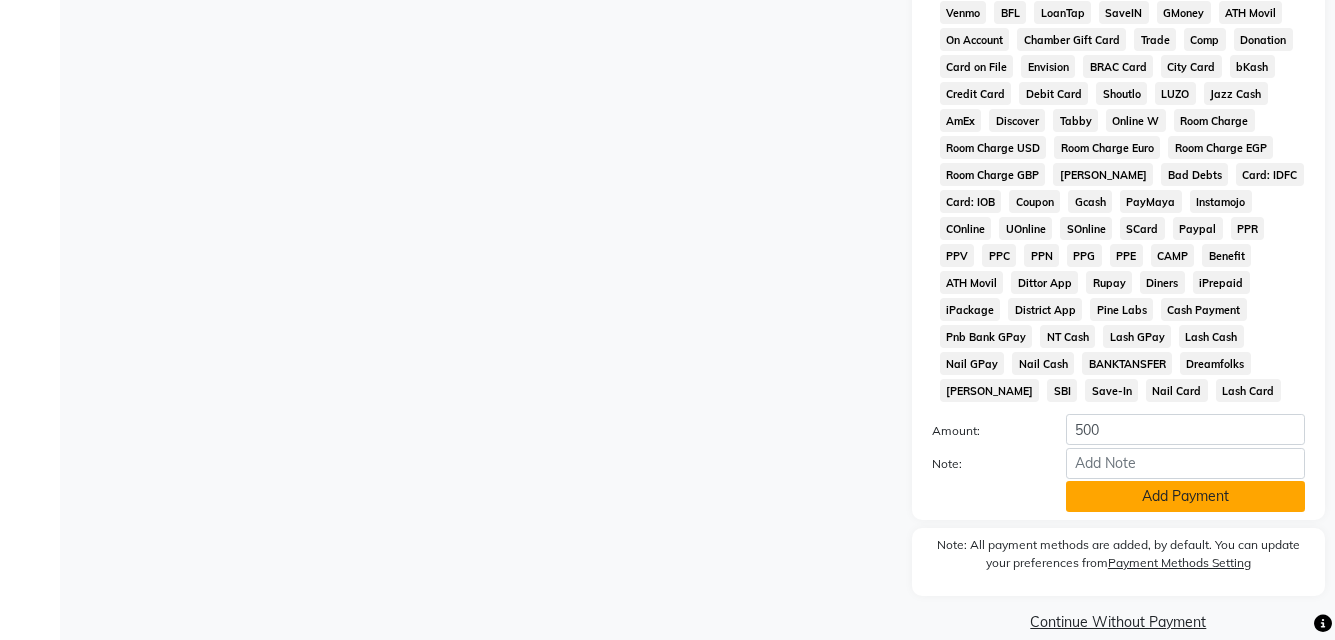 click on "Add Payment" 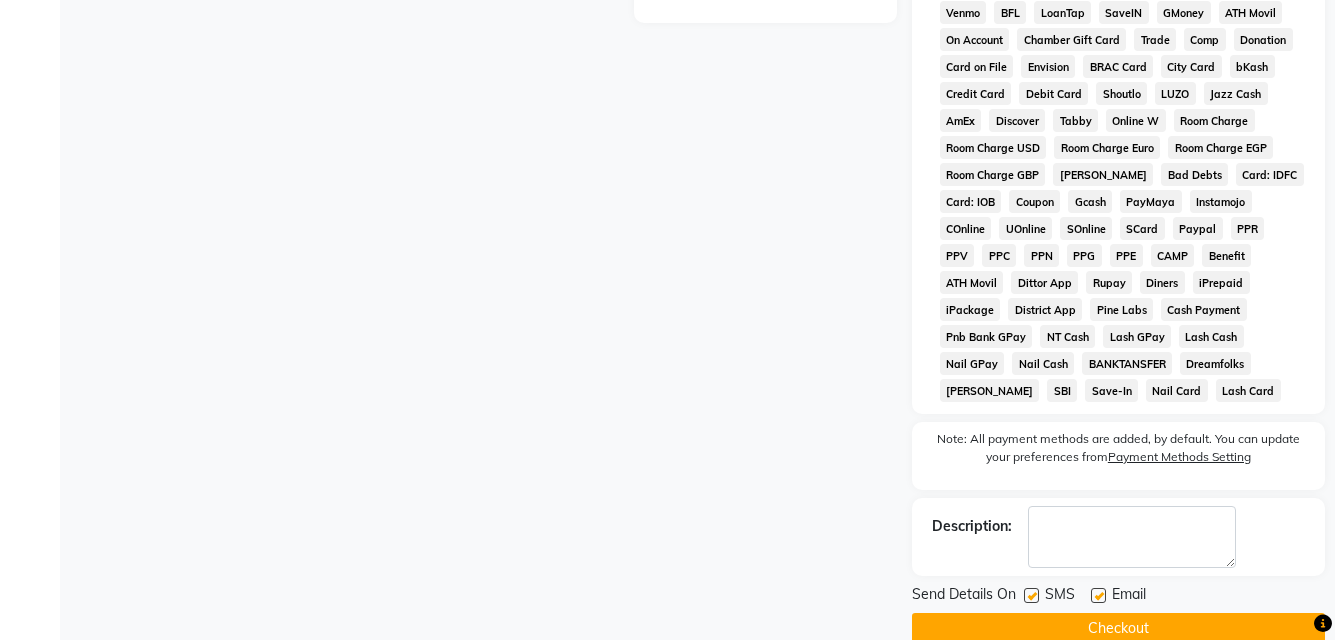 scroll, scrollTop: 868, scrollLeft: 0, axis: vertical 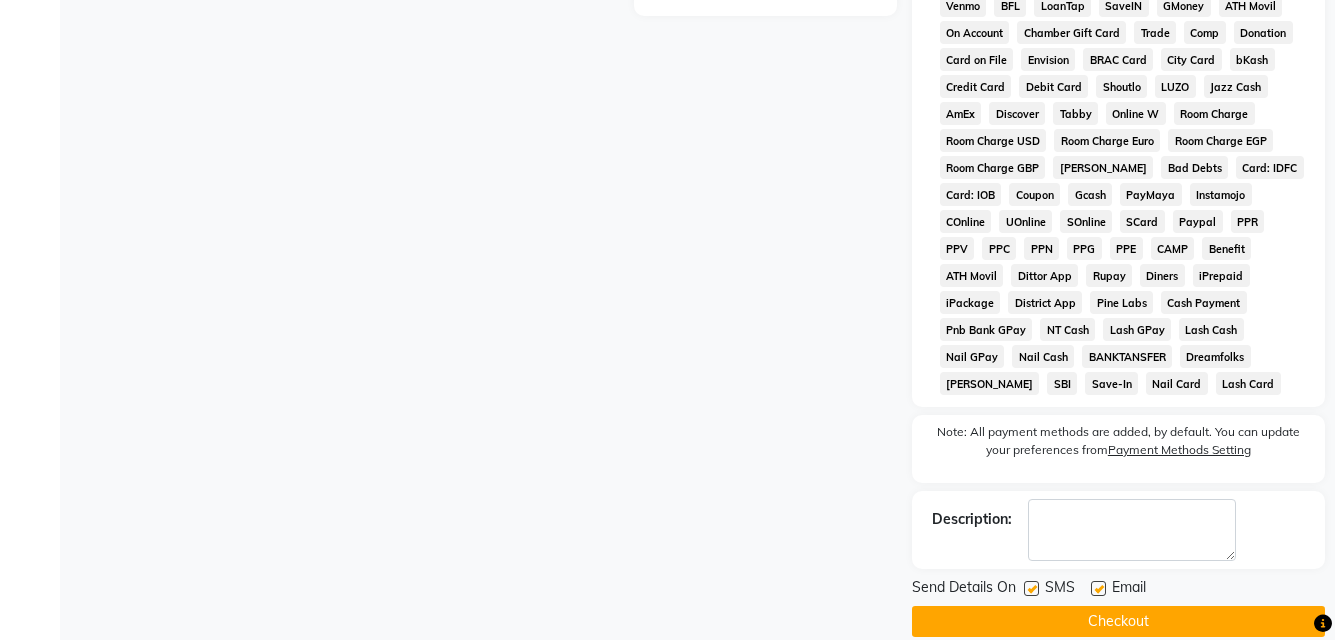 click on "Checkout" 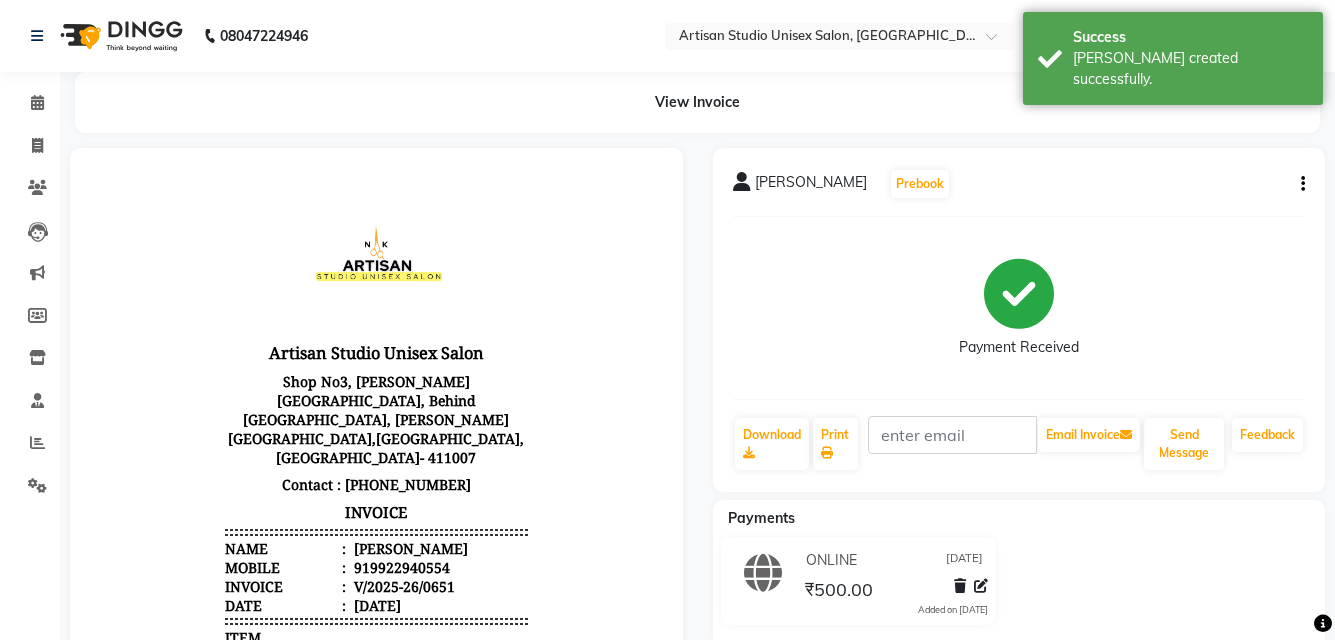 scroll, scrollTop: 0, scrollLeft: 0, axis: both 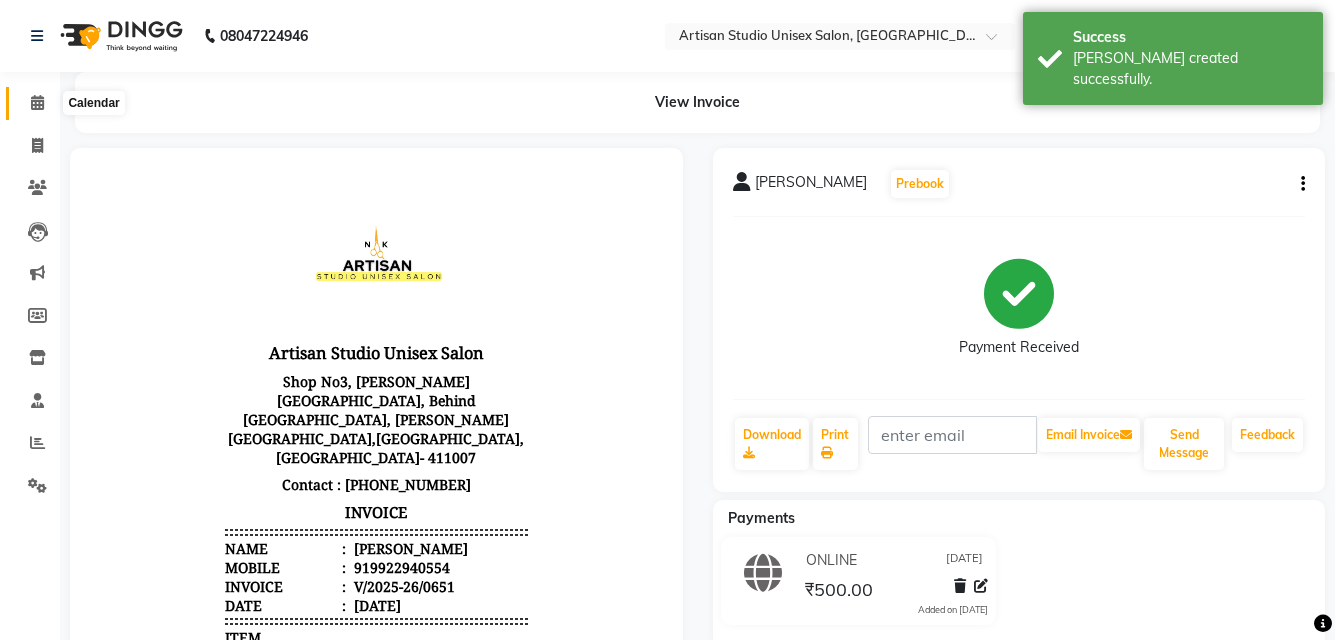 click 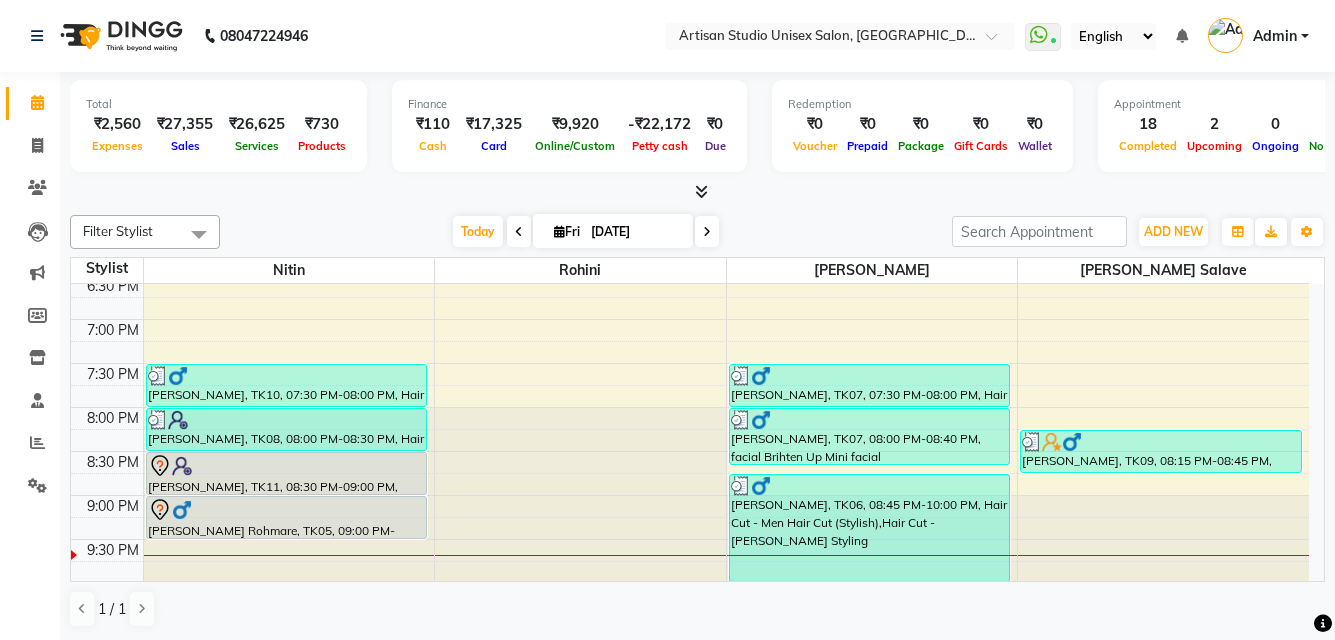 scroll, scrollTop: 934, scrollLeft: 0, axis: vertical 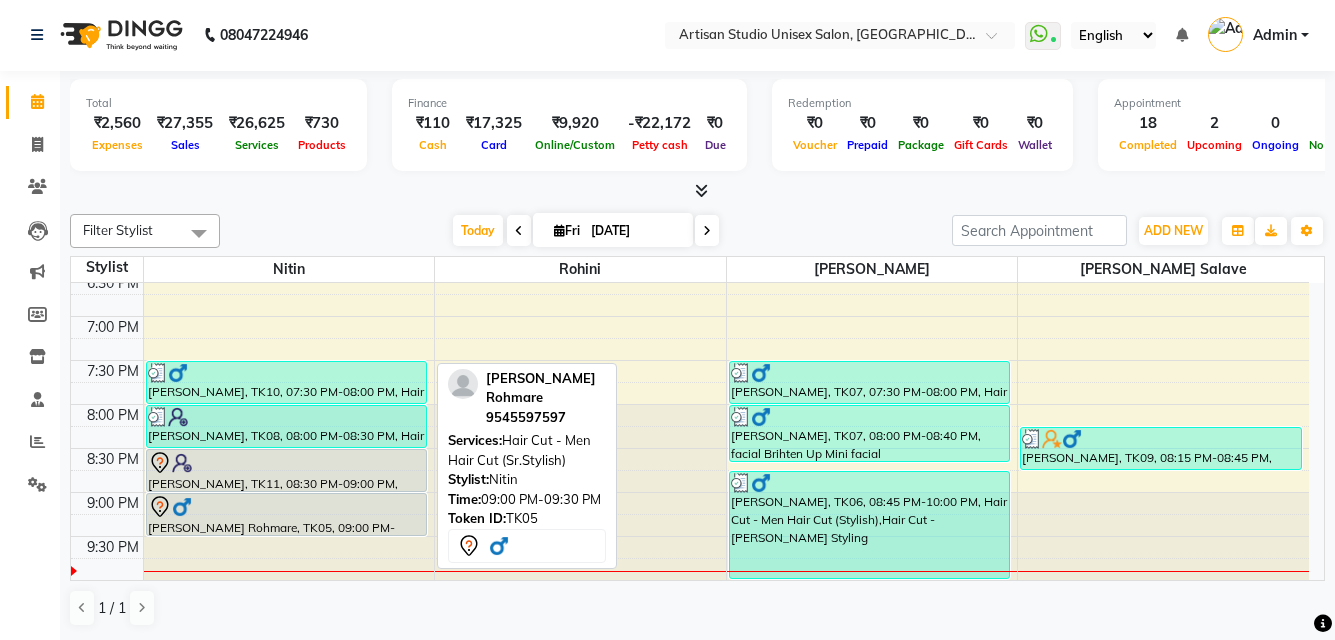 click at bounding box center (286, 507) 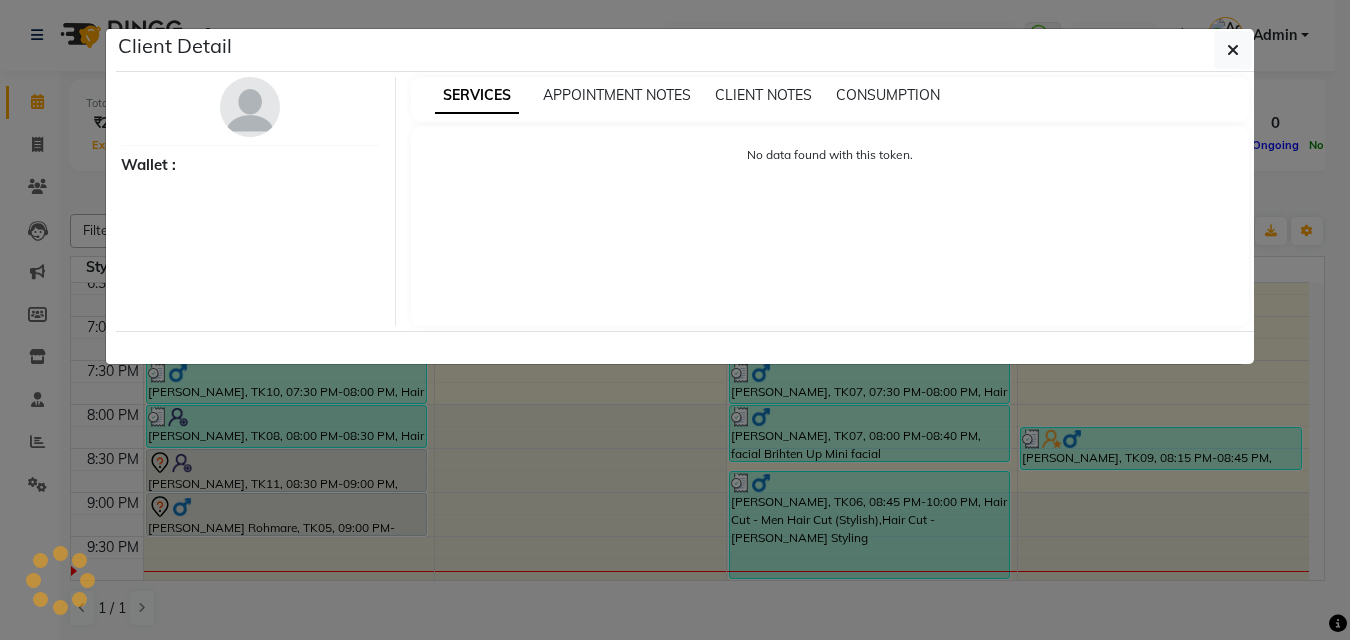 select on "7" 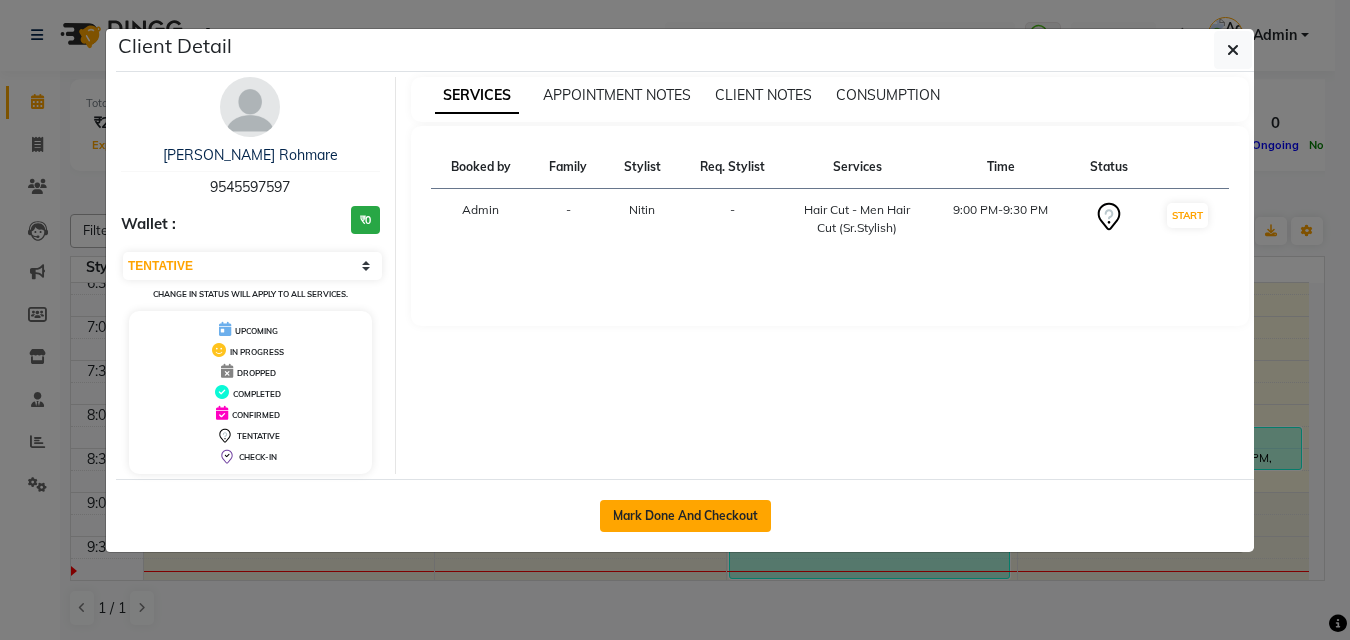 click on "Mark Done And Checkout" 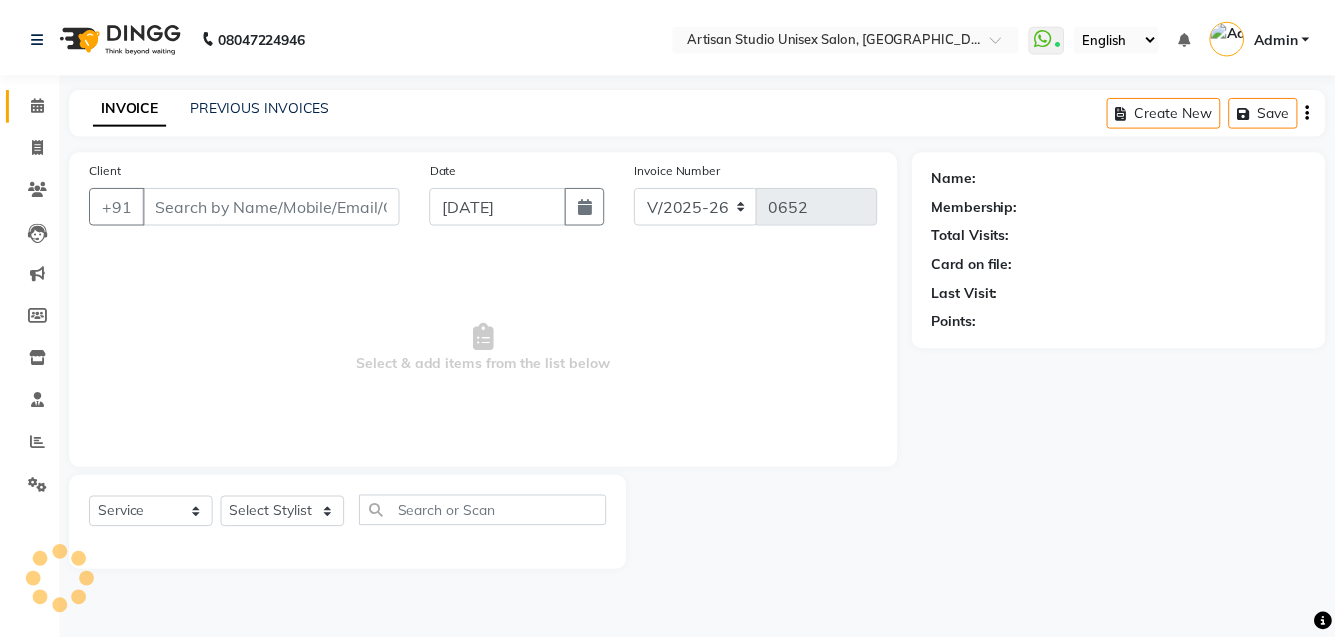 scroll, scrollTop: 0, scrollLeft: 0, axis: both 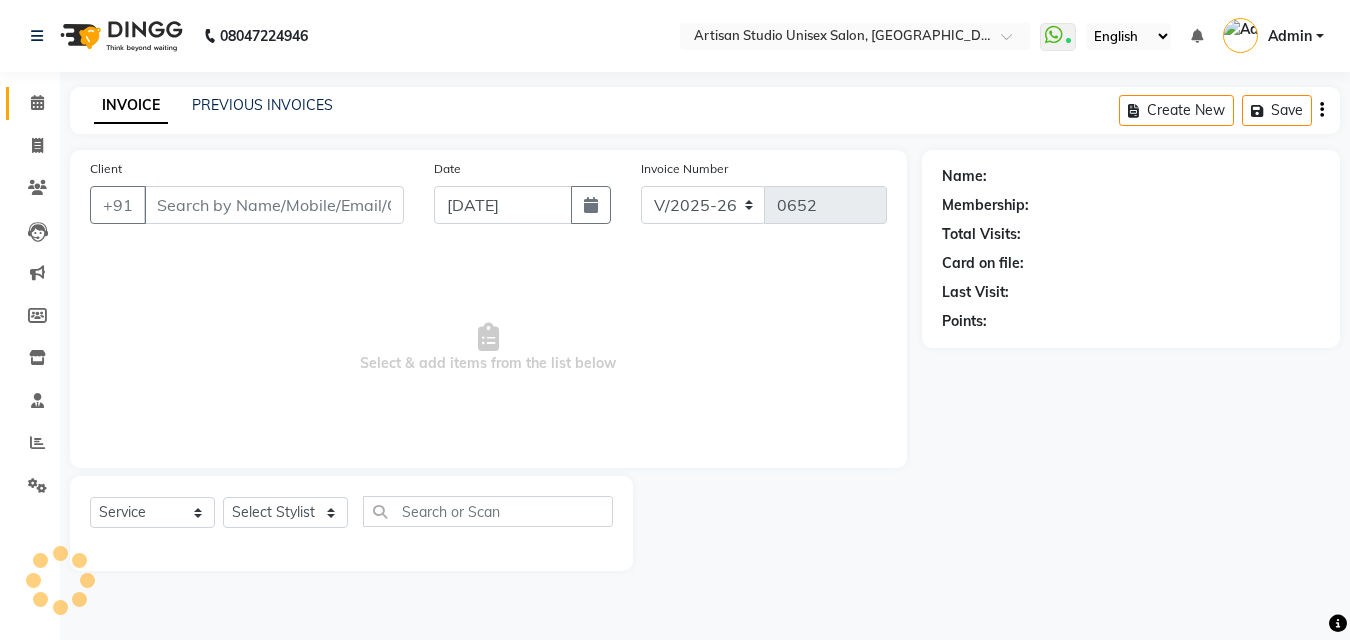 type on "9545597597" 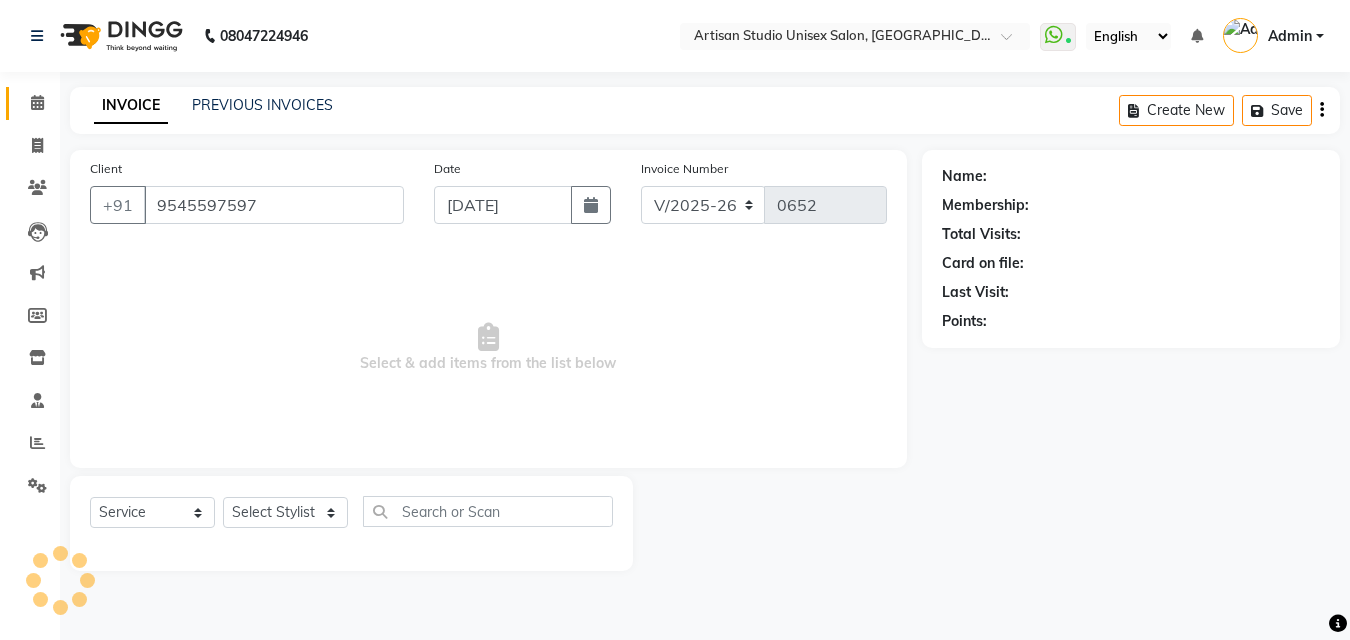 select on "31468" 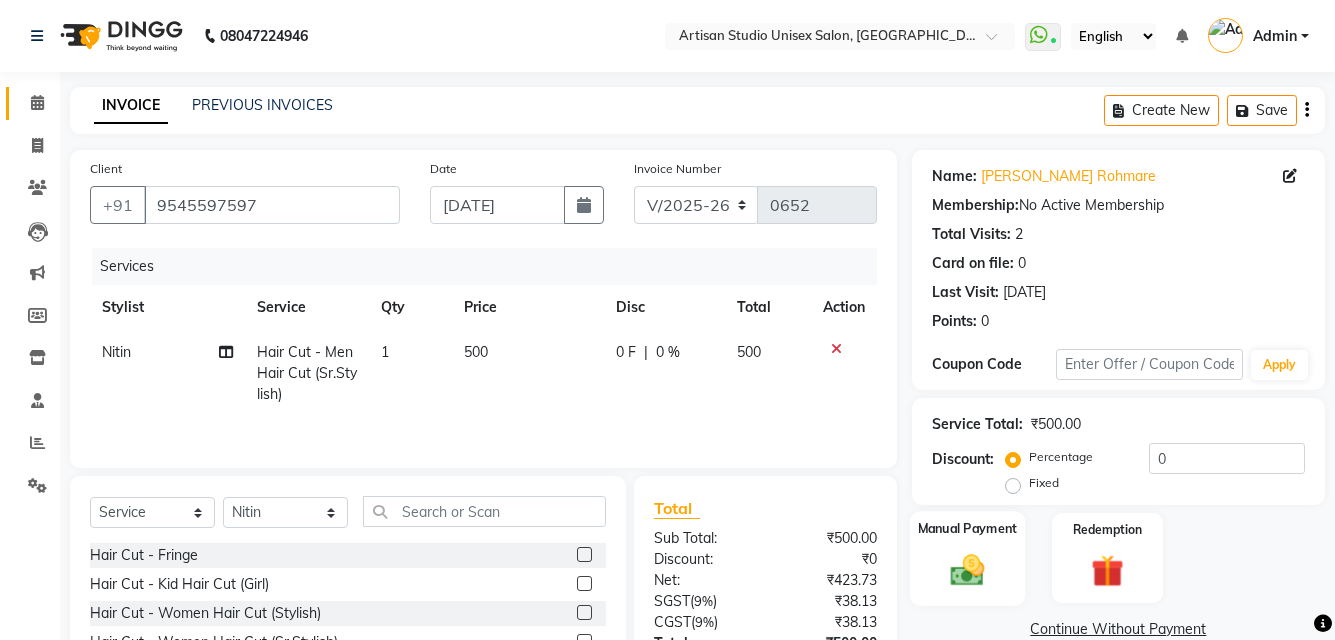 scroll, scrollTop: 161, scrollLeft: 0, axis: vertical 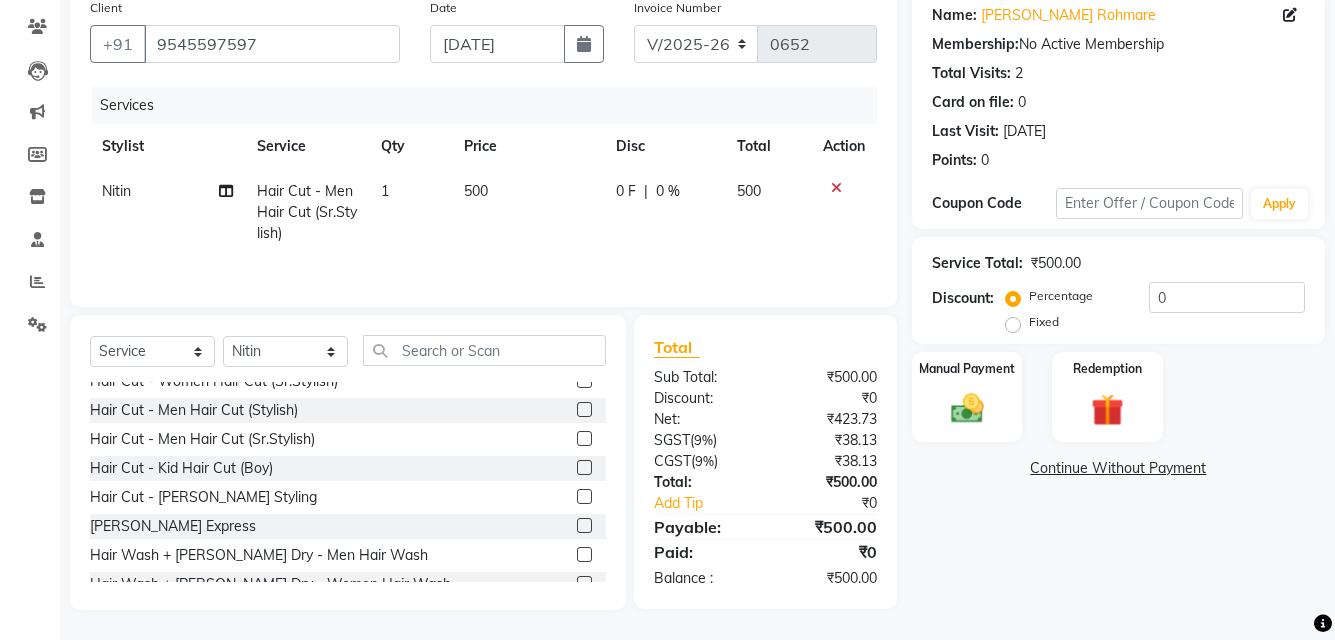 click 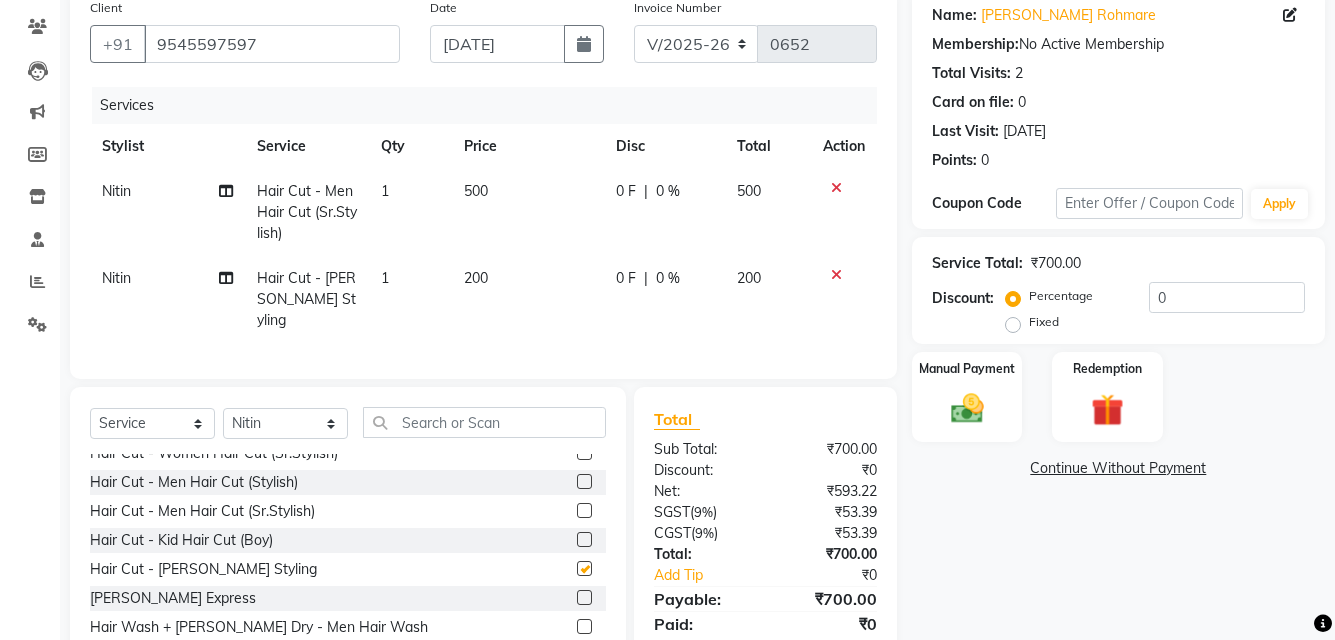 checkbox on "false" 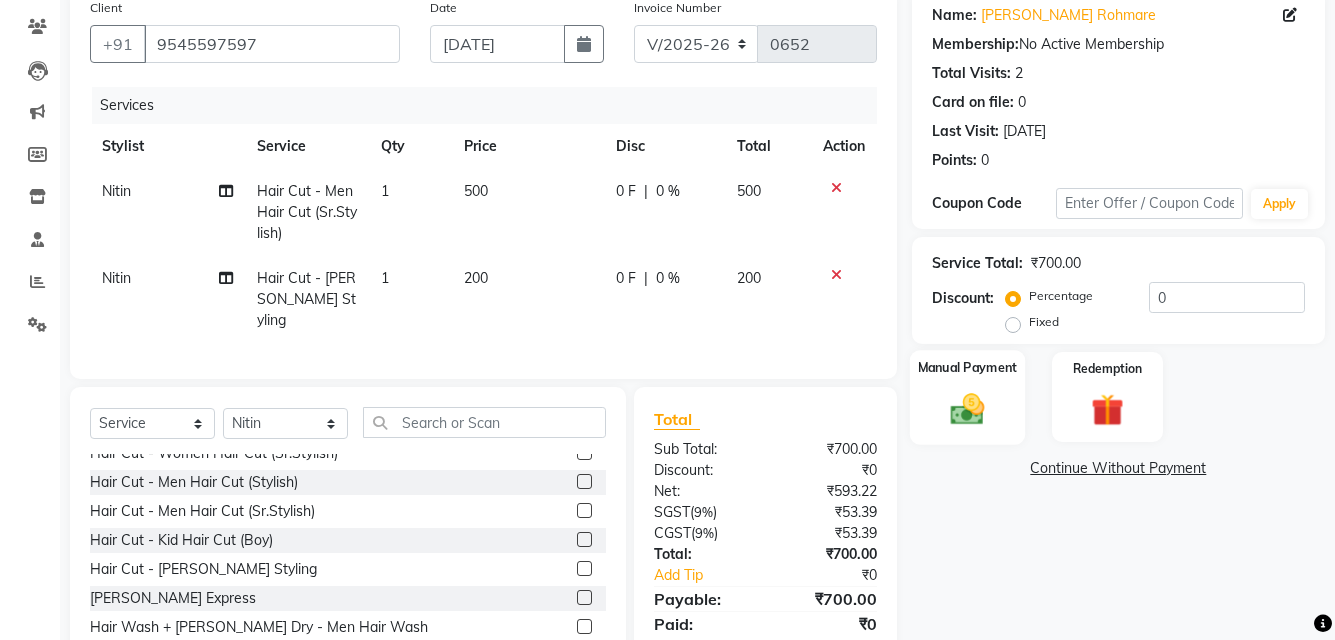 click on "Manual Payment" 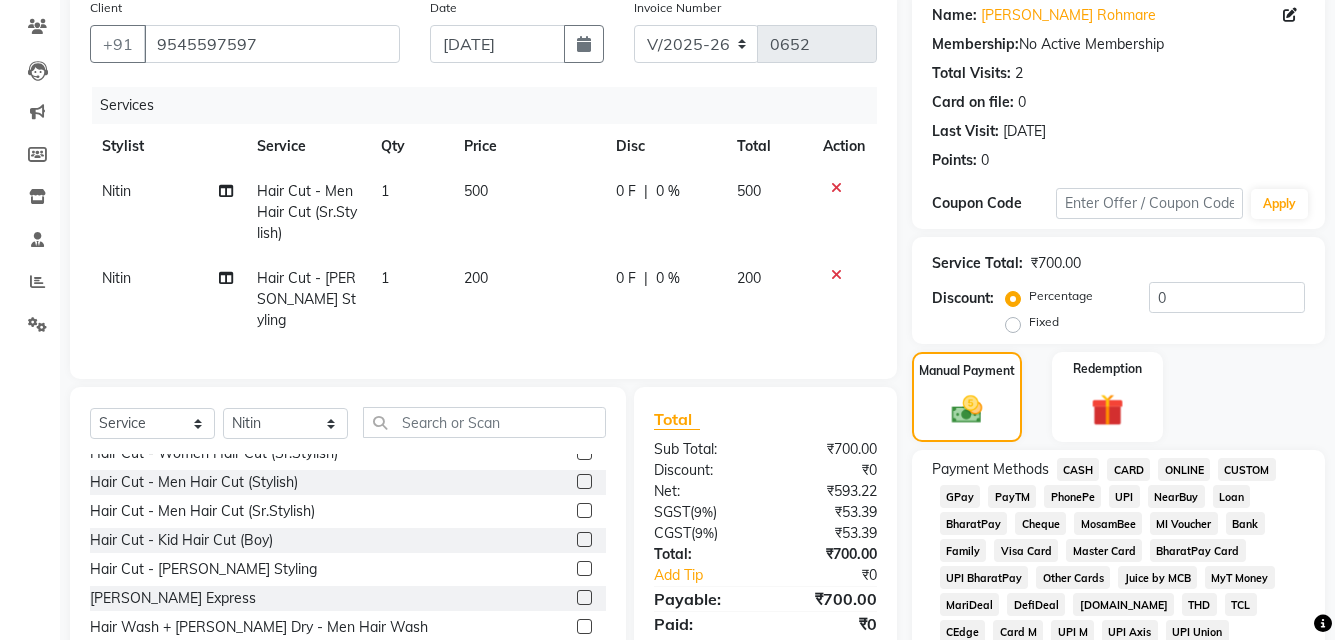 scroll, scrollTop: 461, scrollLeft: 0, axis: vertical 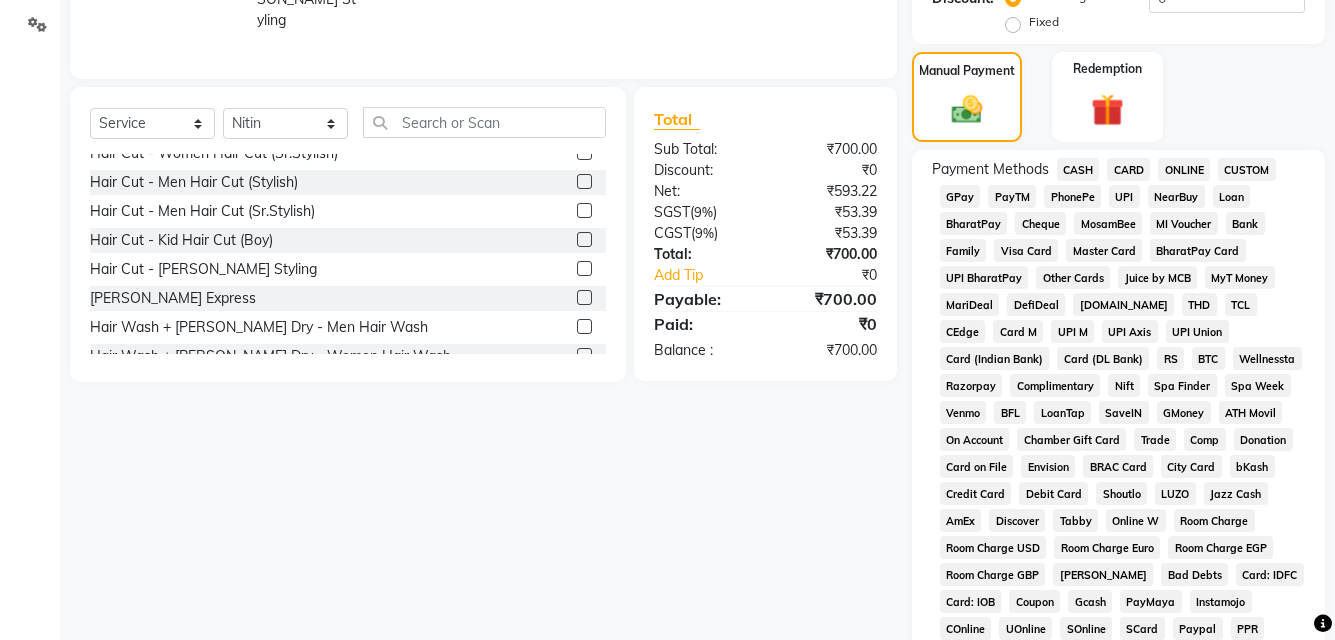 click on "ONLINE" 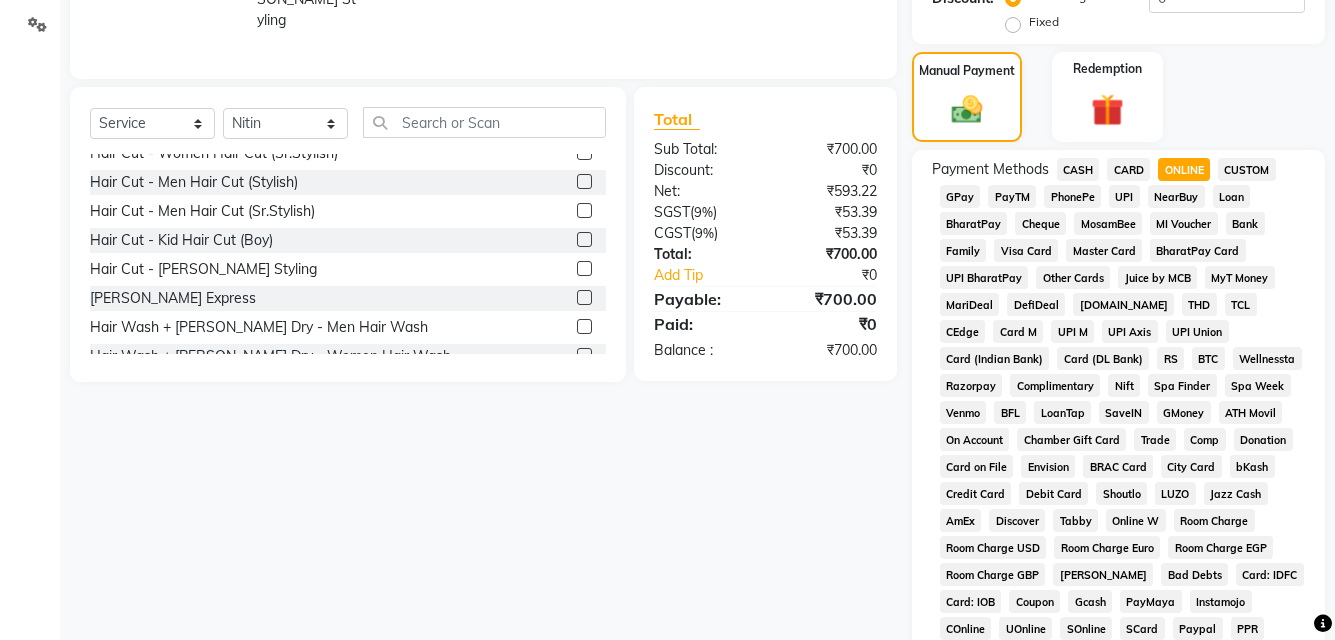scroll, scrollTop: 861, scrollLeft: 0, axis: vertical 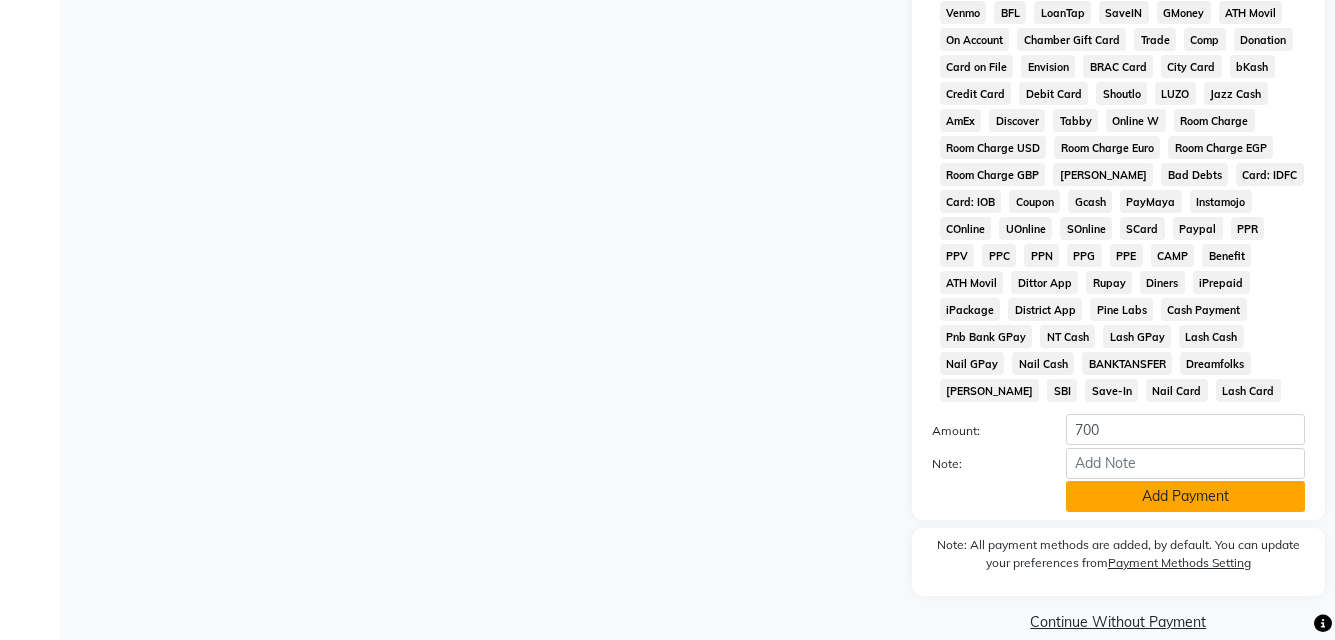 click on "Add Payment" 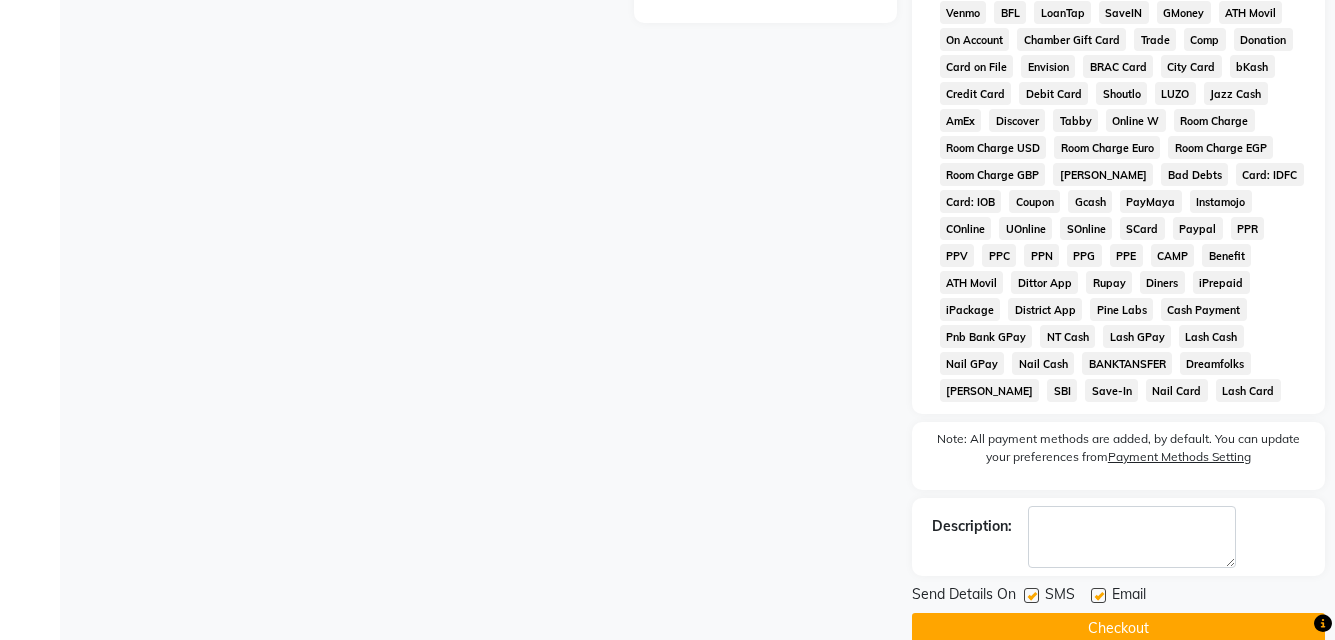 click 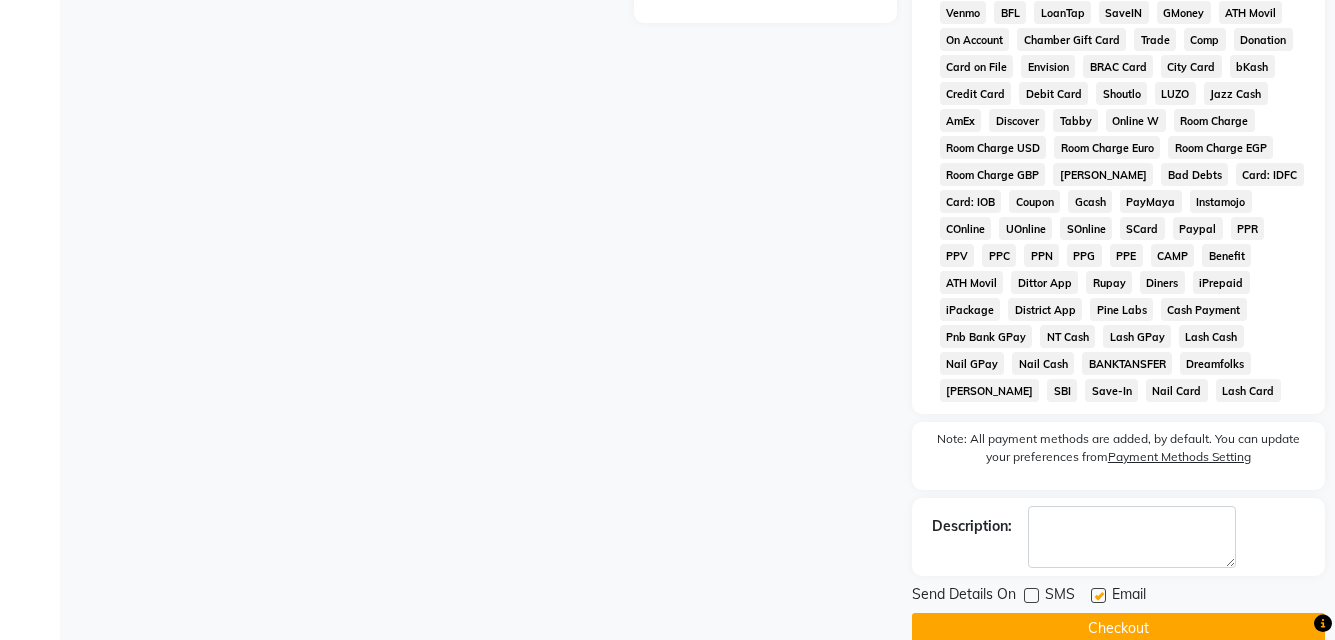 click 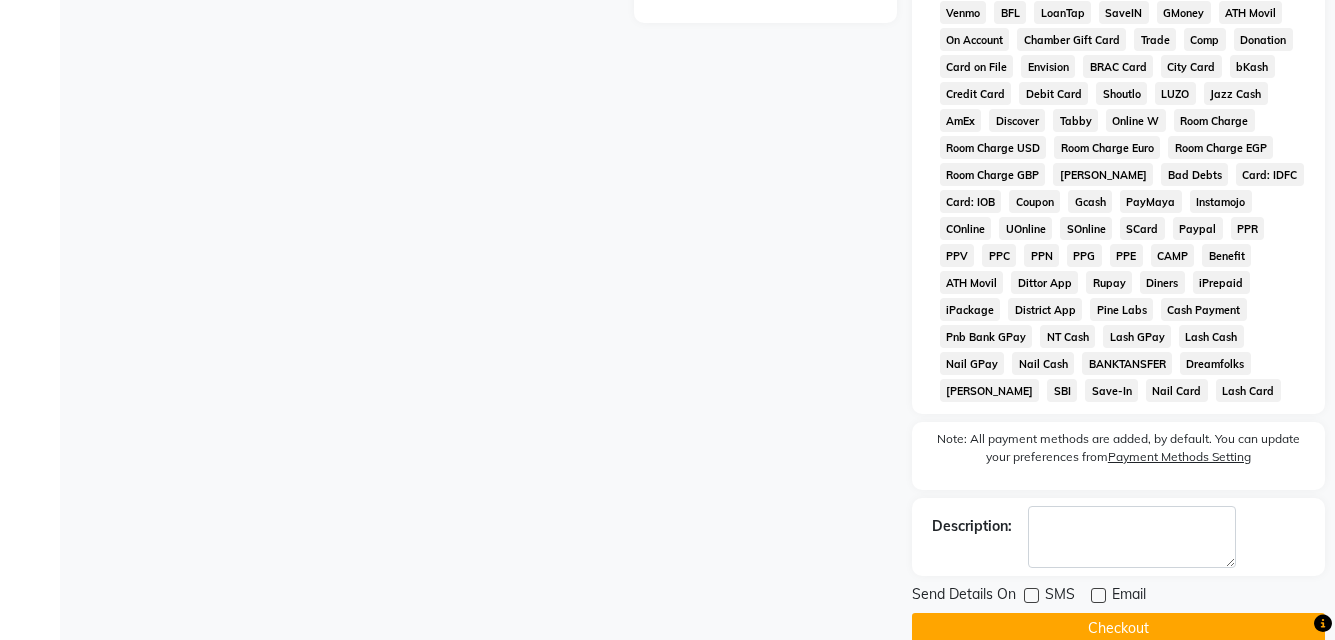 click on "Checkout" 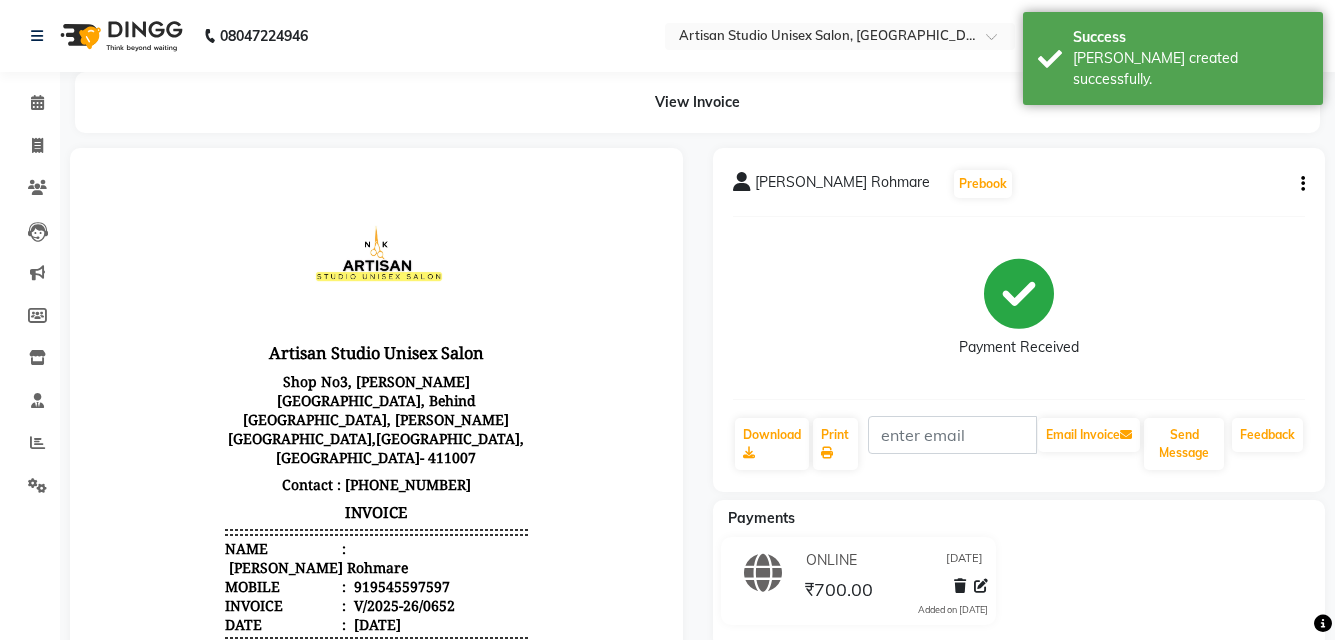 scroll, scrollTop: 0, scrollLeft: 0, axis: both 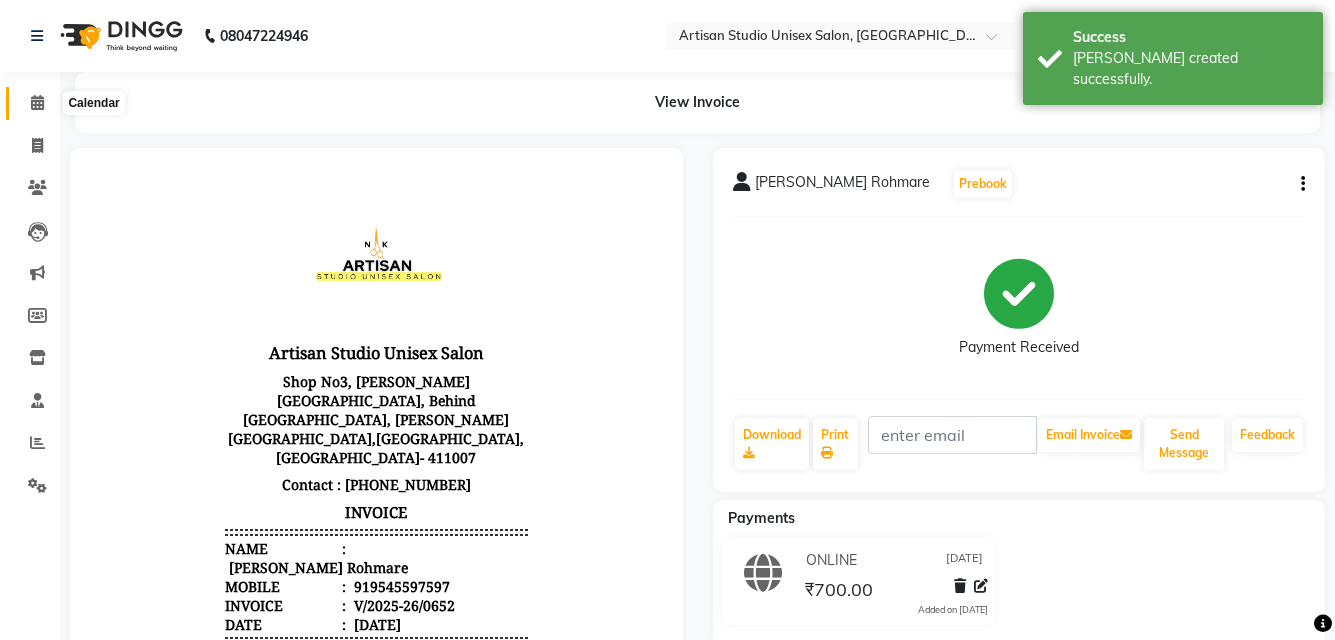 click 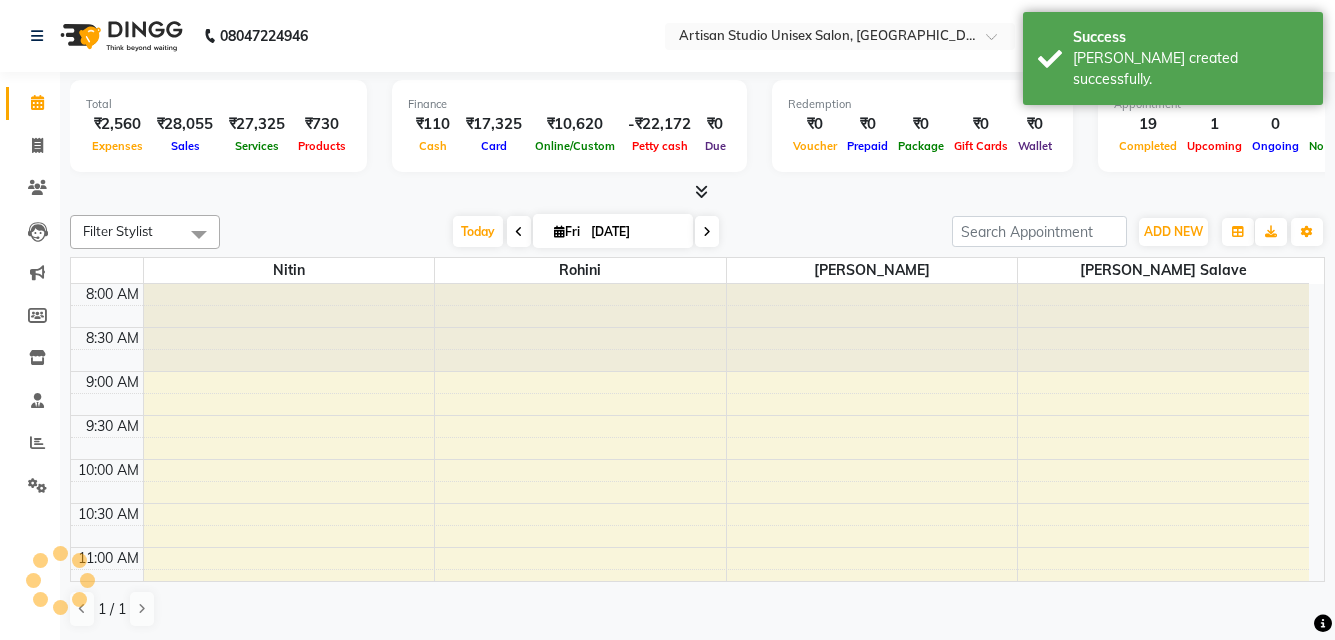 scroll, scrollTop: 0, scrollLeft: 0, axis: both 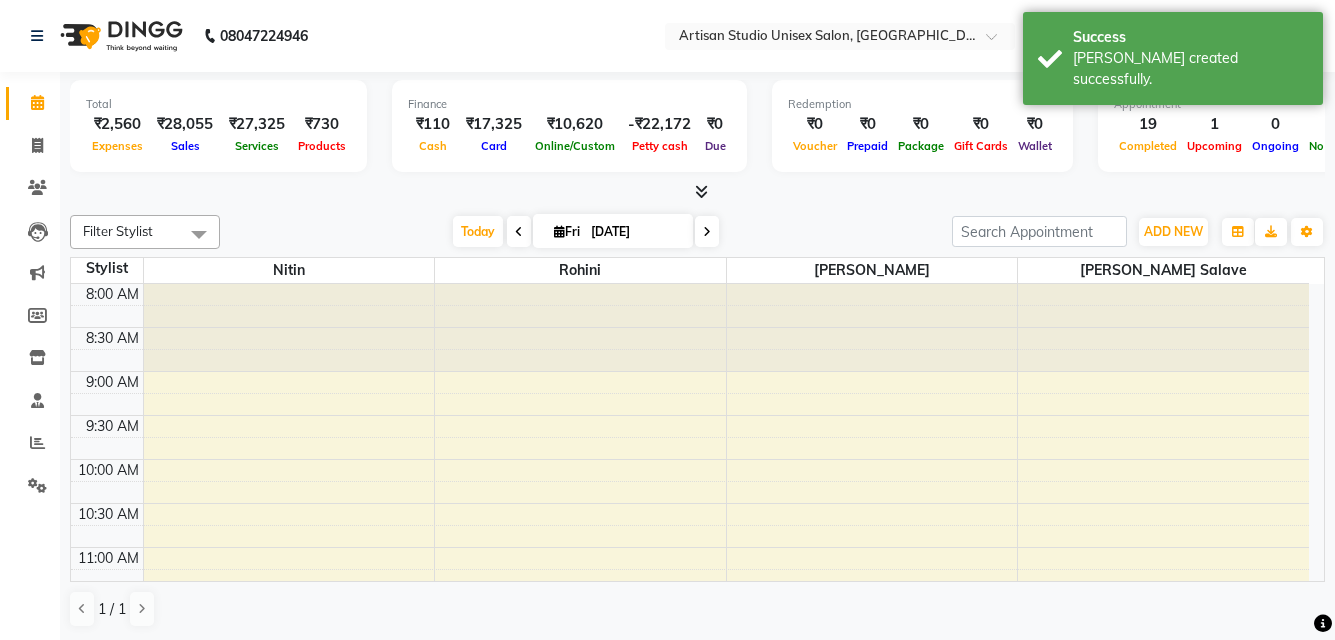 click at bounding box center [701, 191] 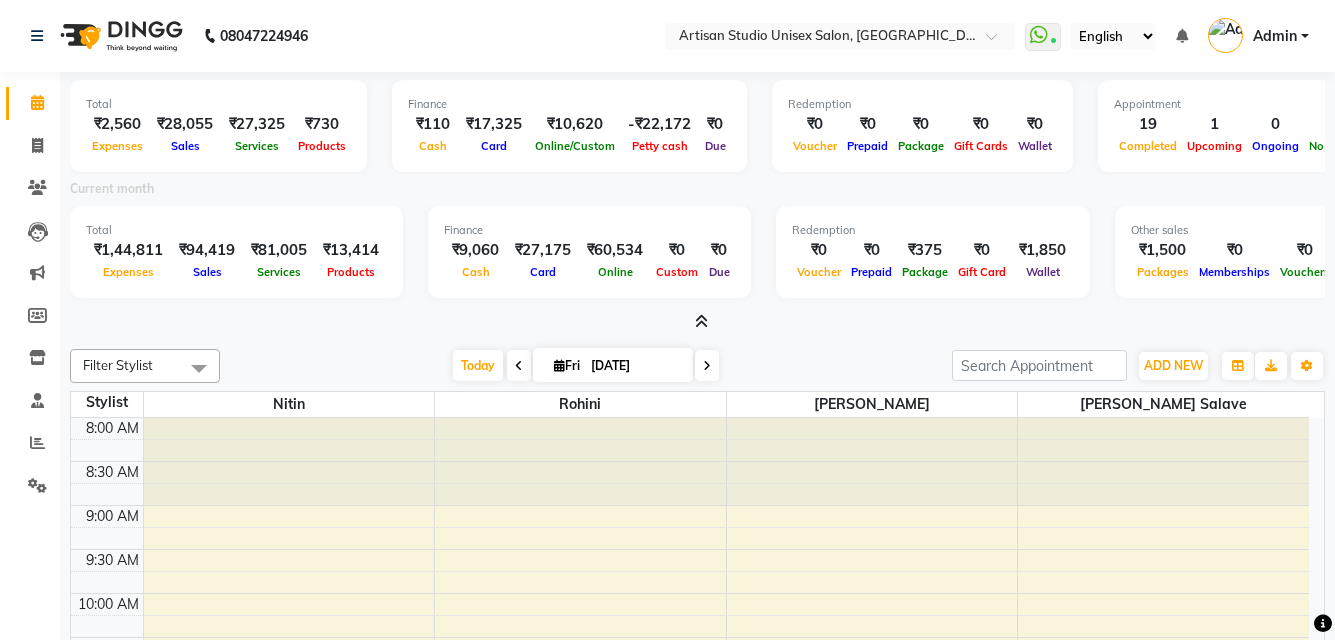 click at bounding box center [701, 321] 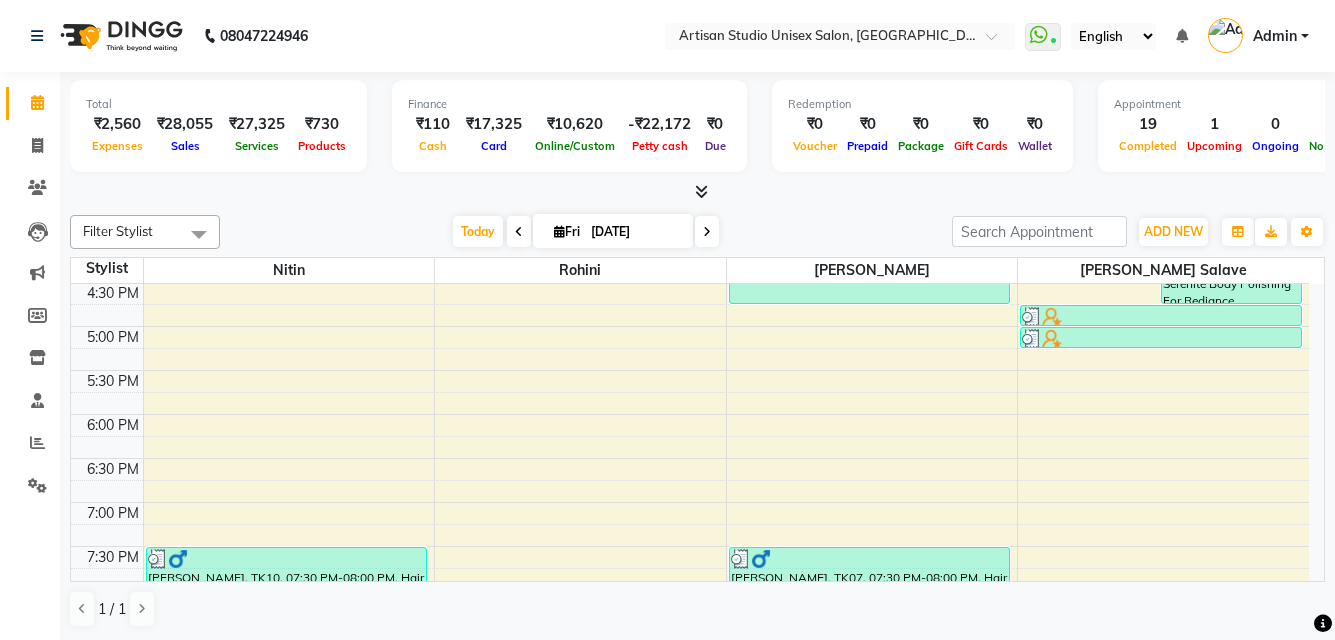 scroll, scrollTop: 934, scrollLeft: 0, axis: vertical 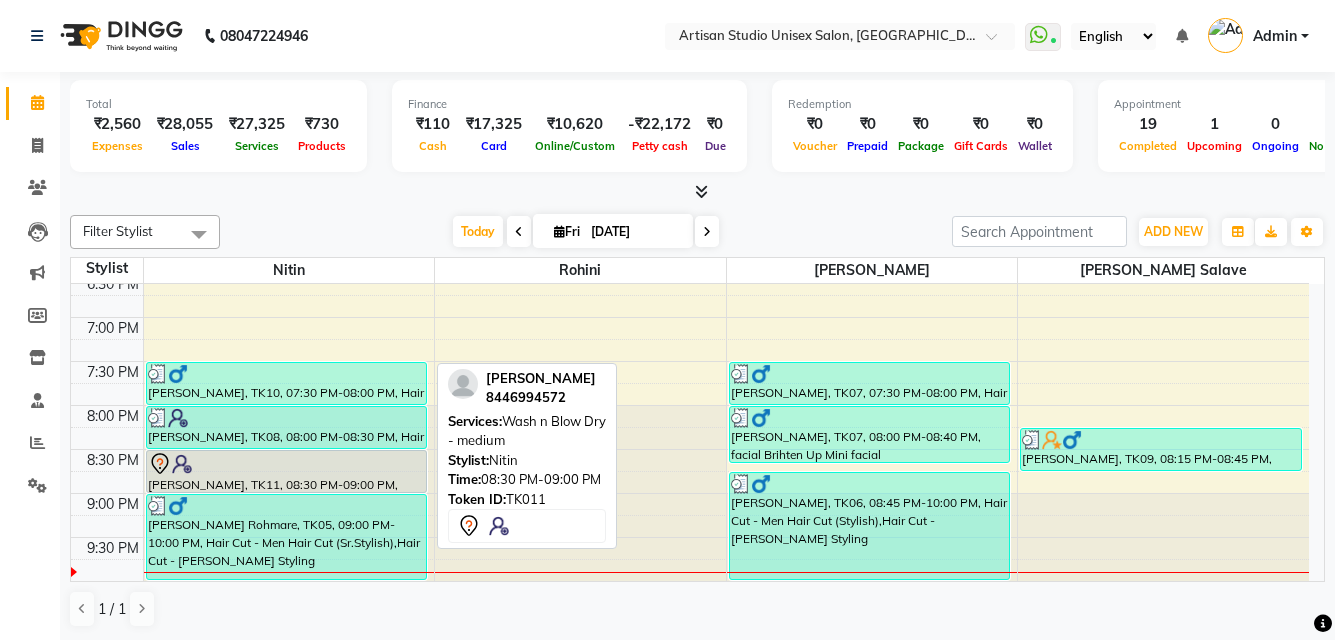 click at bounding box center (286, 464) 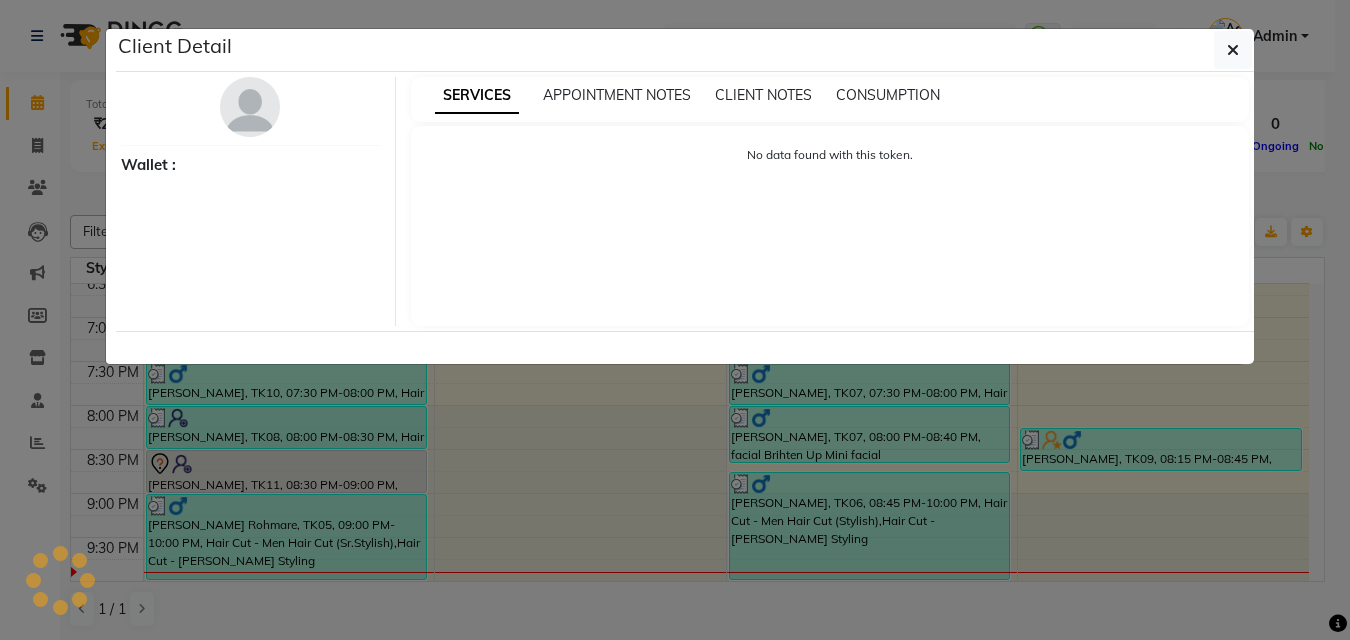 select on "7" 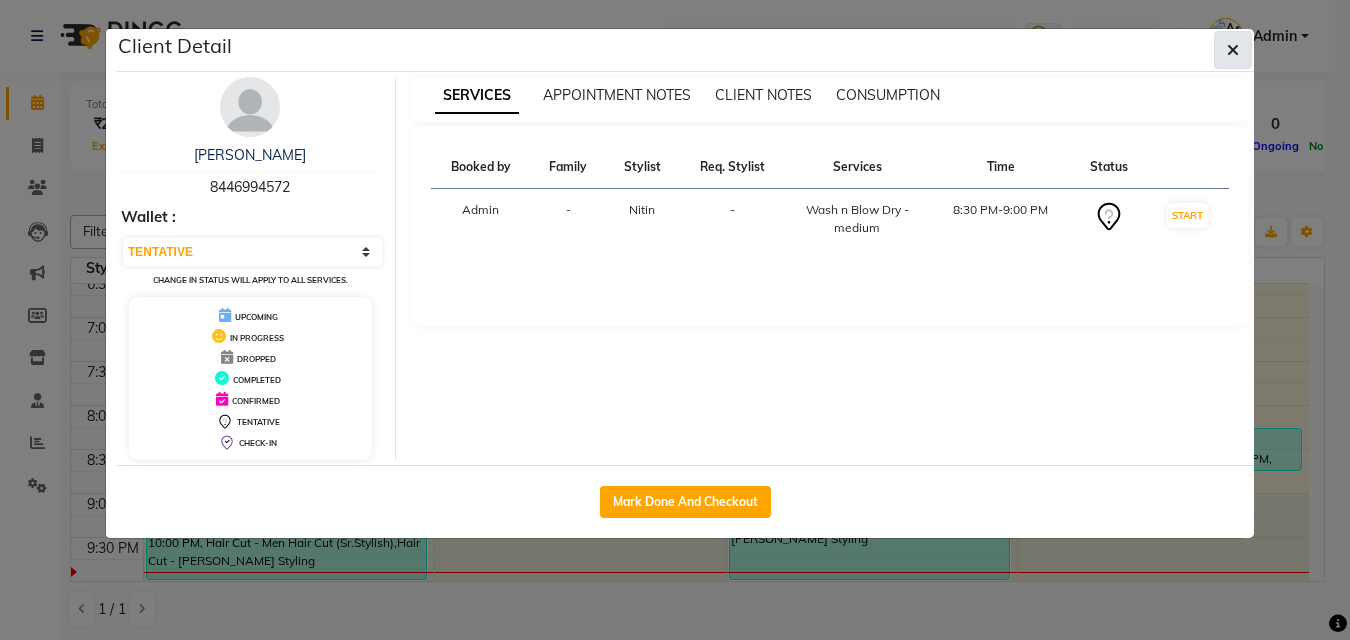 click 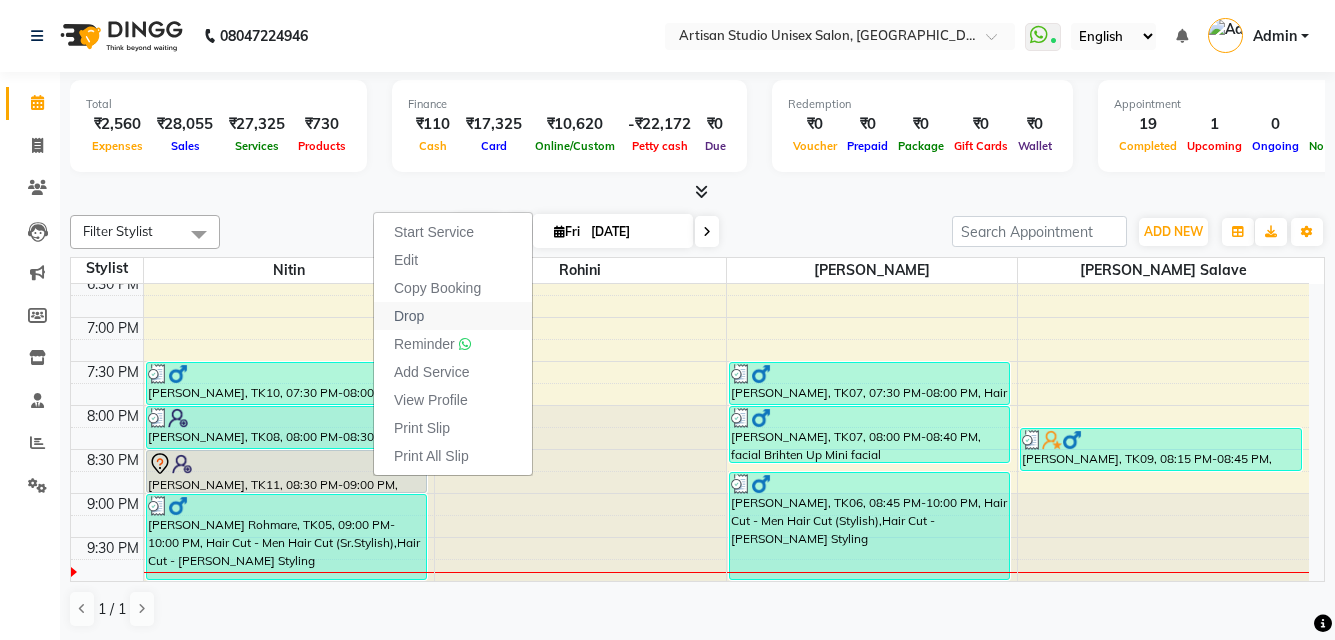click on "Drop" at bounding box center [453, 316] 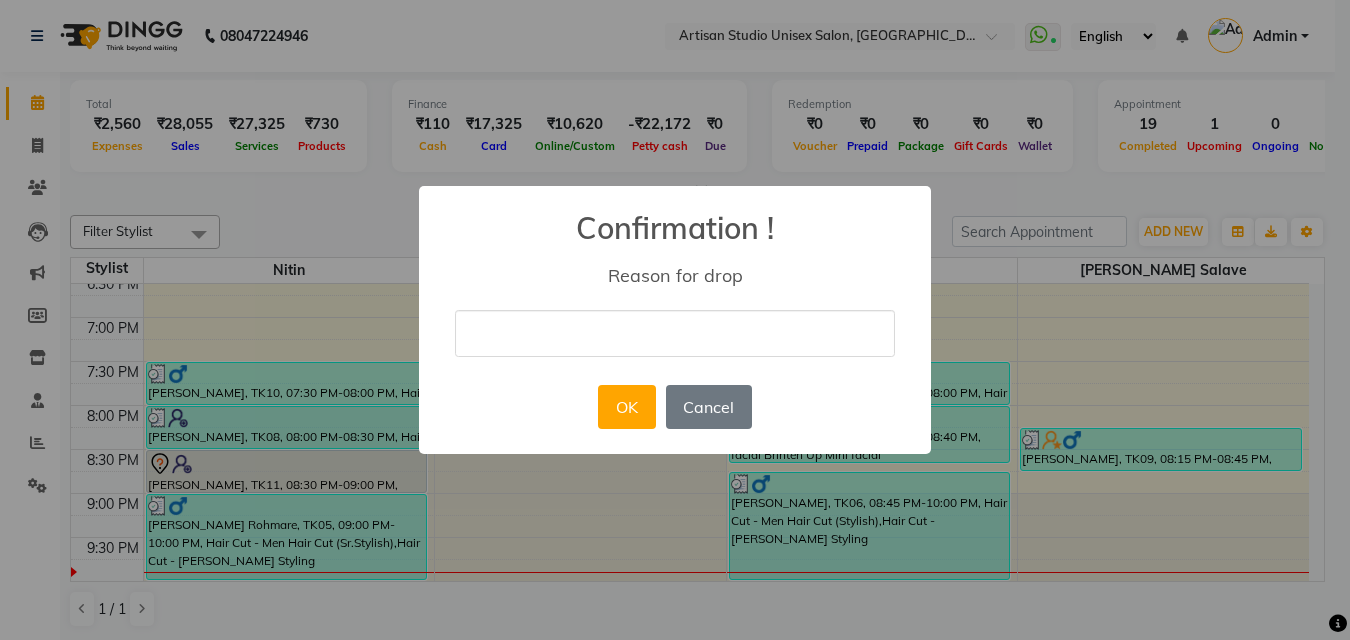 drag, startPoint x: 579, startPoint y: 305, endPoint x: 592, endPoint y: 327, distance: 25.553865 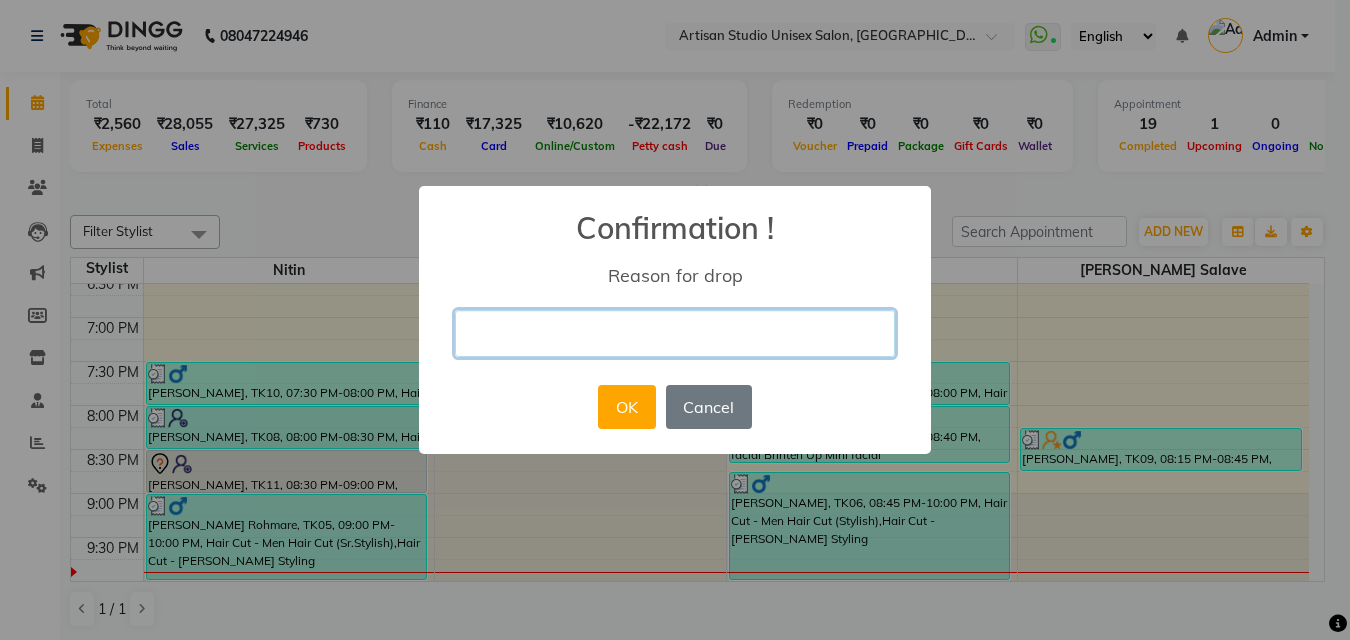 click at bounding box center [675, 333] 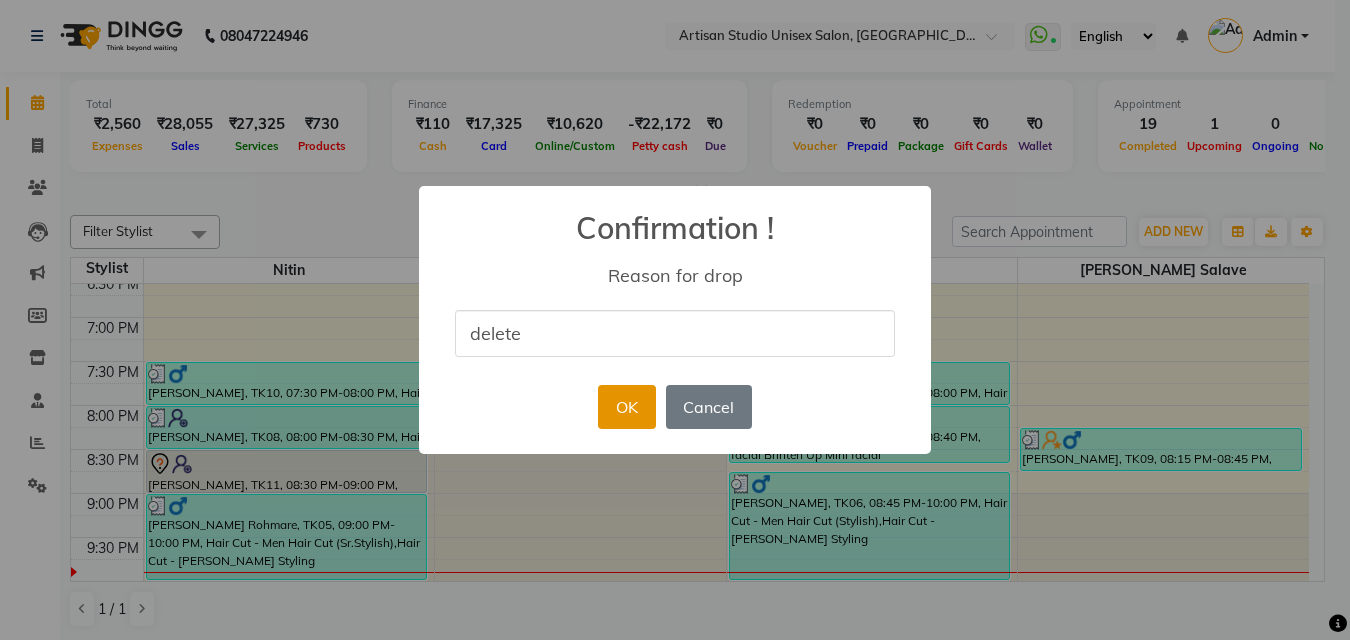 click on "OK" at bounding box center [626, 407] 